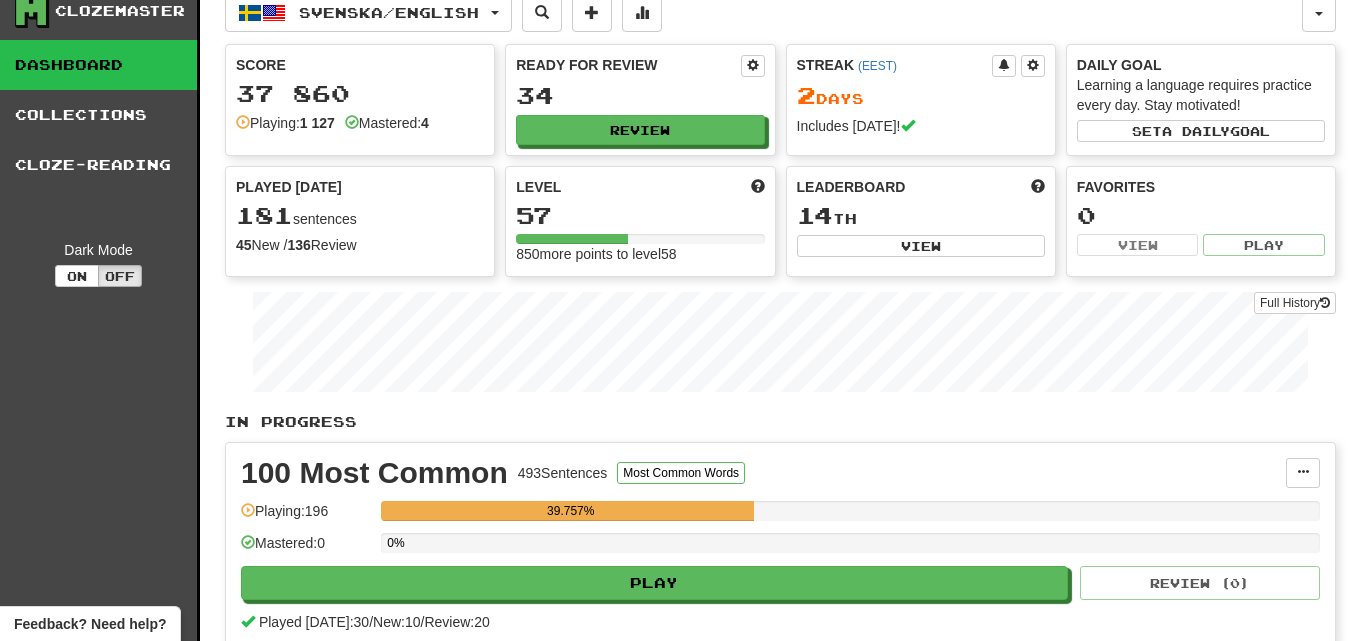 scroll, scrollTop: 0, scrollLeft: 0, axis: both 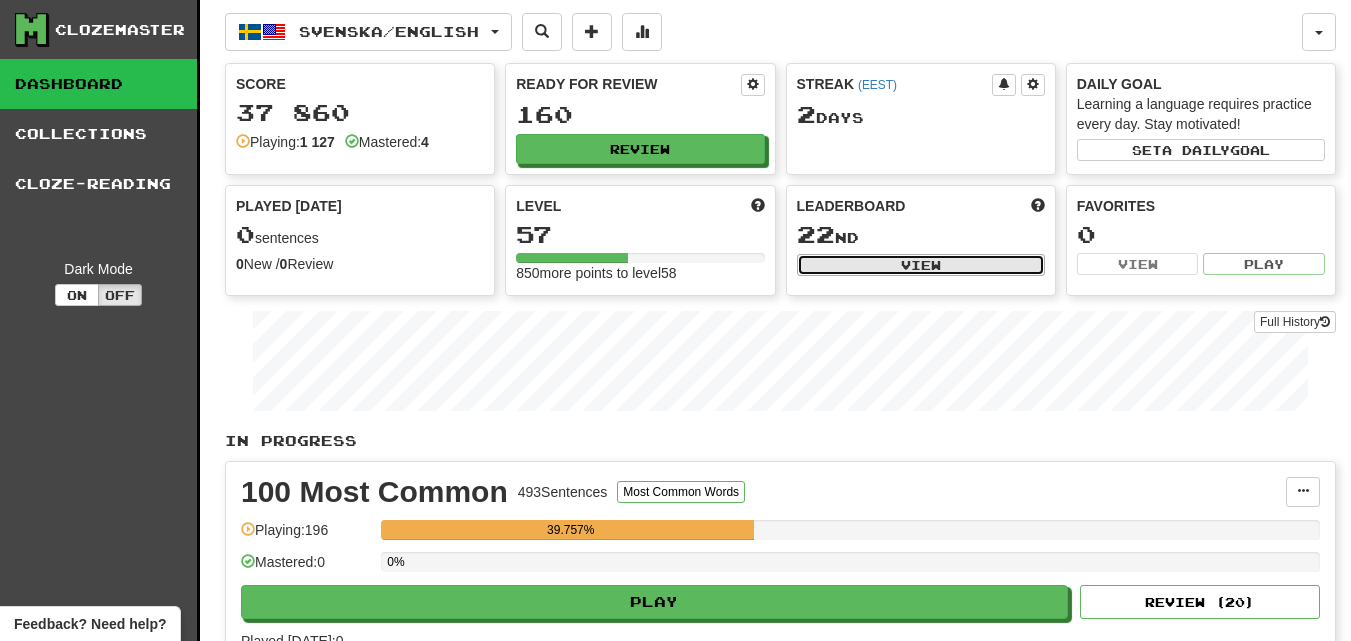 click on "View" at bounding box center [921, 265] 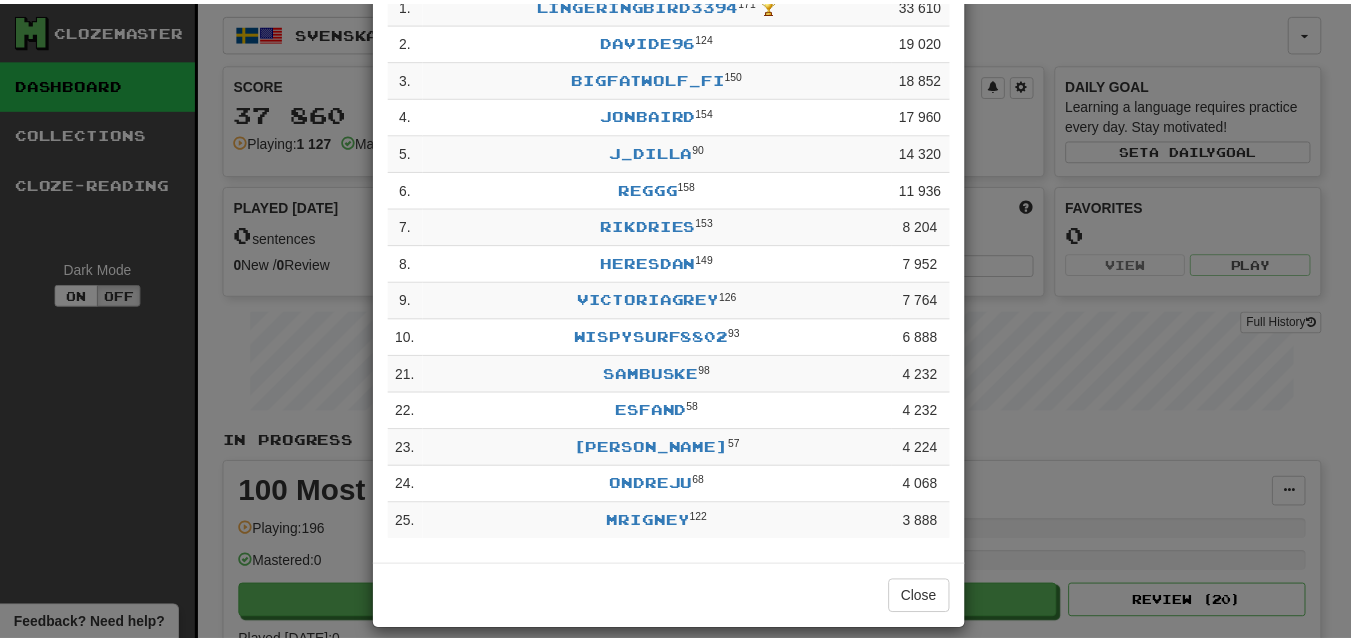 scroll, scrollTop: 0, scrollLeft: 0, axis: both 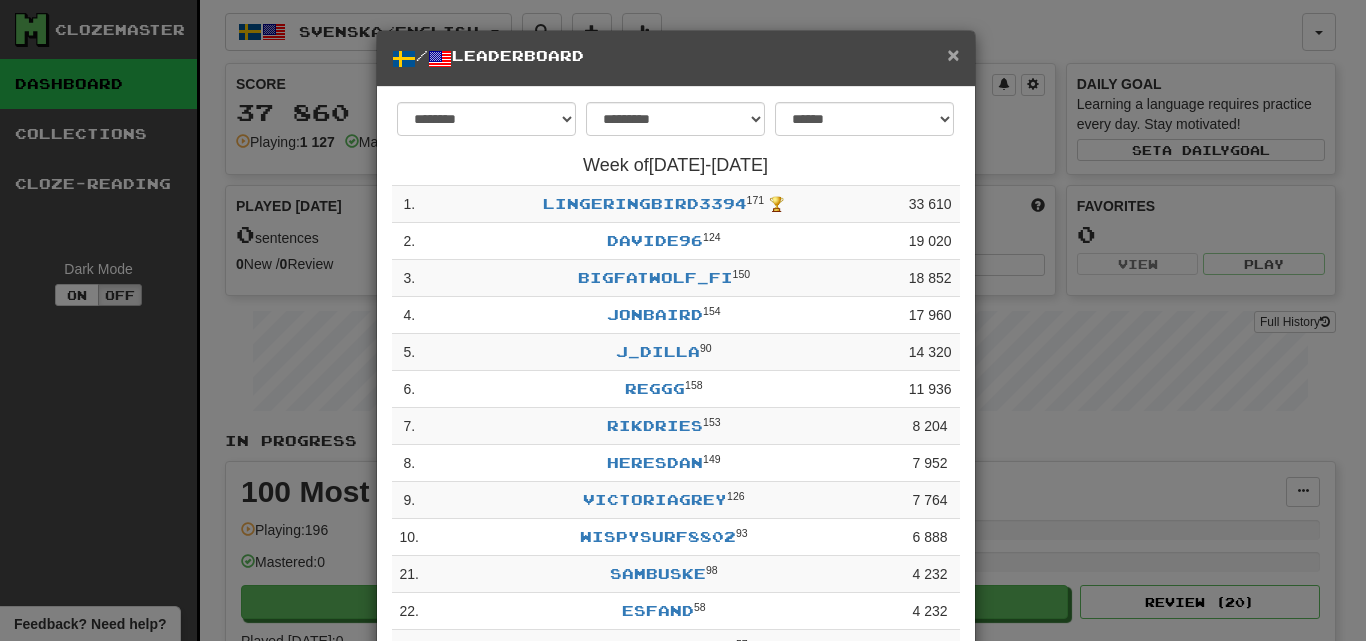 click on "×" at bounding box center (953, 54) 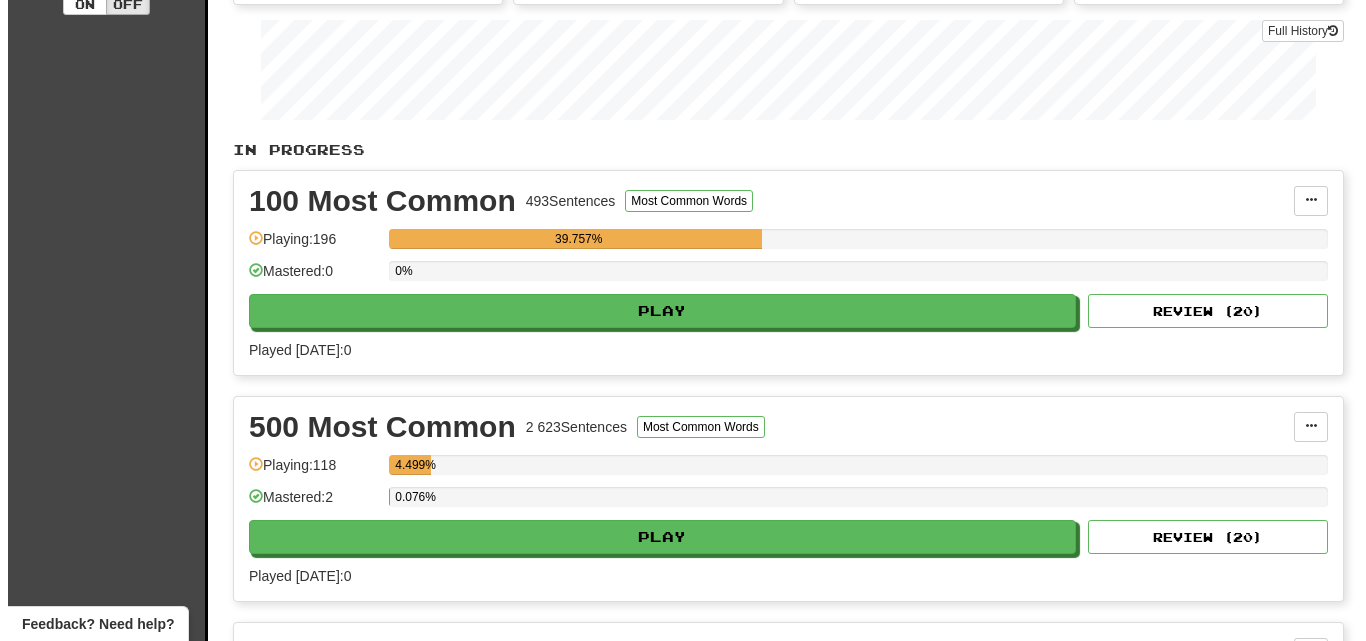 scroll, scrollTop: 300, scrollLeft: 0, axis: vertical 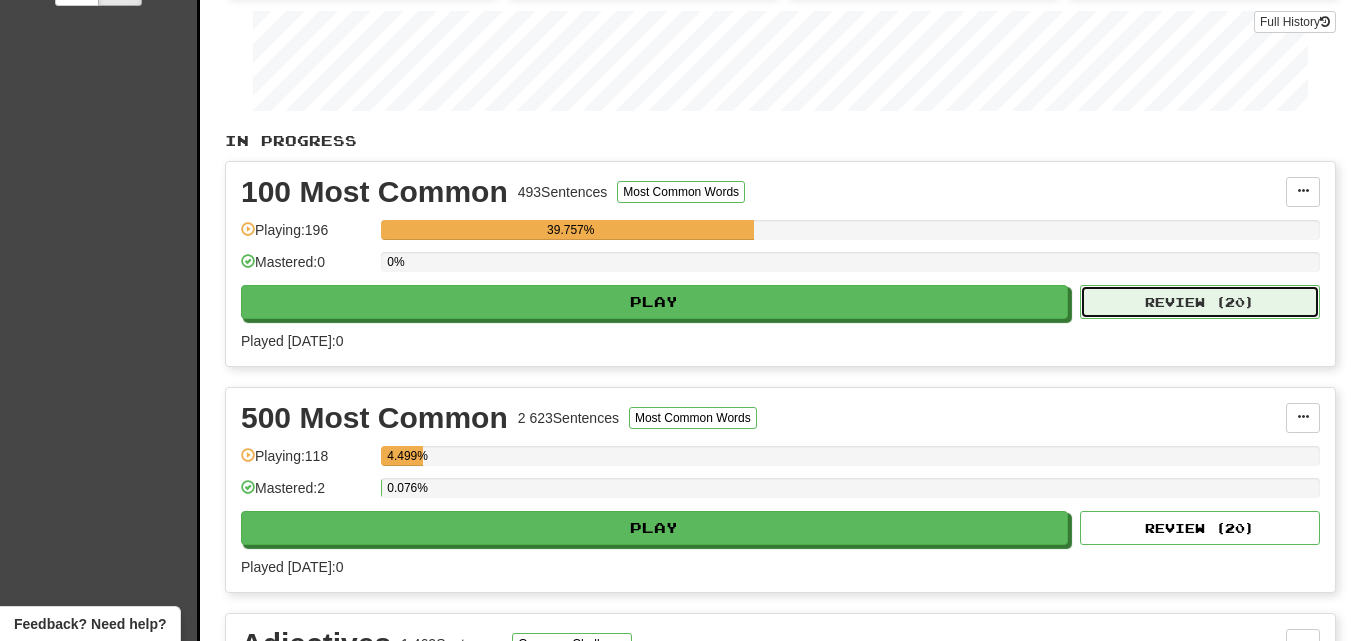 click on "Review ( 20 )" at bounding box center (1200, 302) 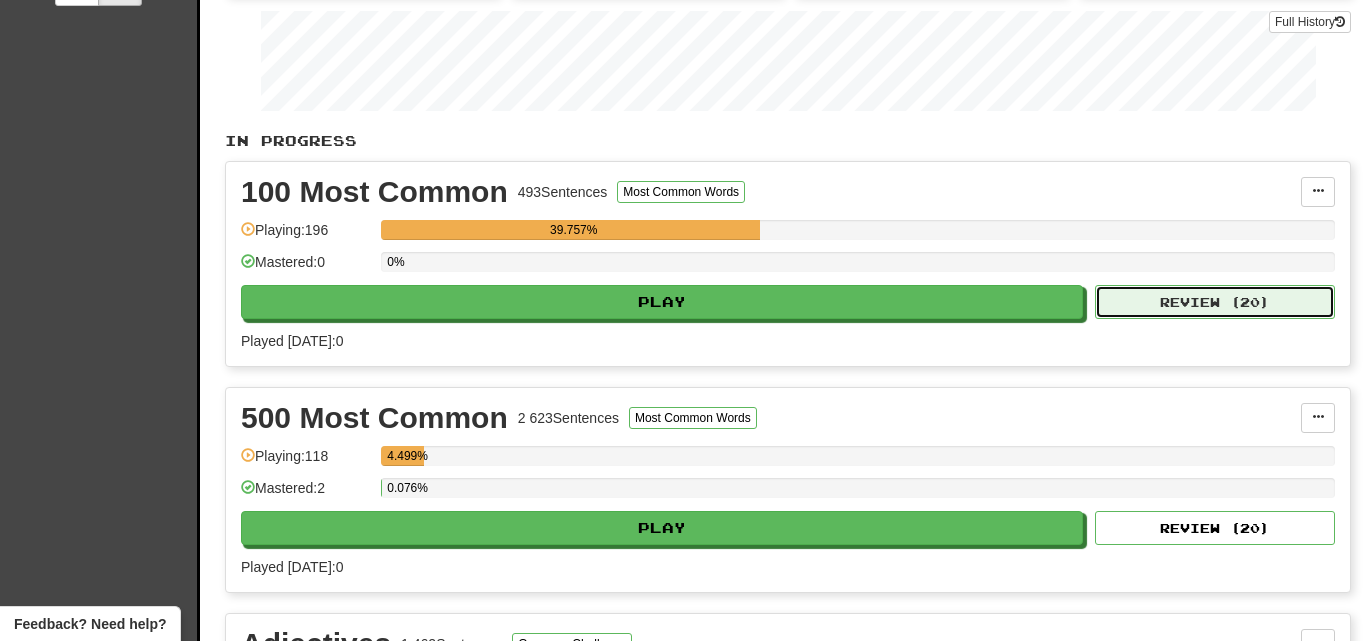 select on "**" 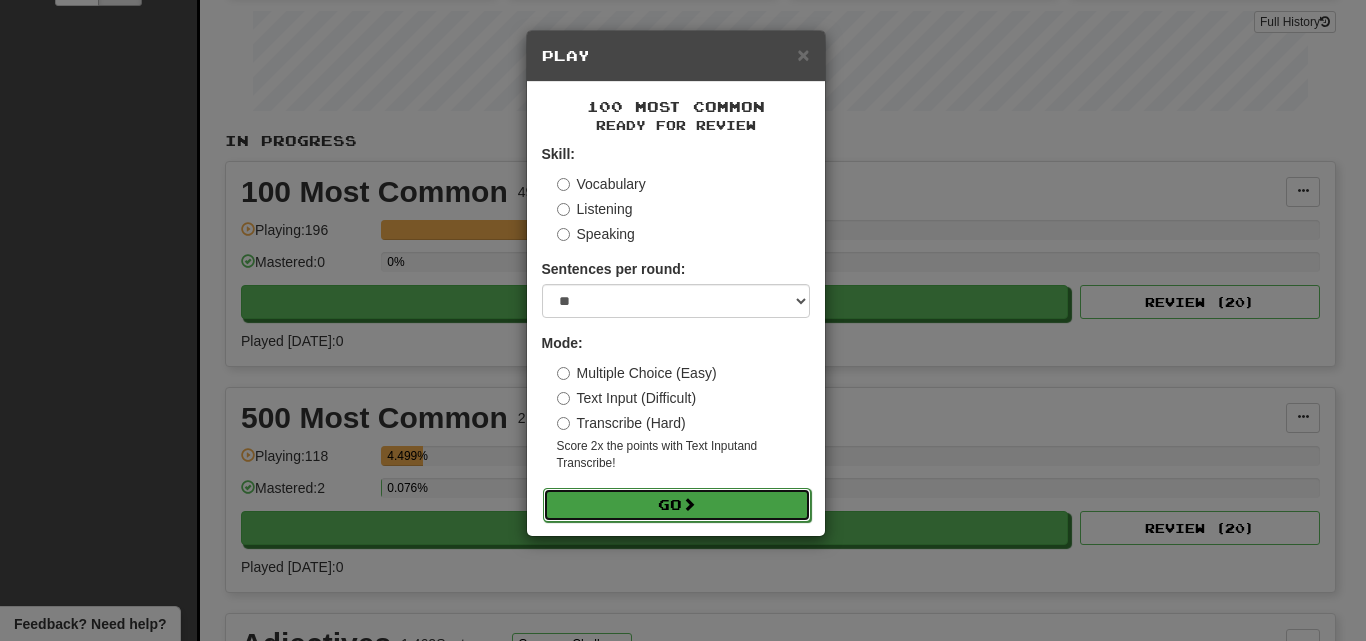 click on "Go" at bounding box center [677, 505] 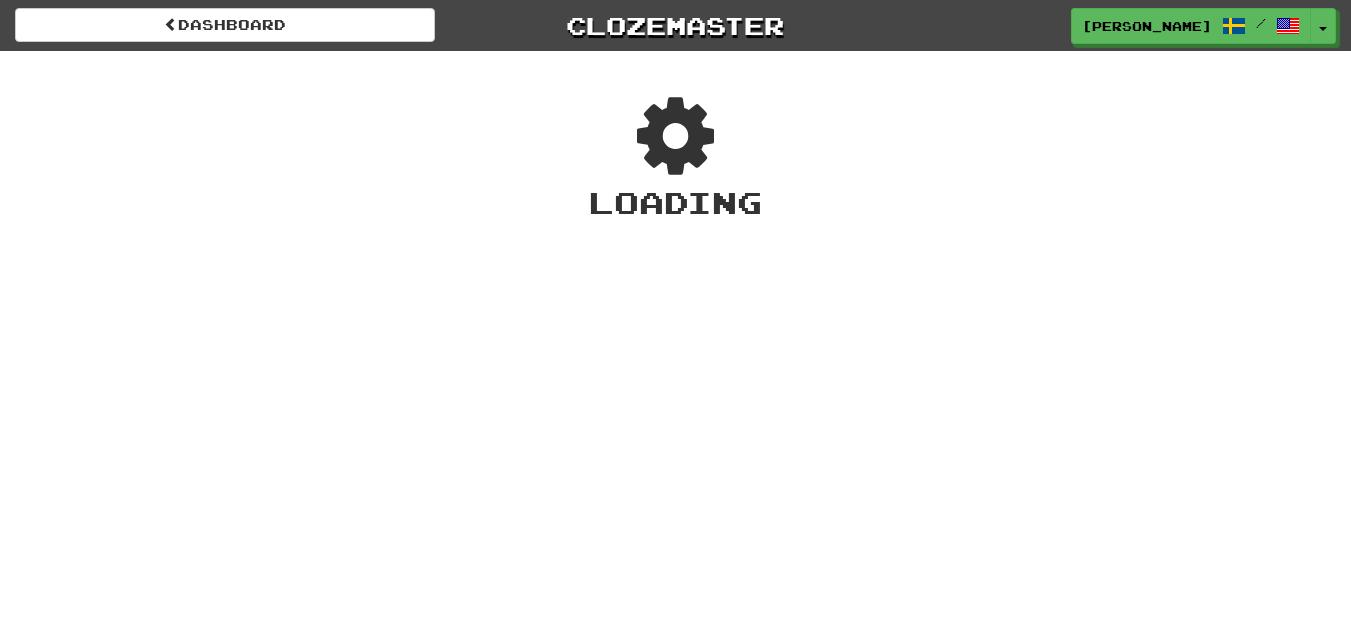scroll, scrollTop: 0, scrollLeft: 0, axis: both 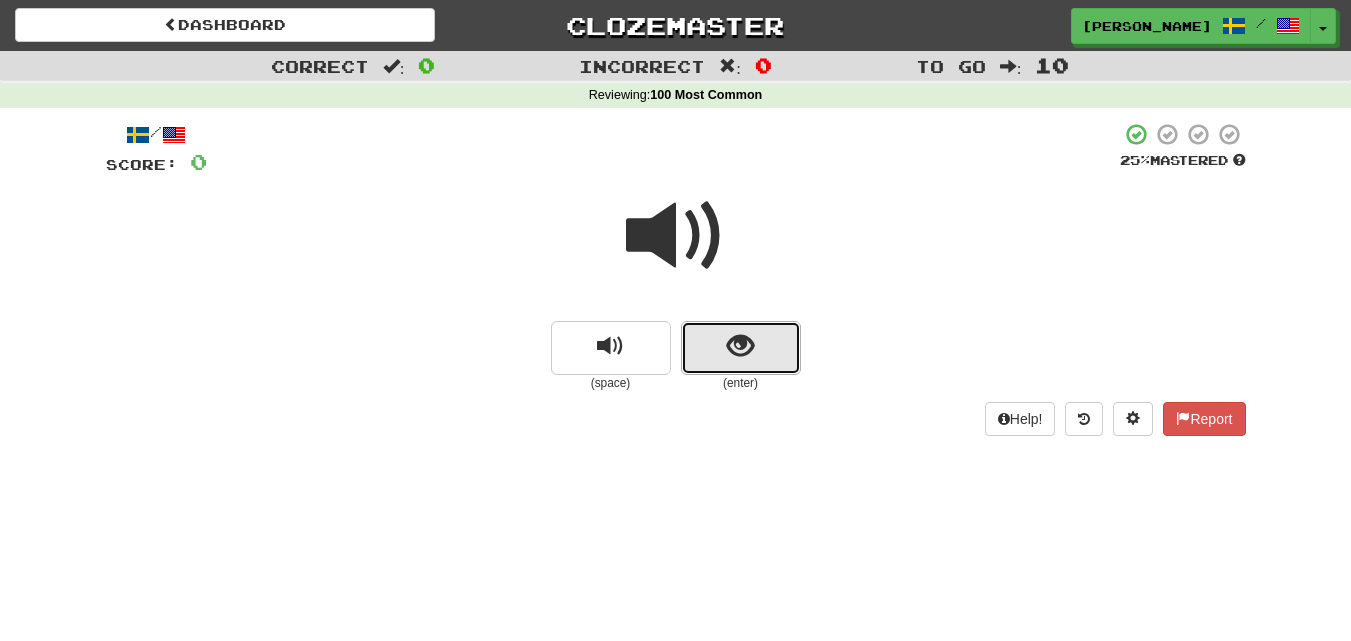 click at bounding box center (741, 348) 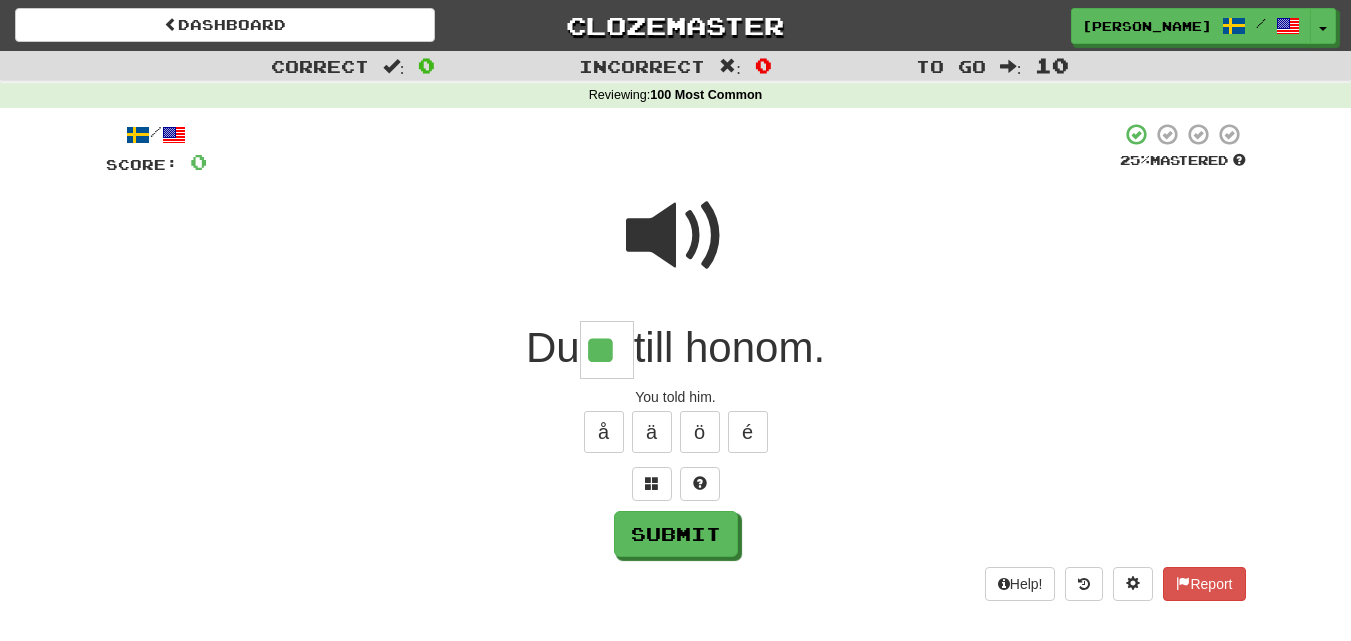 type on "**" 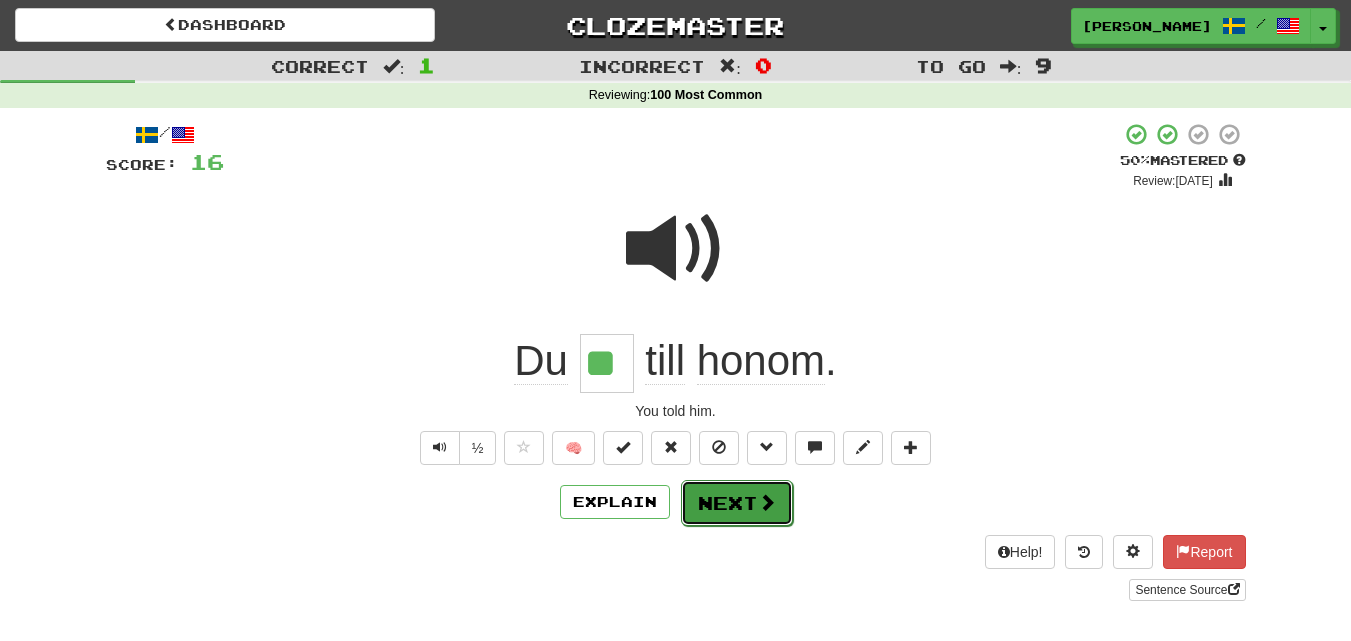 click on "Next" at bounding box center (737, 503) 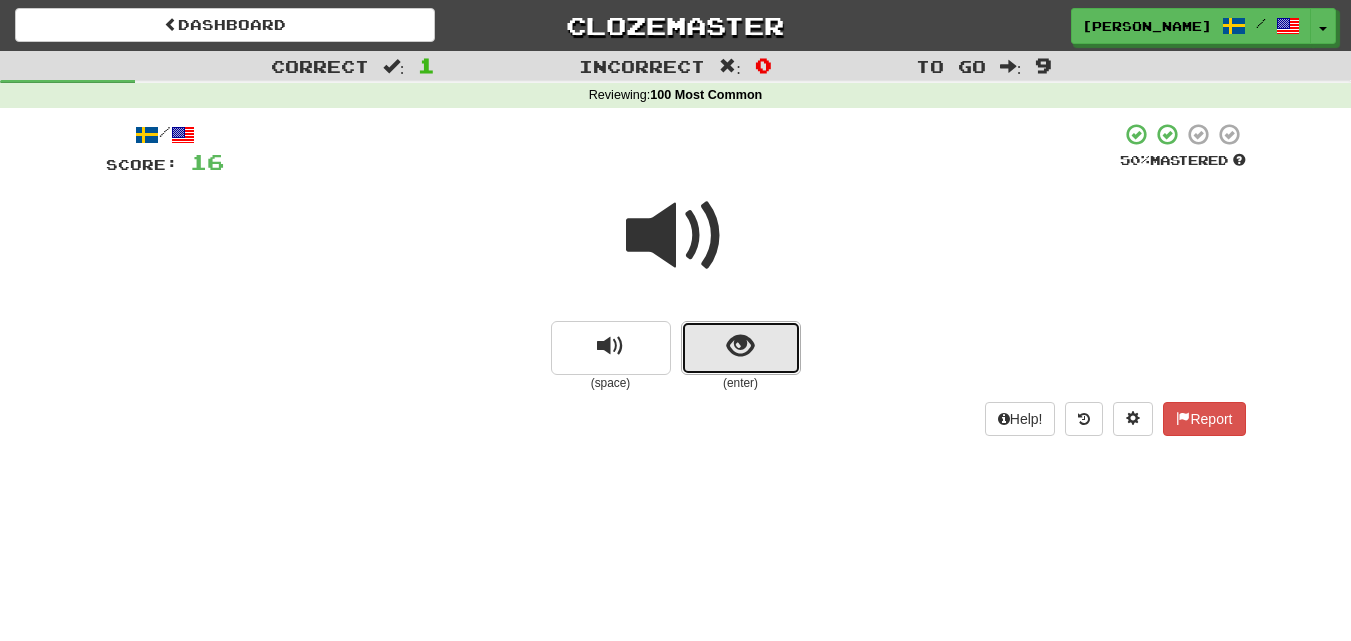 click at bounding box center (741, 348) 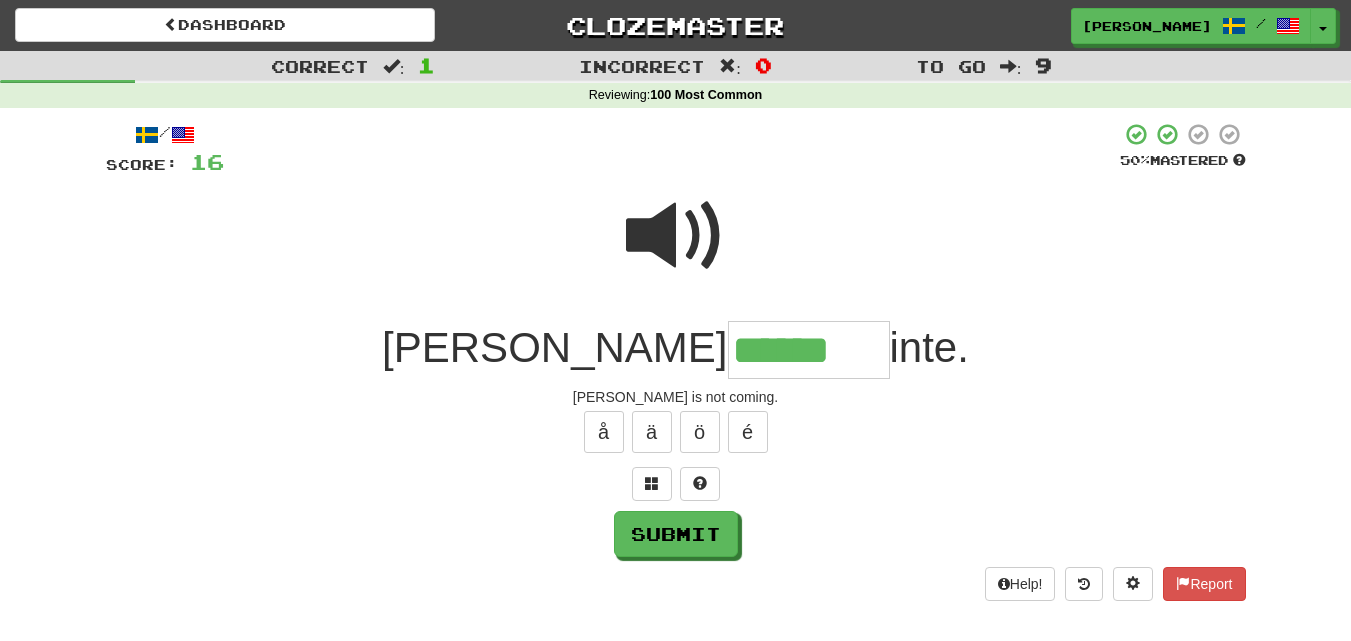 type on "******" 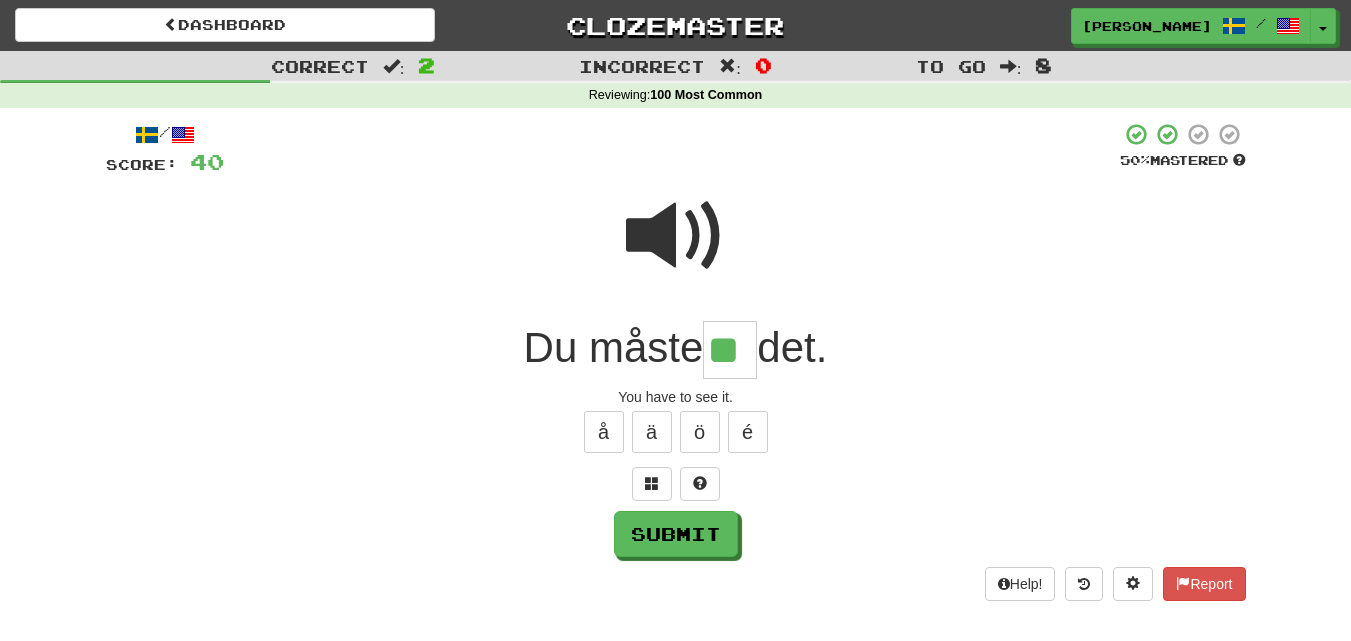 type on "**" 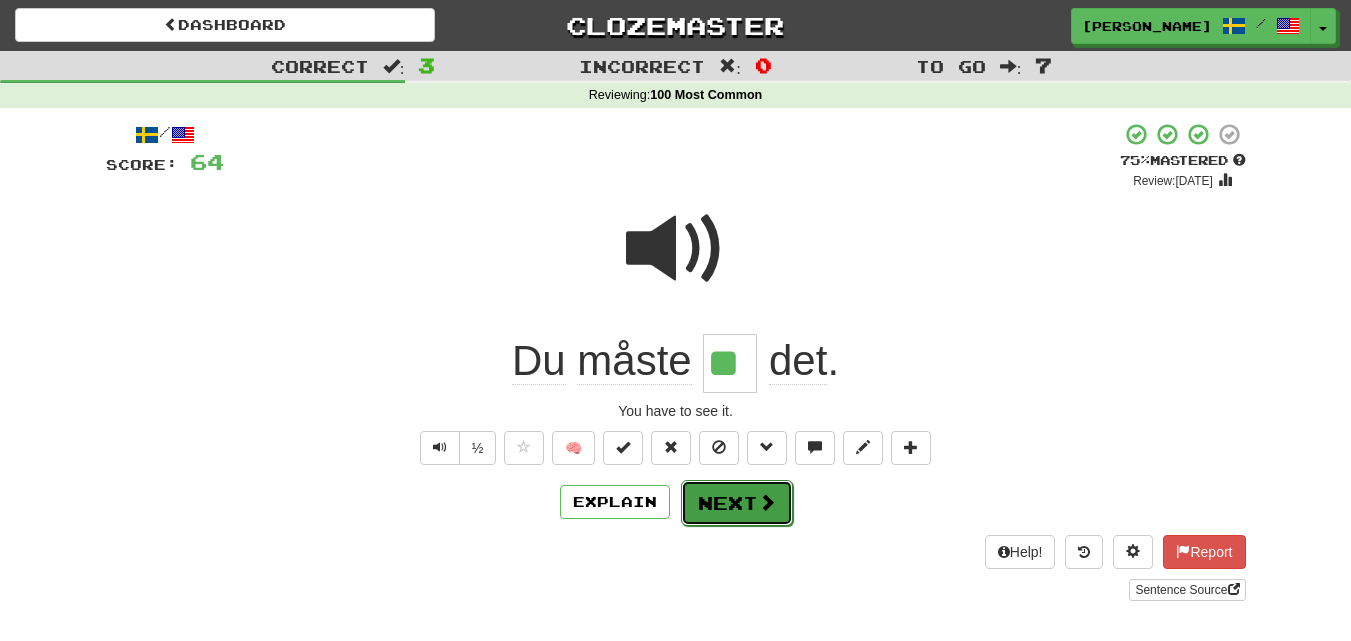 click on "Next" at bounding box center (737, 503) 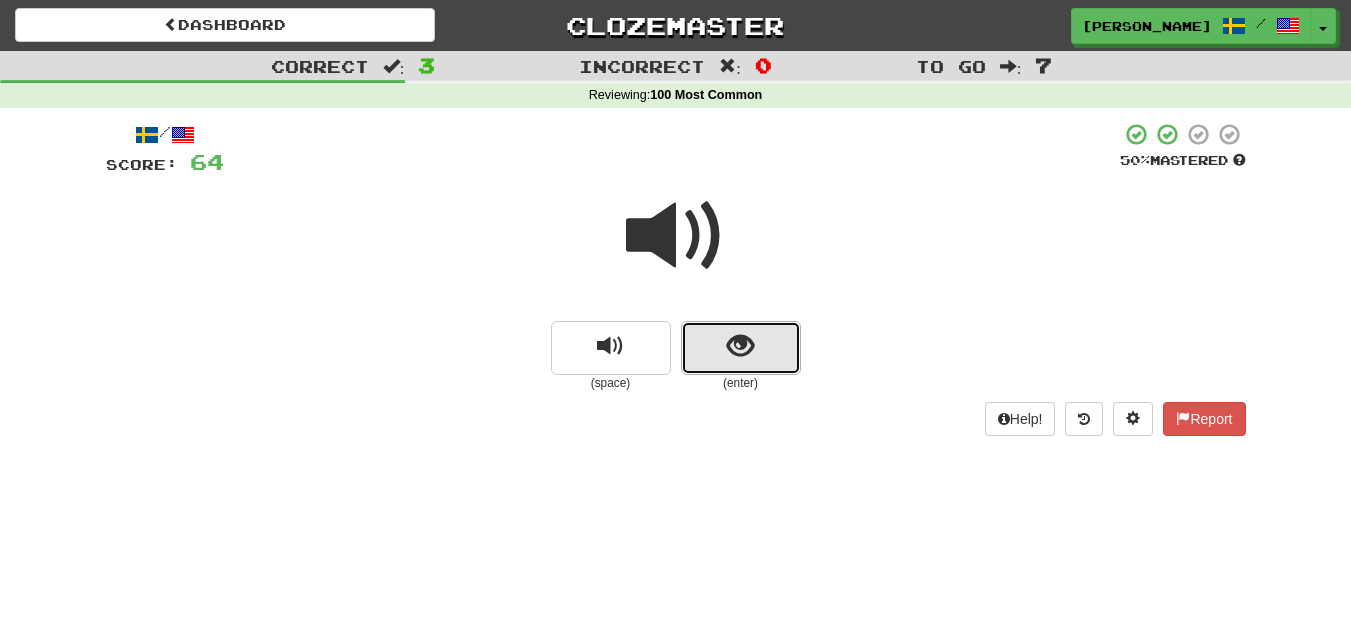 click at bounding box center (741, 348) 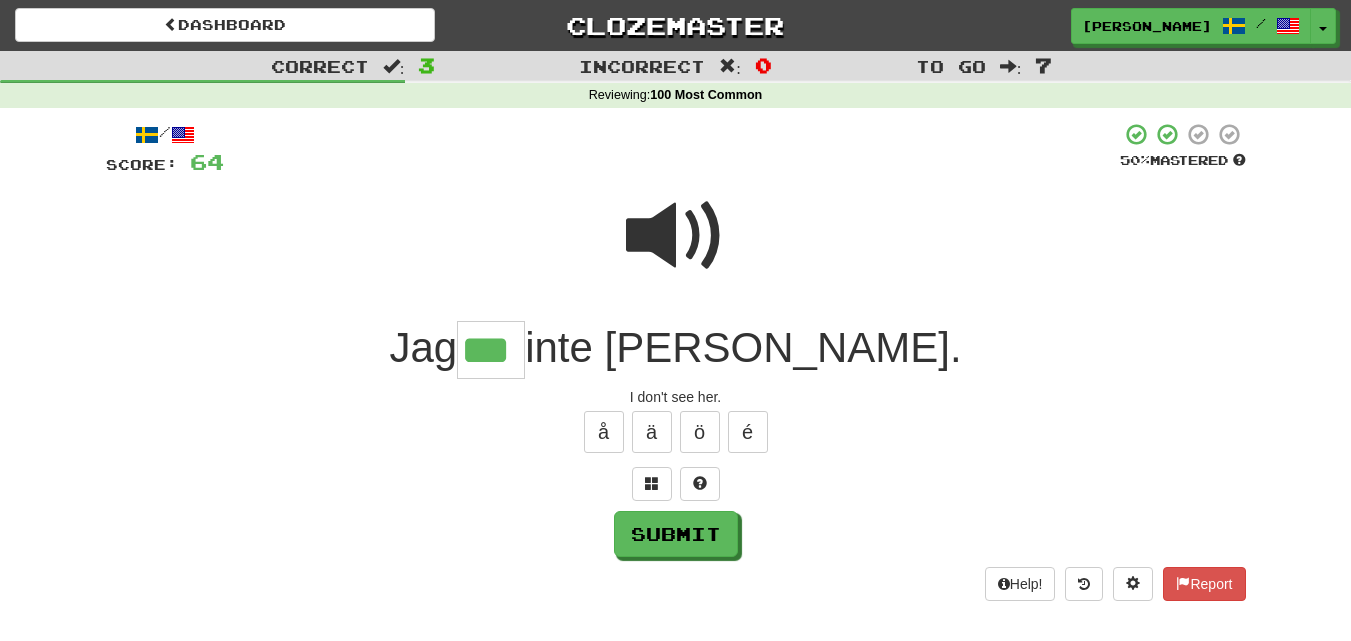type on "***" 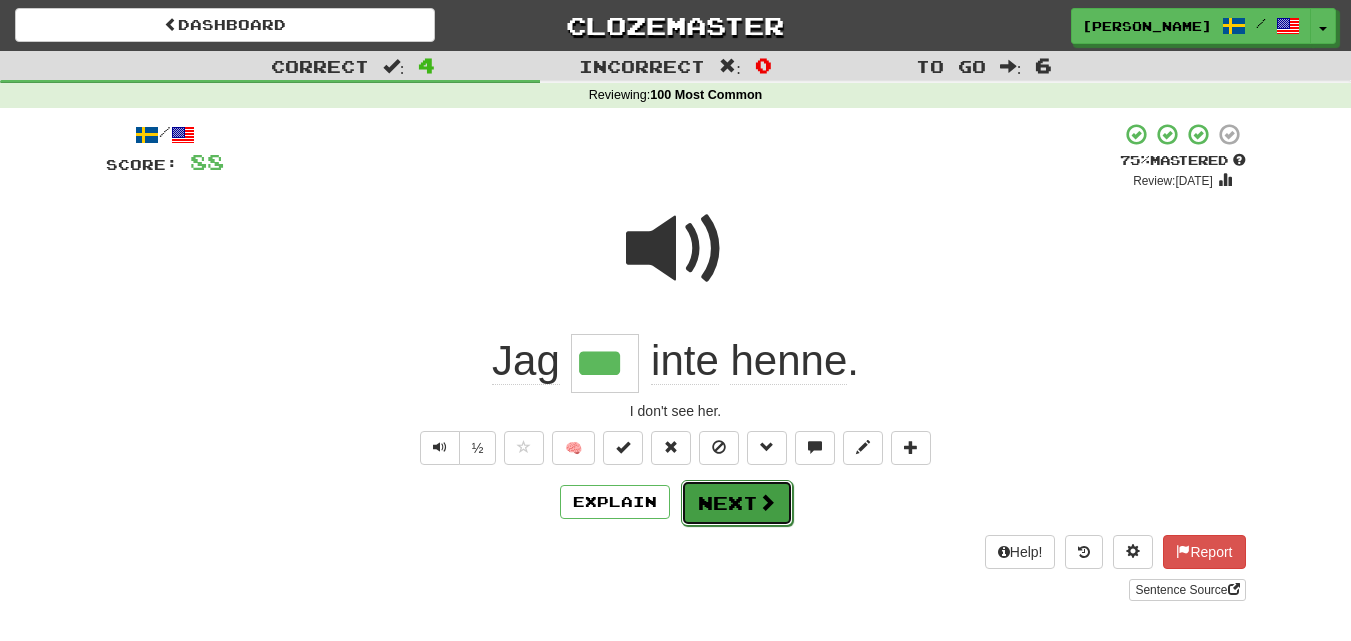click on "Next" at bounding box center [737, 503] 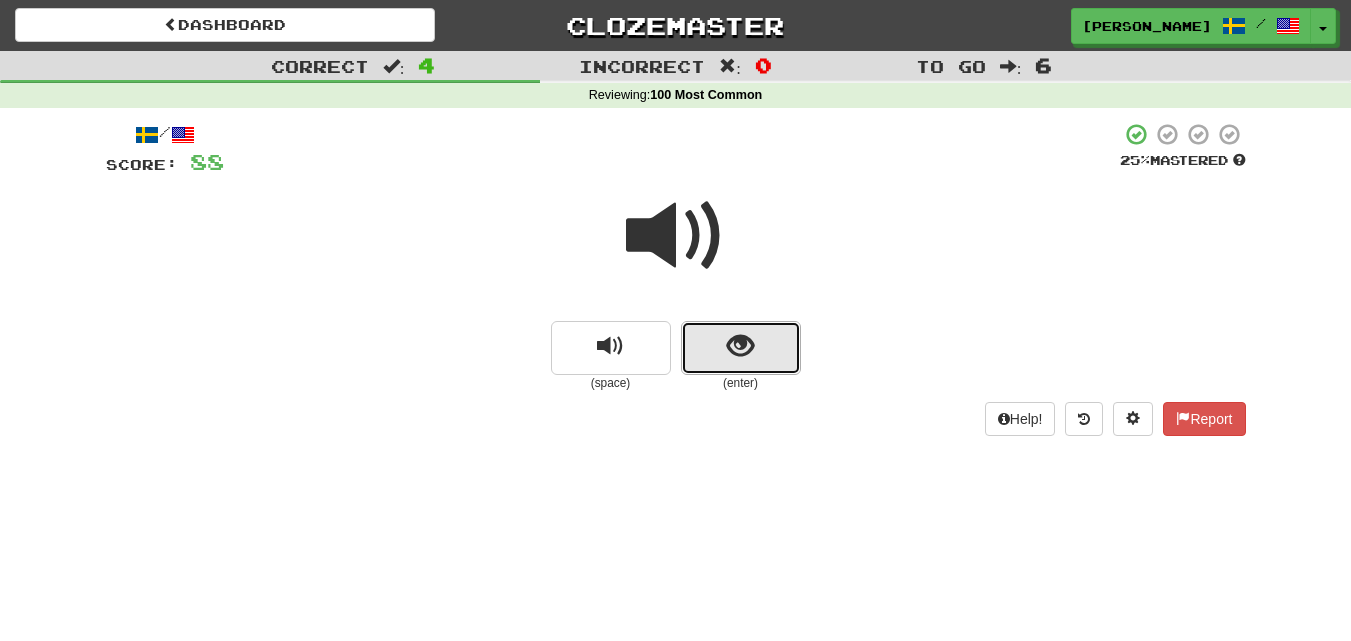 click at bounding box center [741, 348] 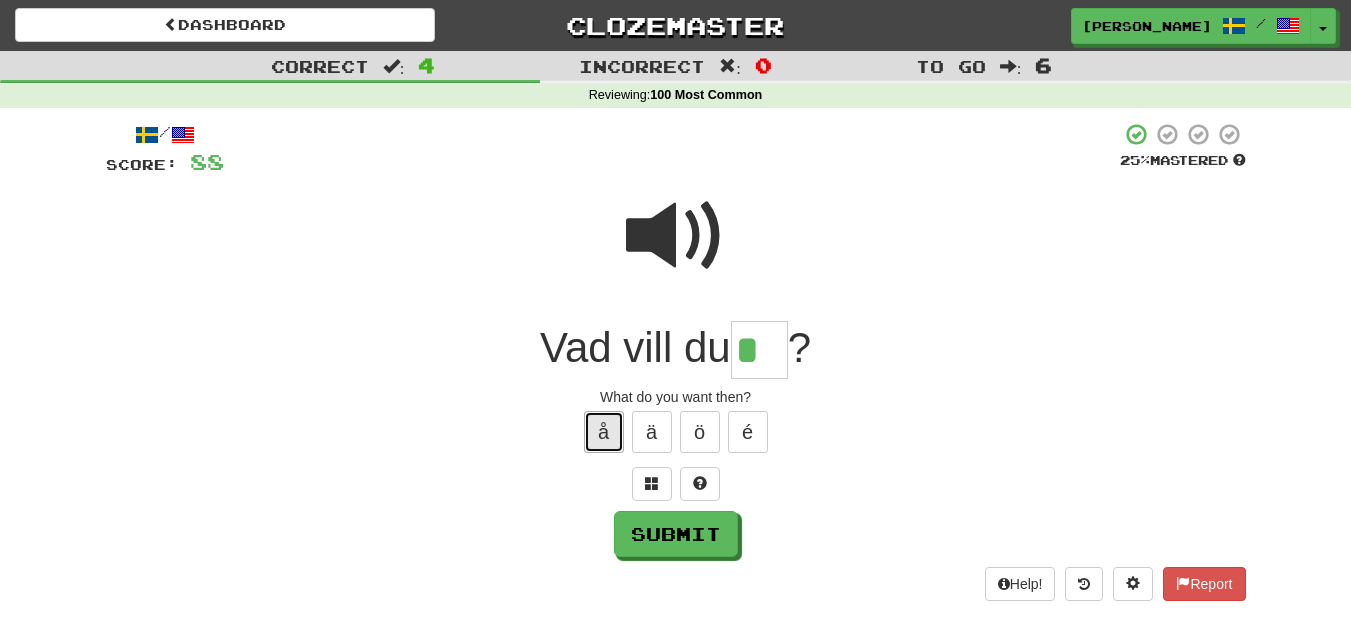click on "å" at bounding box center (604, 432) 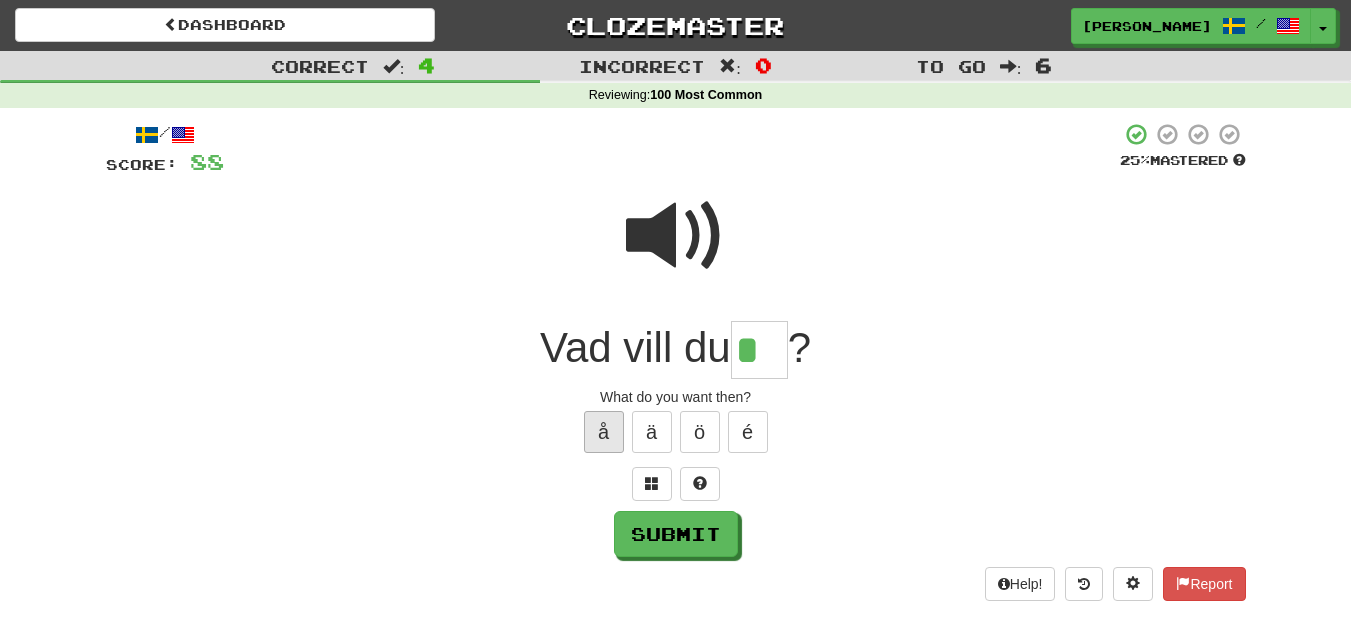 type on "**" 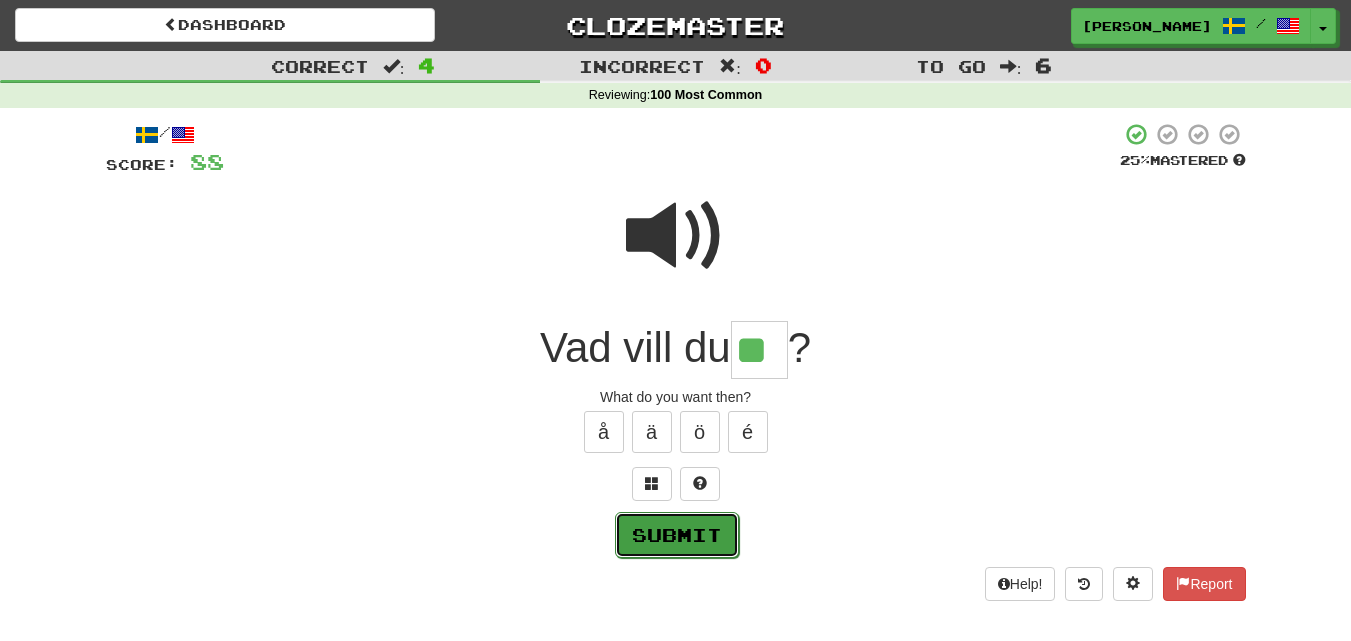 click on "Submit" at bounding box center (677, 535) 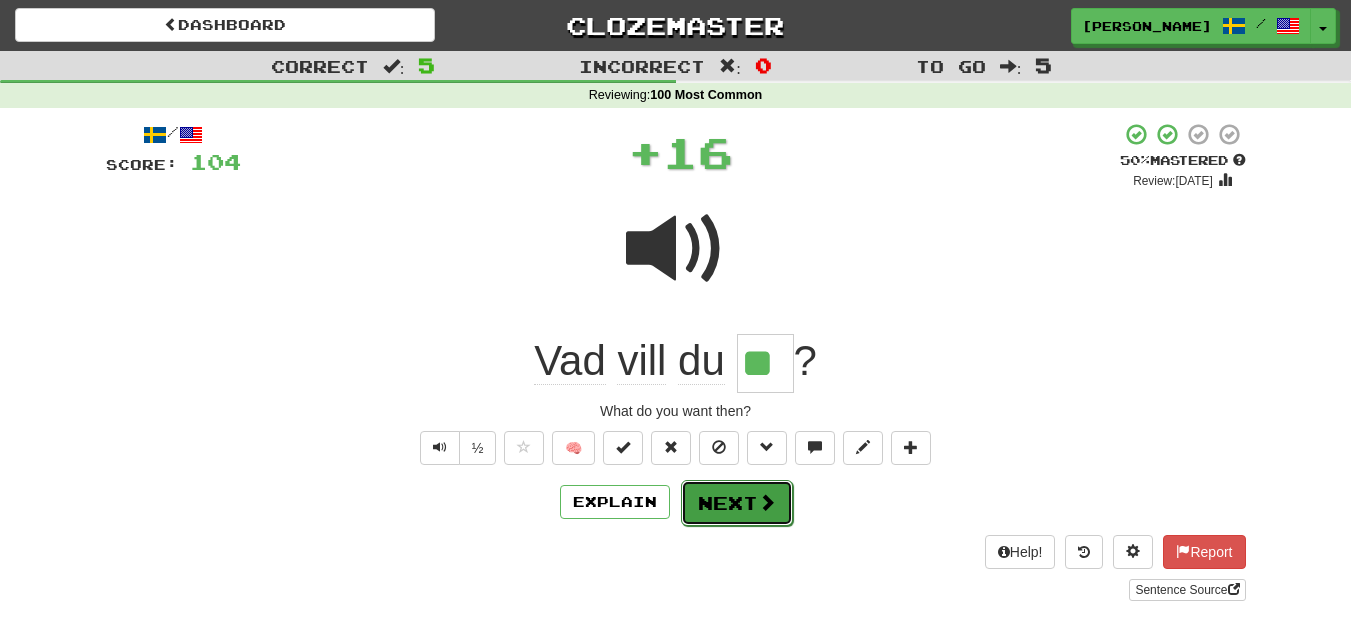 click on "Next" at bounding box center [737, 503] 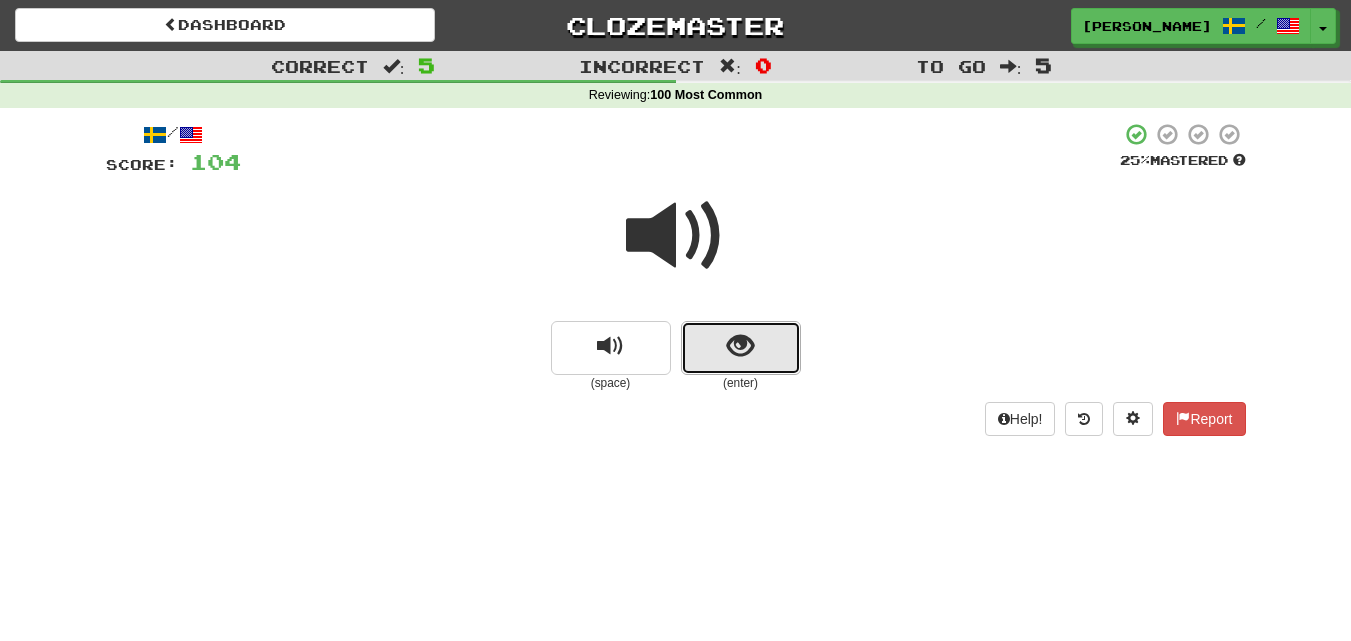 click at bounding box center (740, 346) 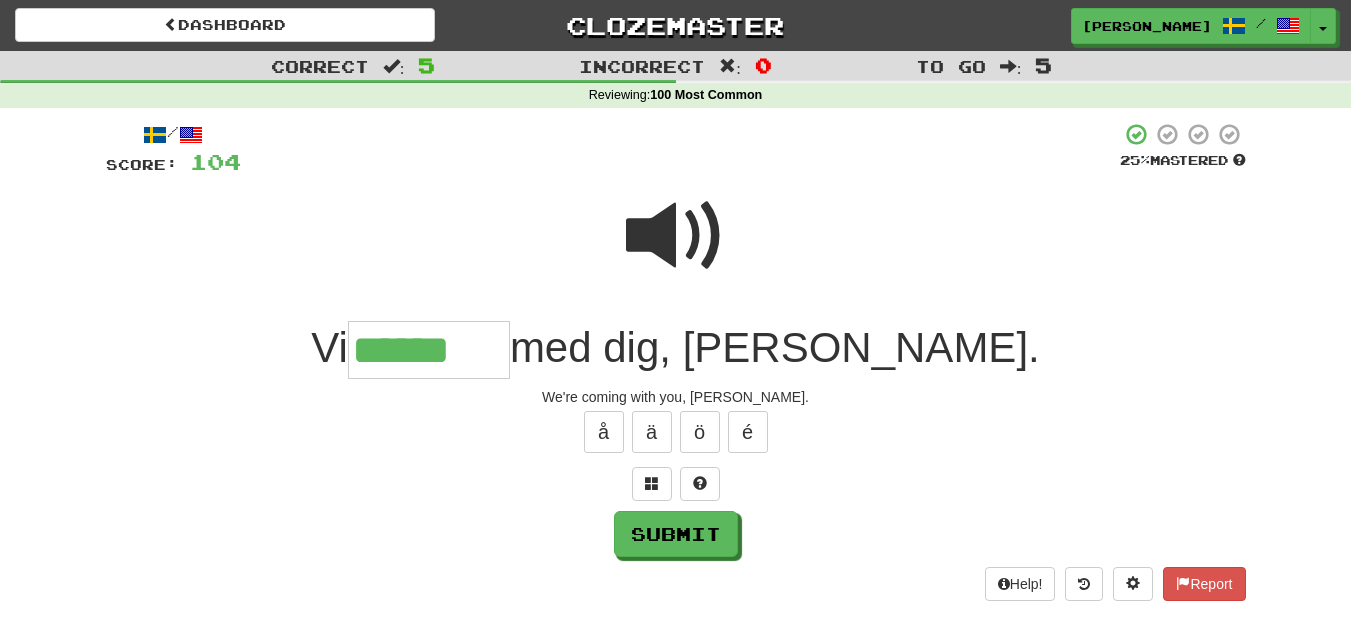 type on "******" 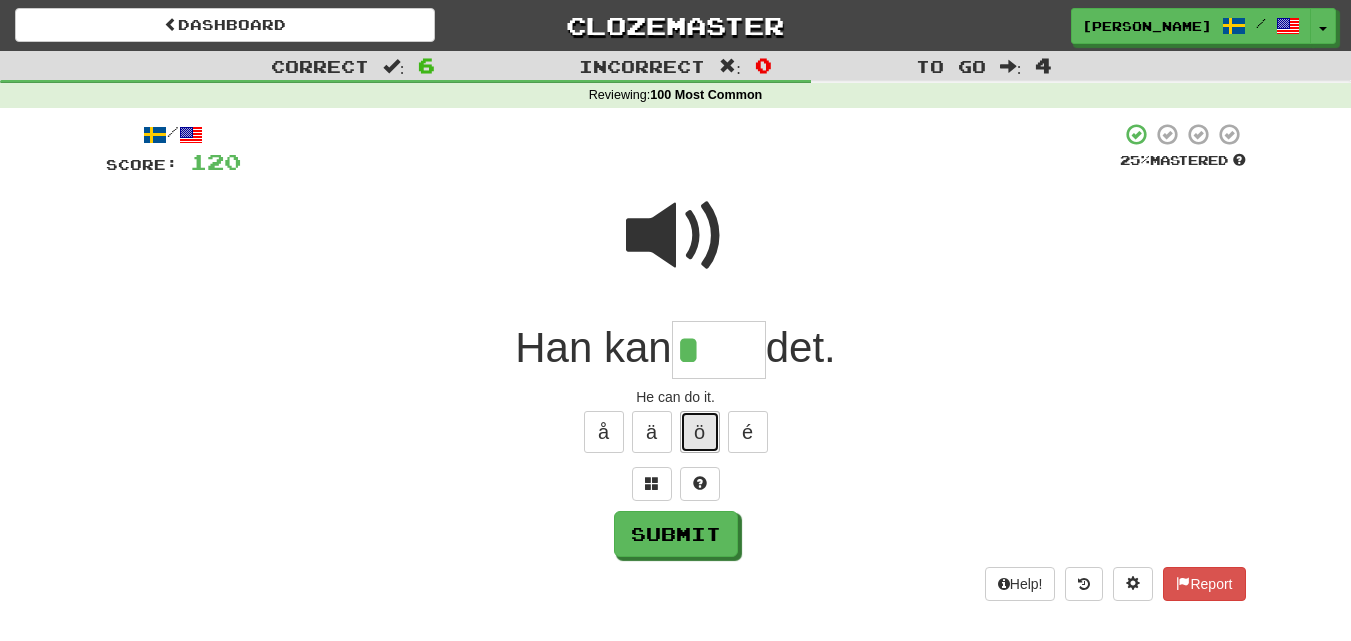 click on "ö" at bounding box center (700, 432) 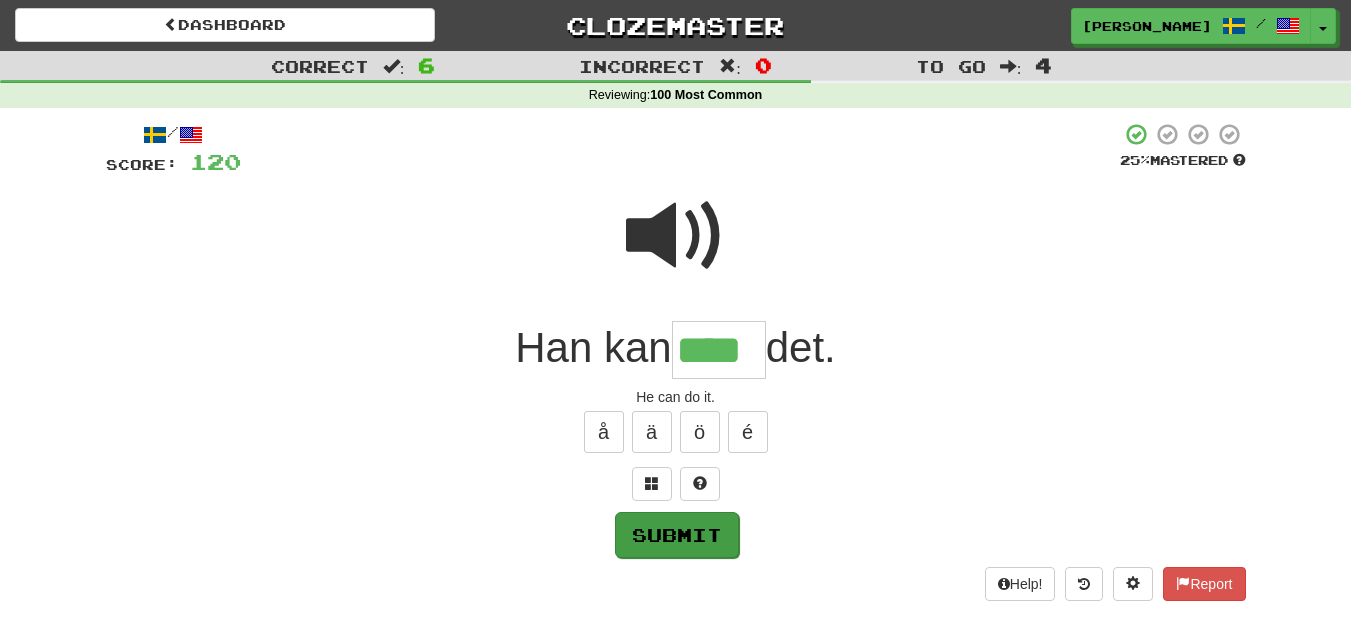 type on "****" 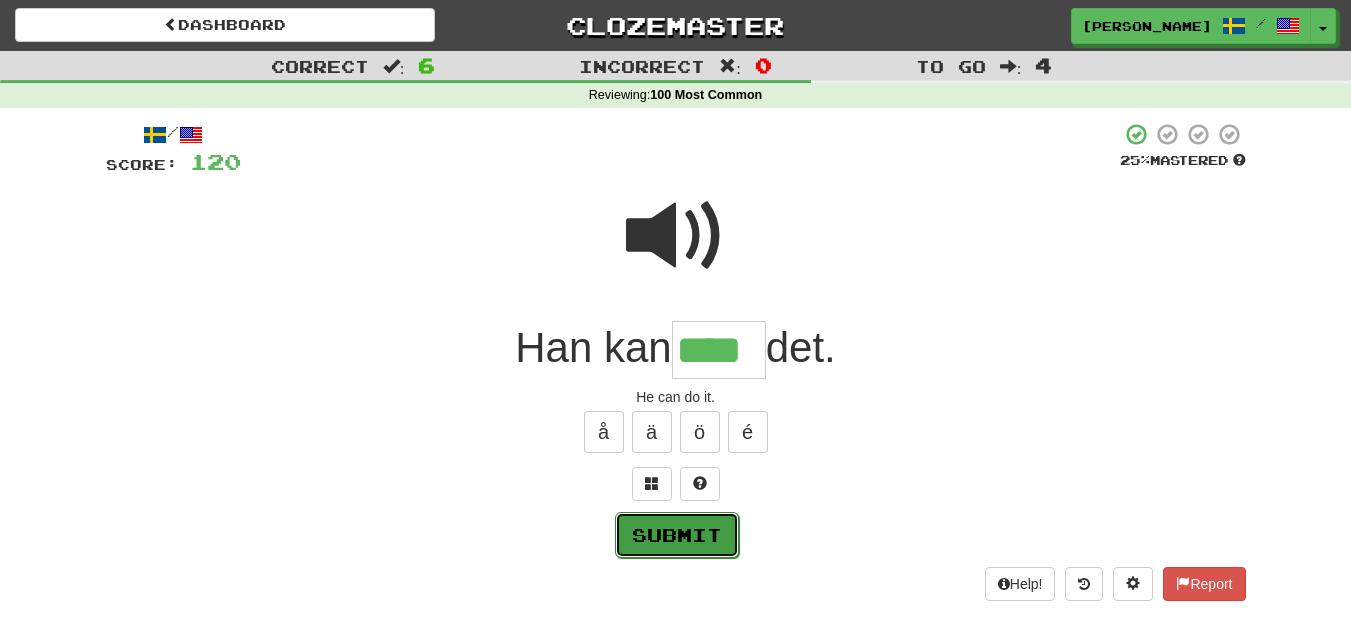 click on "Submit" at bounding box center [677, 535] 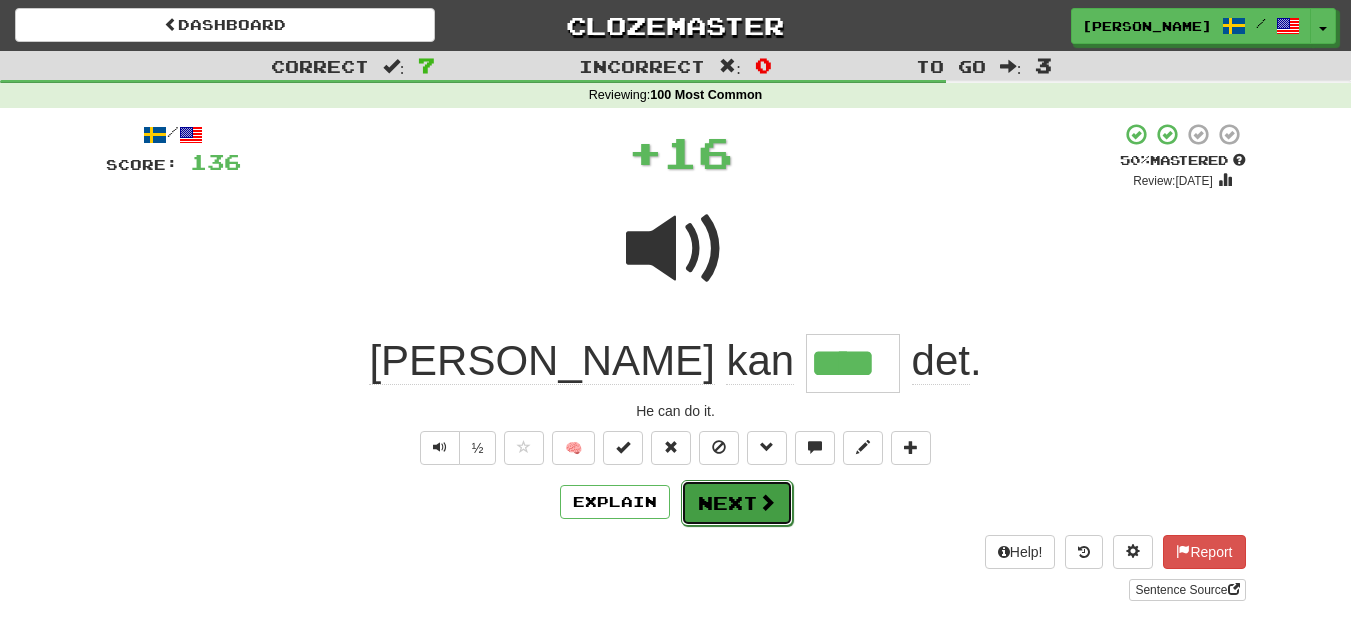 click on "Next" at bounding box center (737, 503) 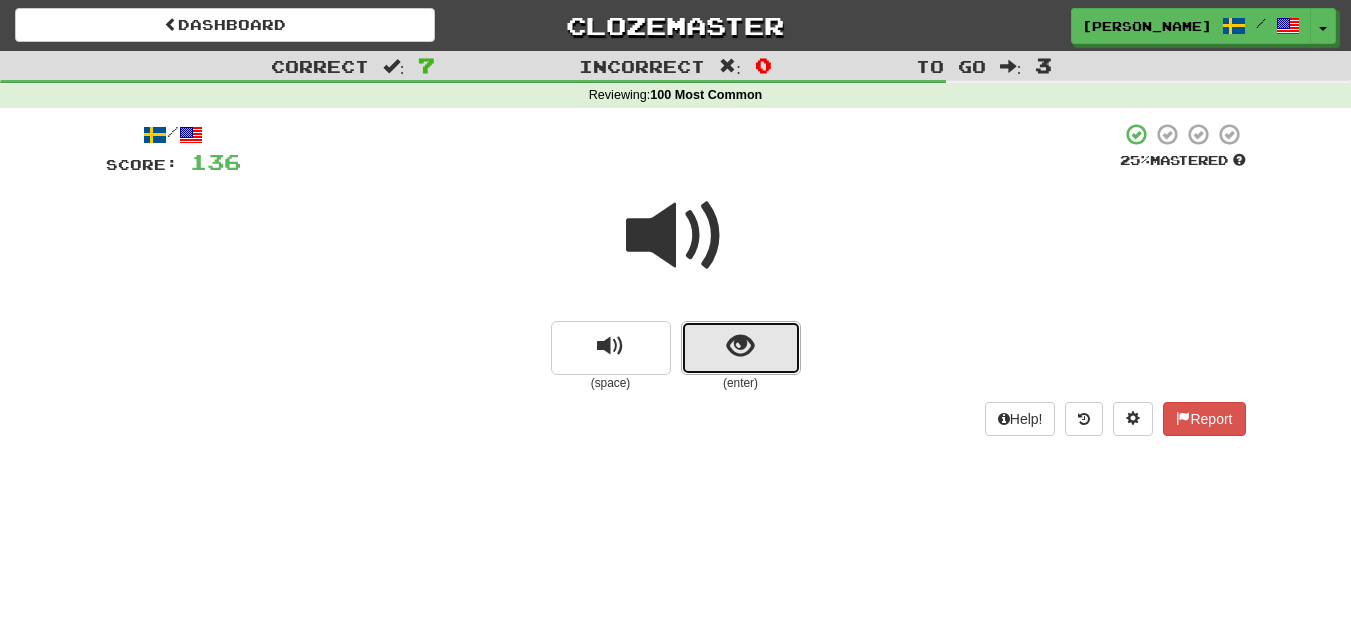 click at bounding box center (741, 348) 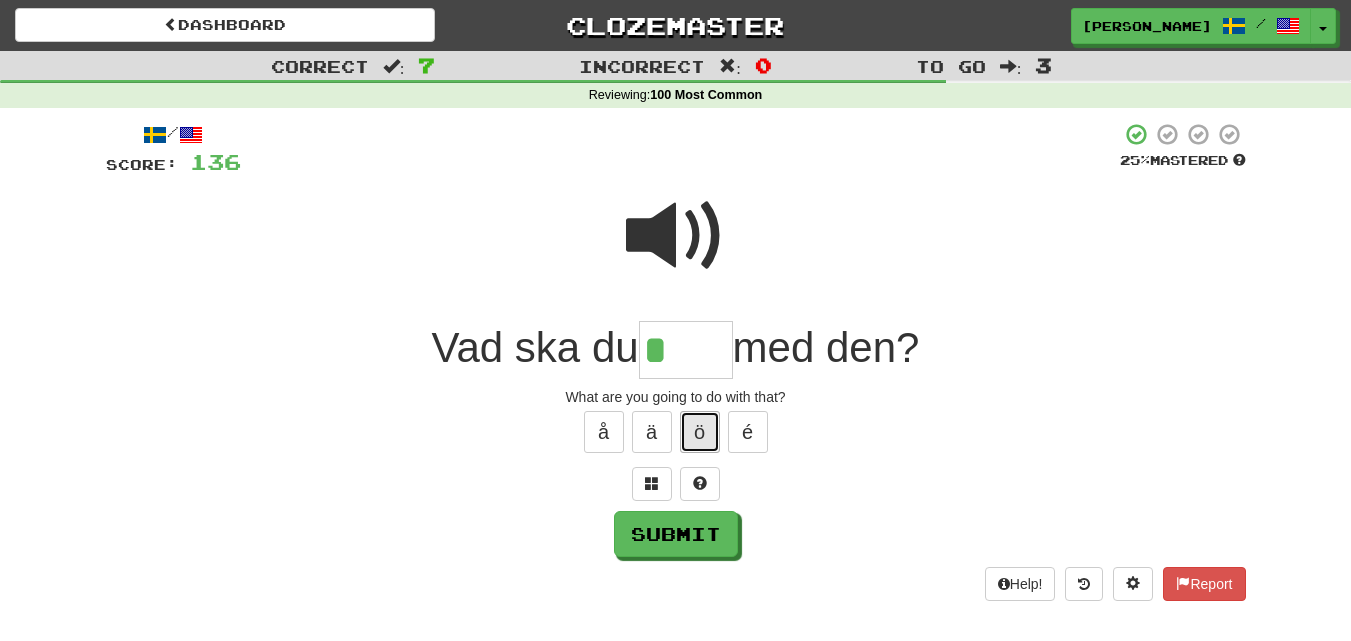 click on "ö" at bounding box center [700, 432] 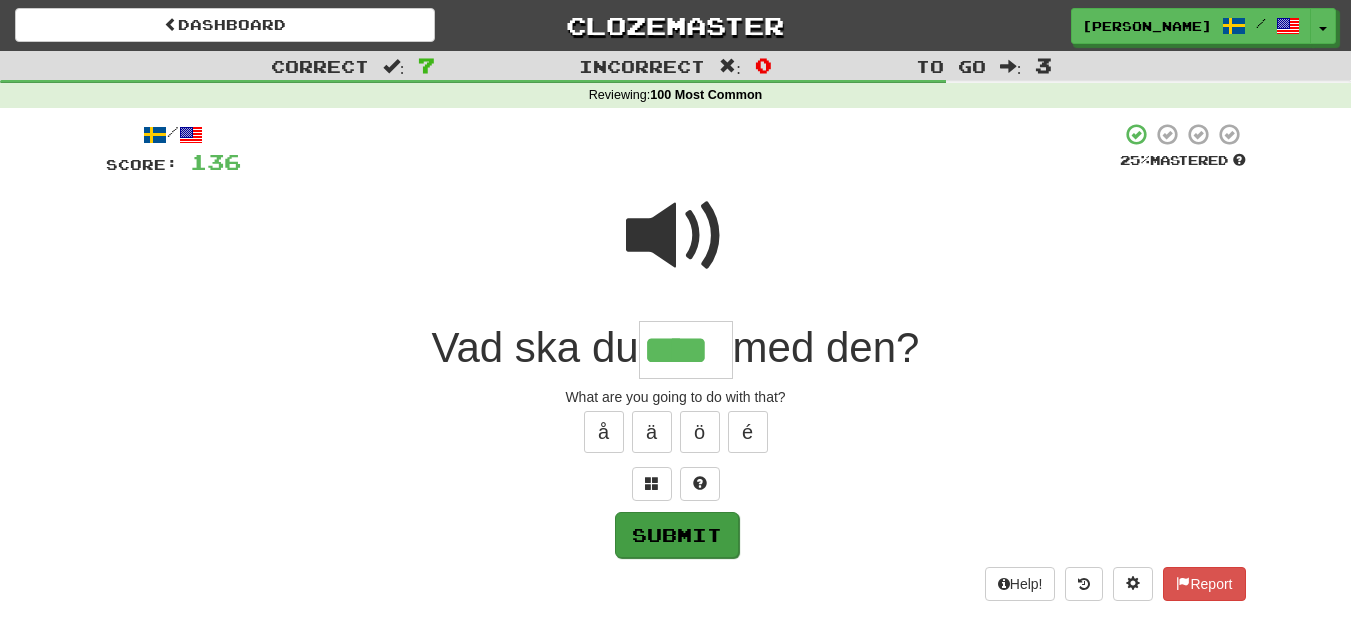 type on "****" 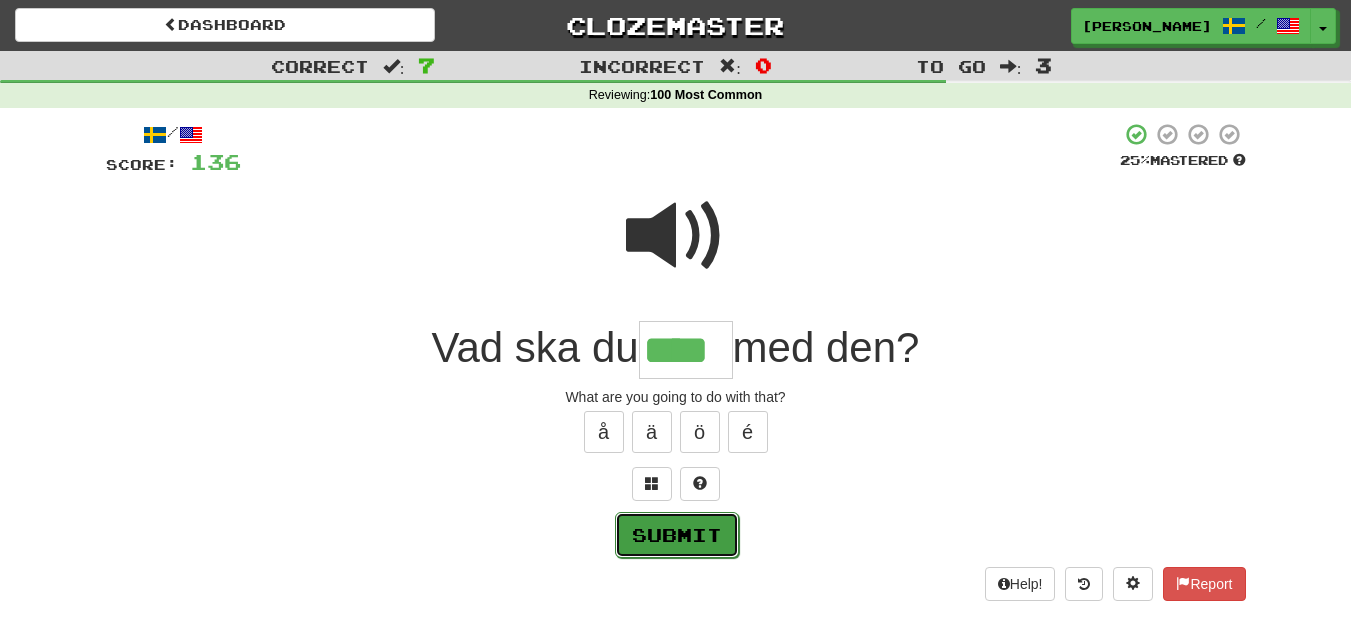 click on "Submit" at bounding box center (677, 535) 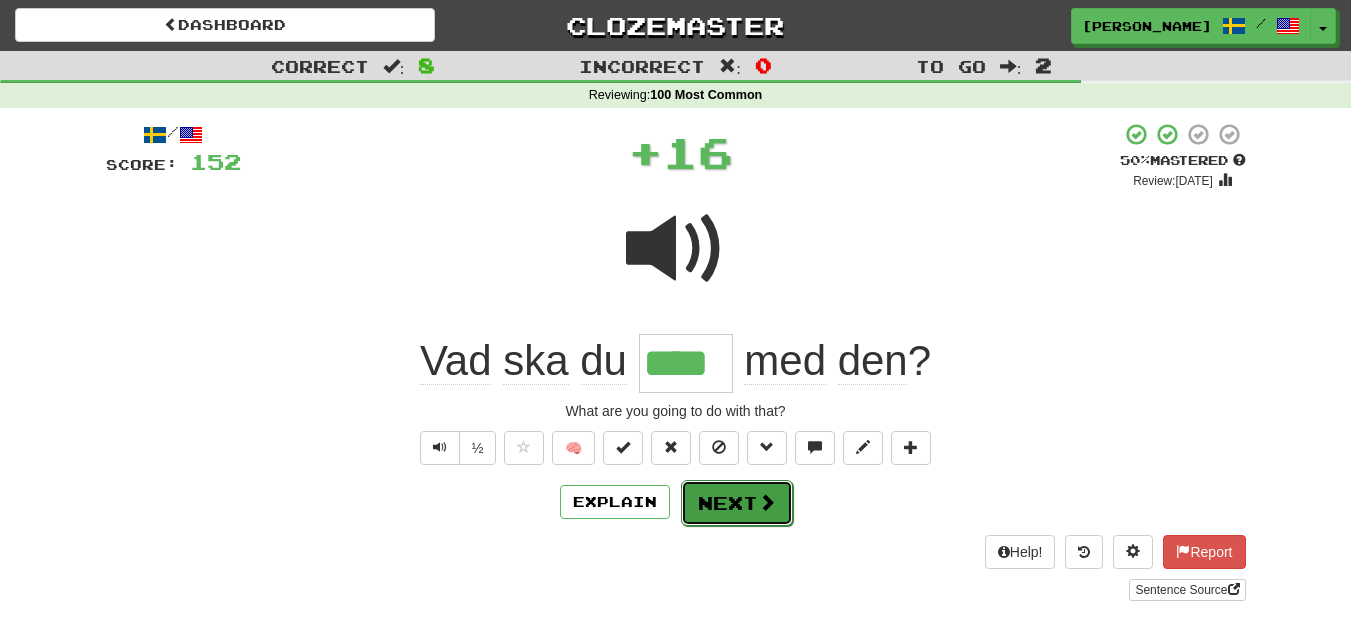 click on "Next" at bounding box center [737, 503] 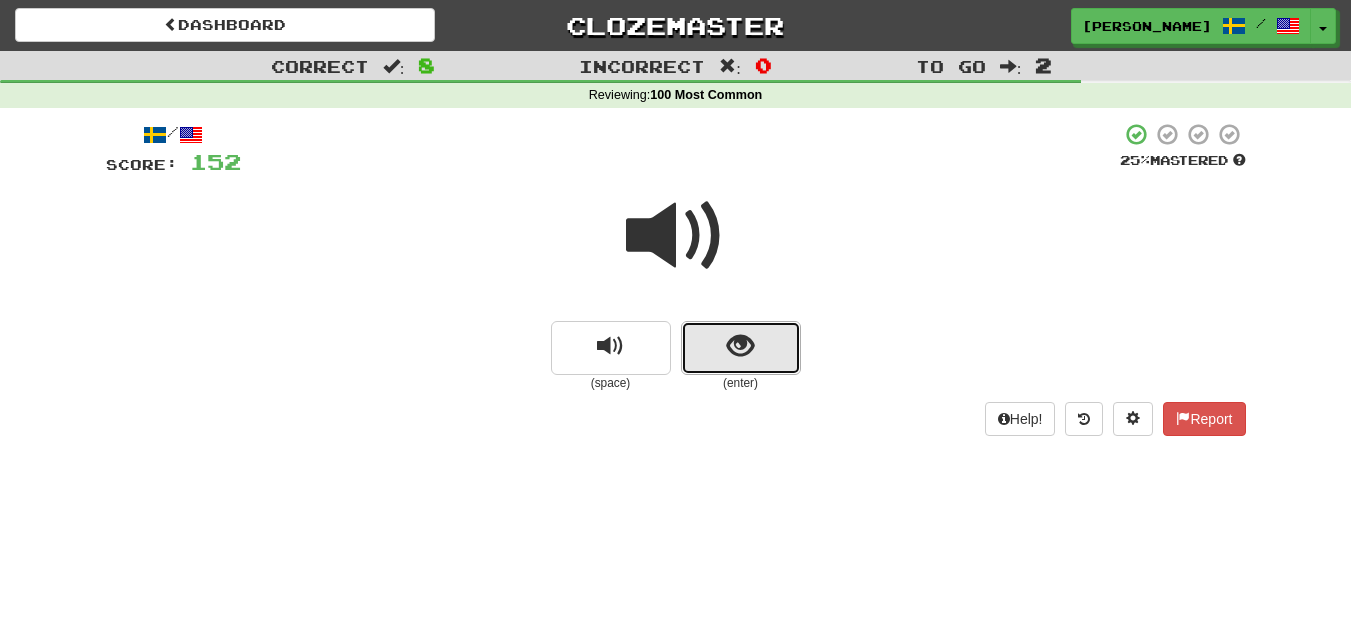 click at bounding box center [741, 348] 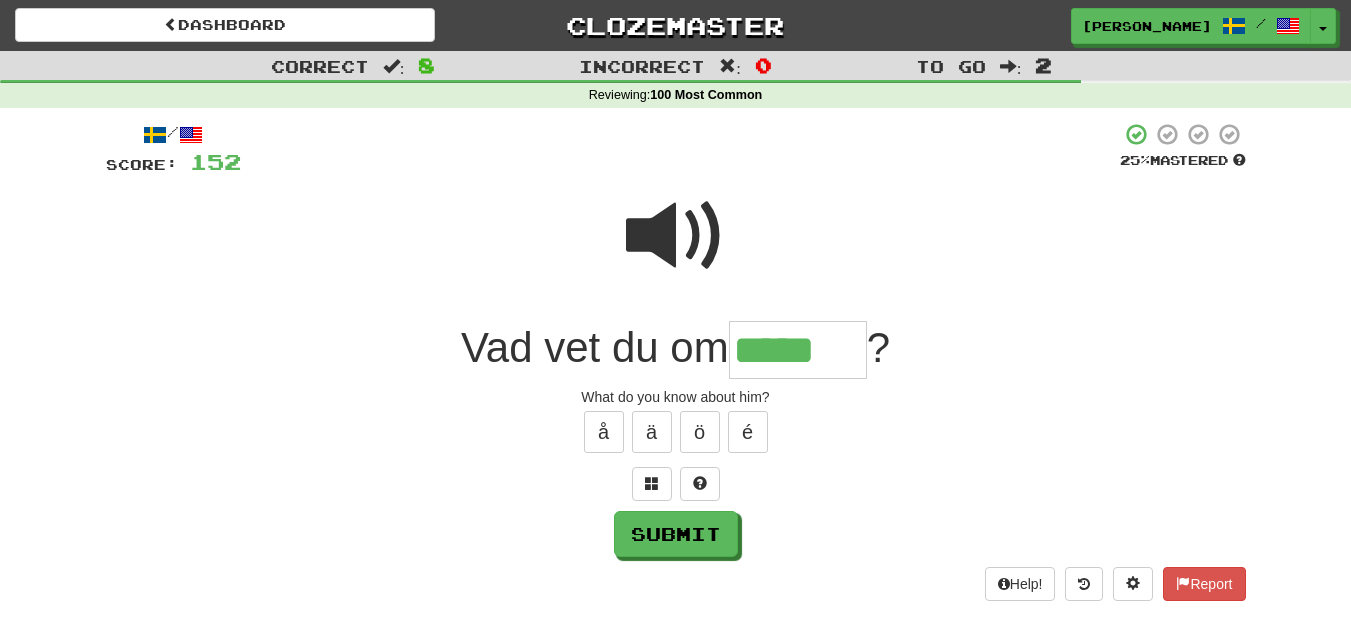 type on "*****" 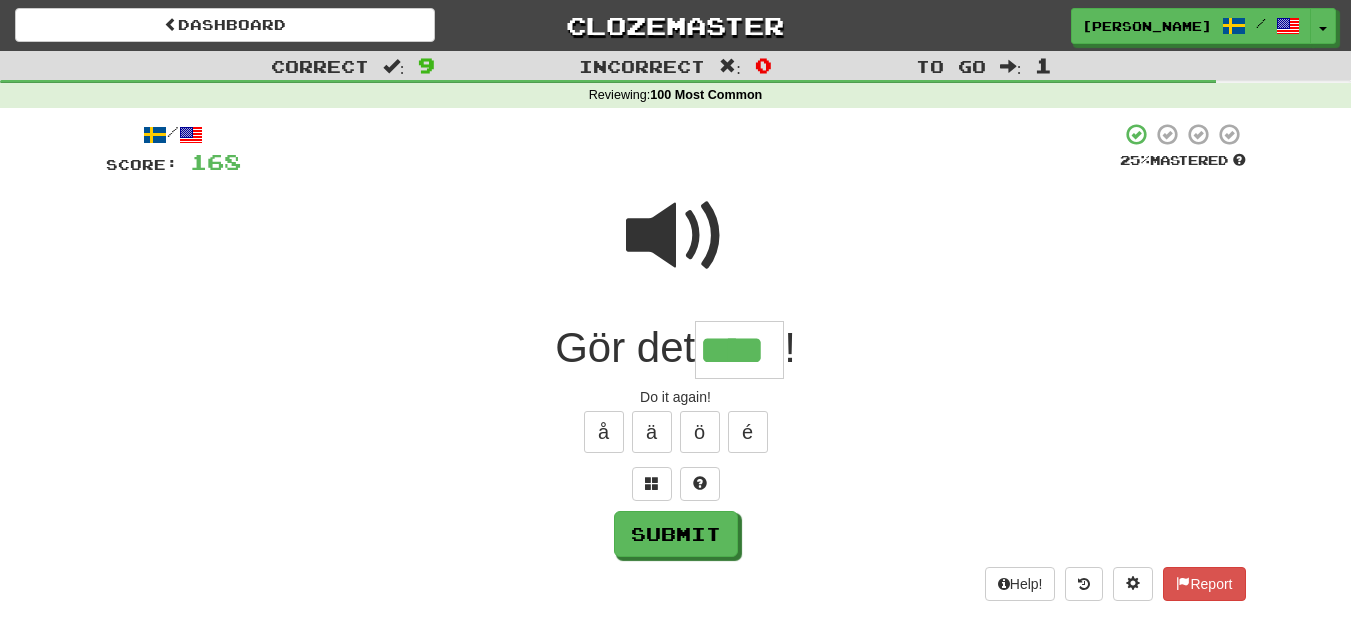 type on "****" 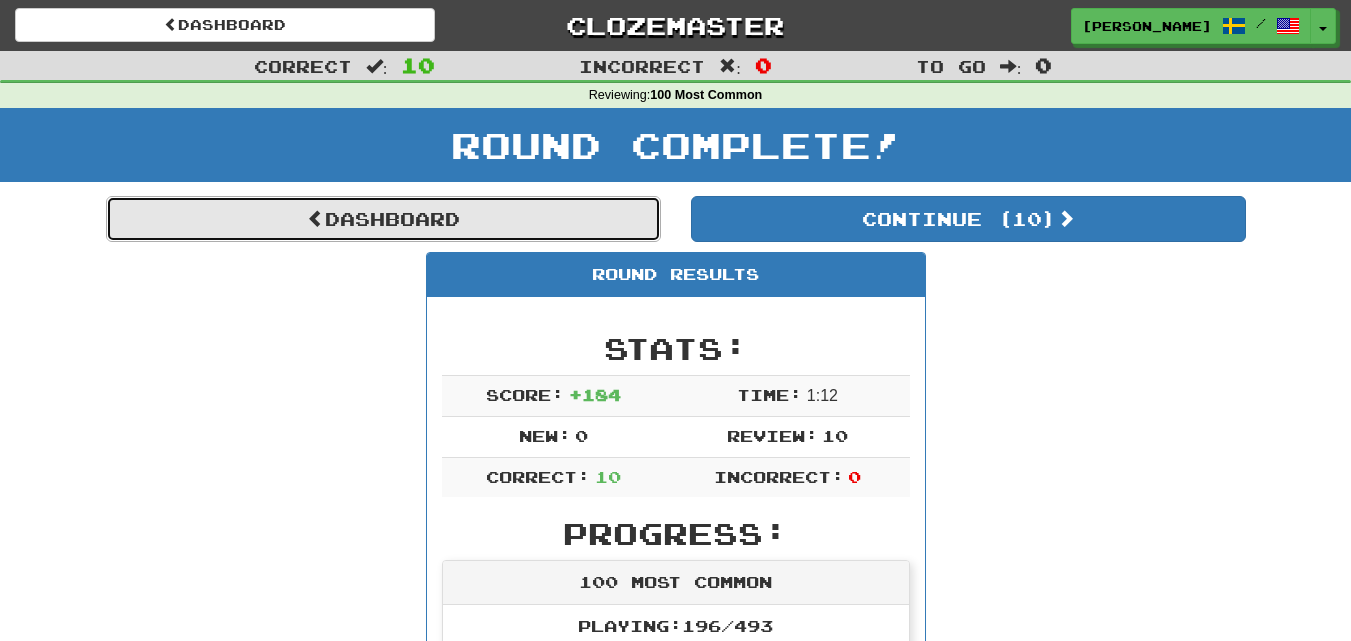 click on "Dashboard" at bounding box center (383, 219) 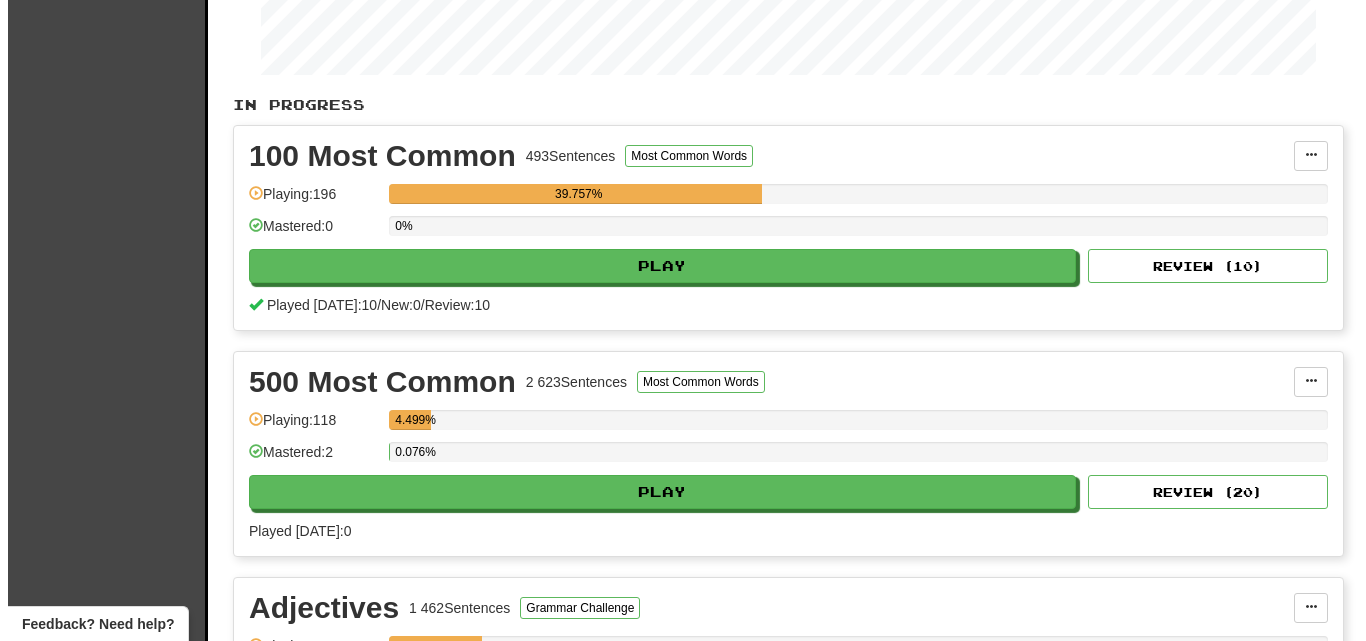 scroll, scrollTop: 400, scrollLeft: 0, axis: vertical 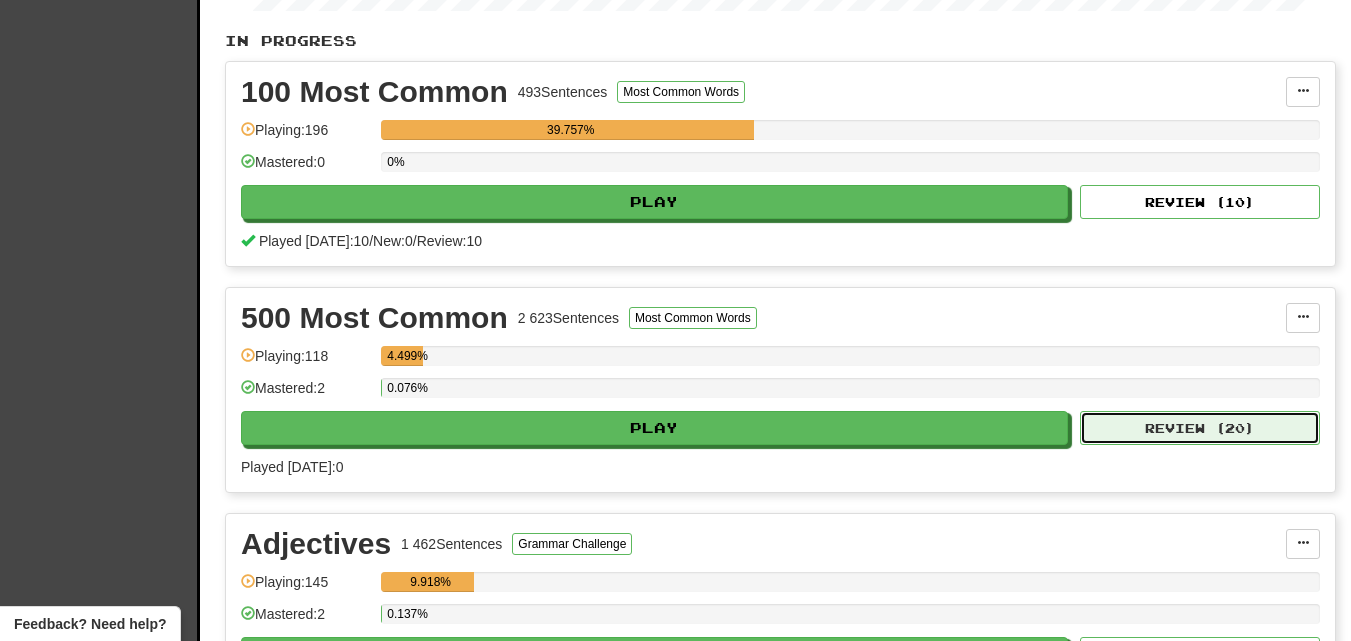 click on "Review ( 20 )" at bounding box center (1200, 428) 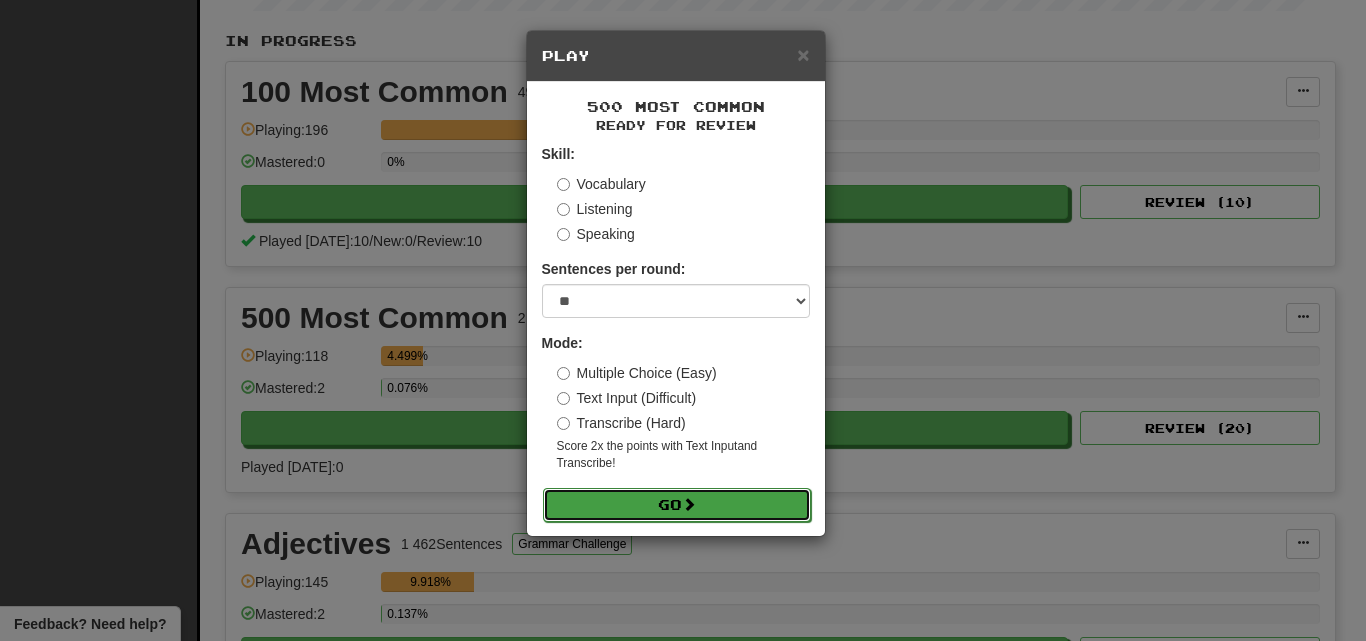 click on "Go" at bounding box center [677, 505] 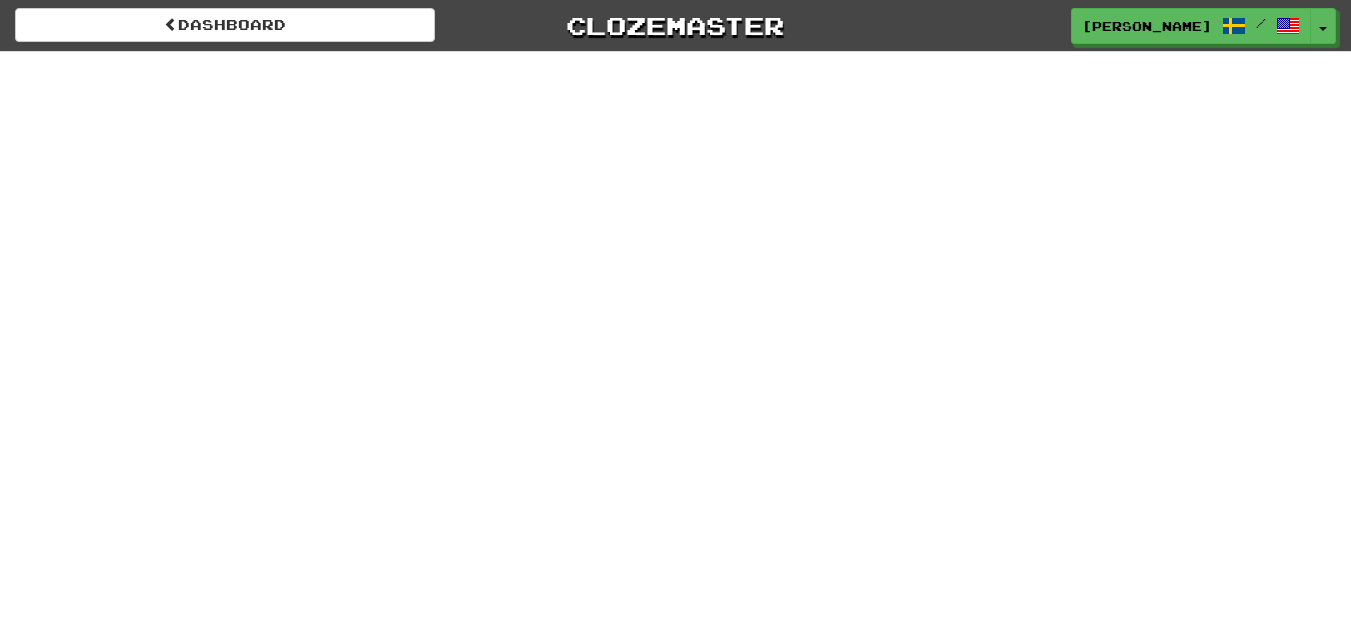 scroll, scrollTop: 0, scrollLeft: 0, axis: both 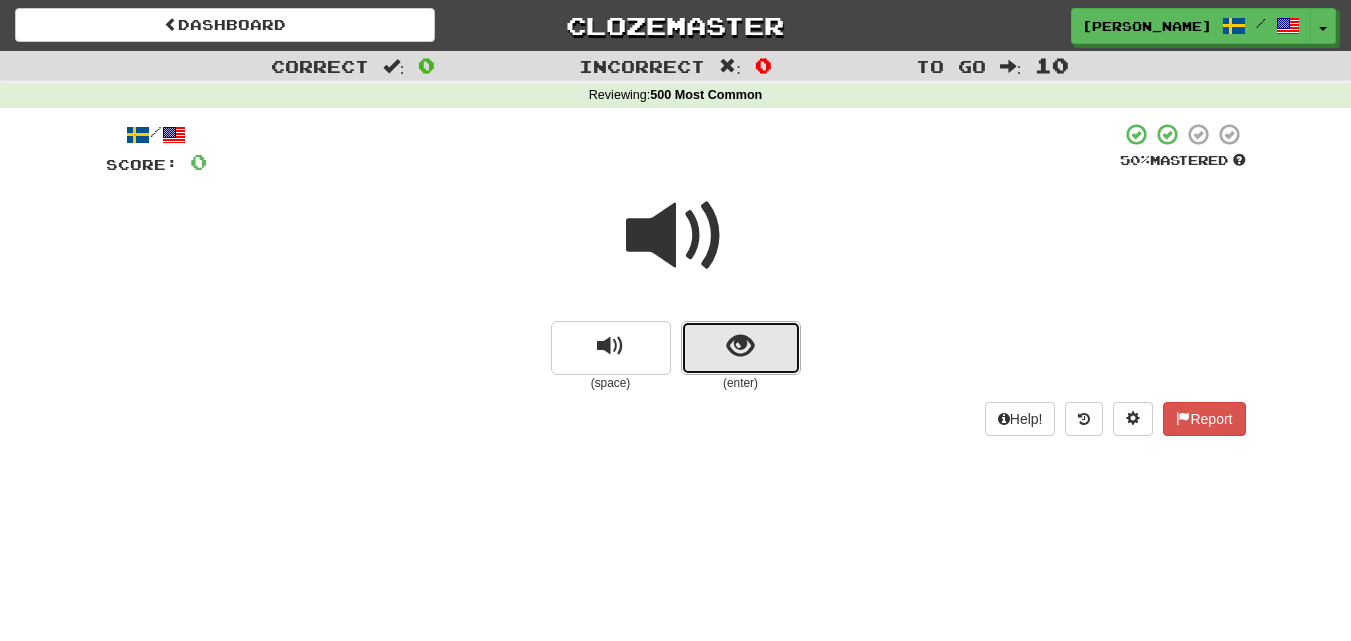 click at bounding box center [741, 348] 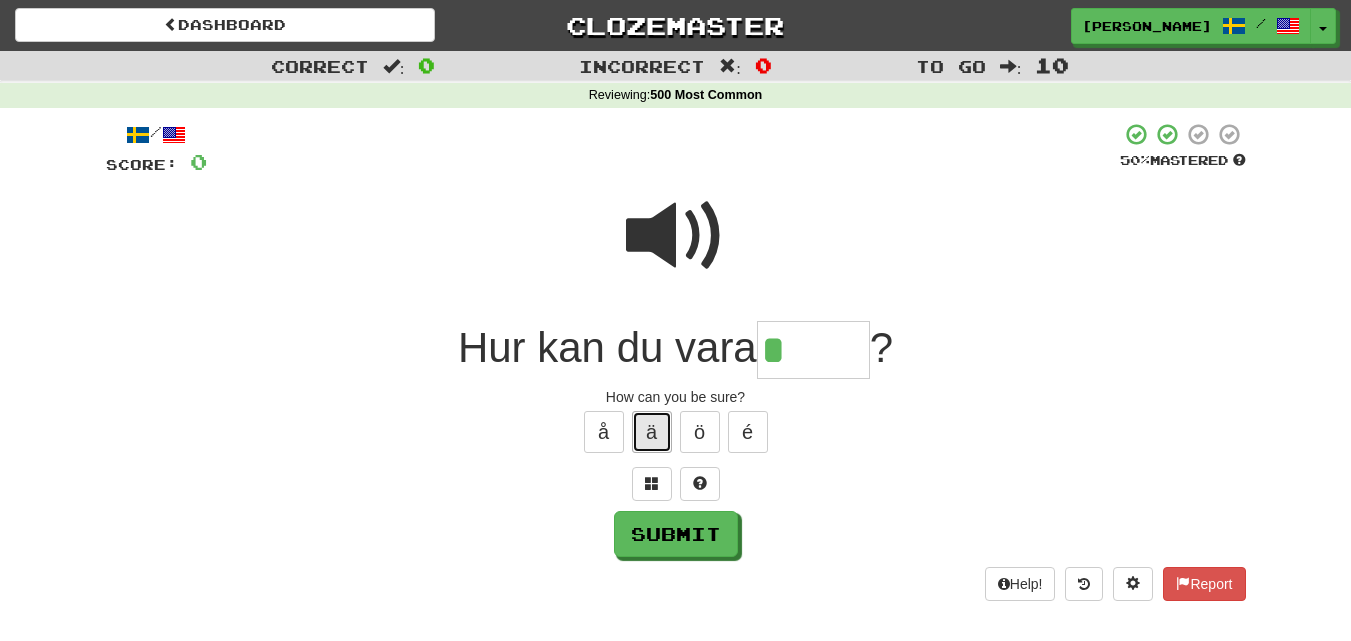 click on "ä" at bounding box center (652, 432) 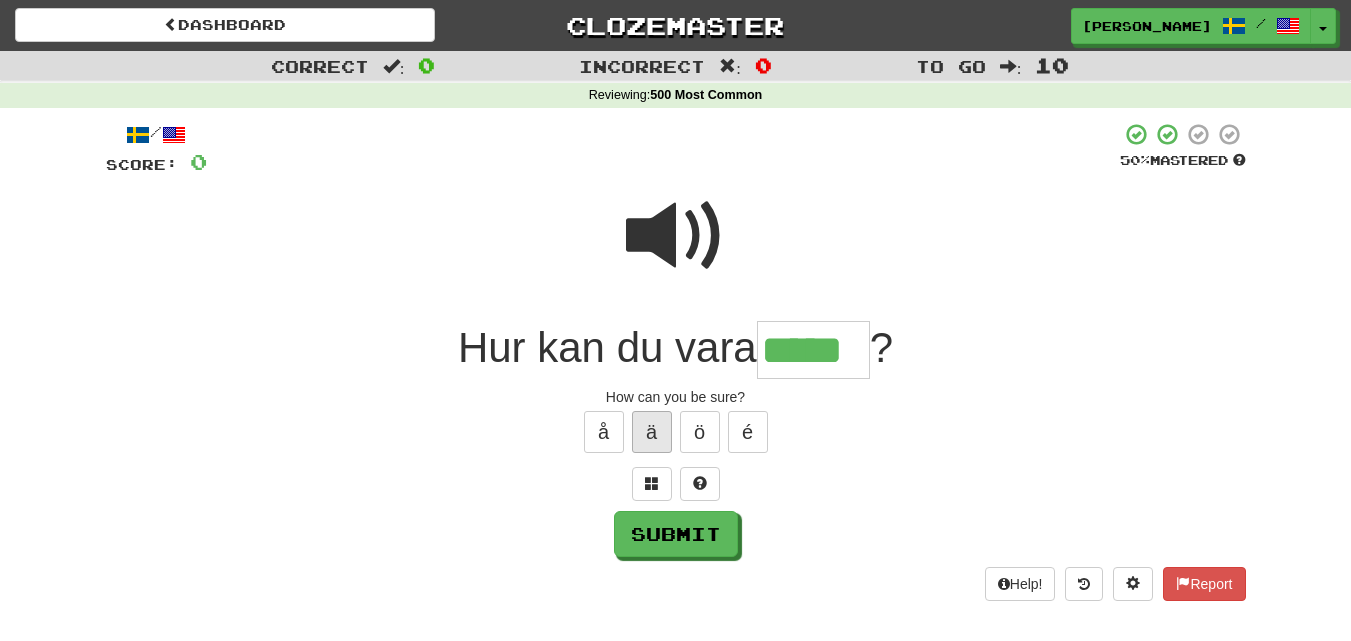 type on "*****" 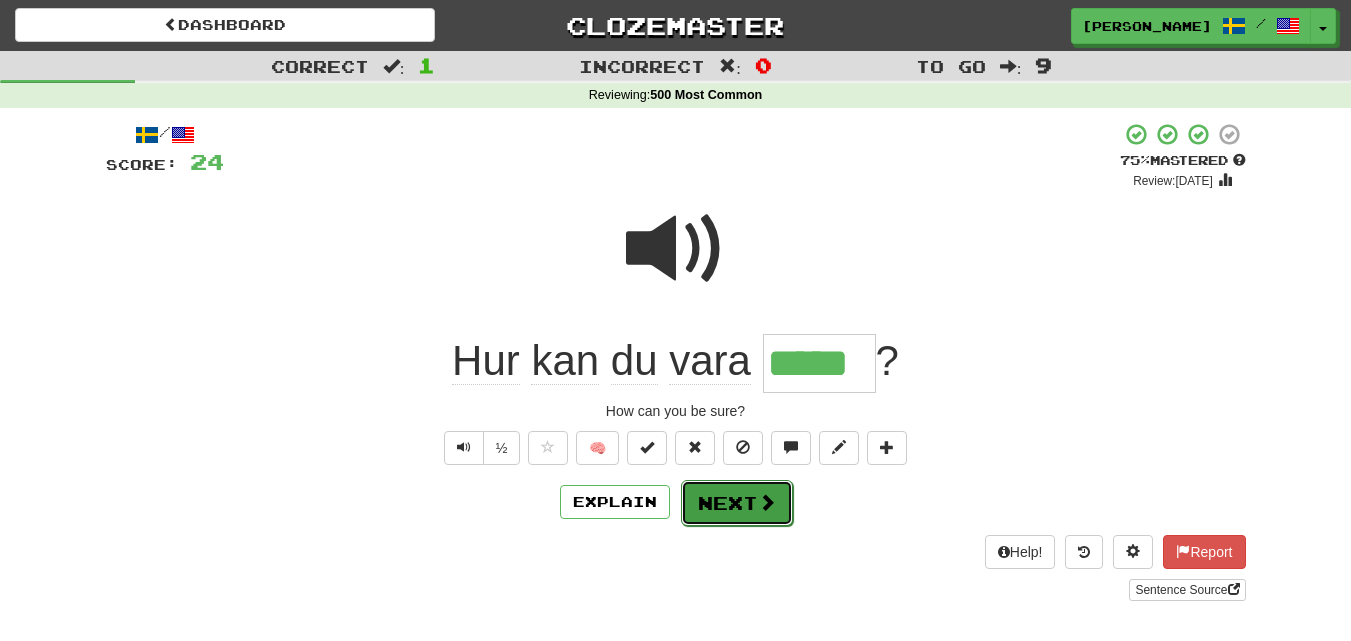 click on "Next" at bounding box center (737, 503) 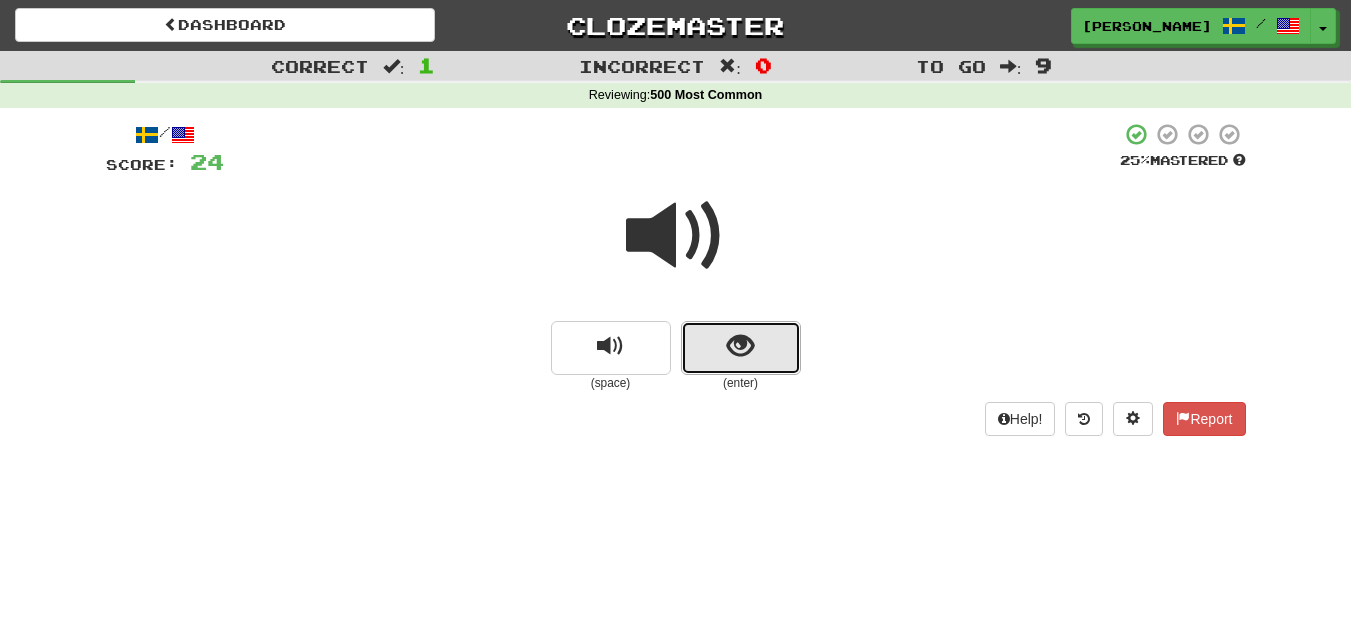 click at bounding box center [741, 348] 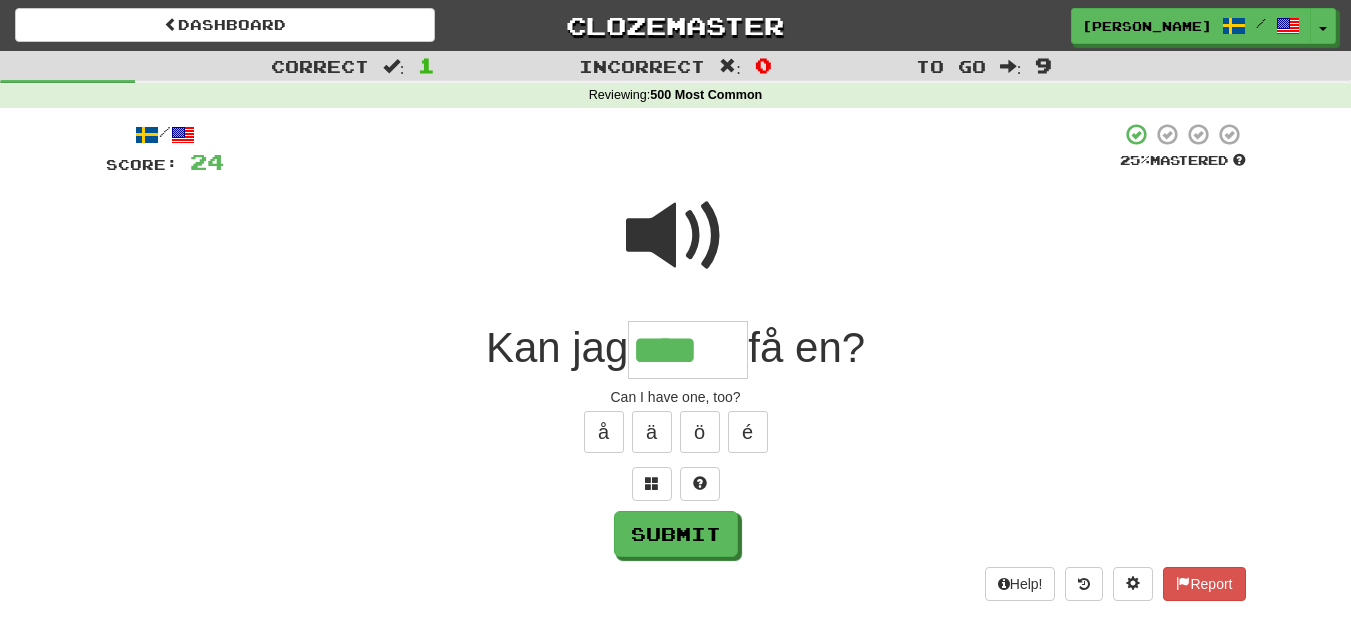 click on "å ä ö é" at bounding box center (676, 432) 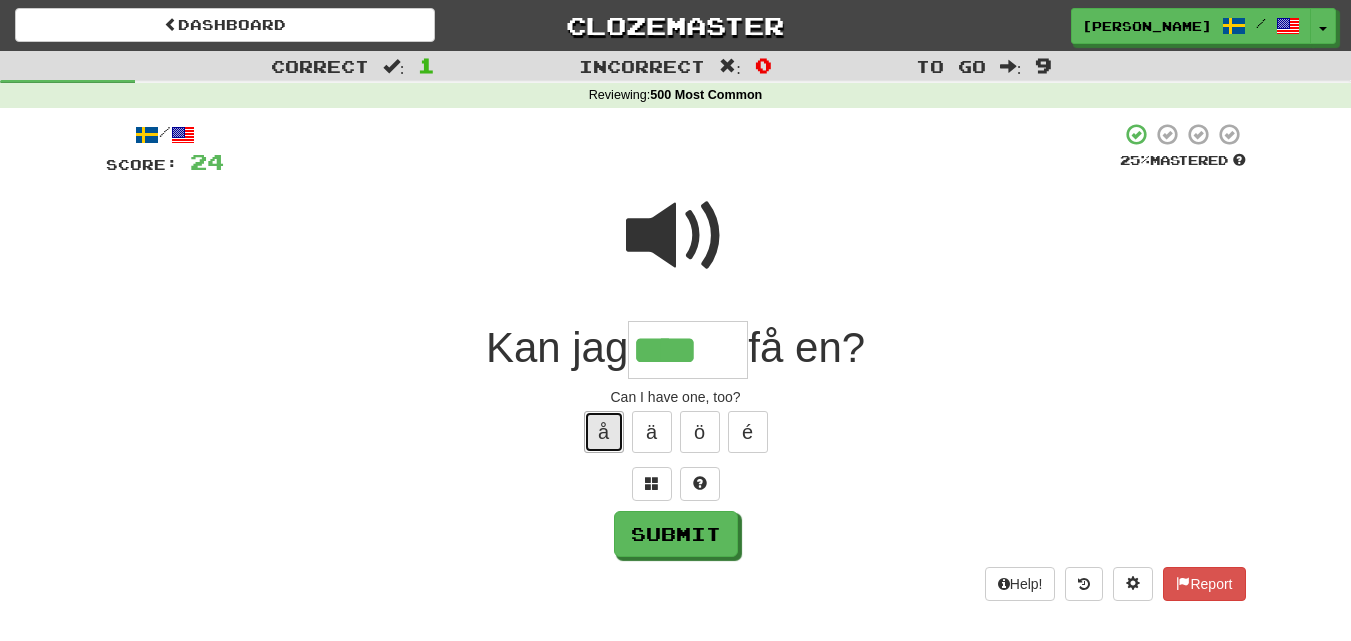 click on "å" at bounding box center (604, 432) 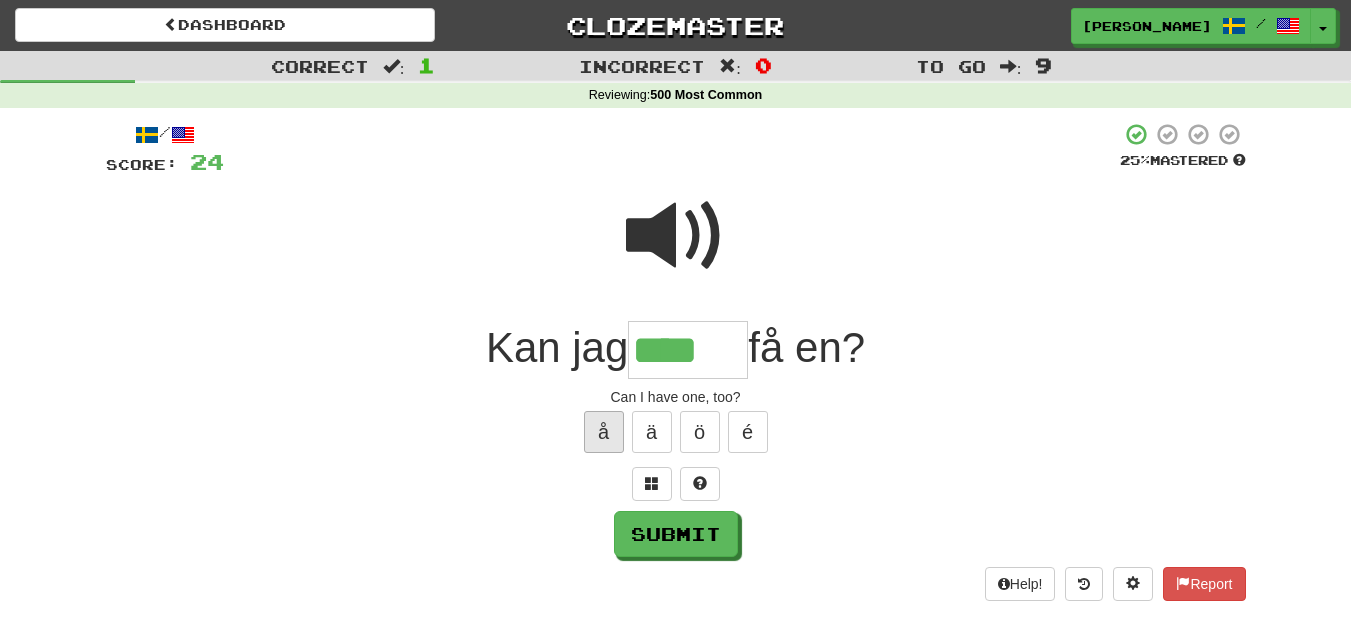 type on "*****" 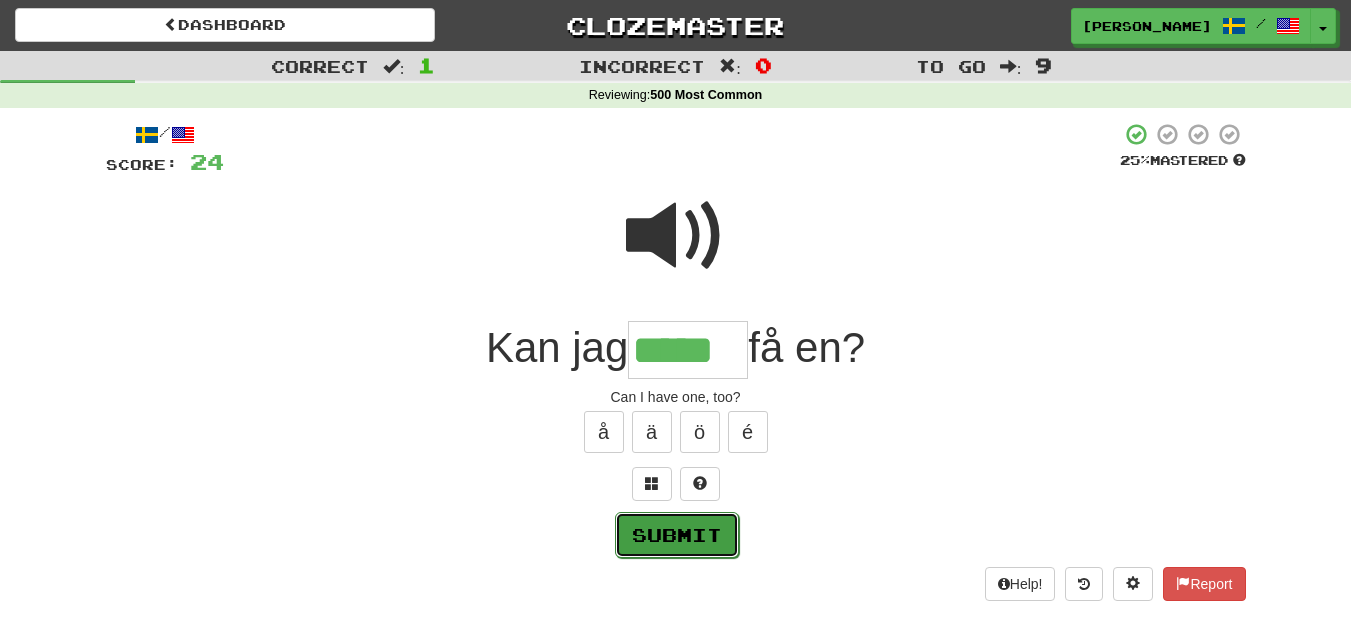 click on "Submit" at bounding box center [677, 535] 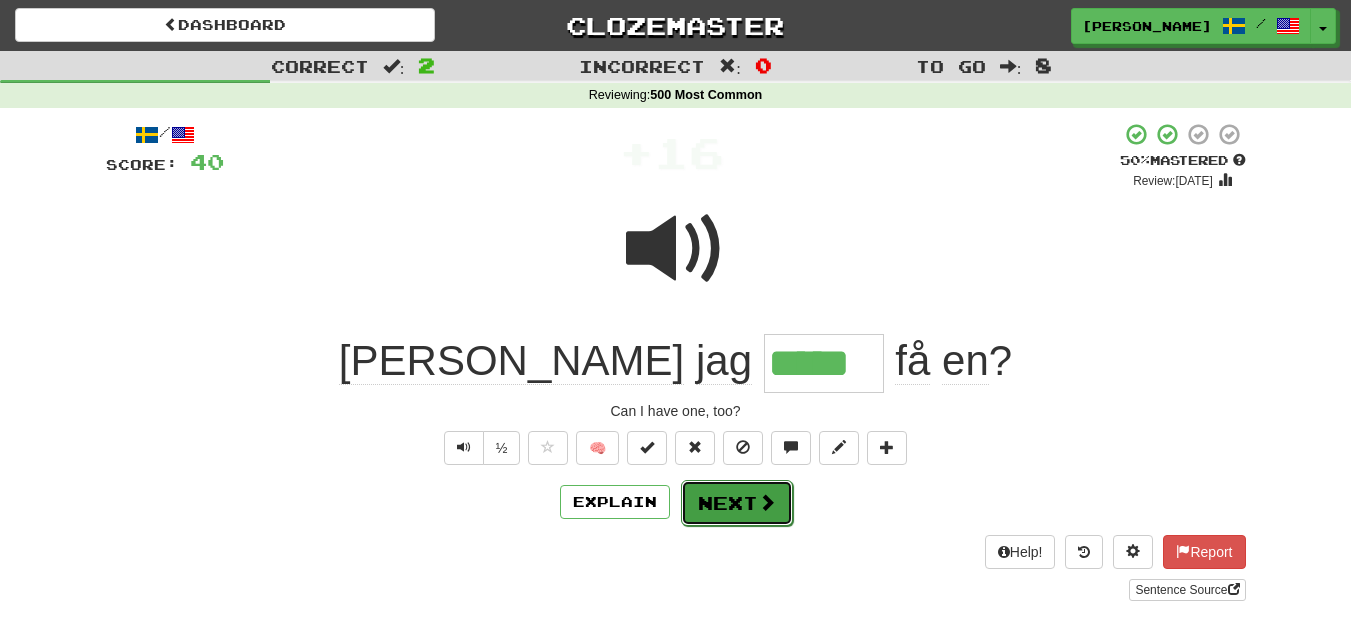 click on "Next" at bounding box center (737, 503) 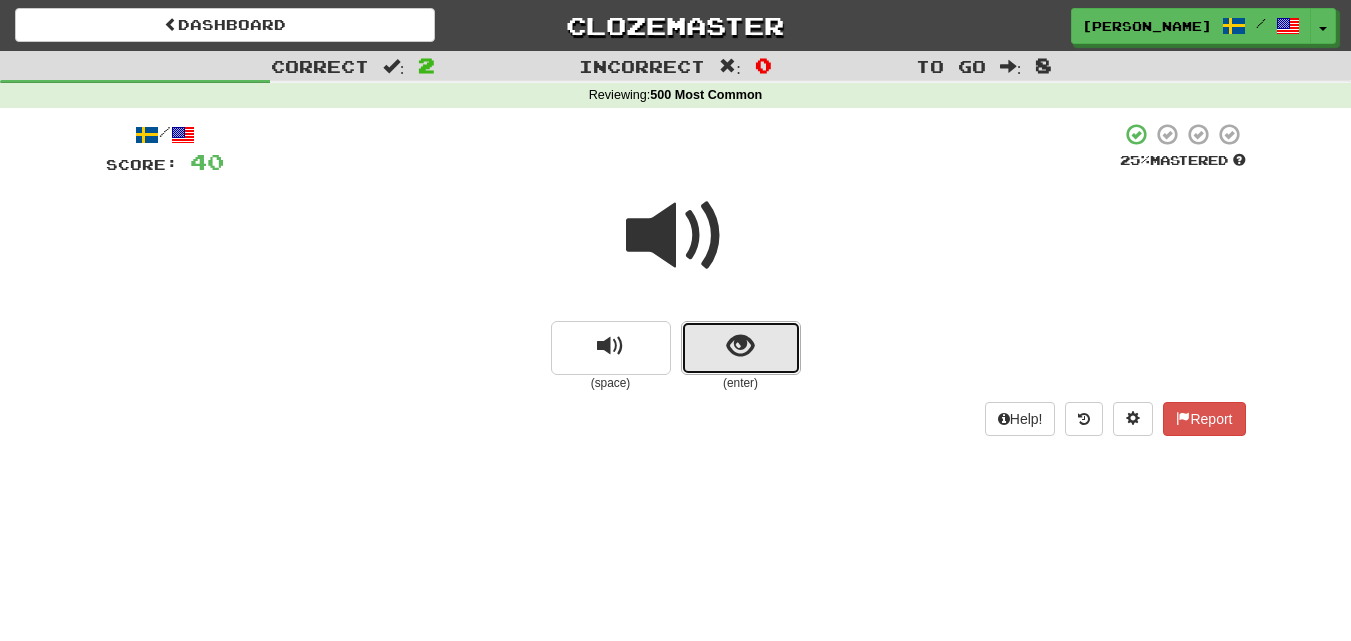 click at bounding box center (741, 348) 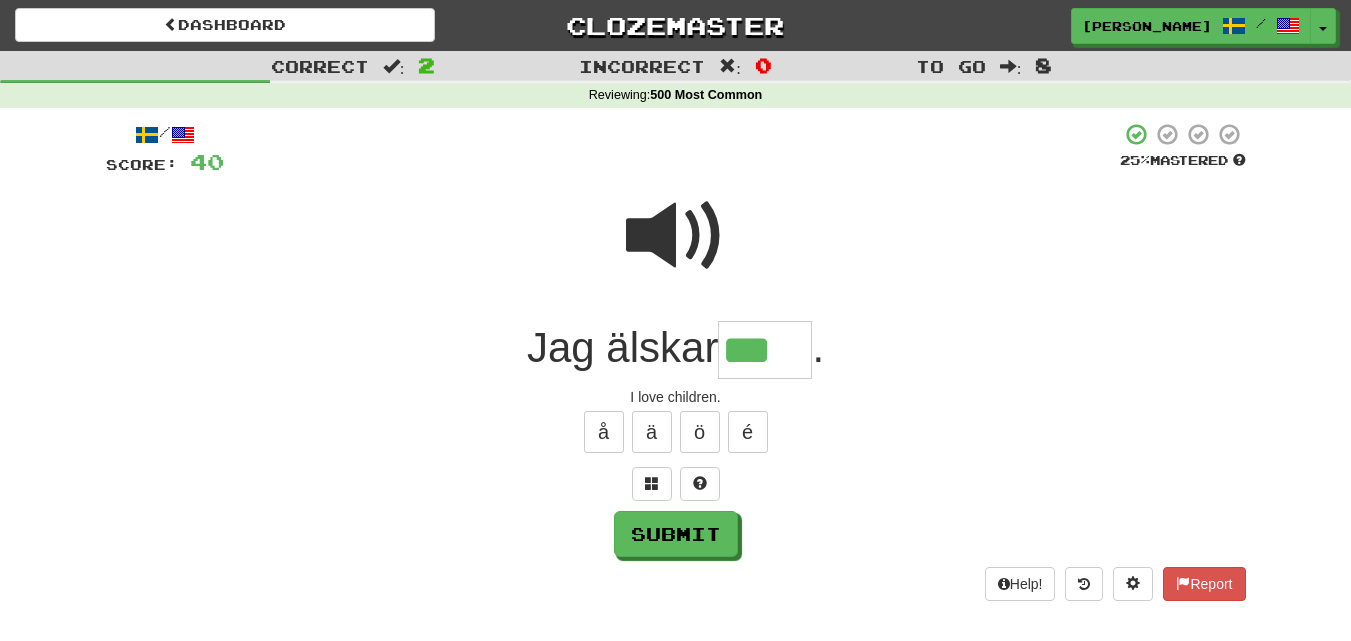 scroll, scrollTop: 0, scrollLeft: 0, axis: both 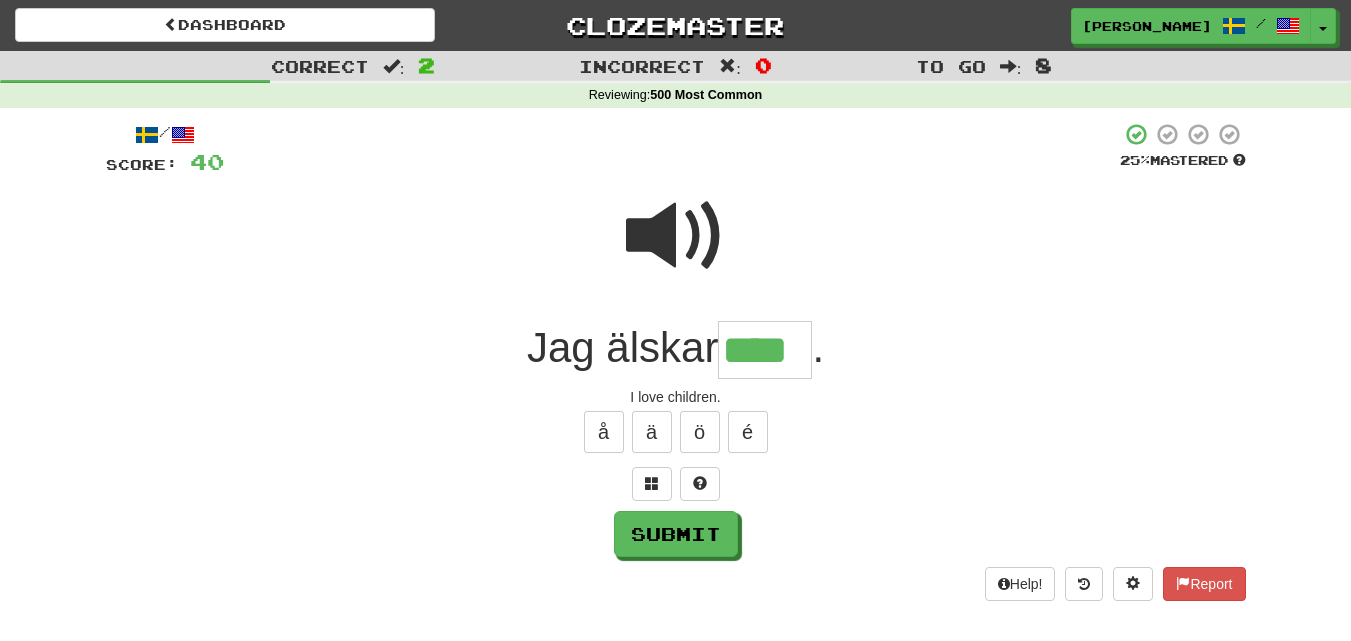 type on "****" 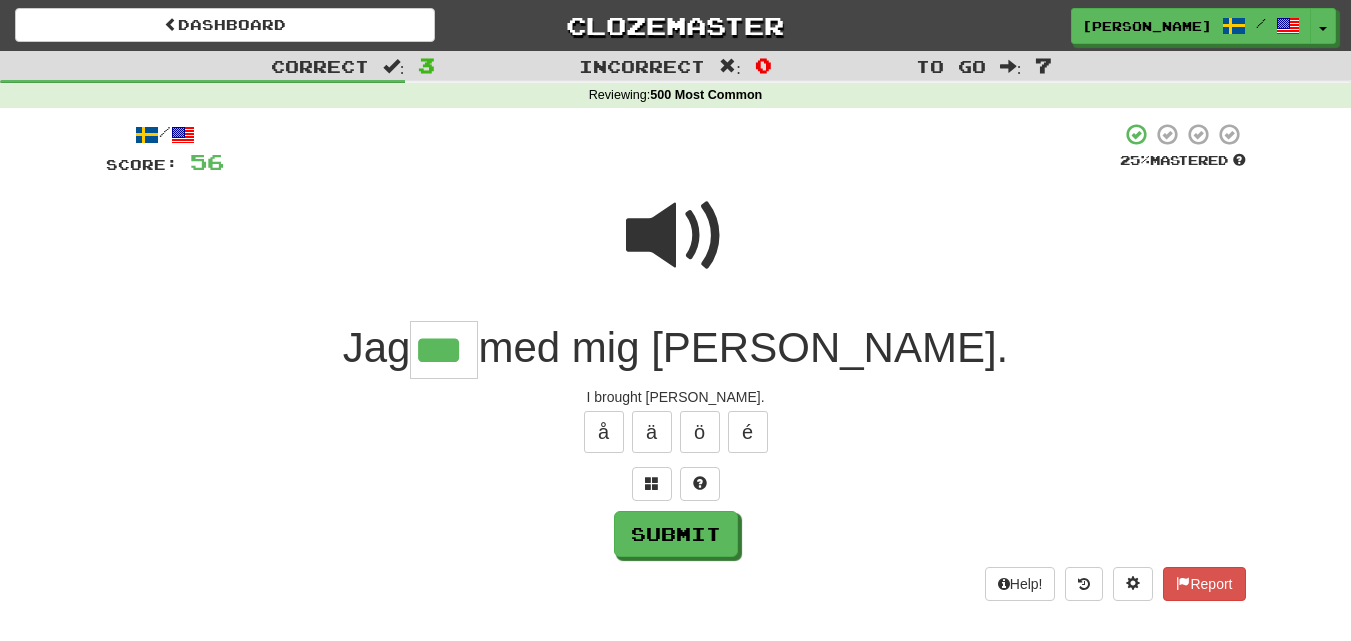 type on "***" 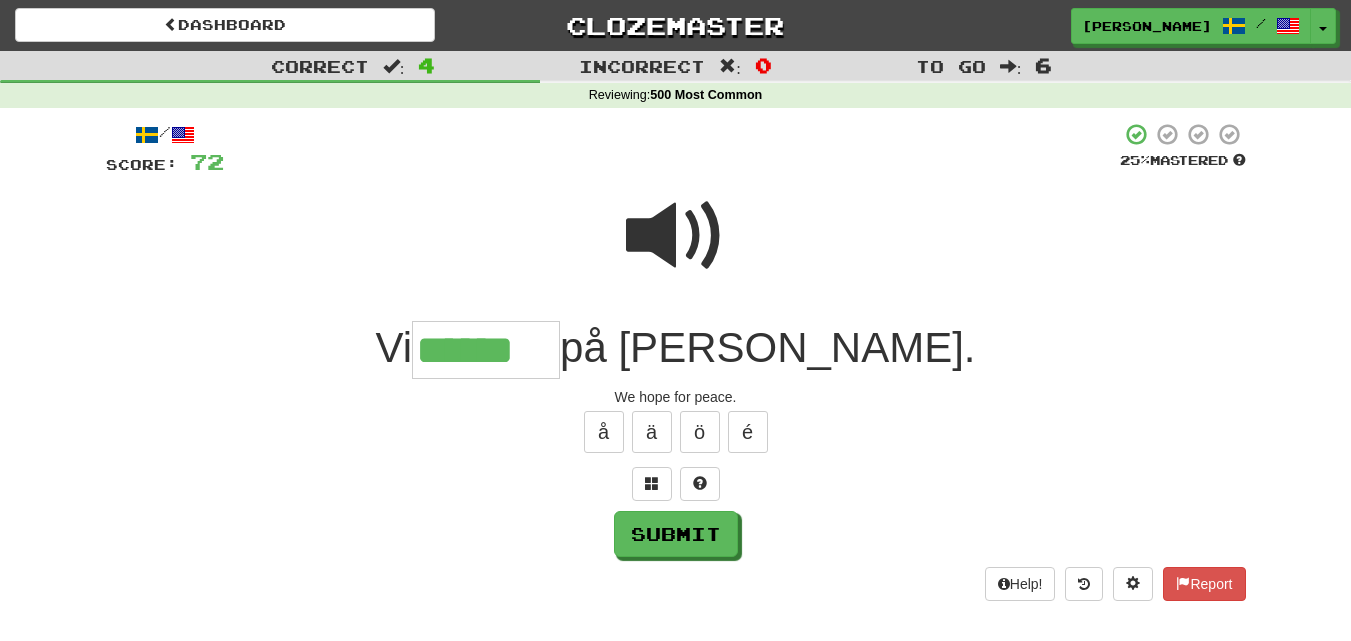type on "******" 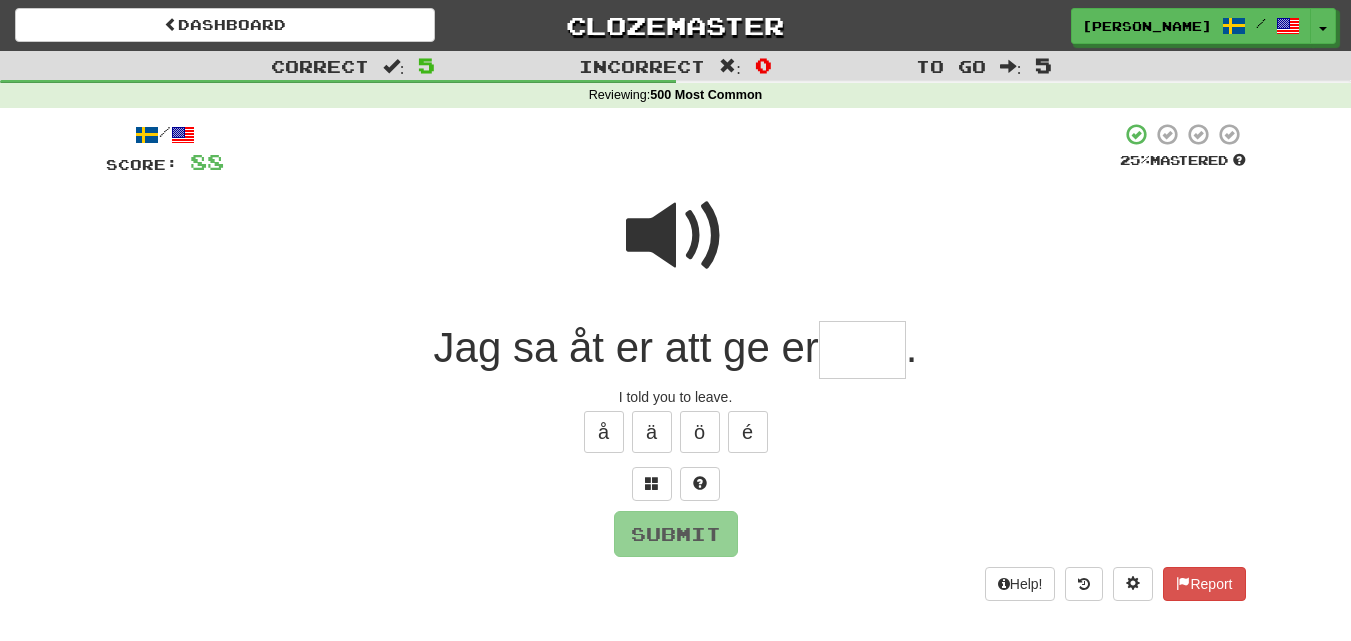 type on "*" 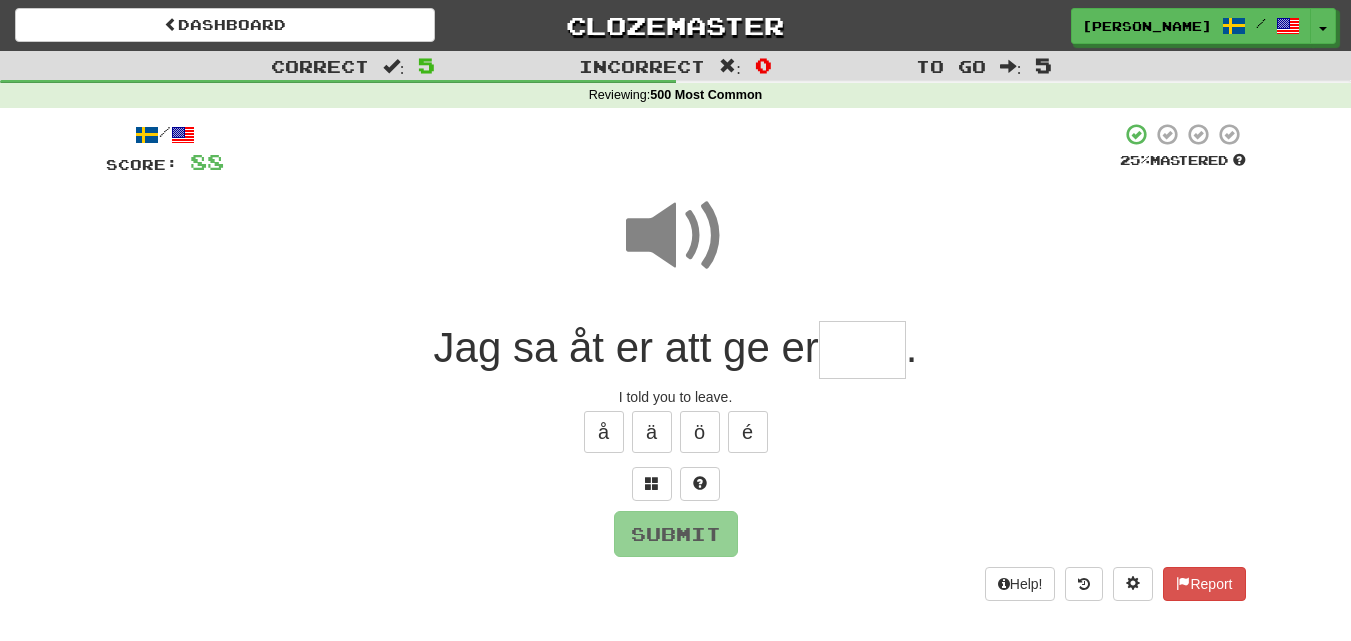 click at bounding box center (862, 350) 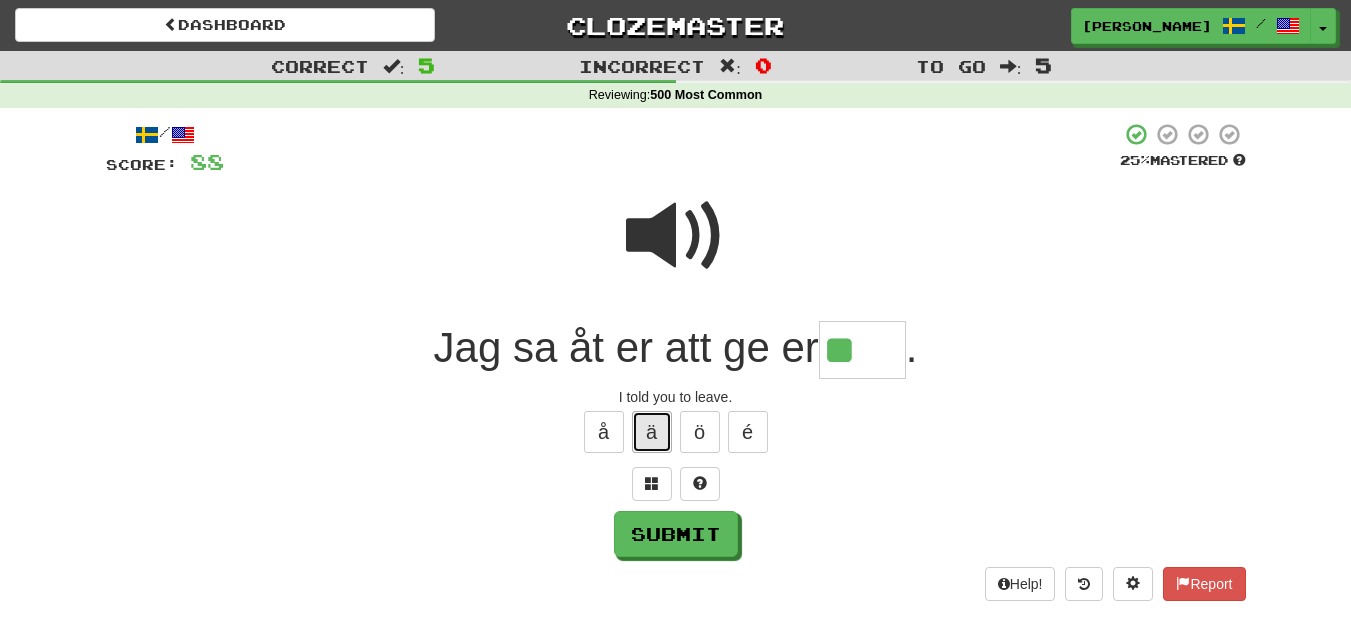 click on "ä" at bounding box center [652, 432] 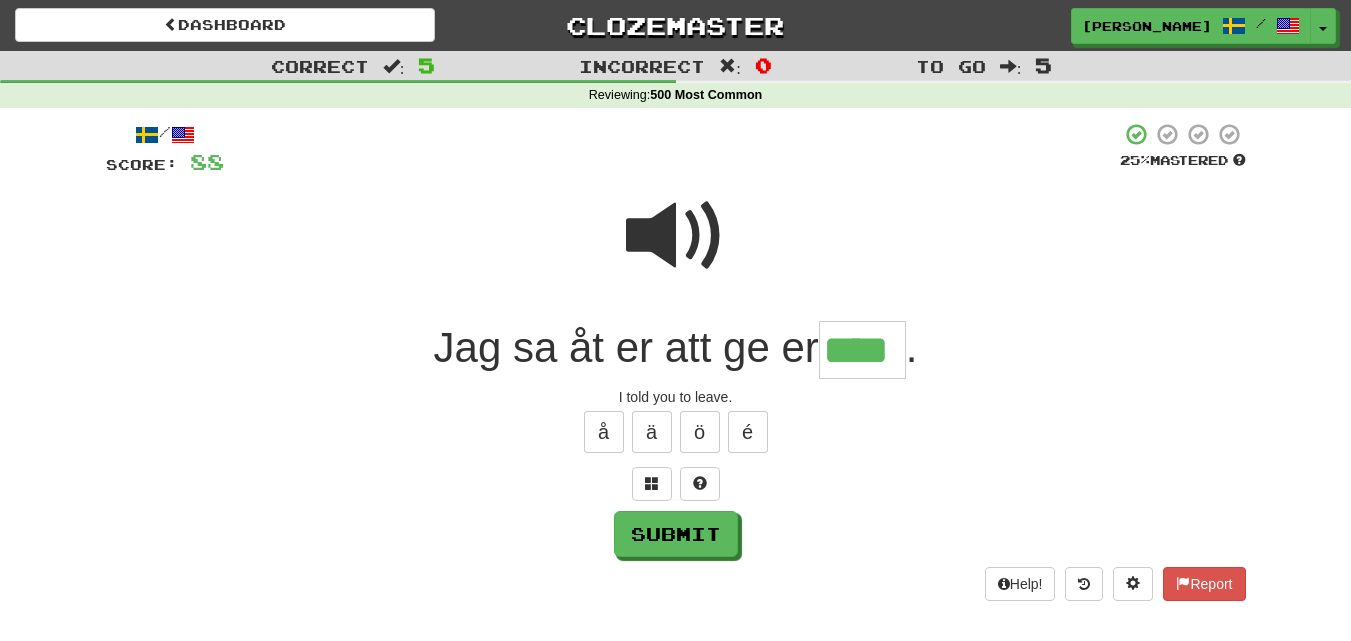 type on "****" 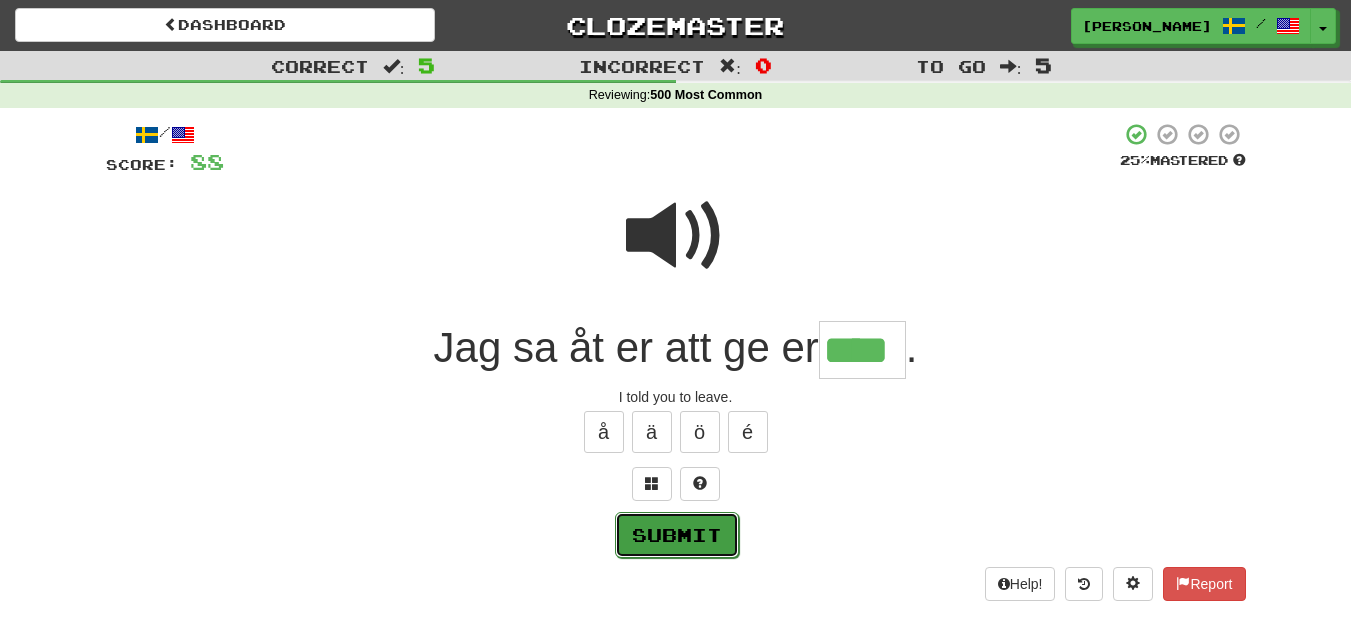 click on "Submit" at bounding box center (677, 535) 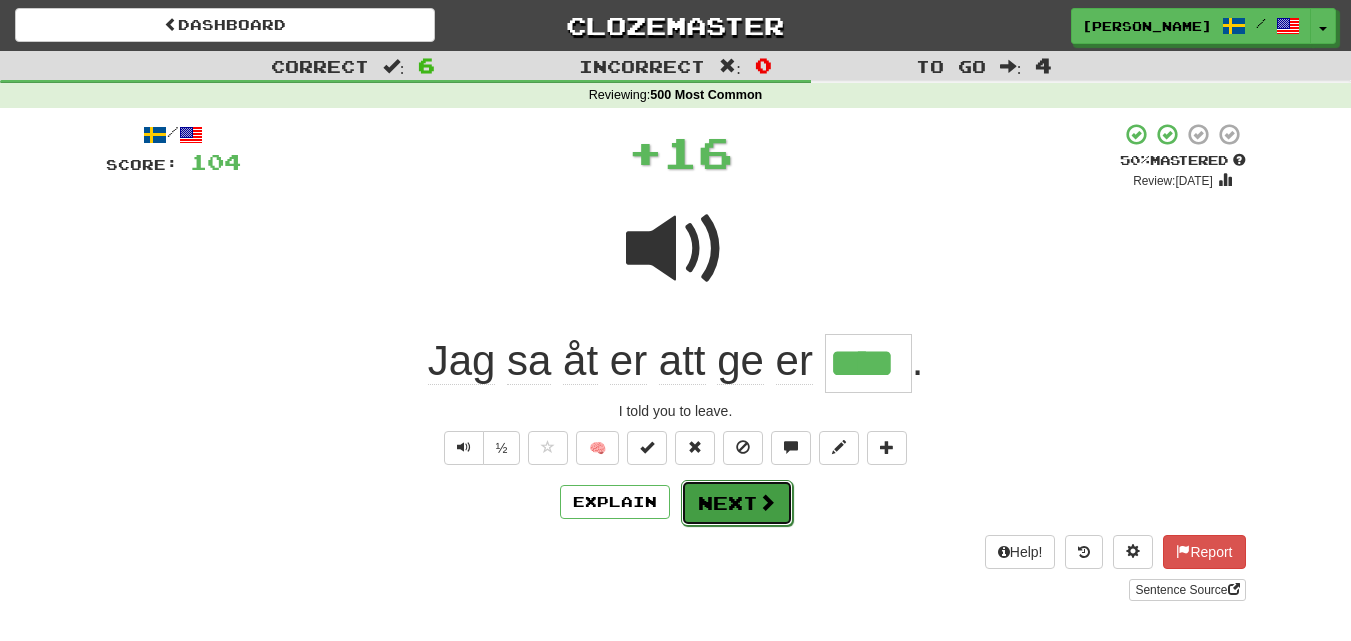 click on "Next" at bounding box center (737, 503) 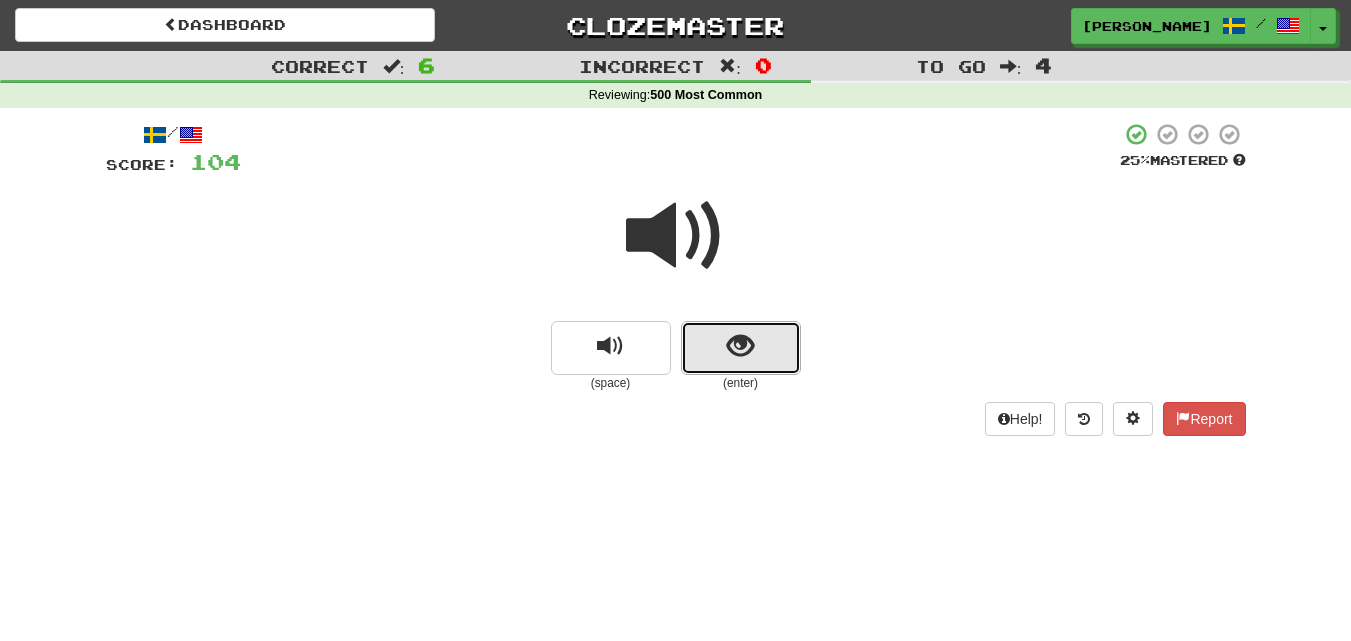 click at bounding box center [741, 348] 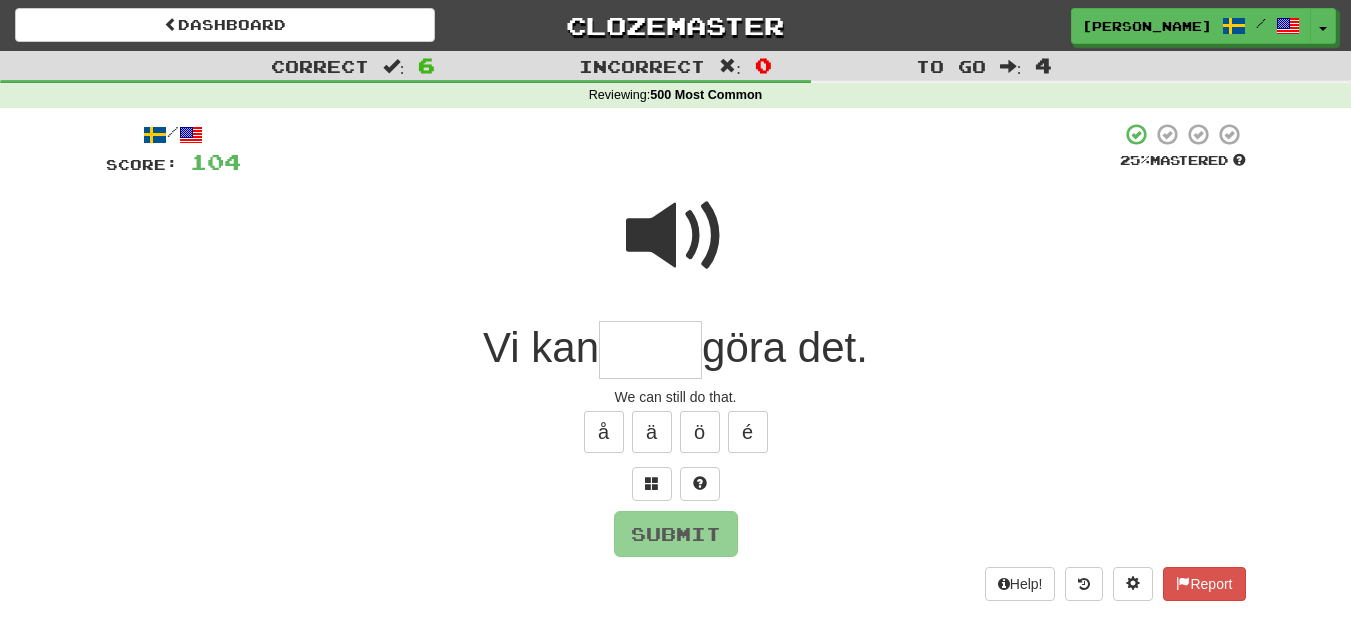 type on "*" 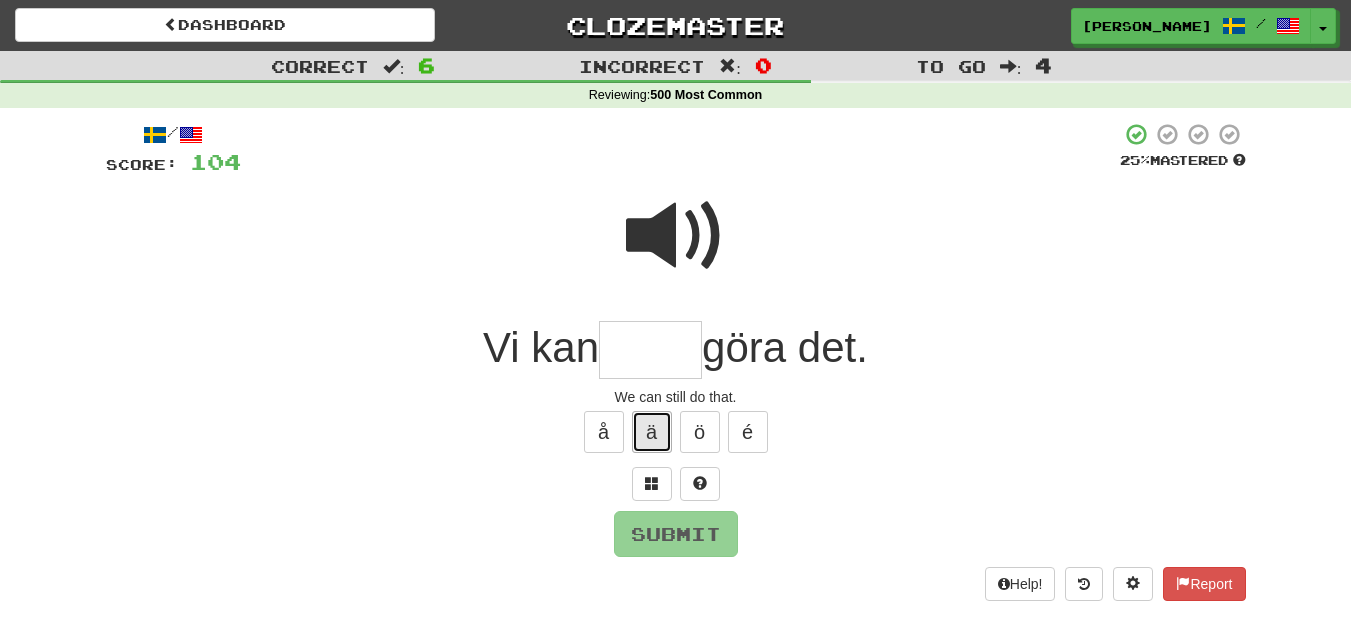 click on "ä" at bounding box center (652, 432) 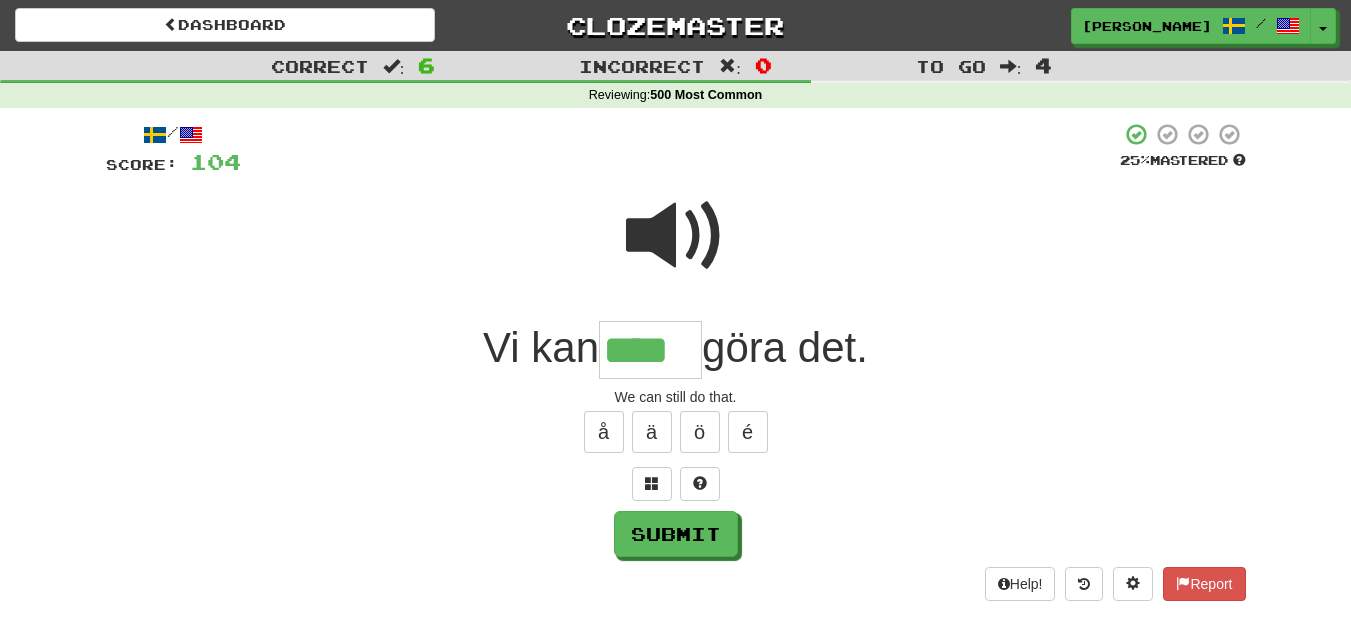 type on "****" 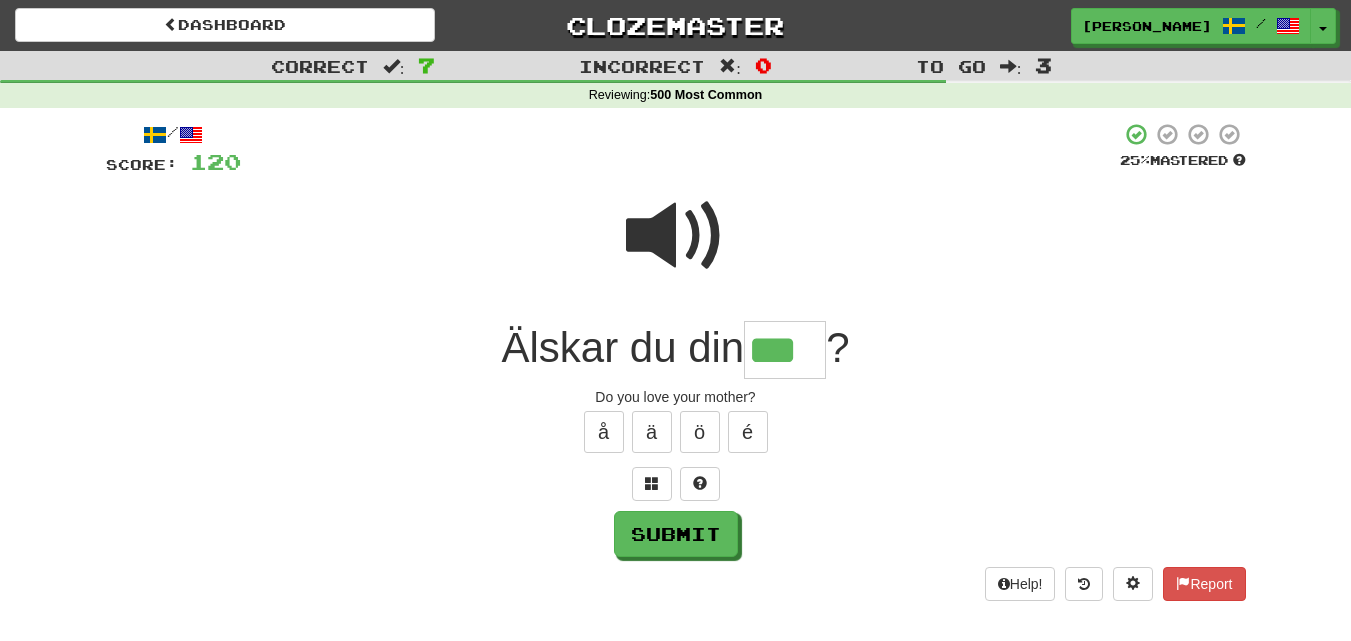 type on "***" 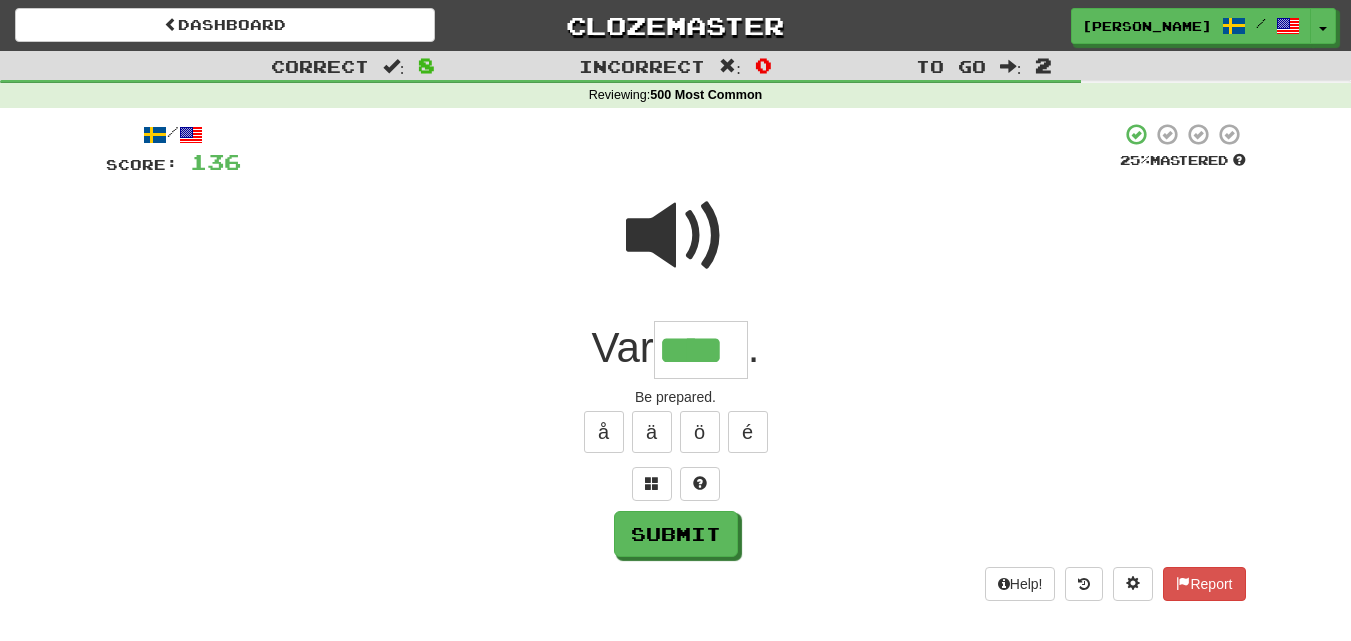type on "****" 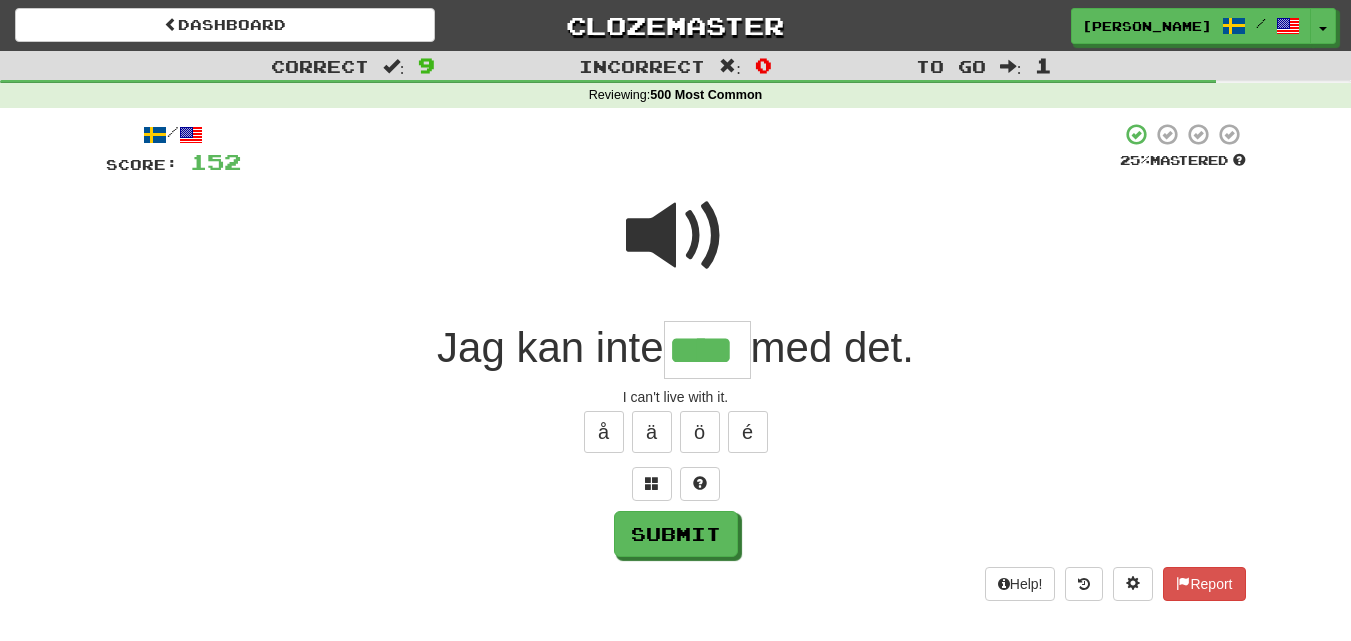 type on "****" 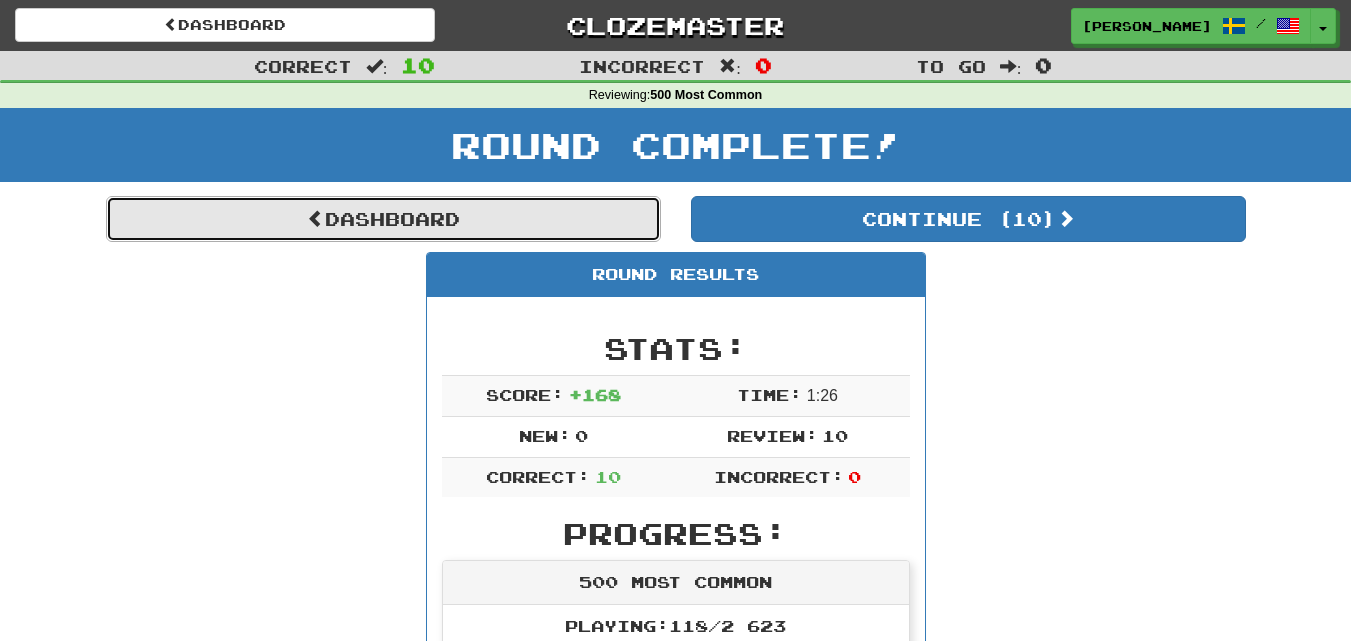 click on "Dashboard" at bounding box center [383, 219] 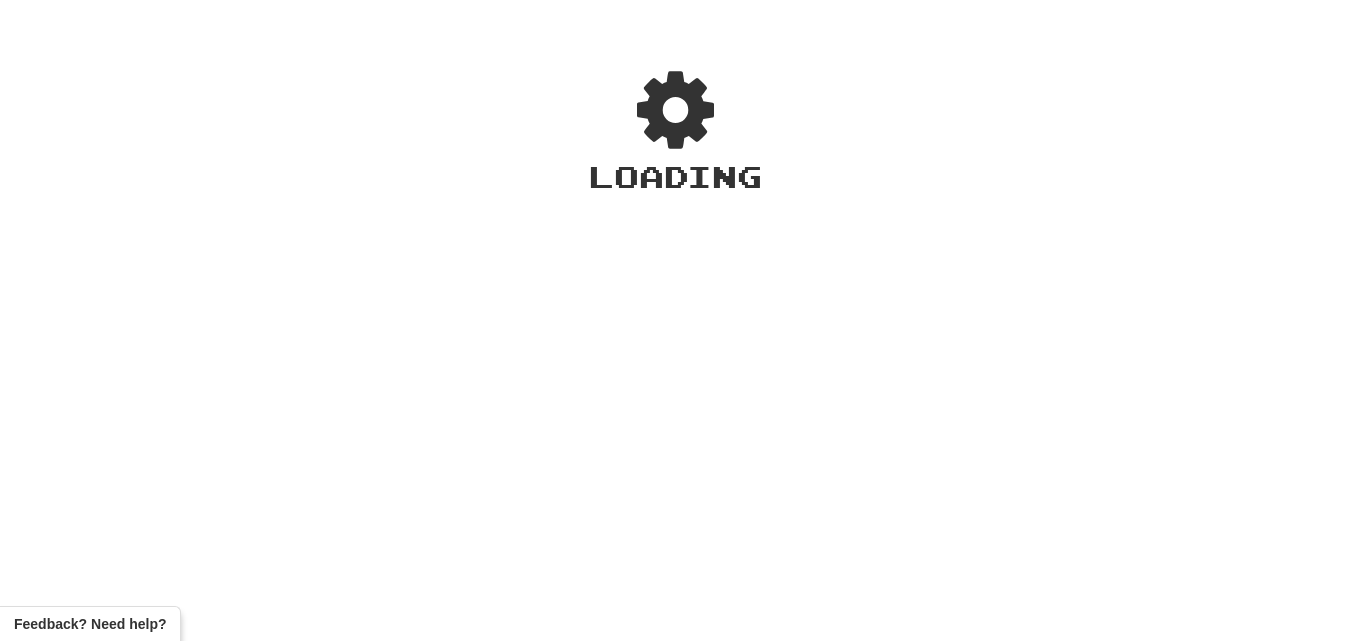 scroll, scrollTop: 0, scrollLeft: 0, axis: both 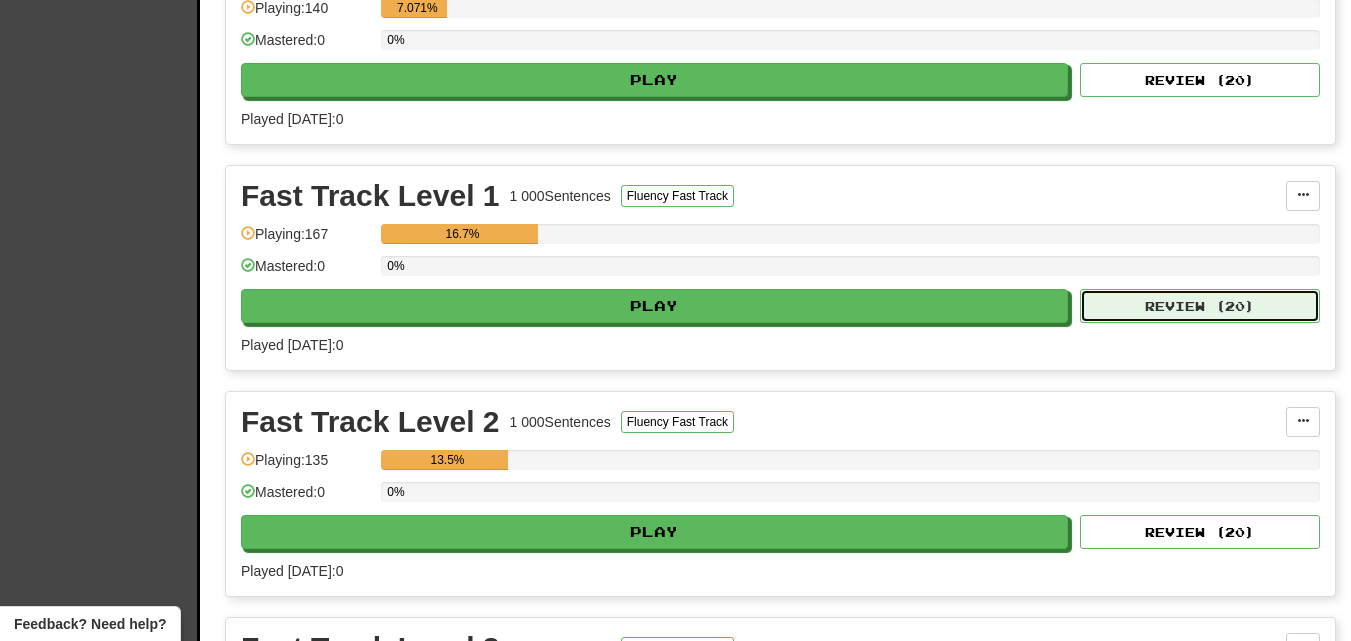 click on "Review ( 20 )" at bounding box center (1200, 306) 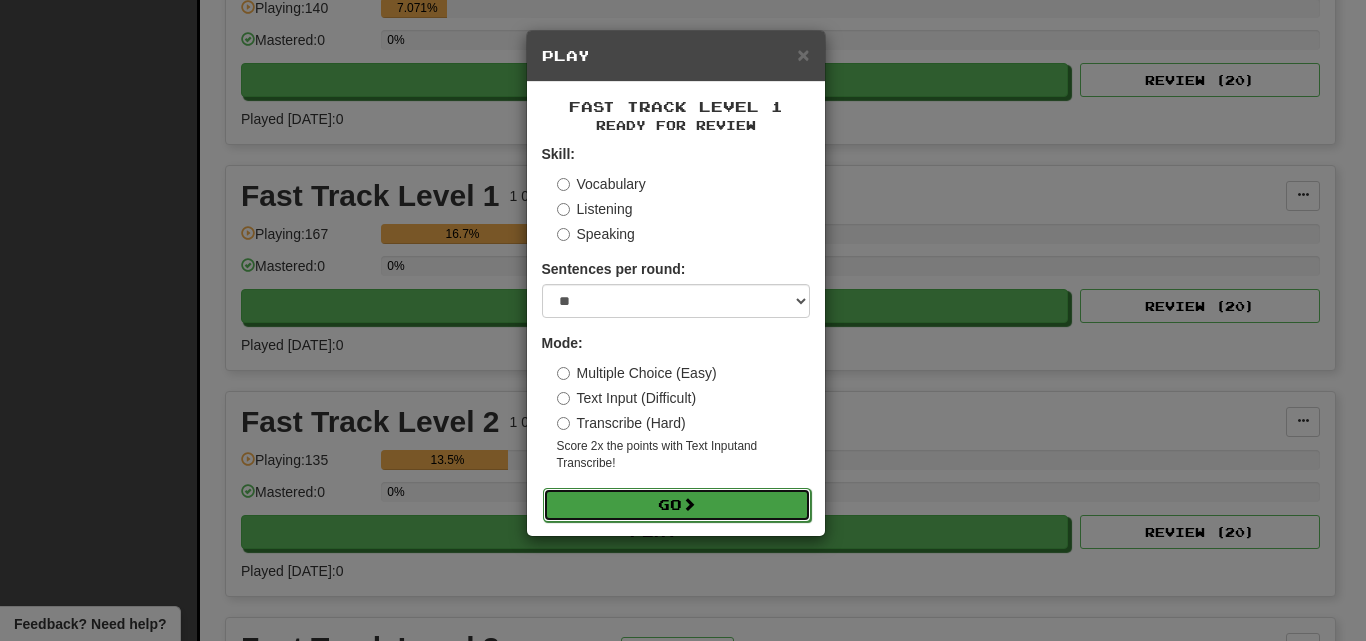 click on "Go" at bounding box center [677, 505] 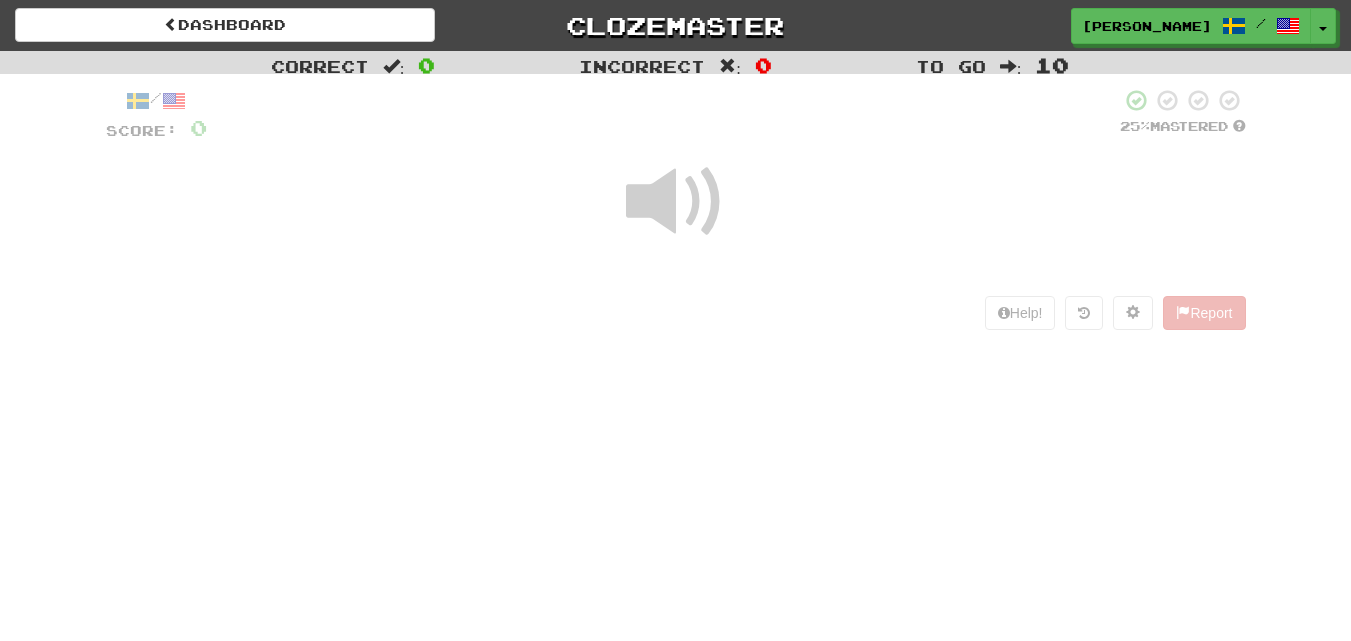 scroll, scrollTop: 0, scrollLeft: 0, axis: both 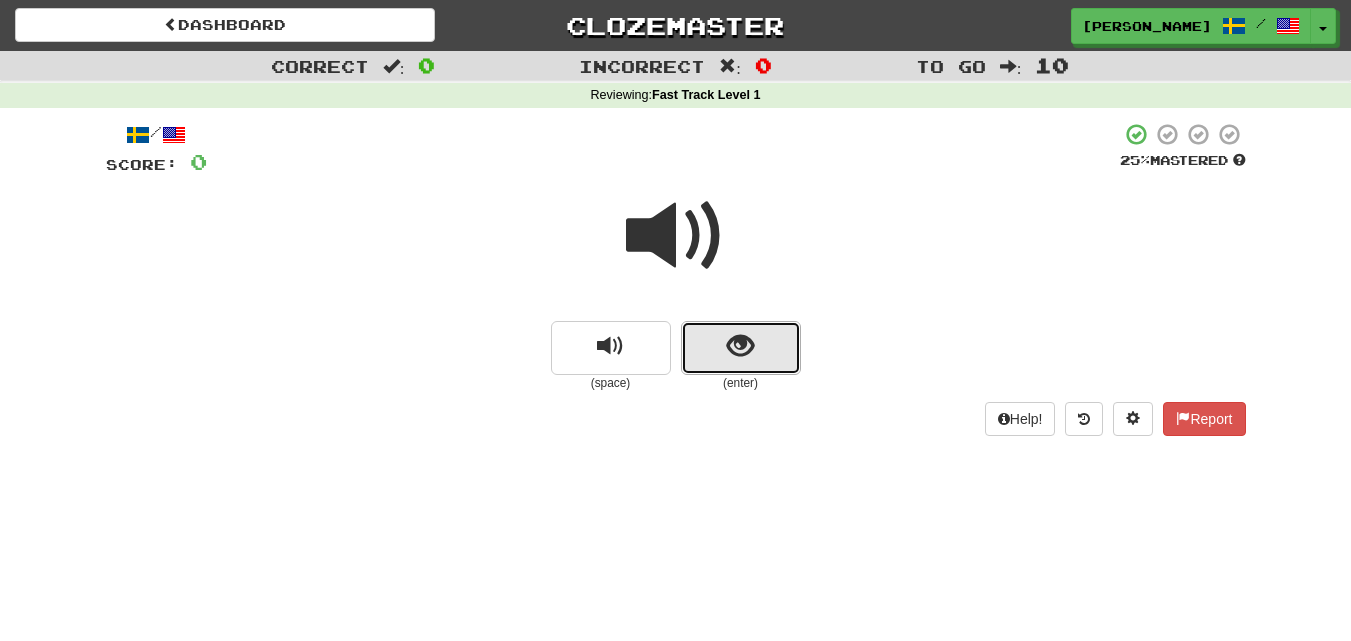 click at bounding box center (741, 348) 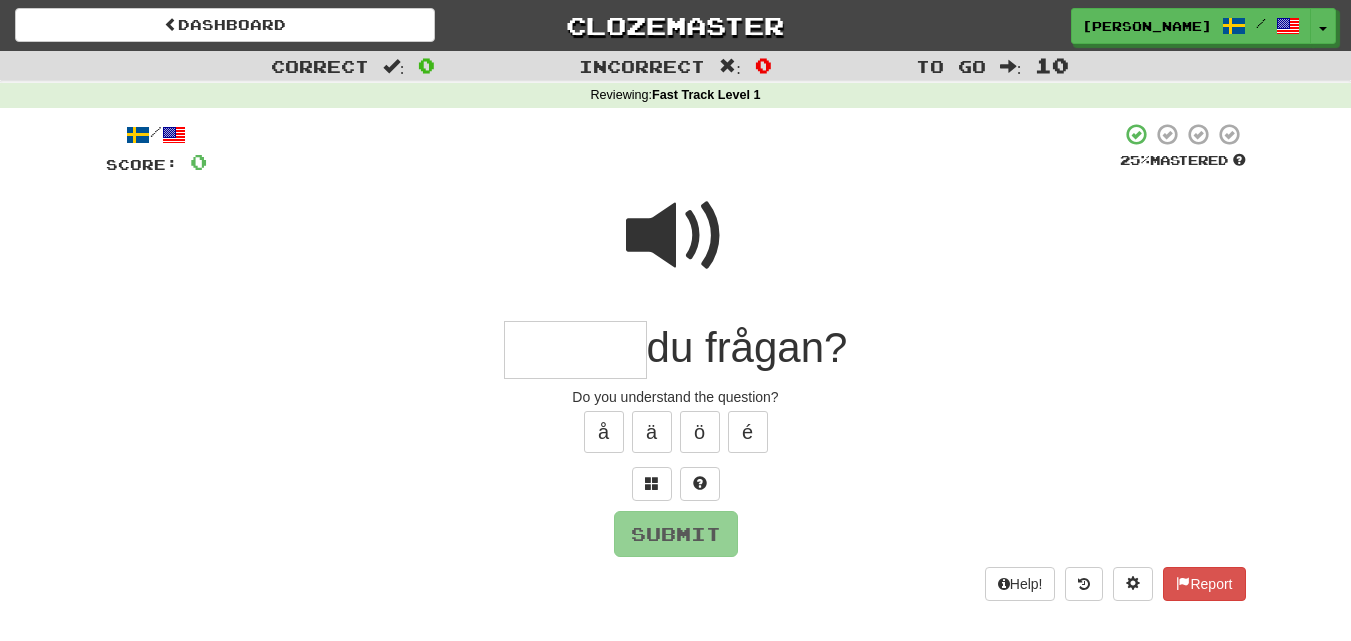 type on "*" 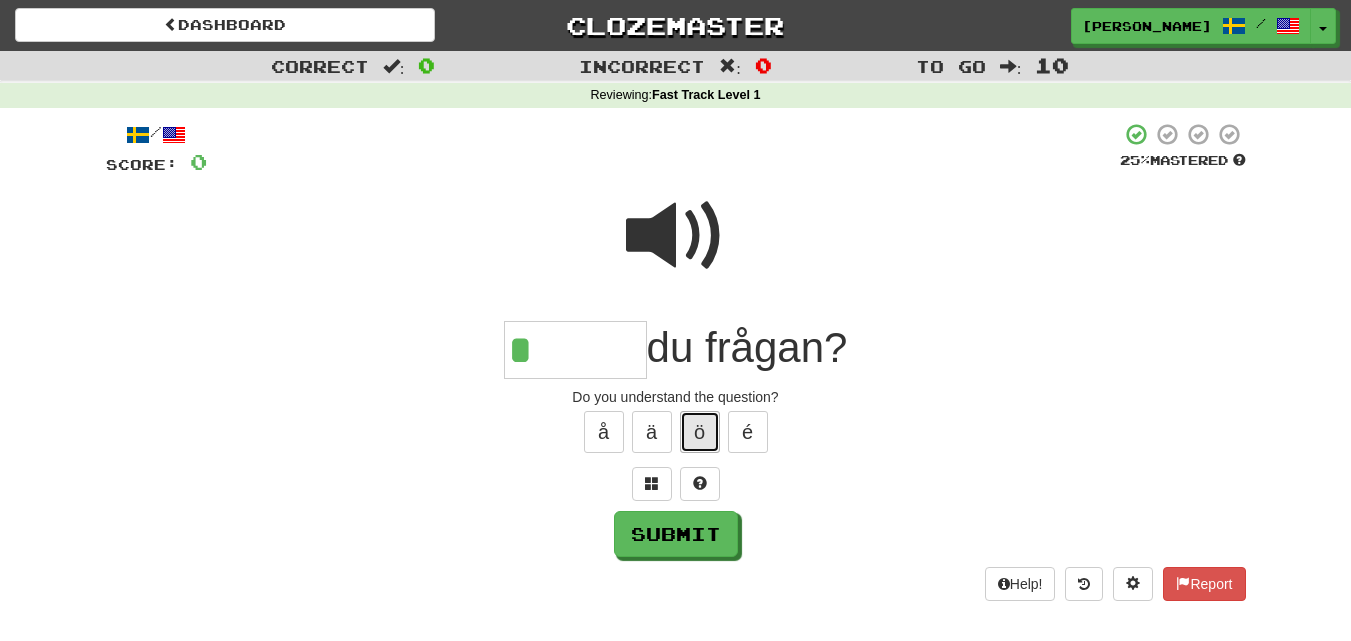 click on "ö" at bounding box center [700, 432] 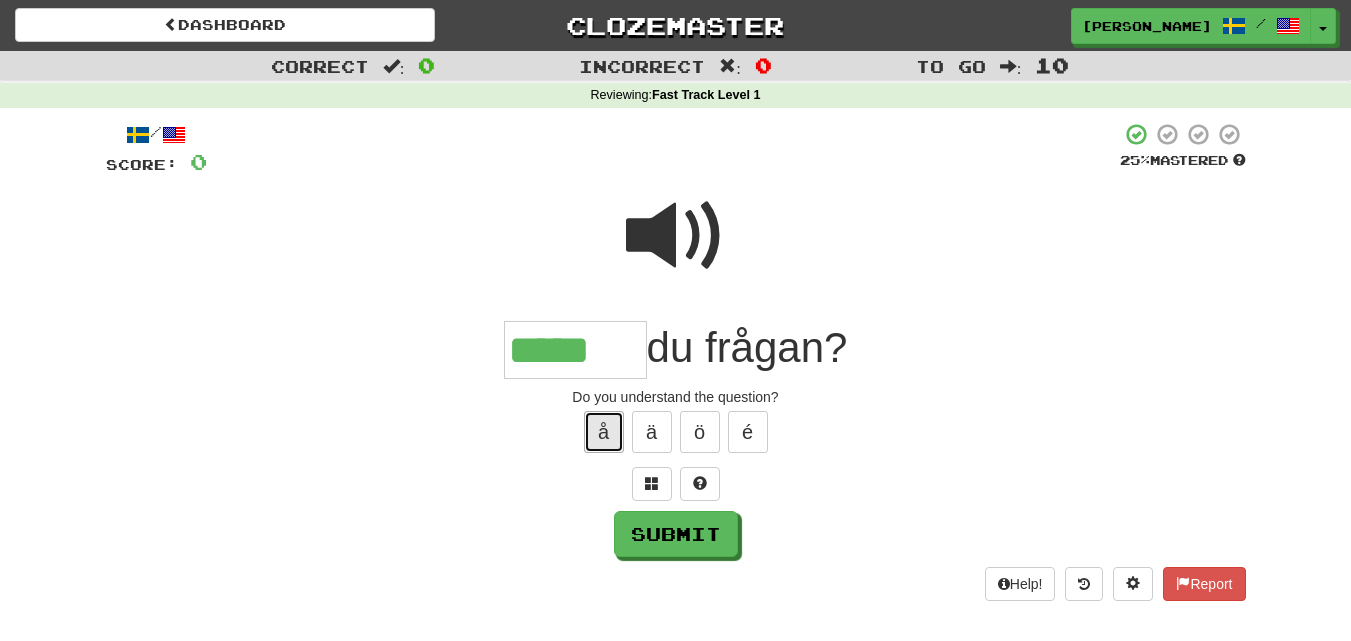 click on "å" at bounding box center [604, 432] 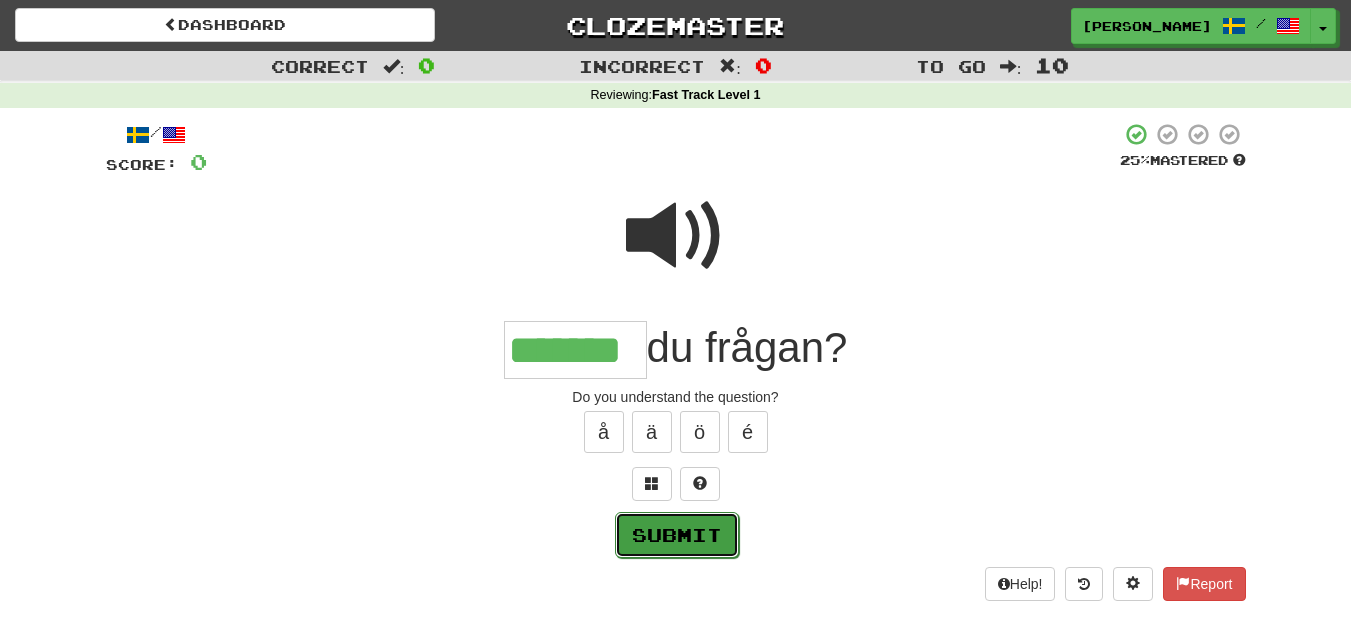 click on "Submit" at bounding box center (677, 535) 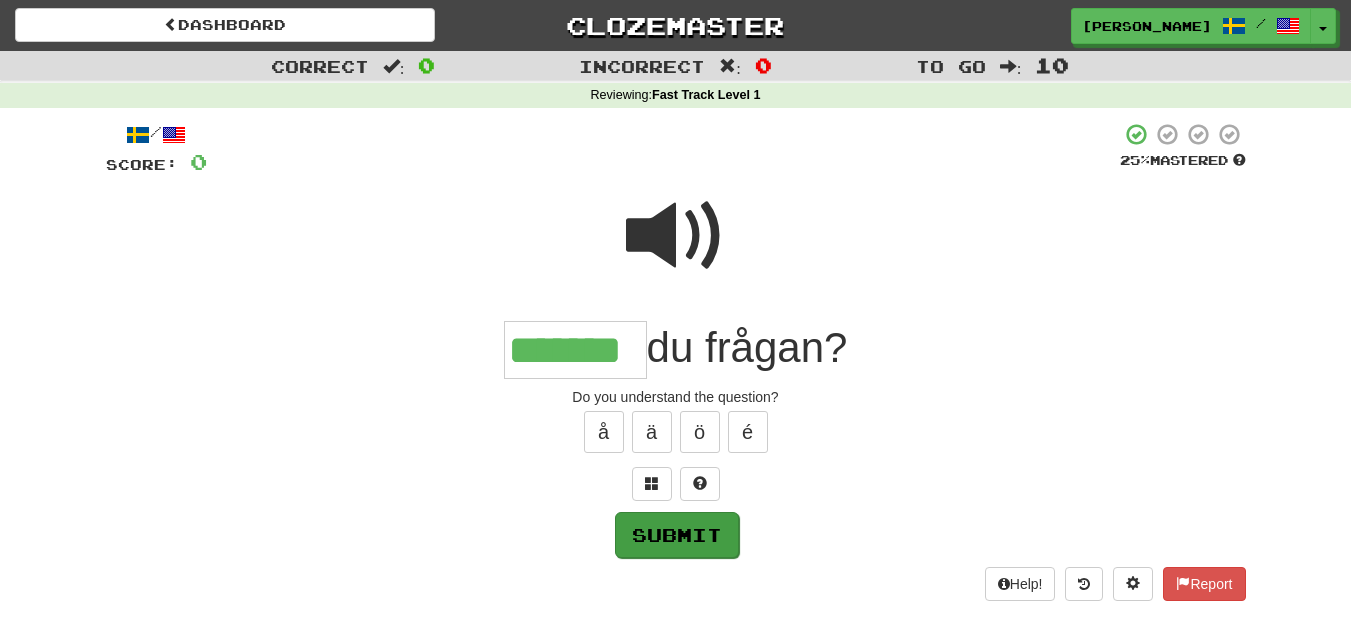 type on "*******" 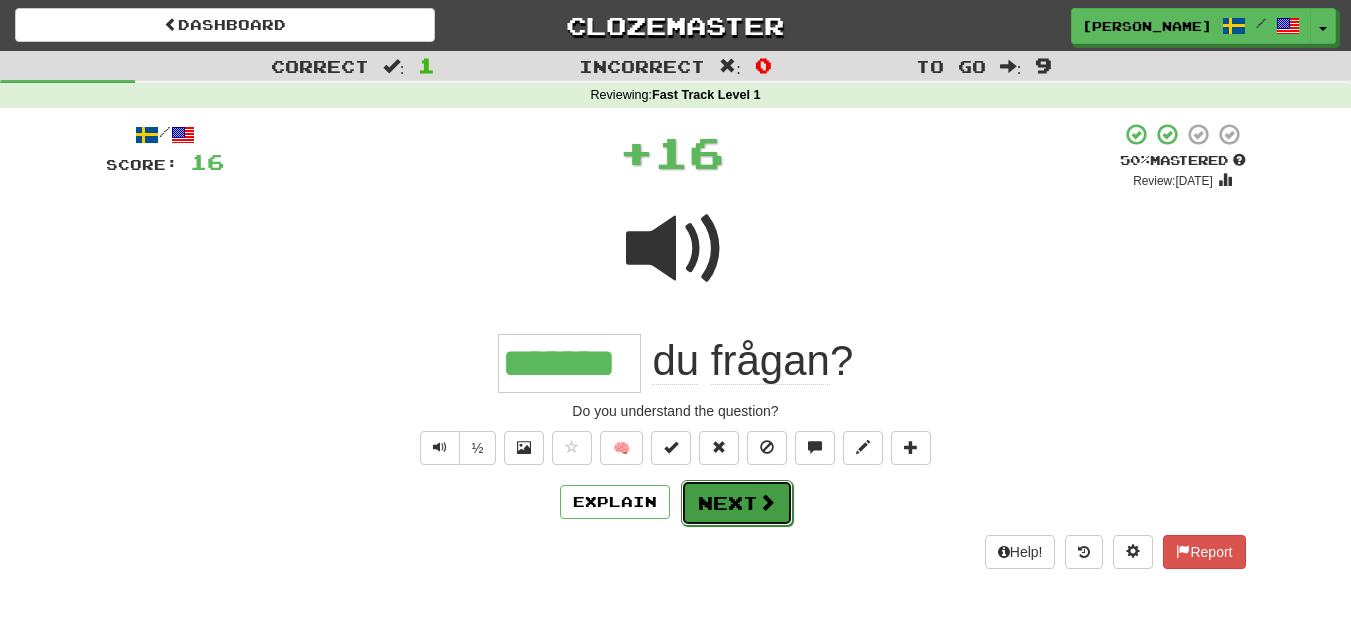 click on "Next" at bounding box center [737, 503] 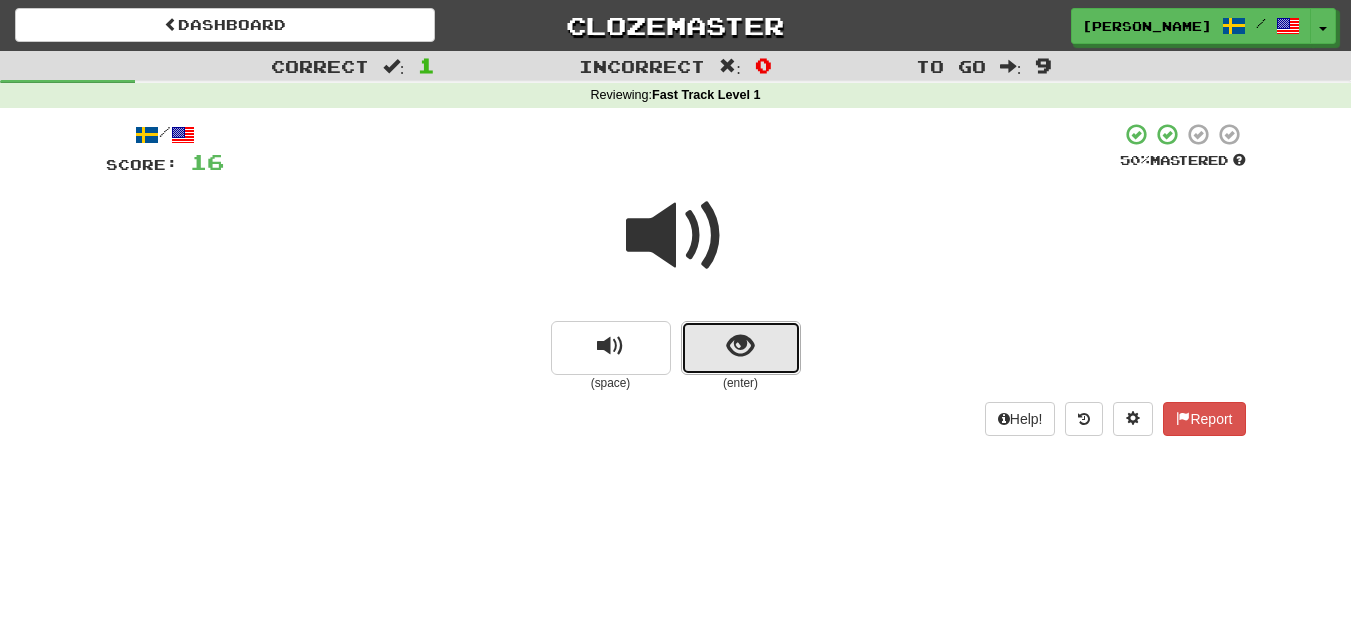 click at bounding box center [741, 348] 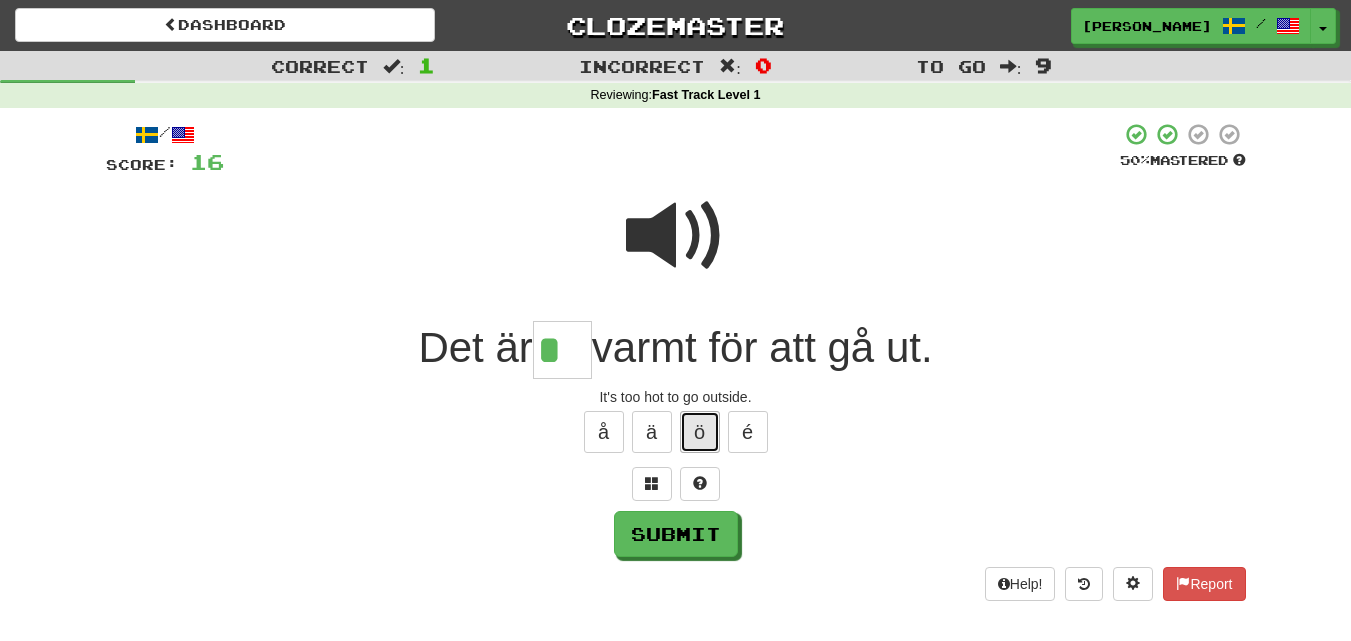 click on "ö" at bounding box center [700, 432] 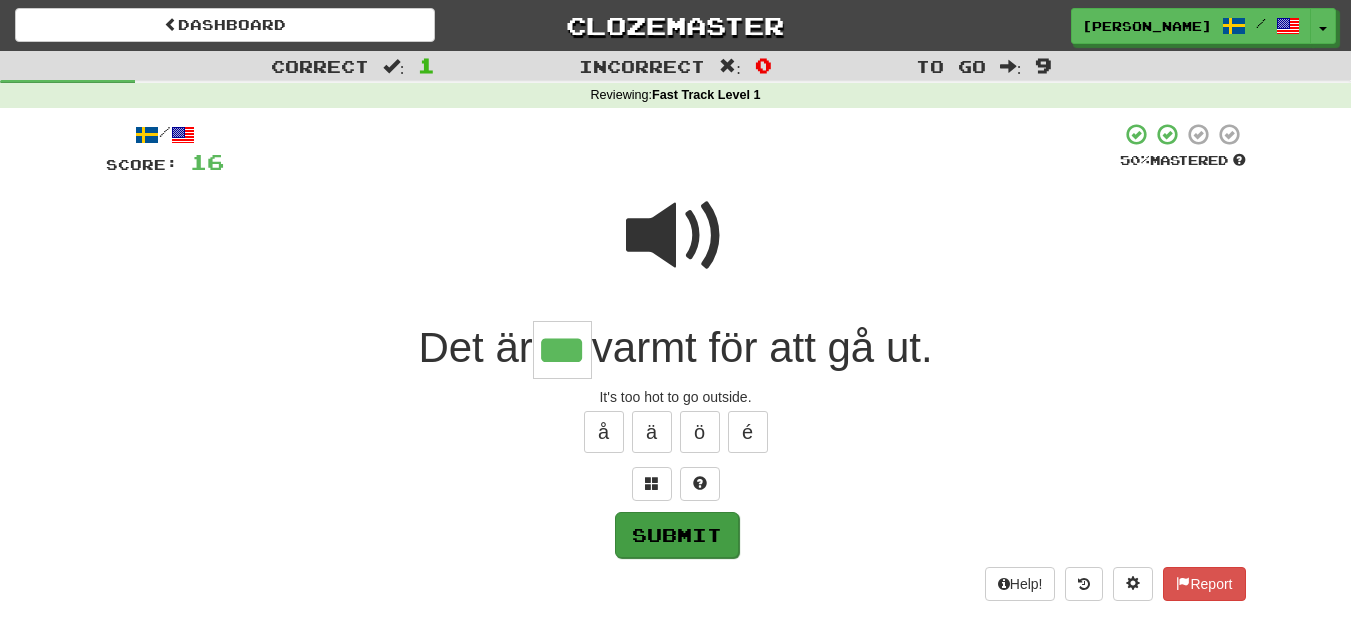 type on "***" 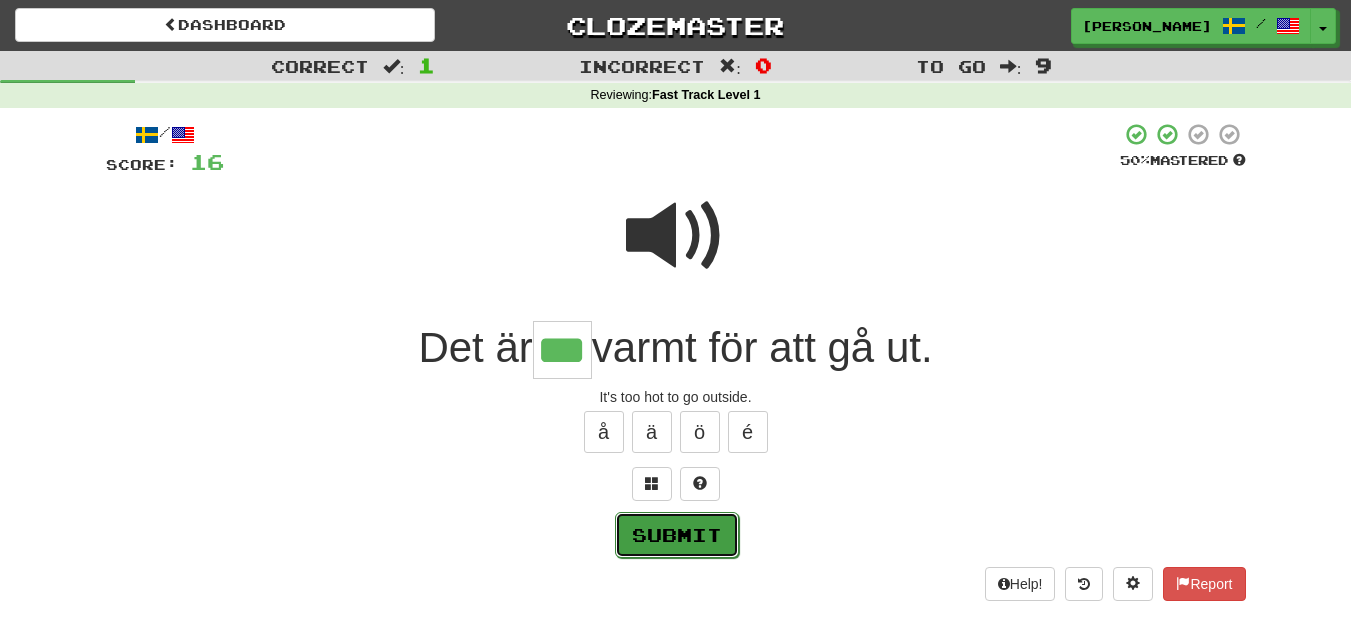 click on "Submit" at bounding box center (677, 535) 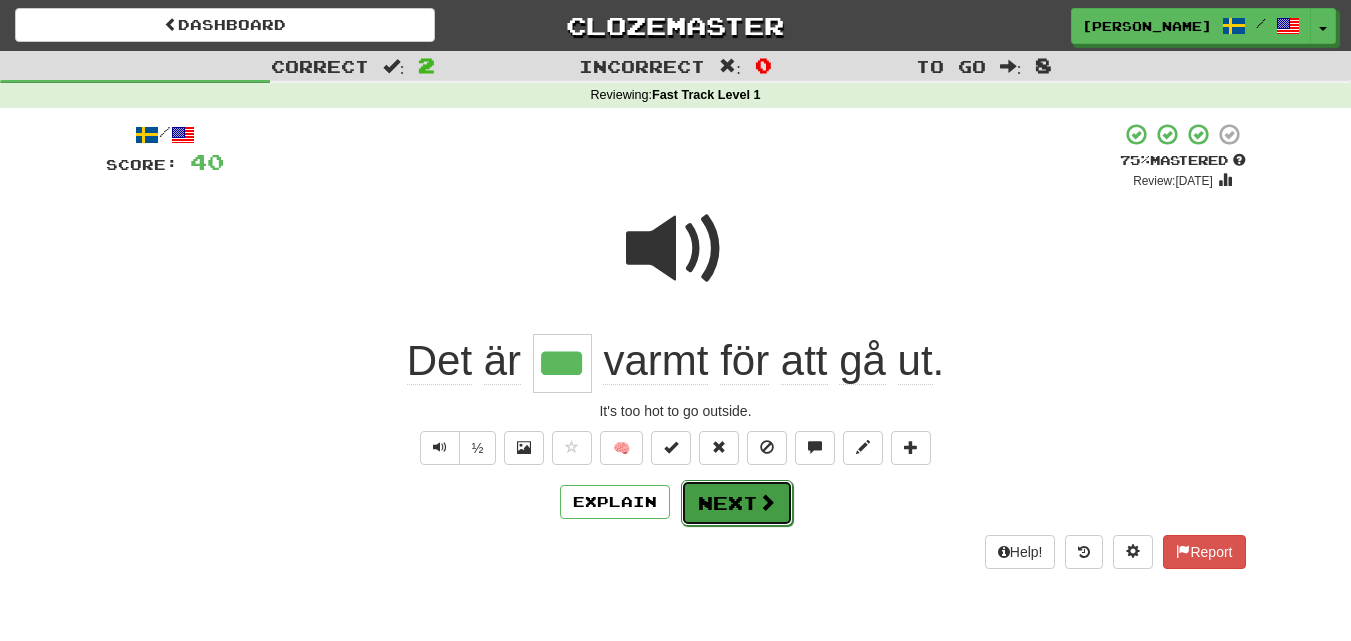 click on "Next" at bounding box center [737, 503] 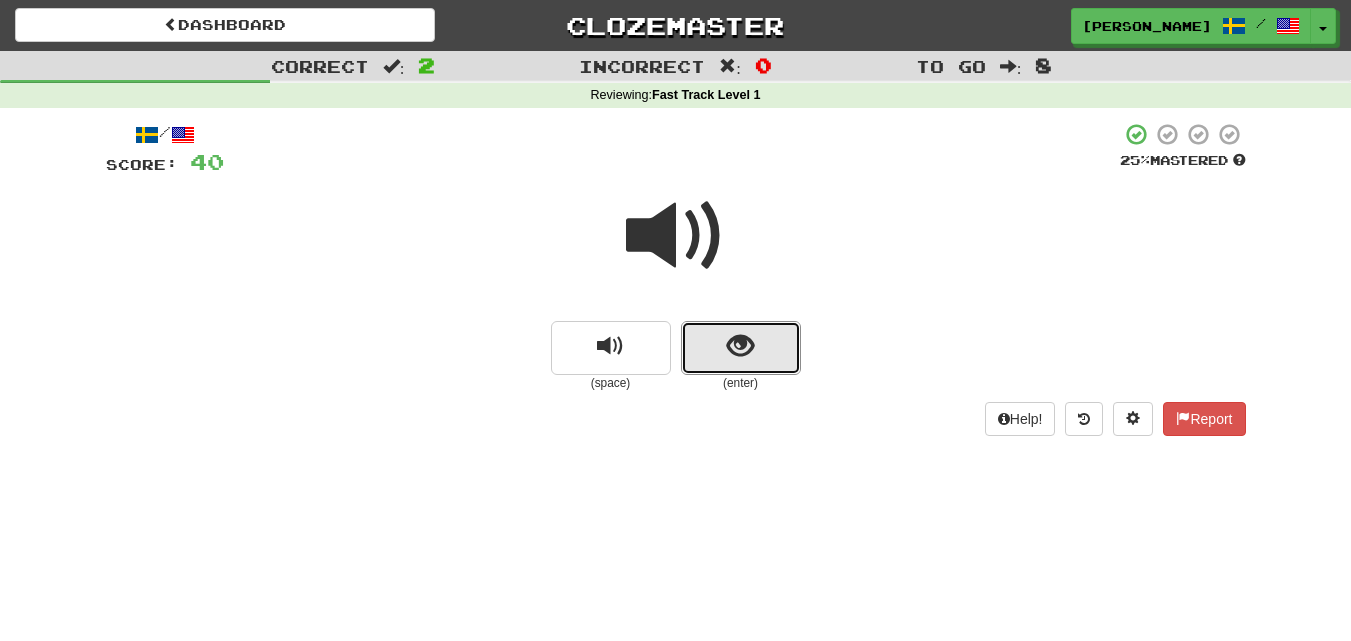 click at bounding box center (741, 348) 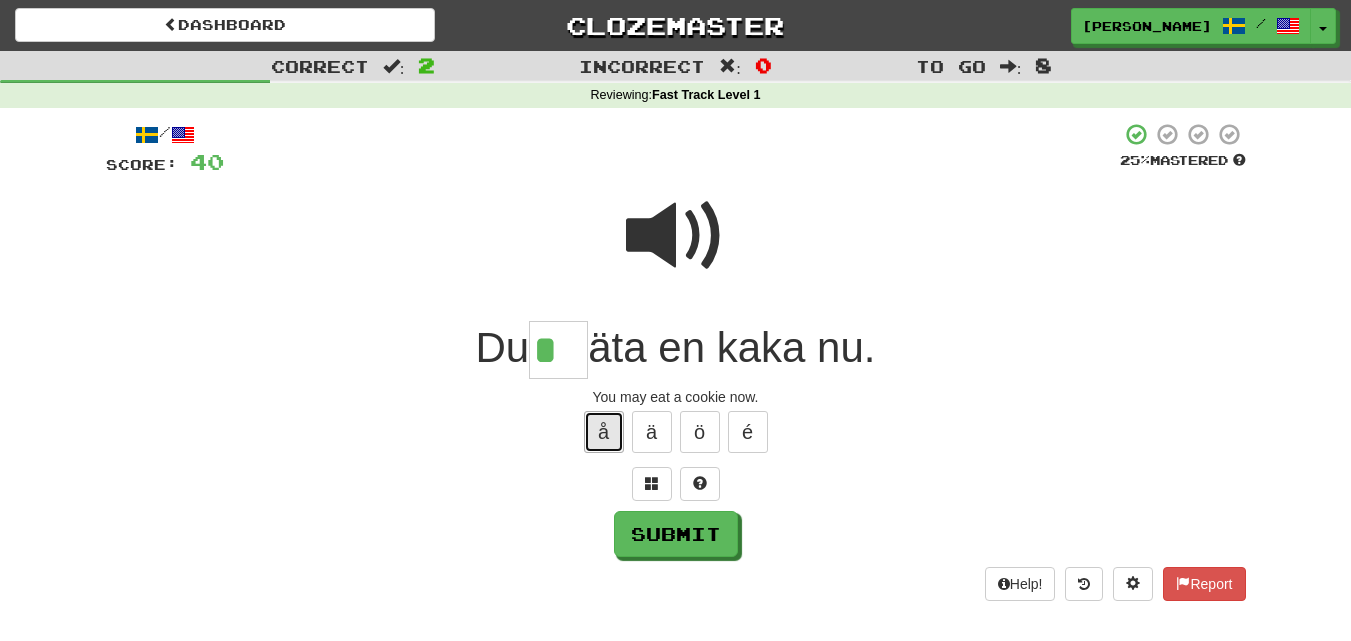 click on "å" at bounding box center (604, 432) 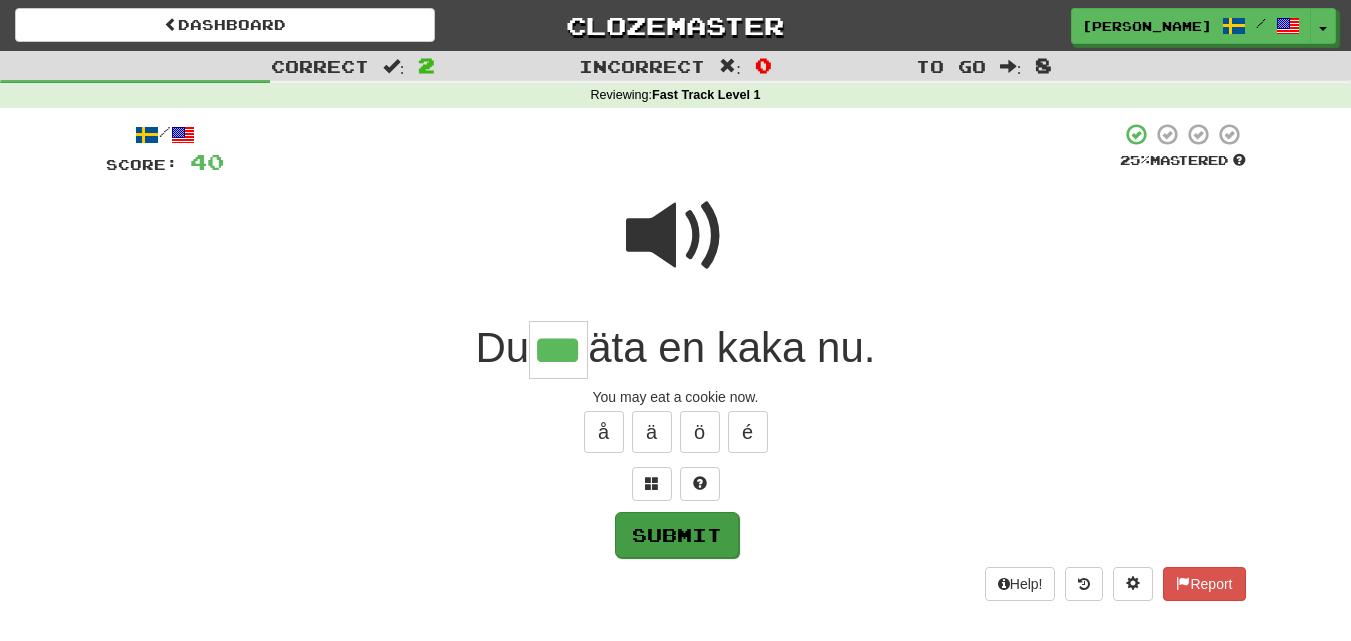 type on "***" 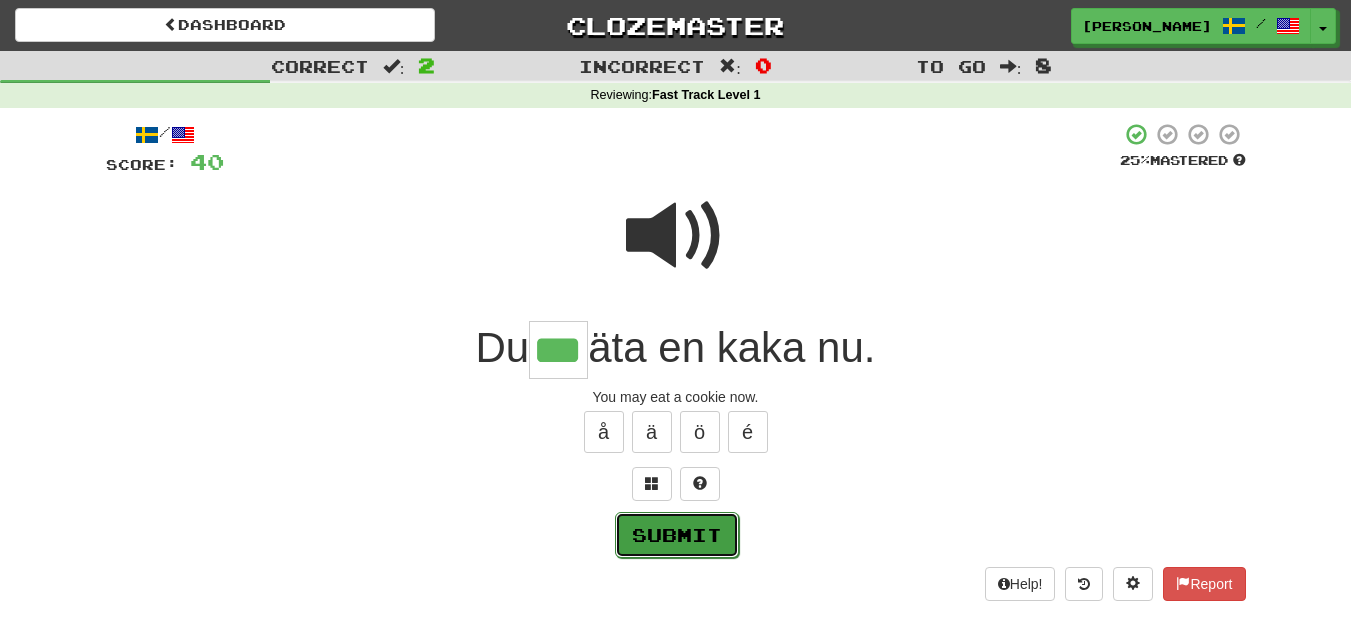 click on "Submit" at bounding box center [677, 535] 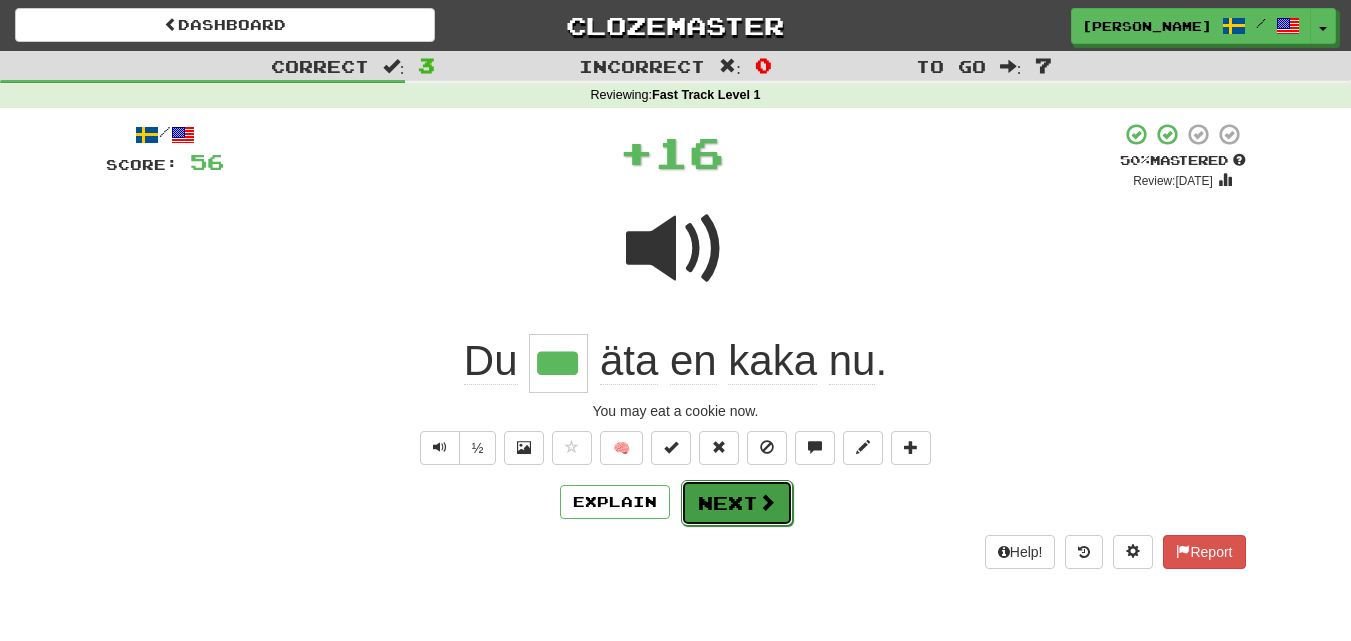 click on "Next" at bounding box center (737, 503) 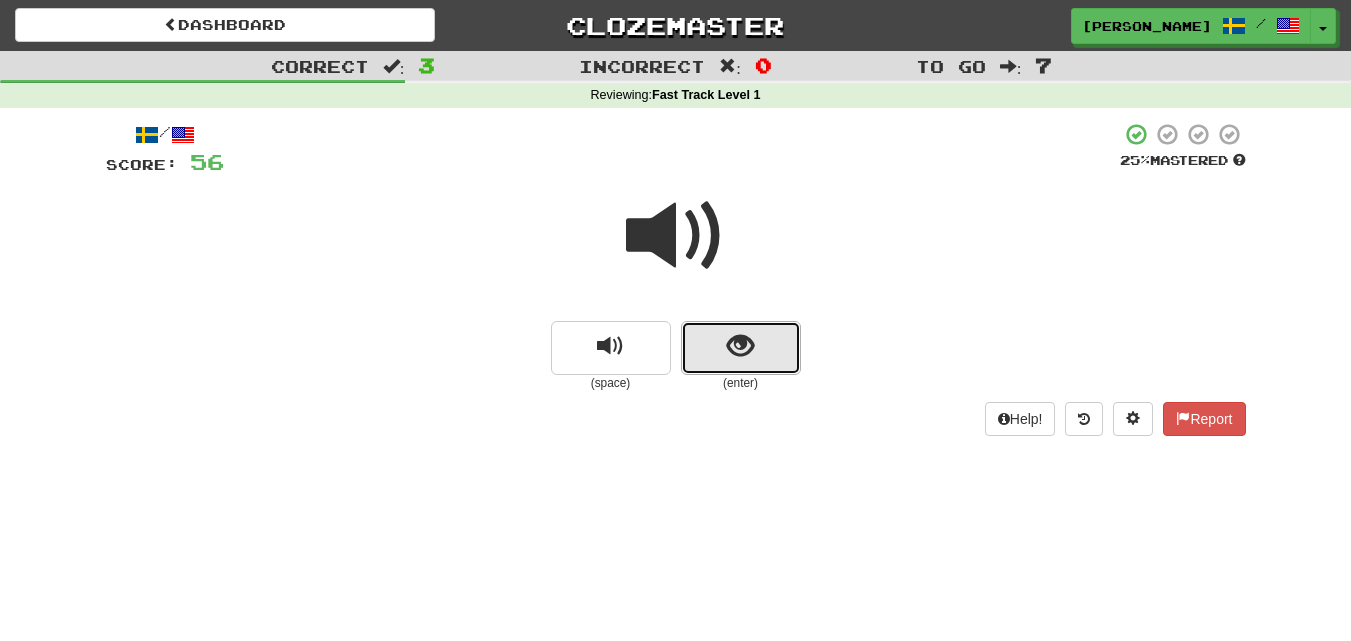 click at bounding box center (741, 348) 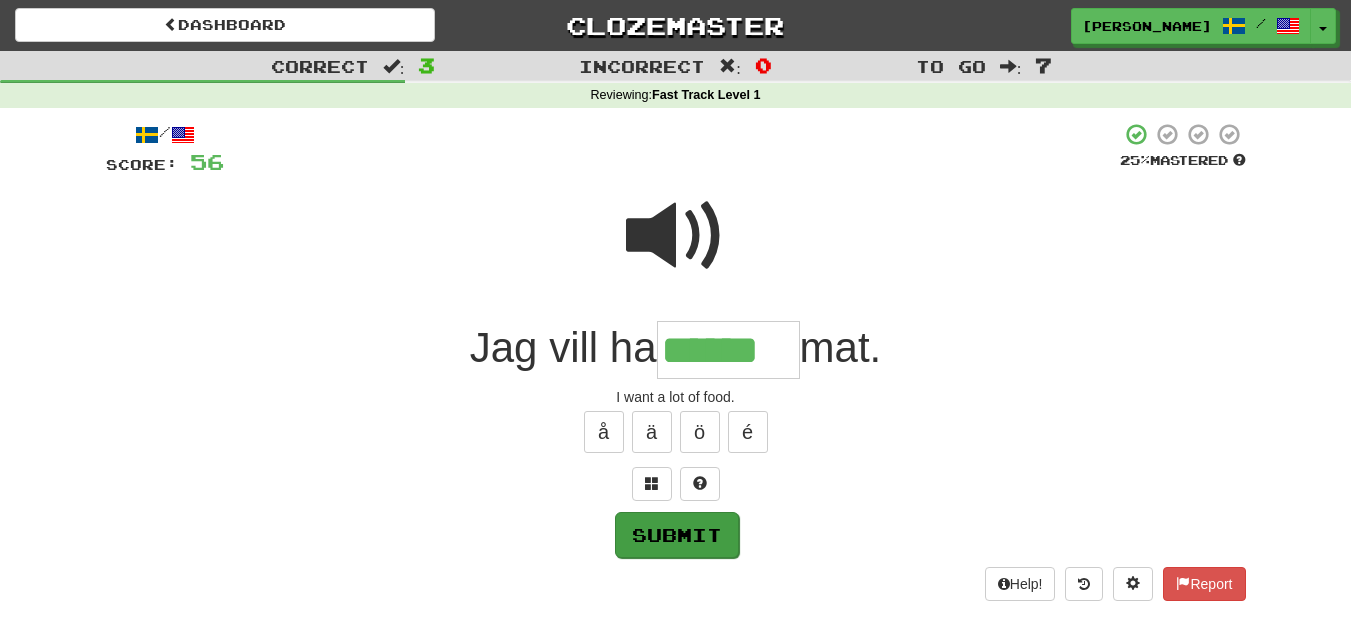 type on "******" 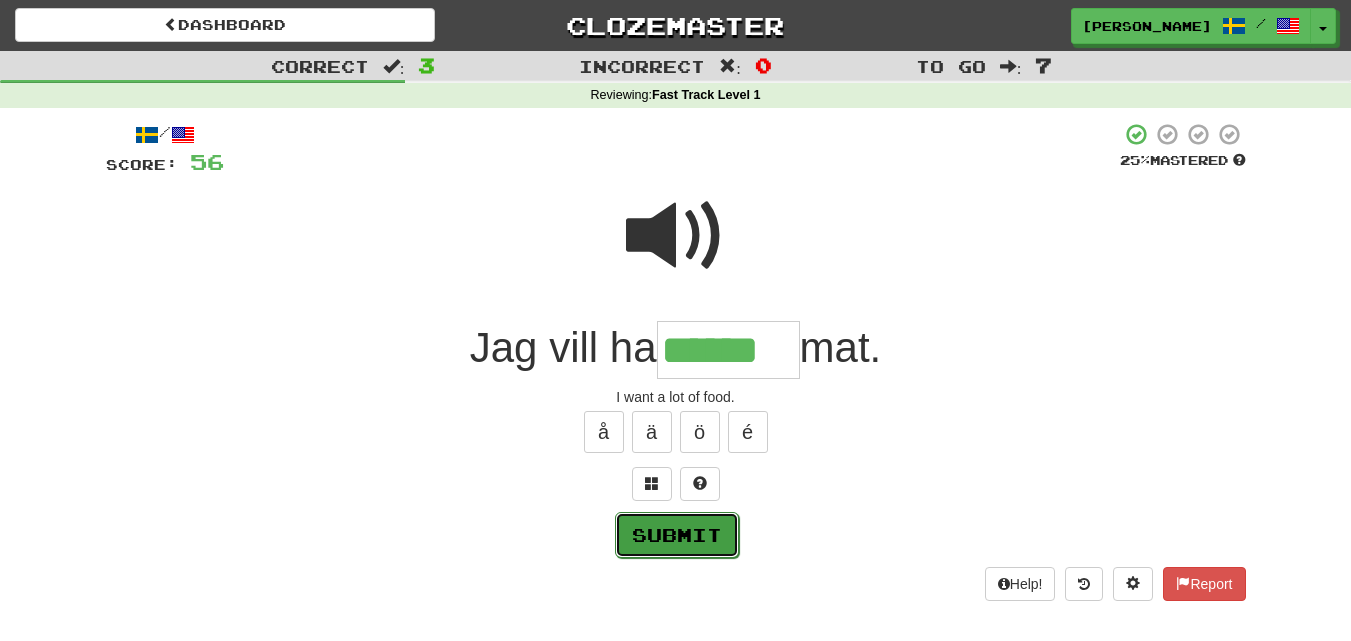 click on "Submit" at bounding box center [677, 535] 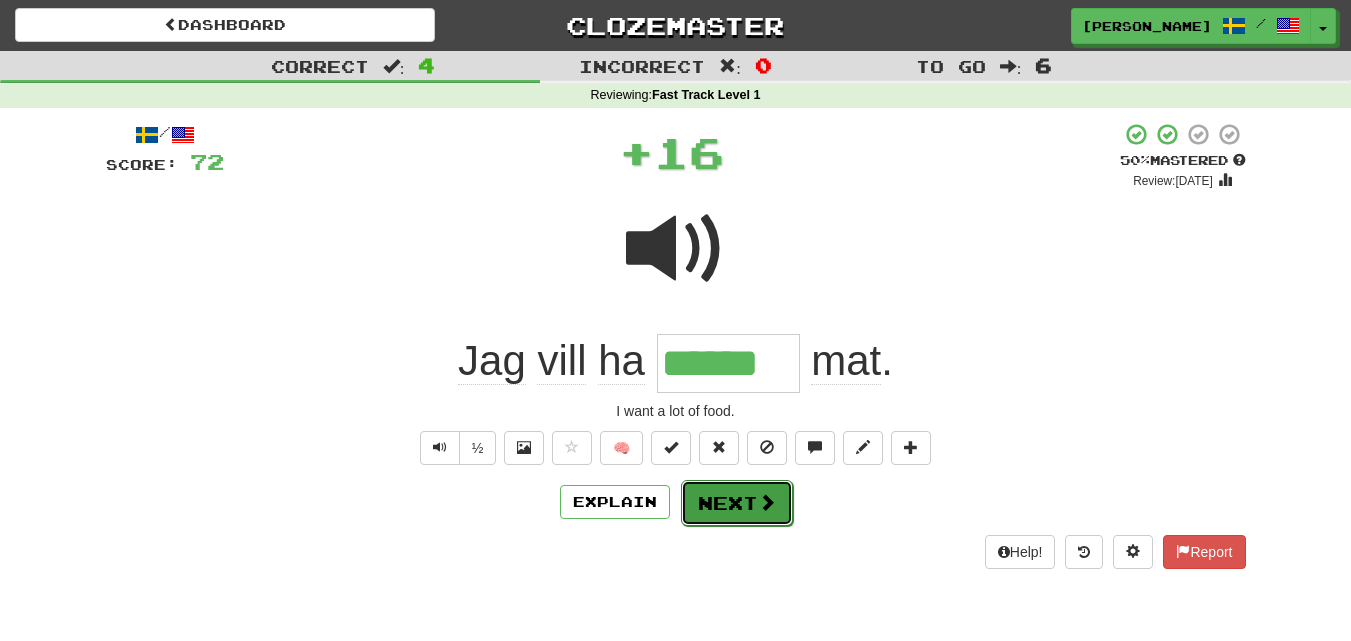 click on "Next" at bounding box center [737, 503] 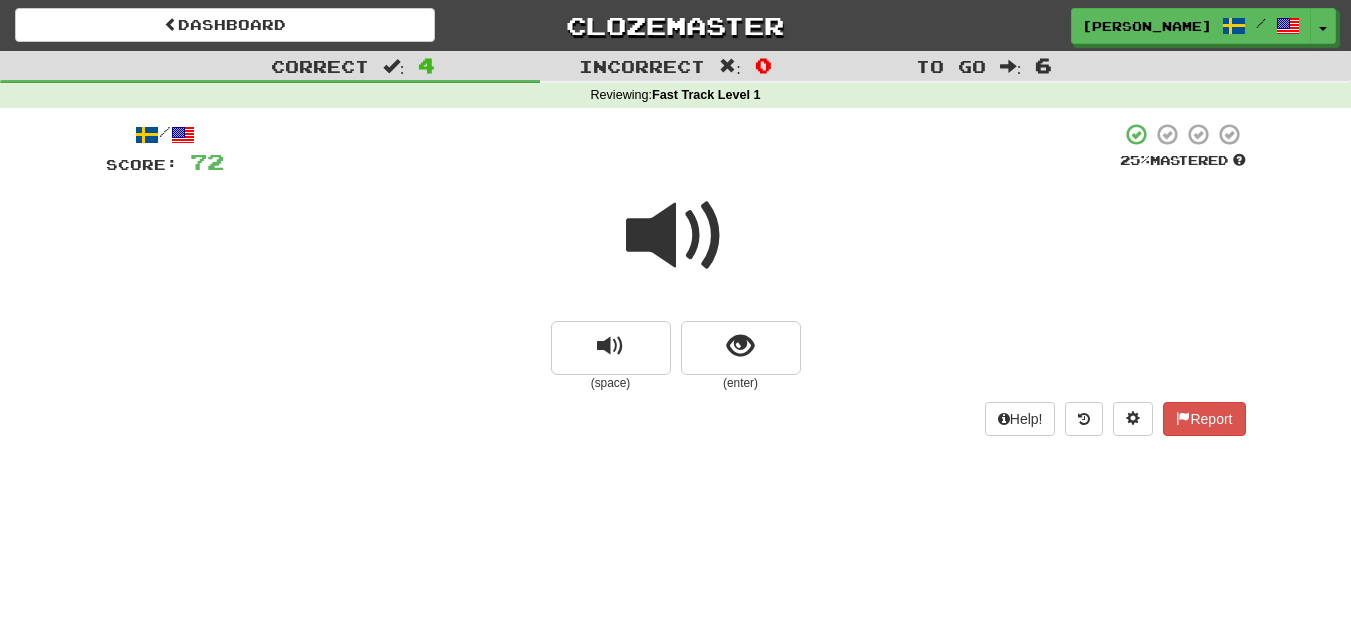 click on "(enter)" at bounding box center (741, 383) 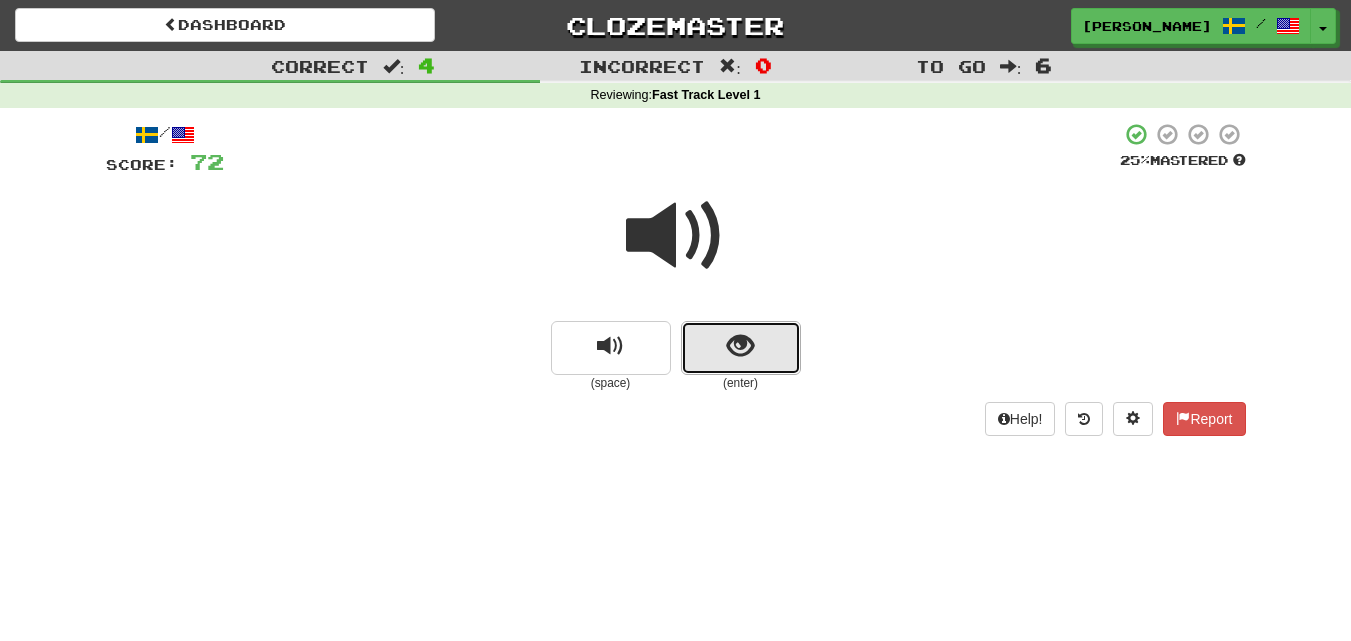 click at bounding box center (741, 348) 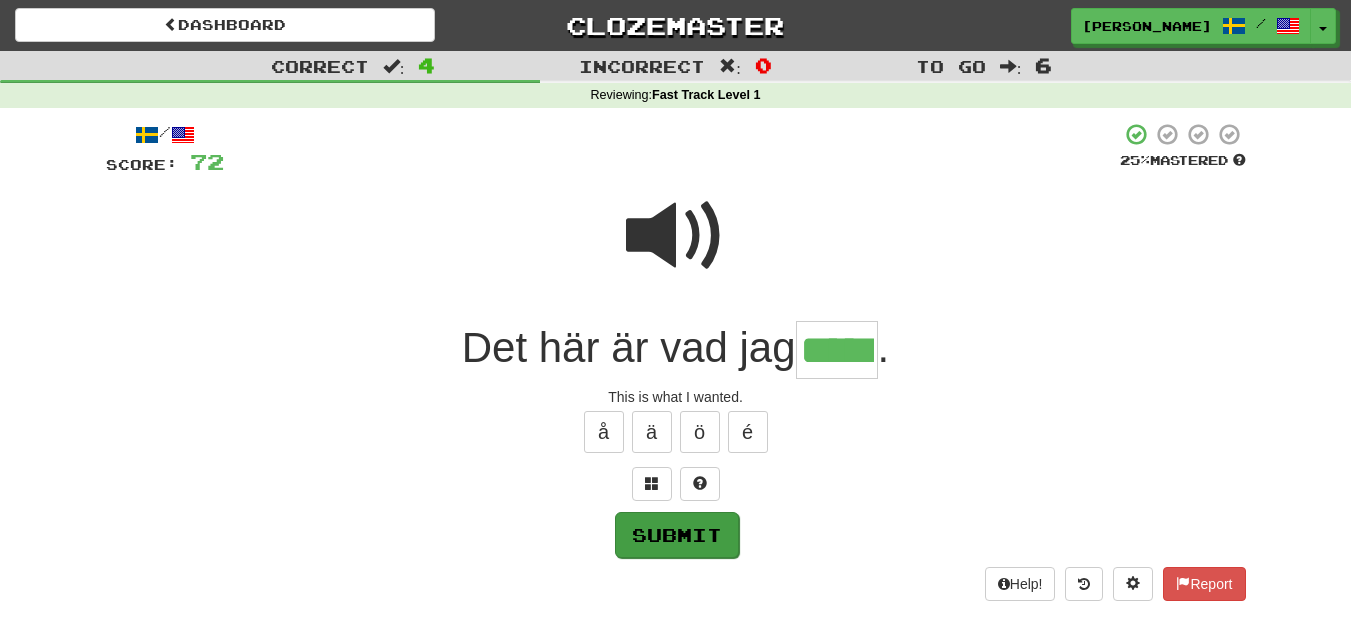 type on "*****" 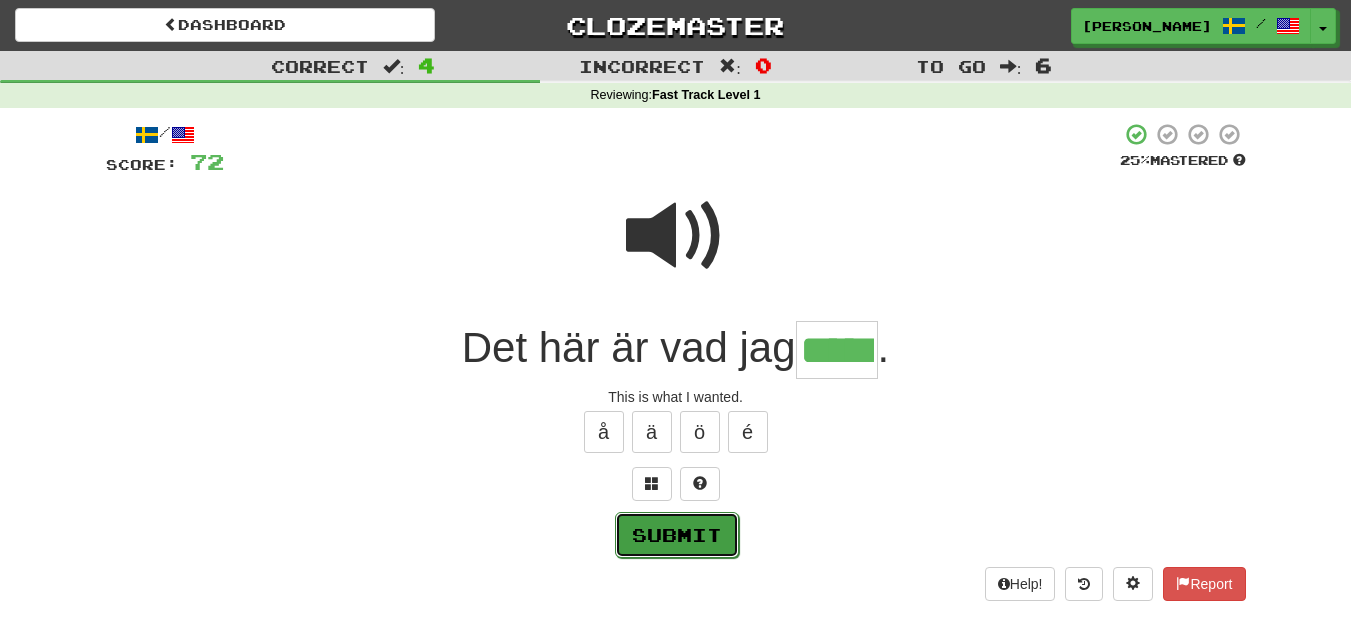 click on "Submit" at bounding box center [677, 535] 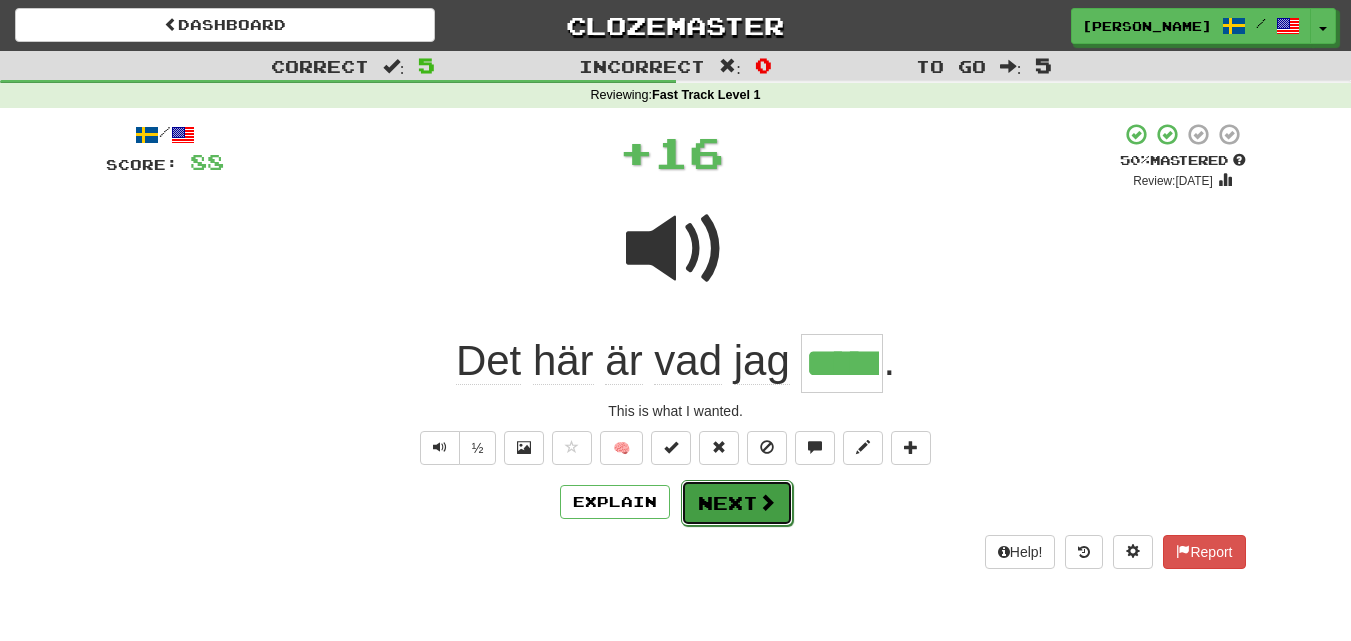 click on "Next" at bounding box center [737, 503] 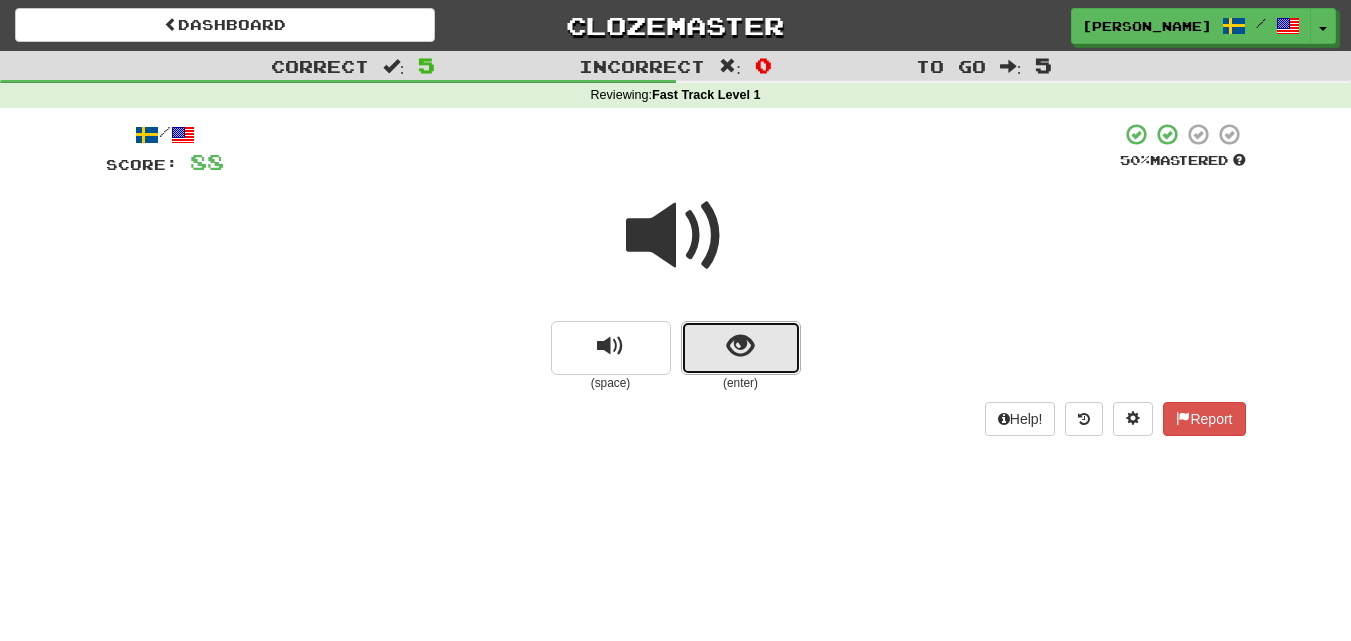 click at bounding box center (741, 348) 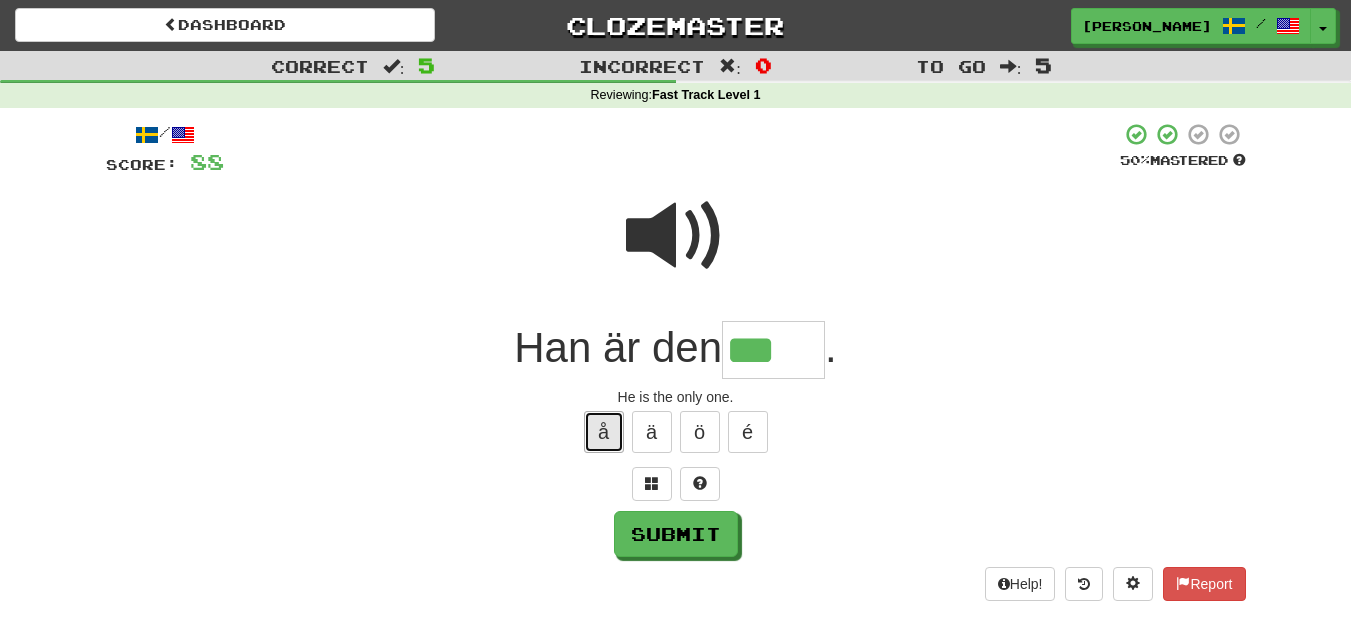 click on "å" at bounding box center [604, 432] 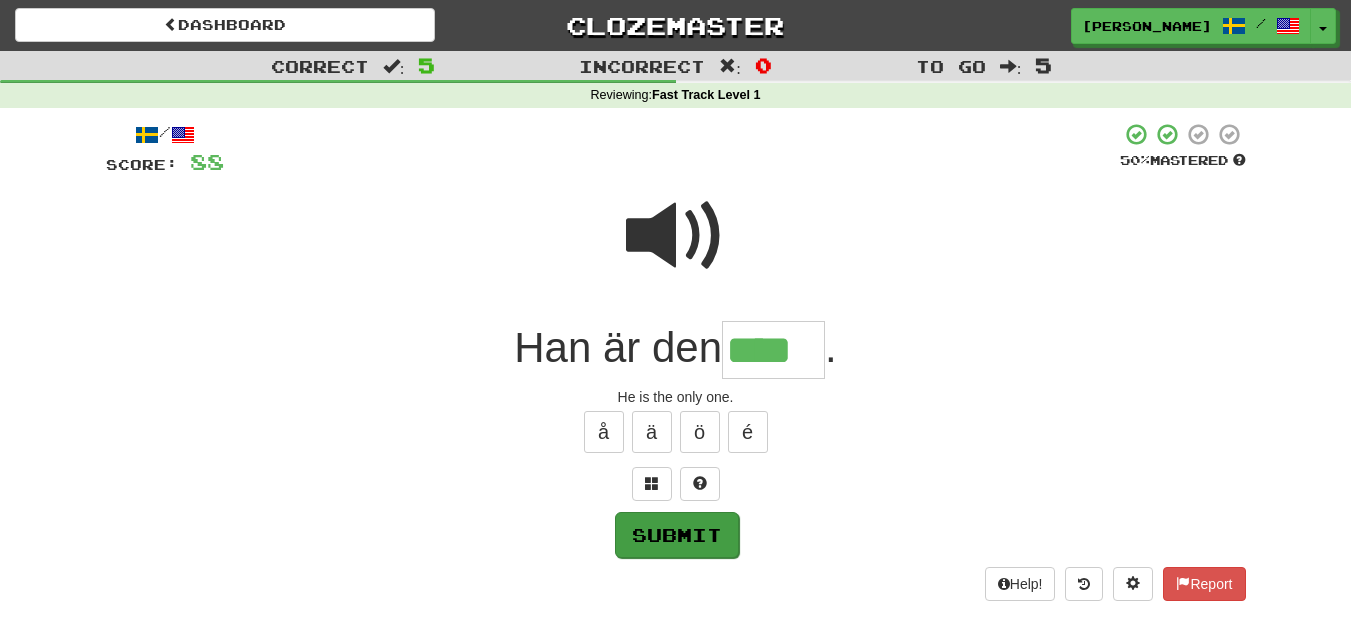 type on "****" 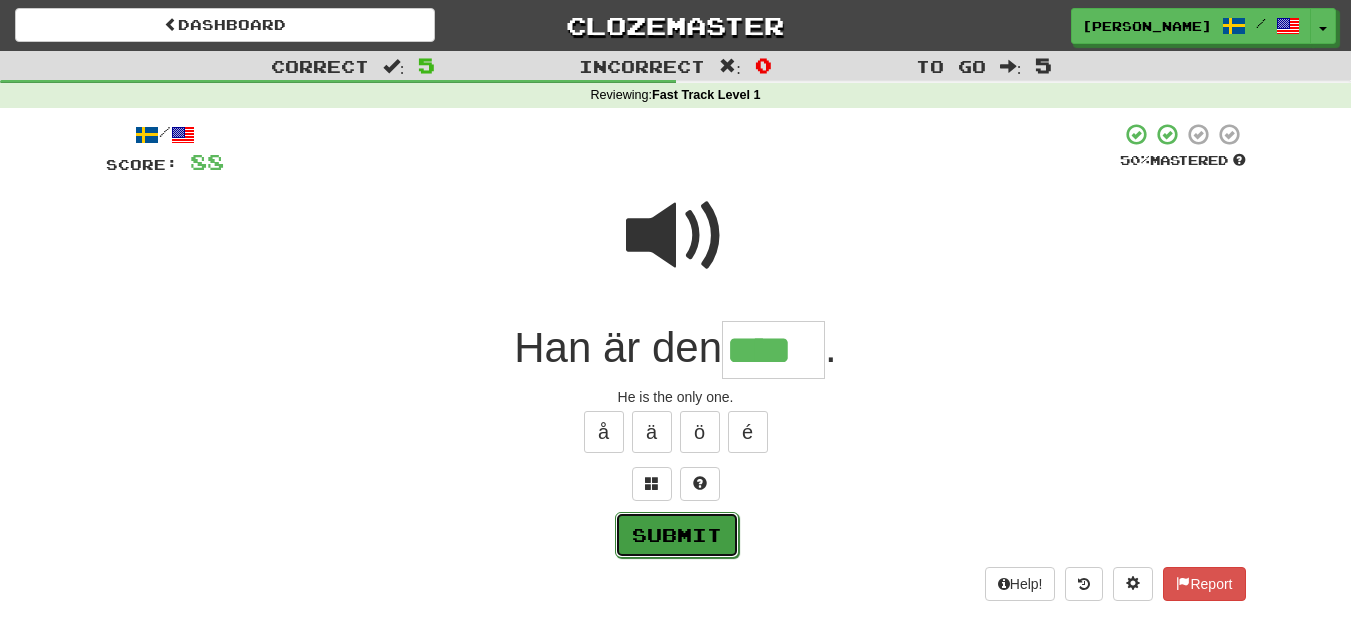 click on "Submit" at bounding box center [677, 535] 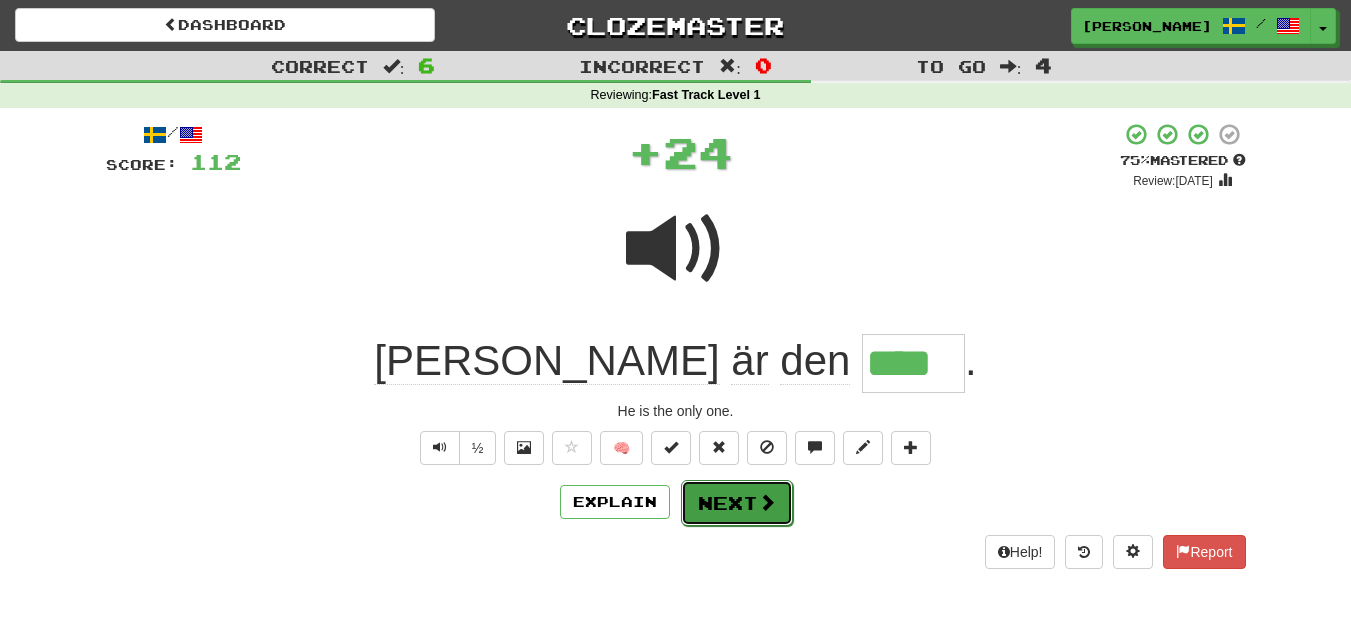 click on "Next" at bounding box center (737, 503) 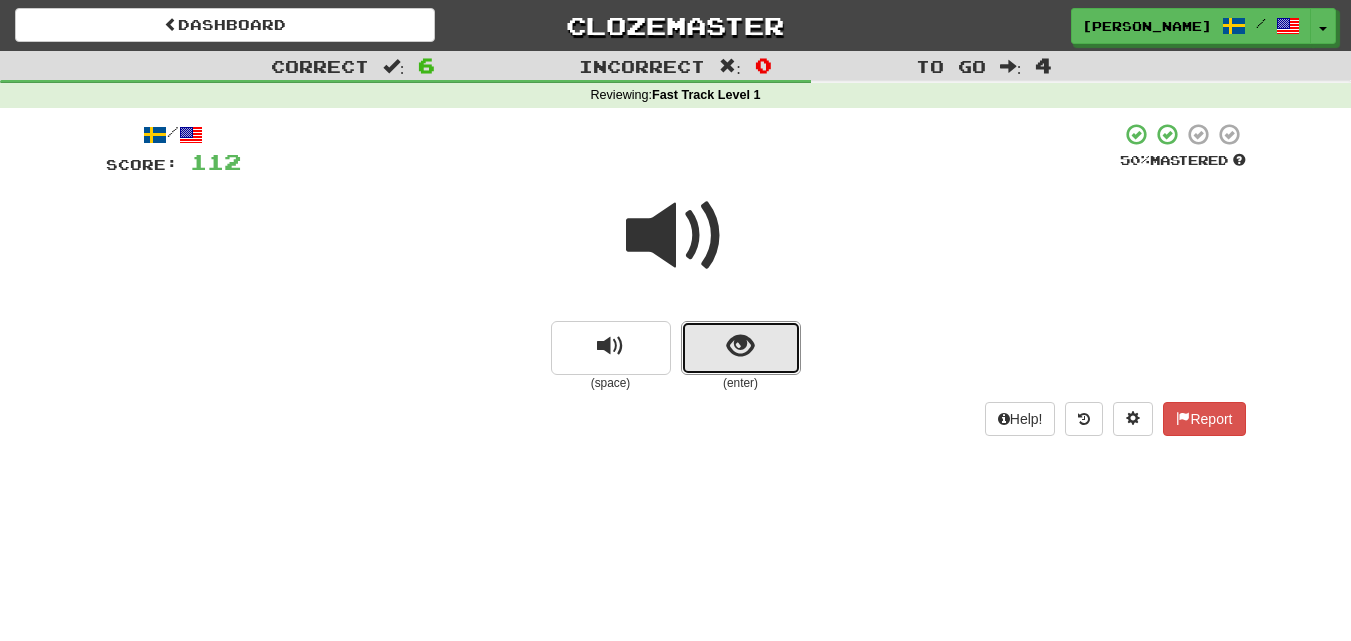 click at bounding box center [741, 348] 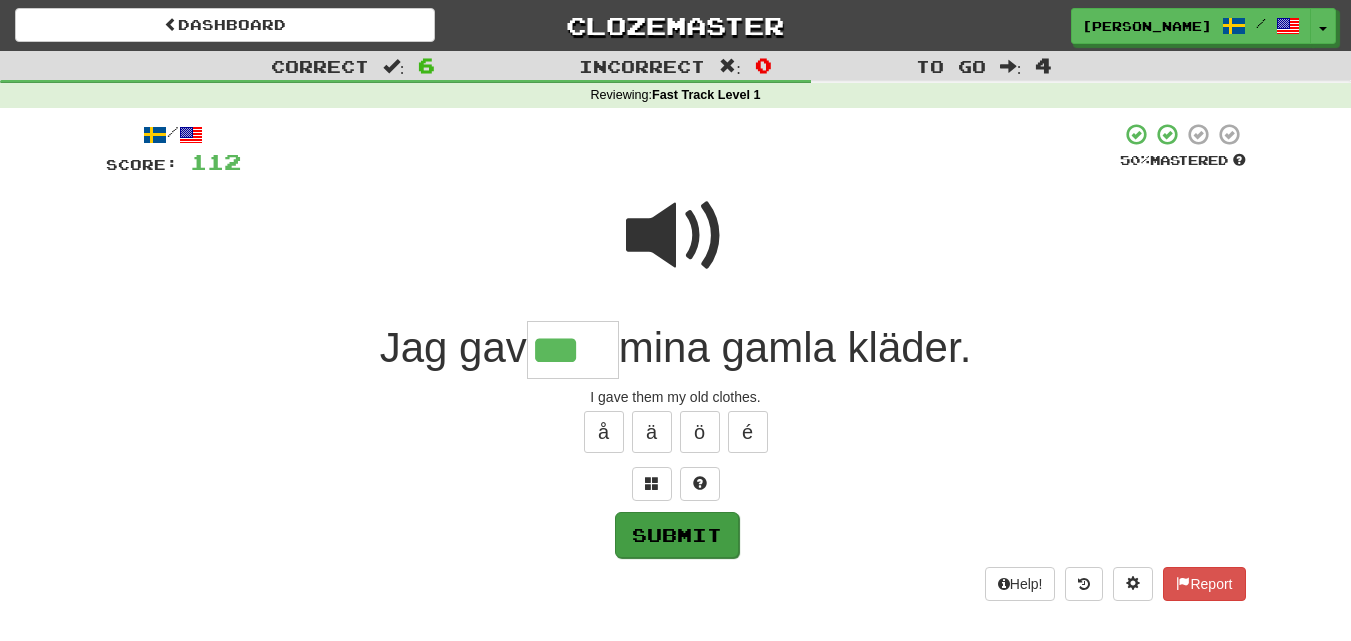 type on "***" 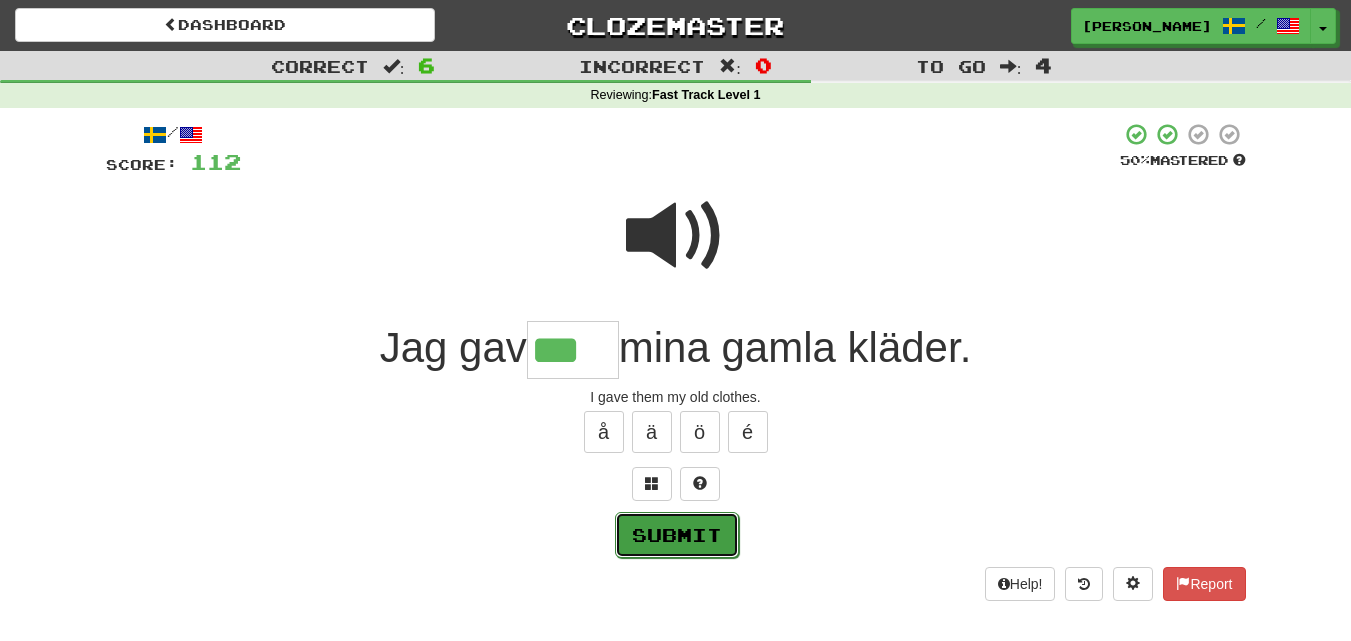click on "Submit" at bounding box center (677, 535) 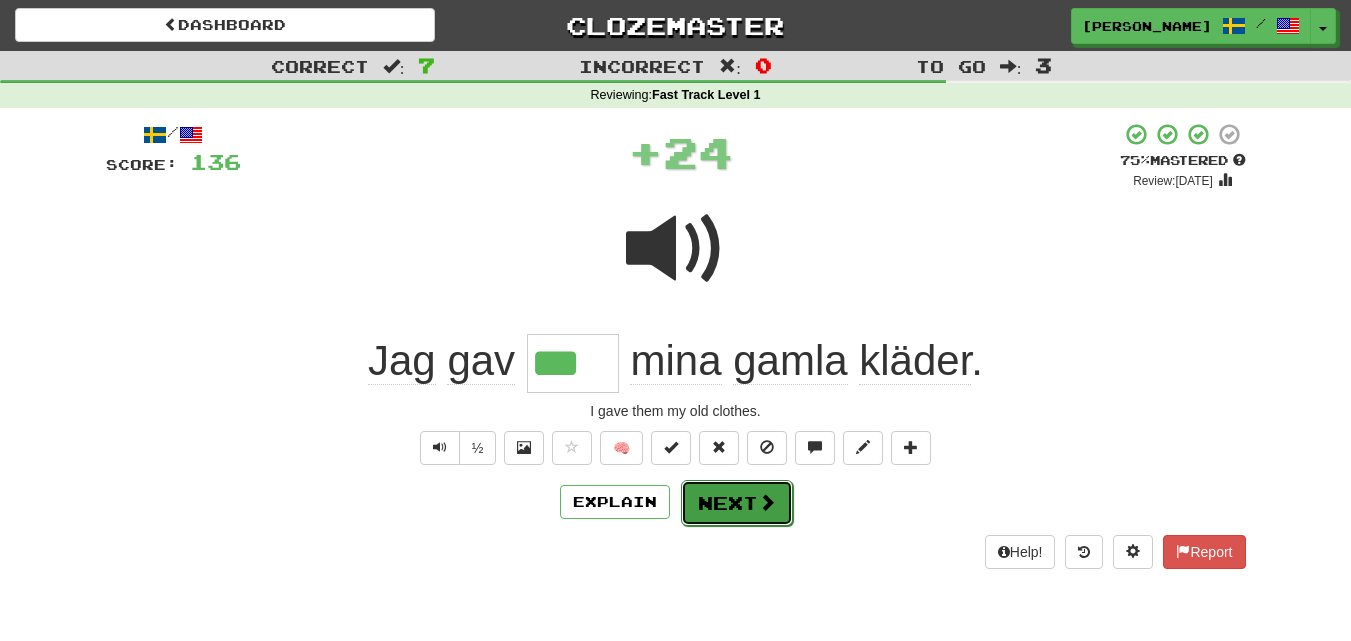 click on "Next" at bounding box center [737, 503] 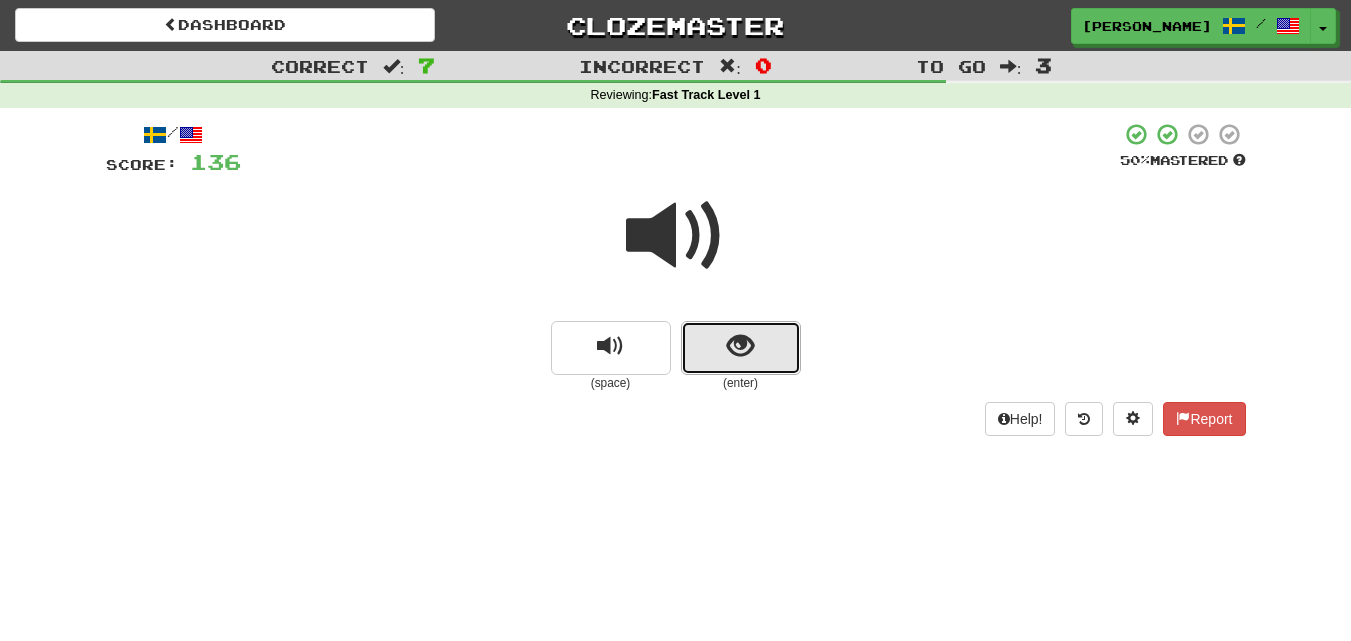 click at bounding box center (741, 348) 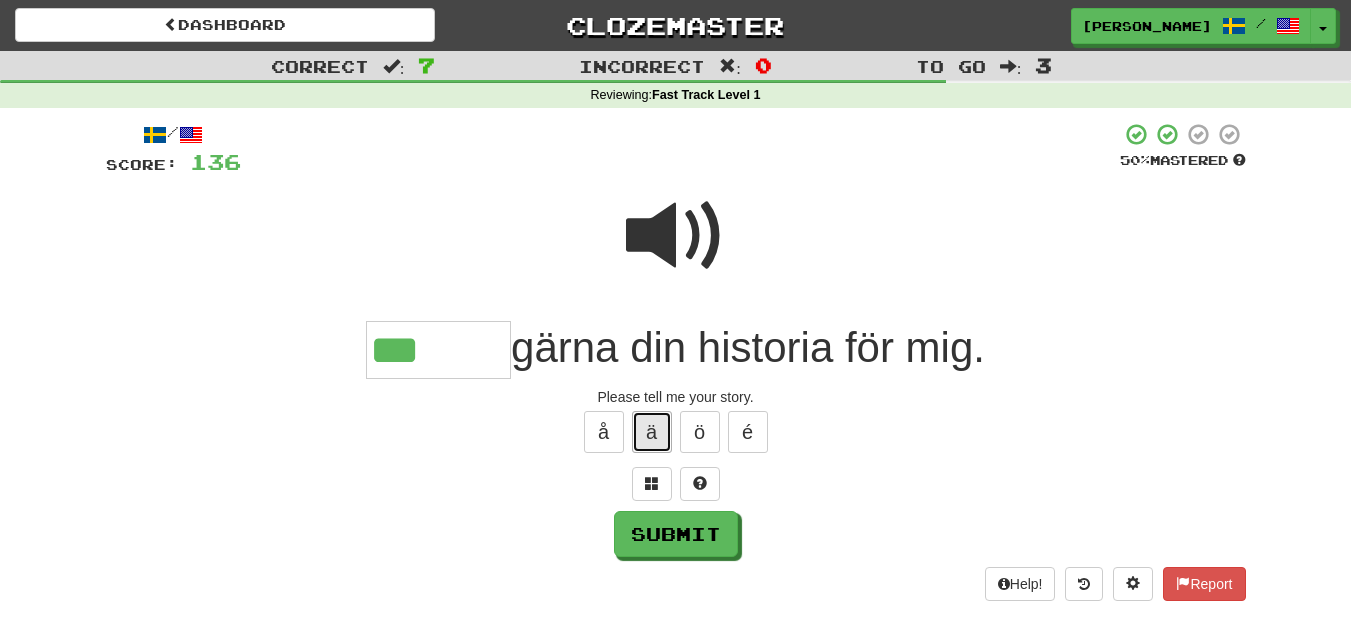 click on "ä" at bounding box center (652, 432) 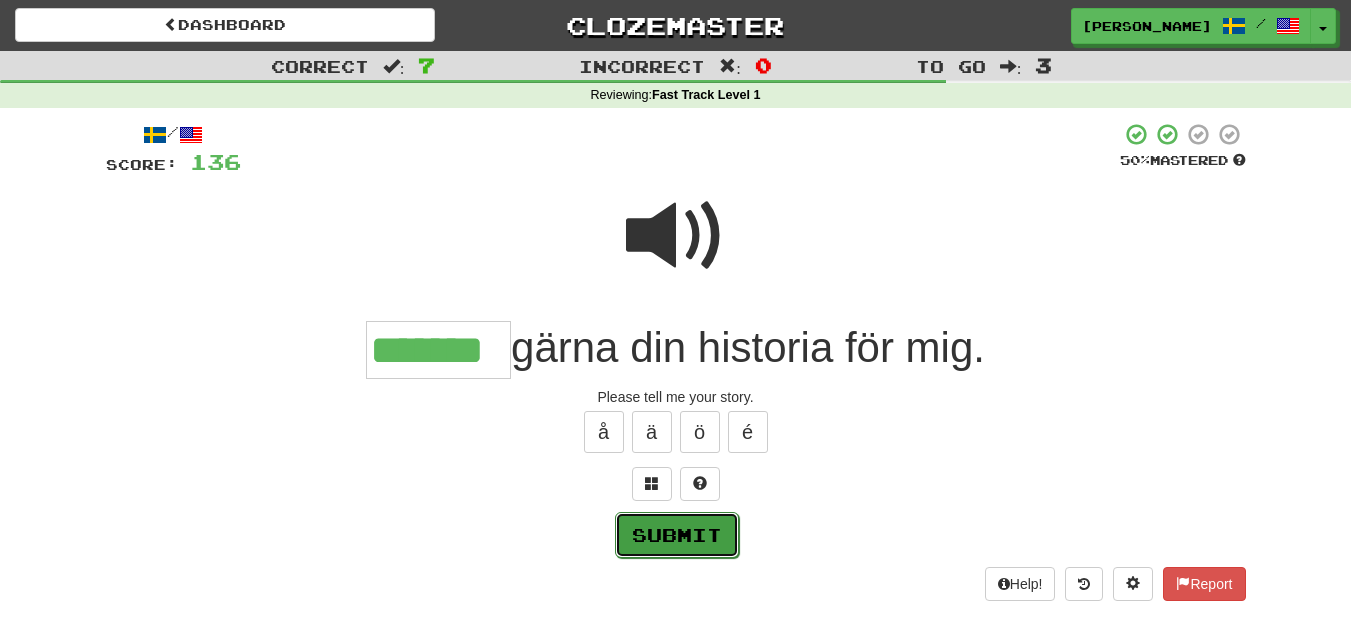 click on "Submit" at bounding box center [677, 535] 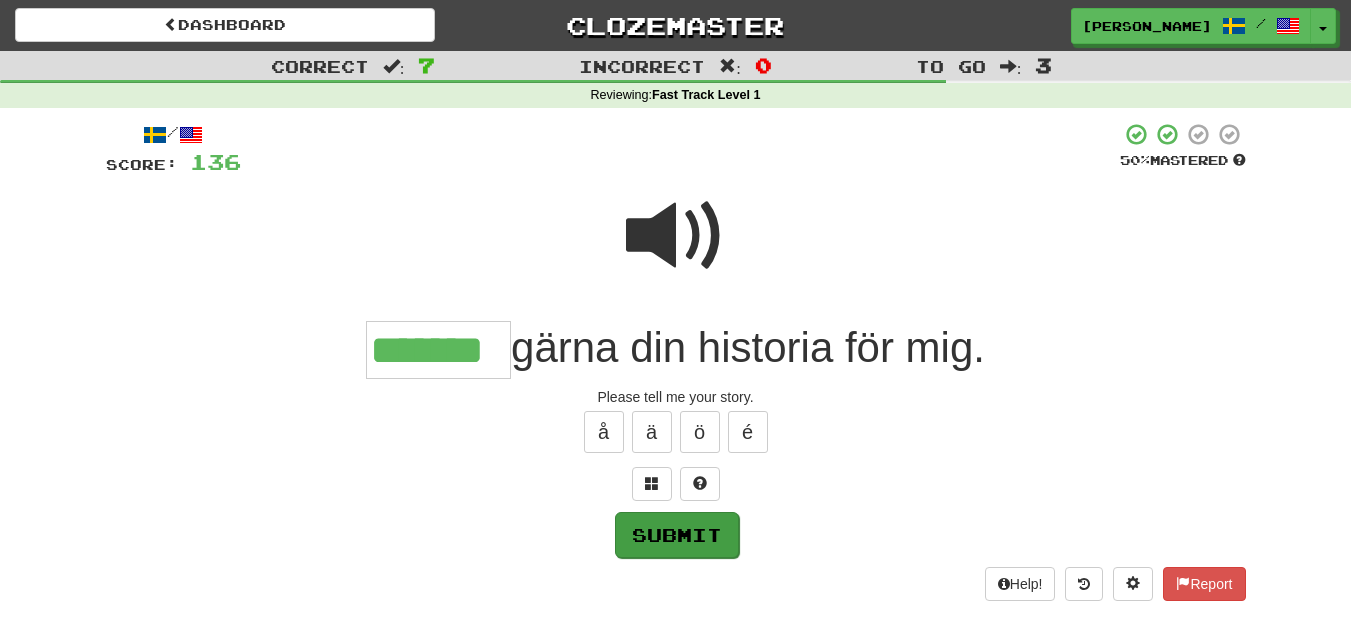 type on "*******" 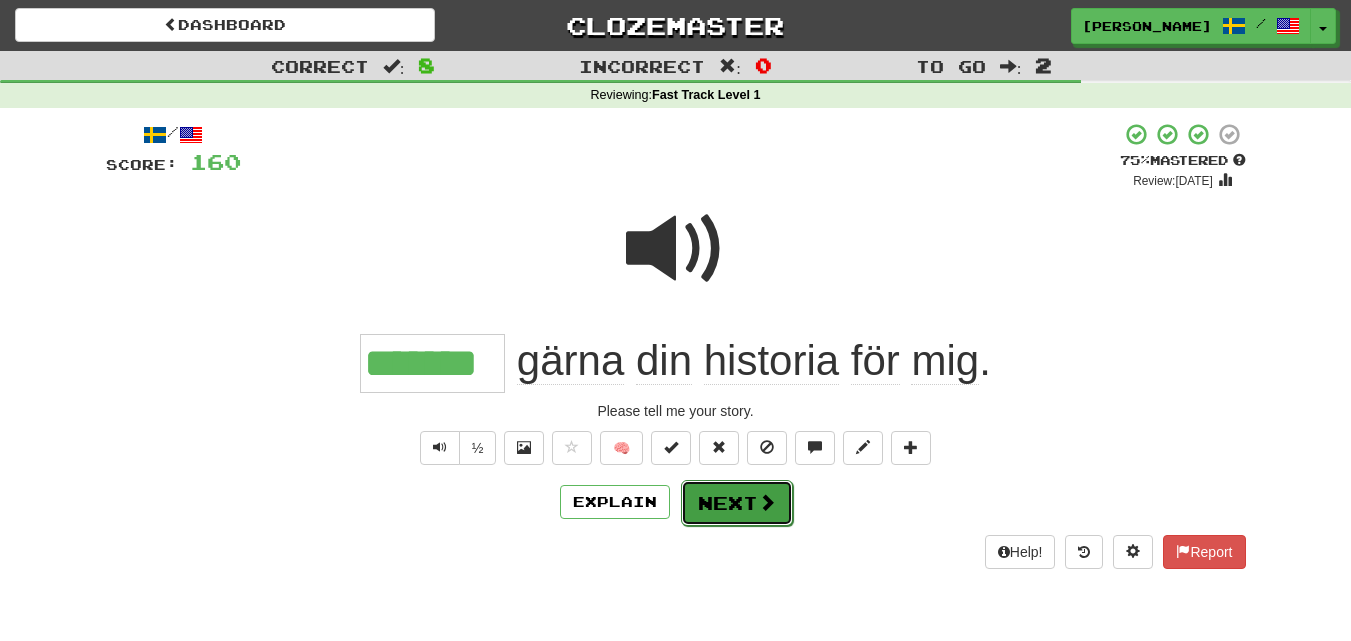 click on "Next" at bounding box center [737, 503] 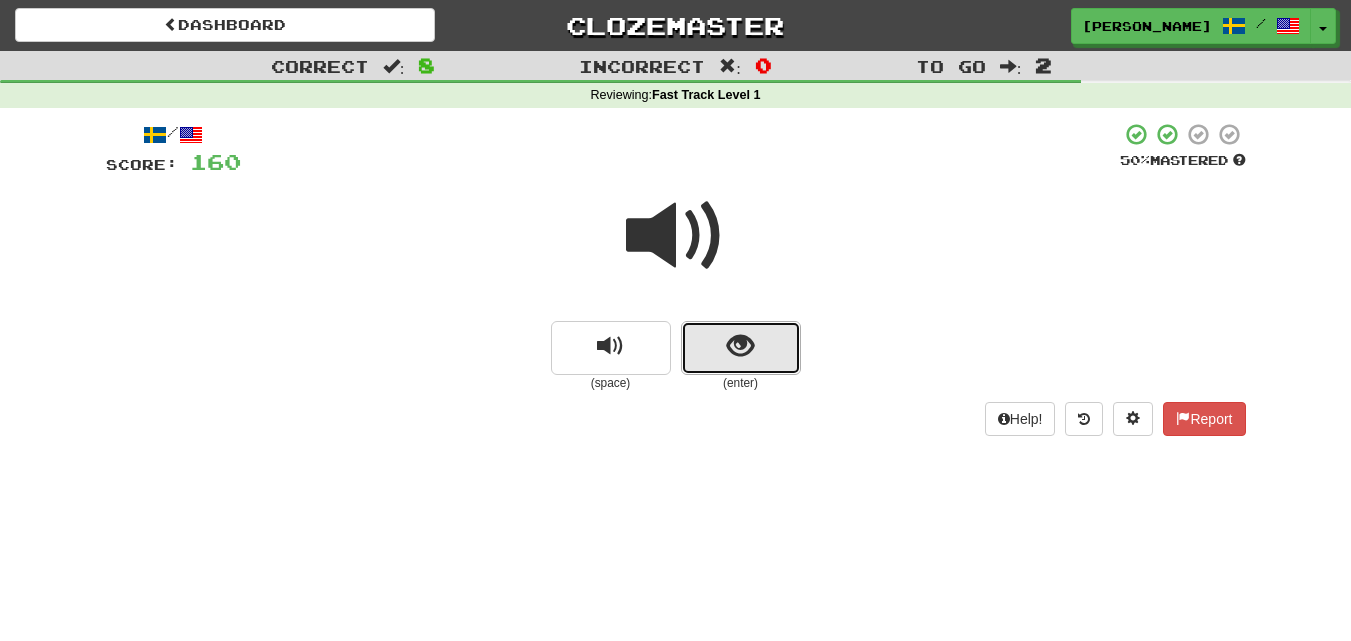 click at bounding box center (741, 348) 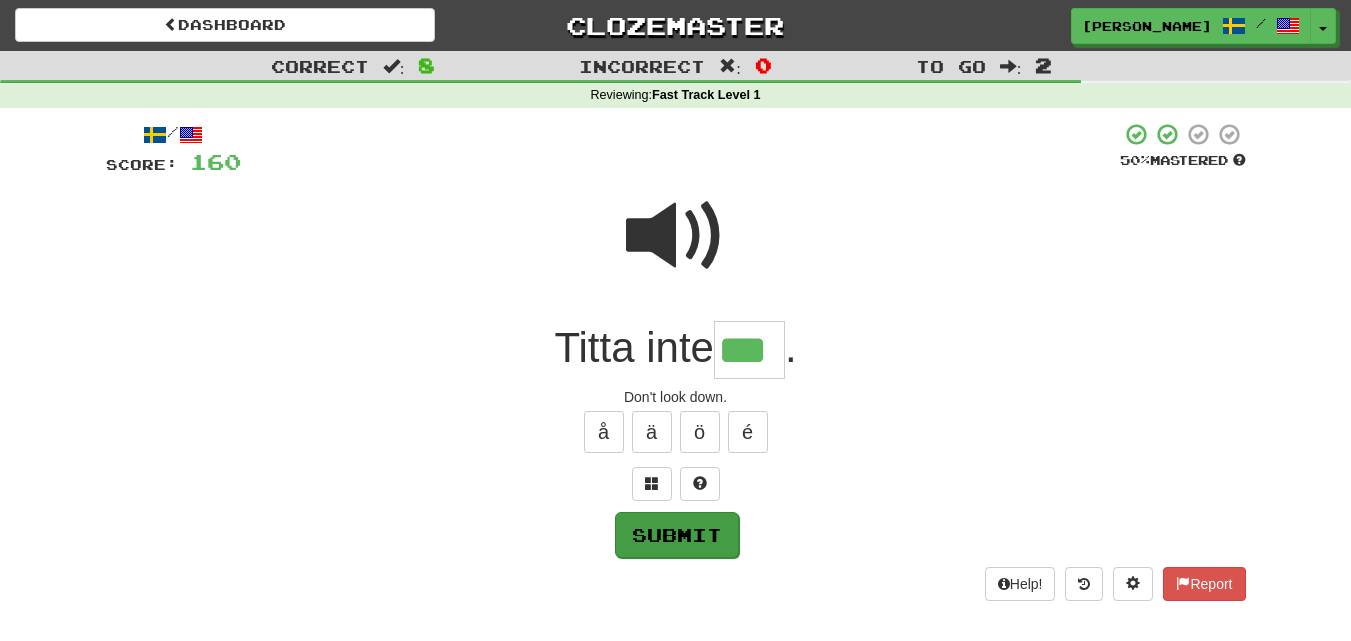 type on "***" 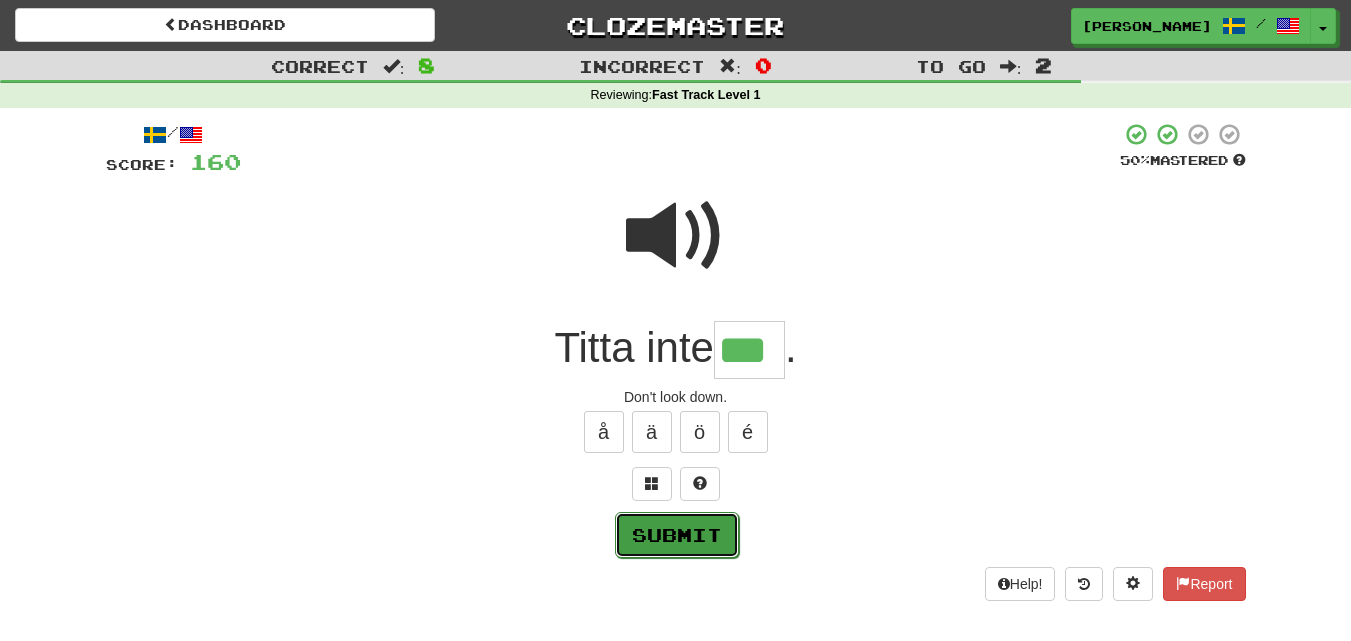 click on "Submit" at bounding box center [677, 535] 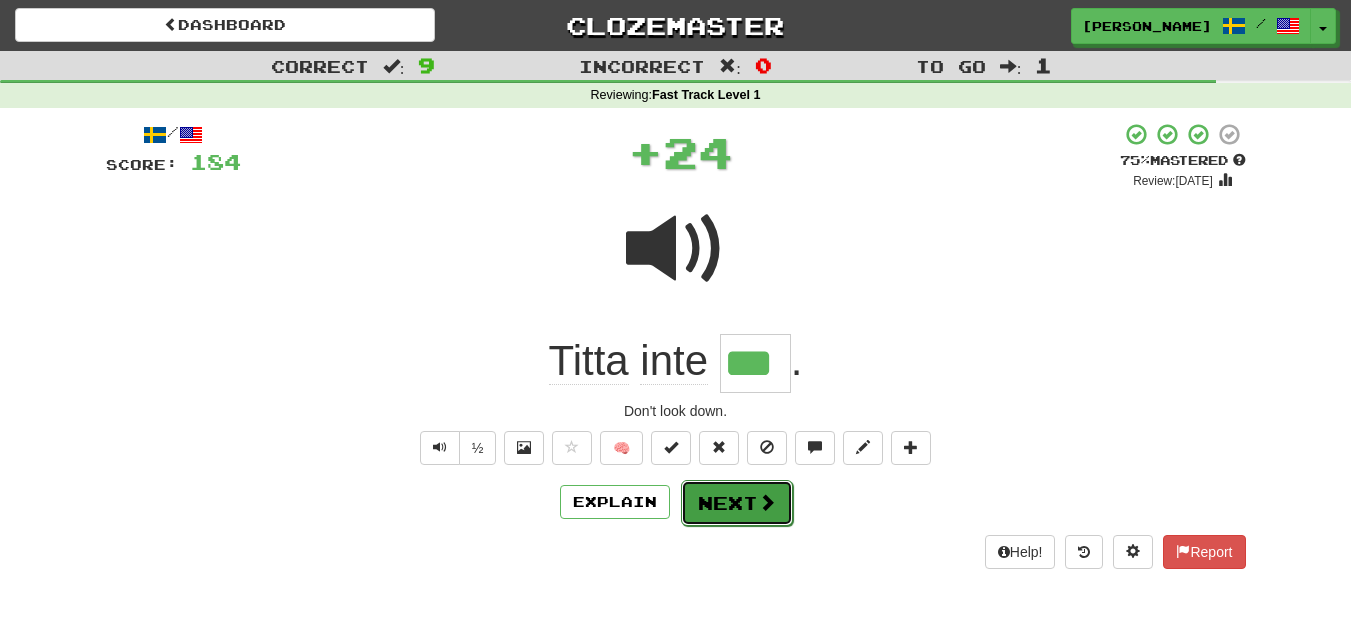 click on "Next" at bounding box center (737, 503) 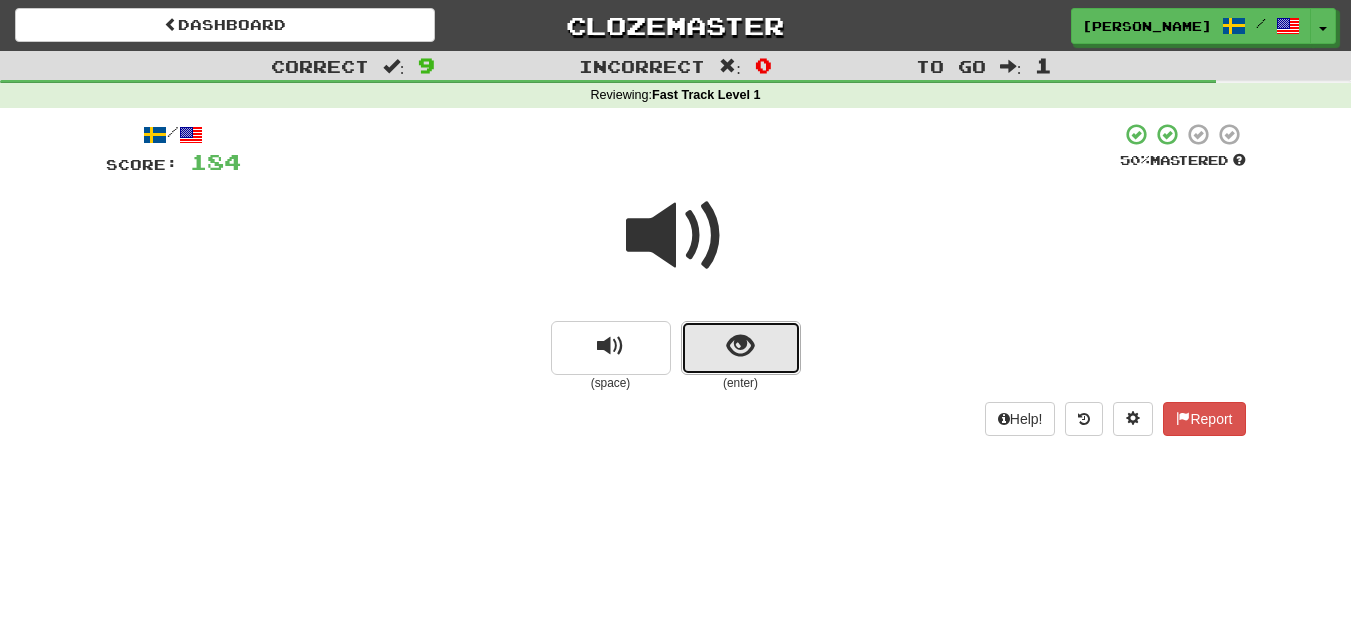 click at bounding box center [741, 348] 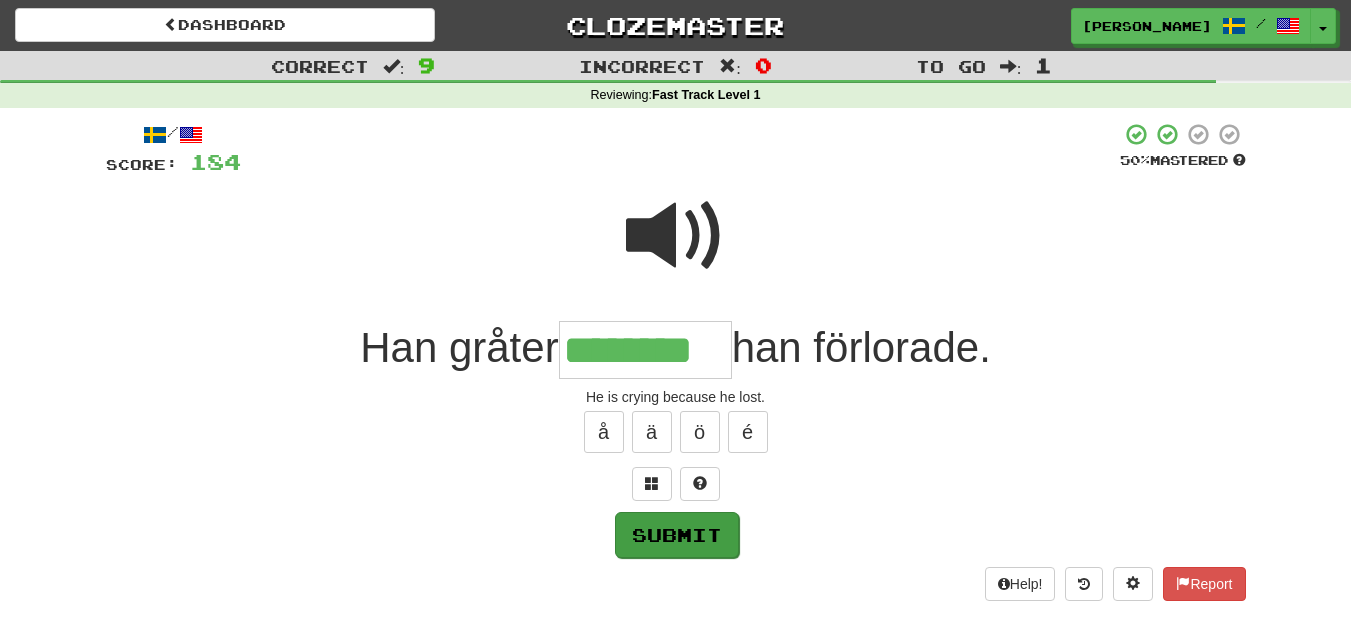 type on "********" 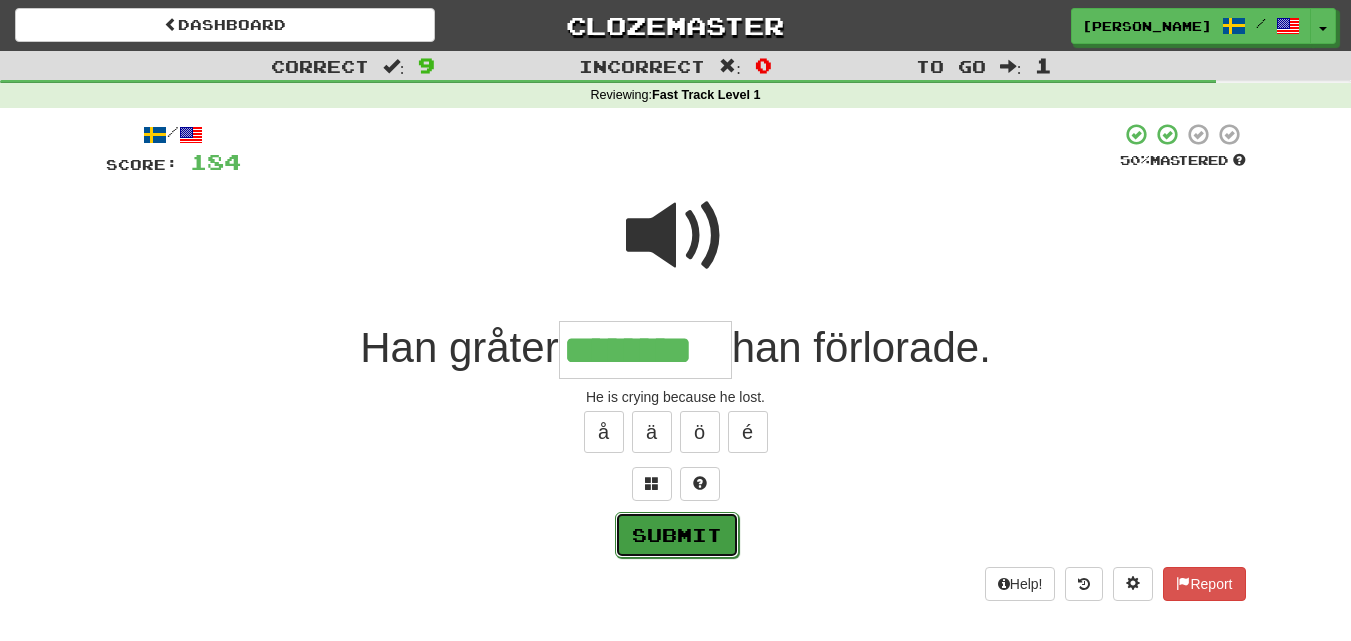 click on "Submit" at bounding box center (677, 535) 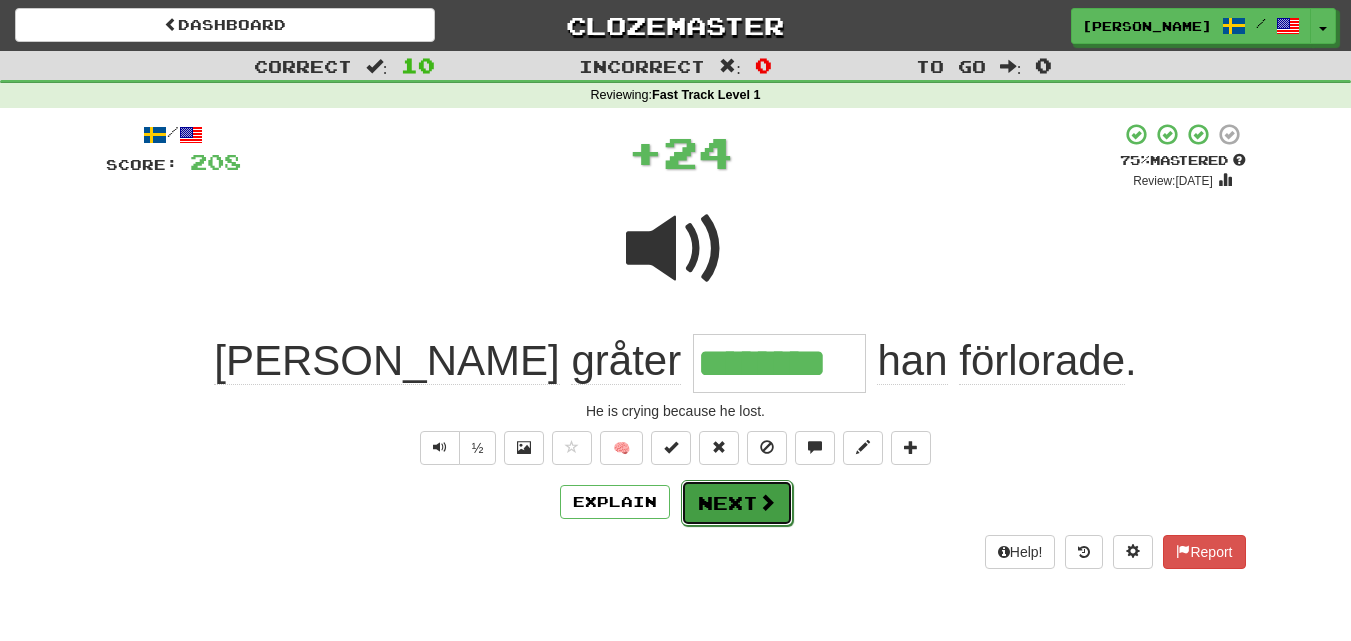 click on "Next" at bounding box center [737, 503] 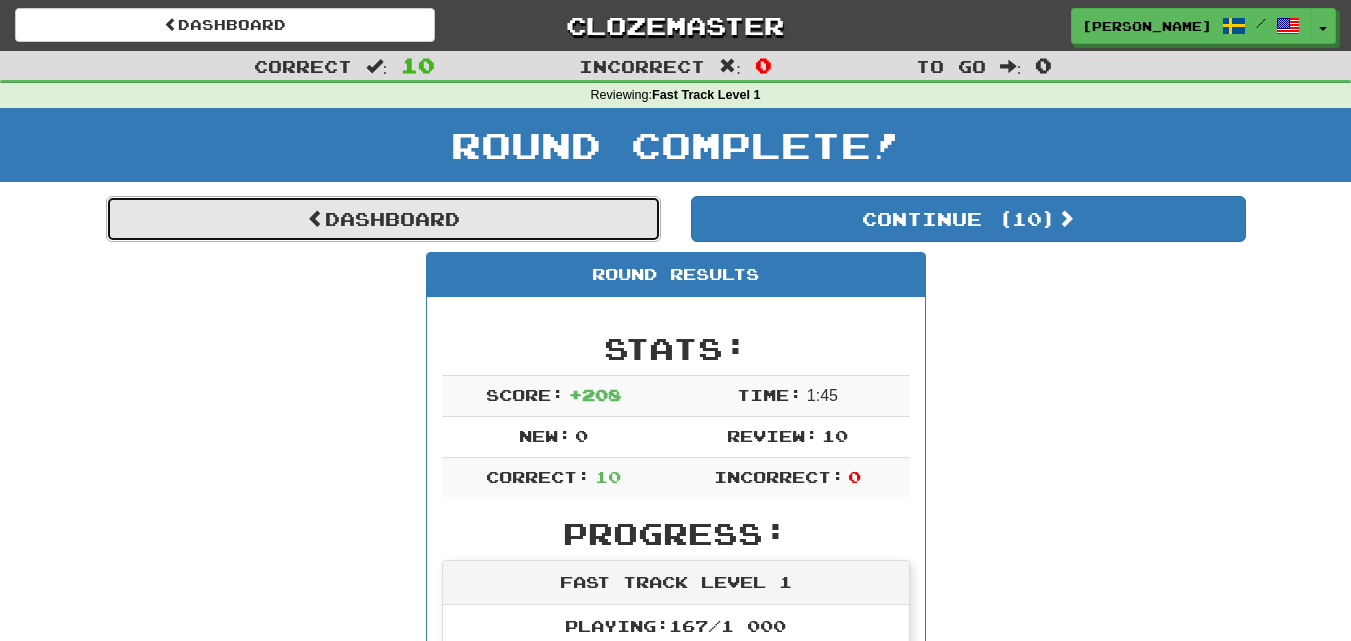 click on "Dashboard" at bounding box center [383, 219] 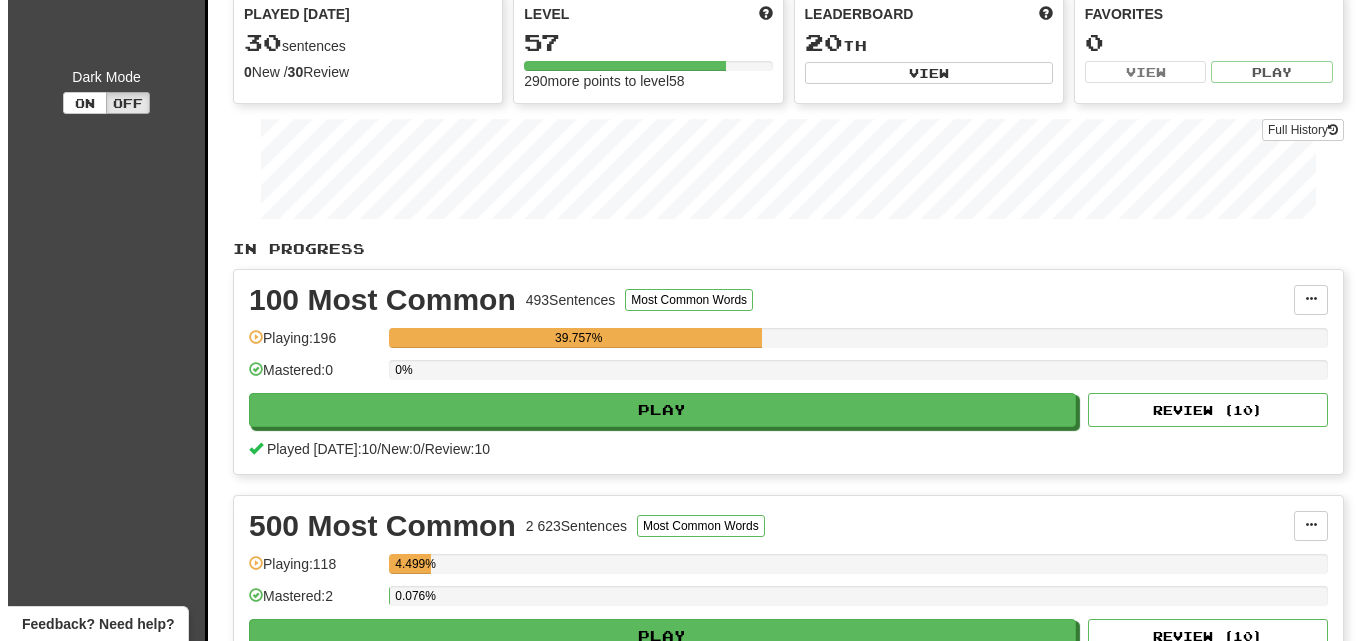 scroll, scrollTop: 200, scrollLeft: 0, axis: vertical 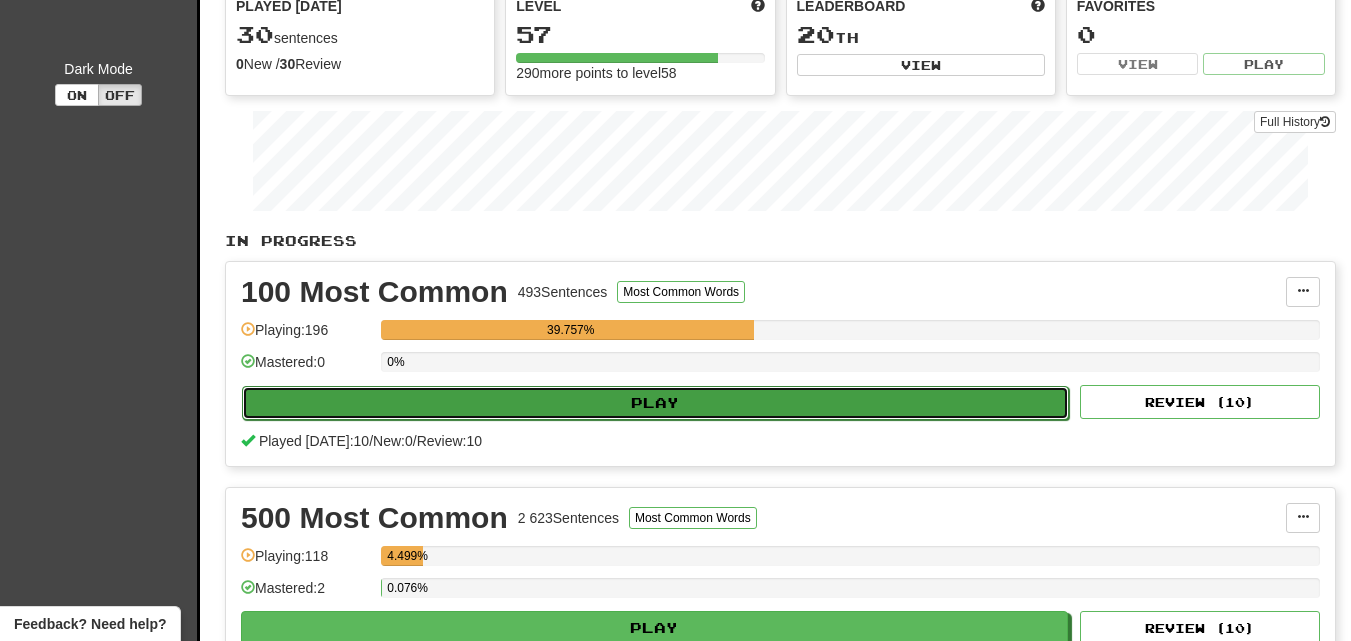 click on "Play" at bounding box center [655, 403] 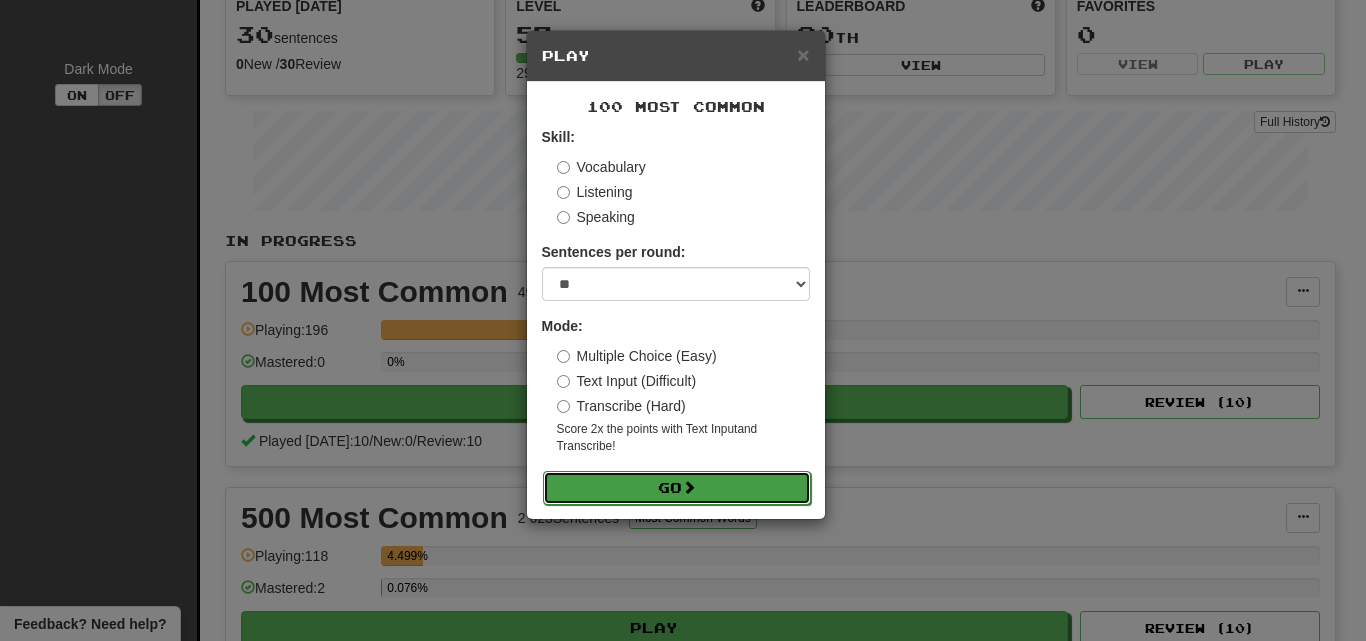 click on "Go" at bounding box center (677, 488) 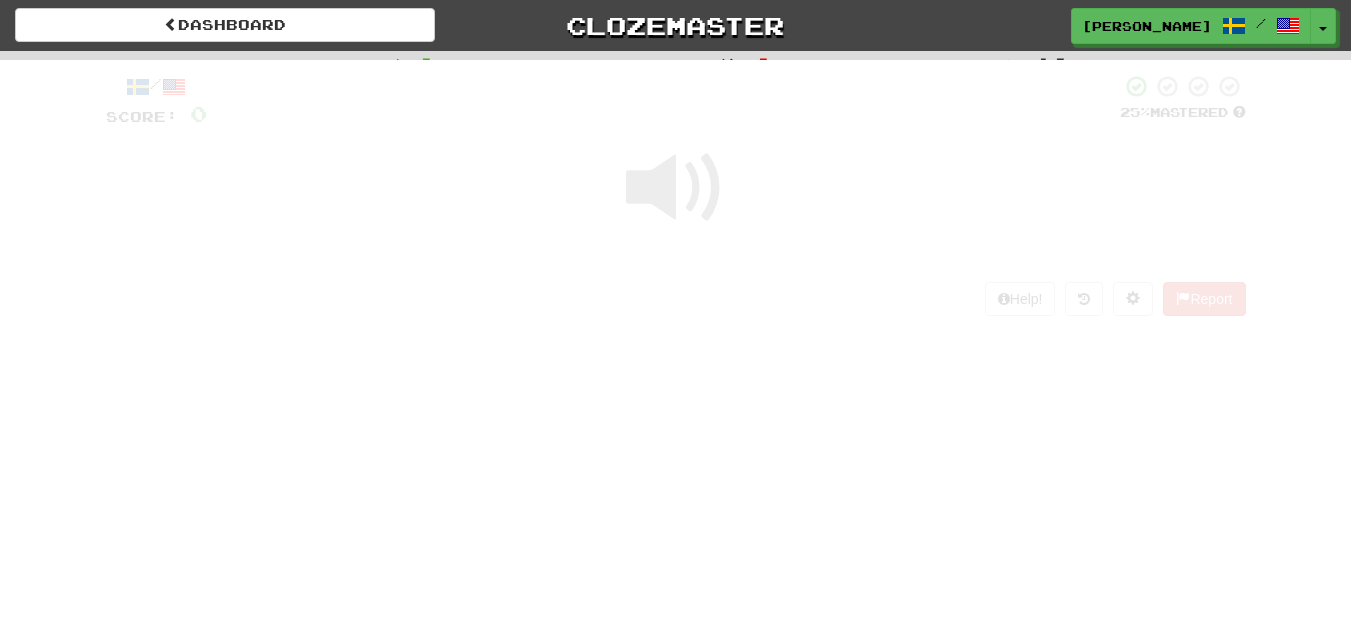 scroll, scrollTop: 0, scrollLeft: 0, axis: both 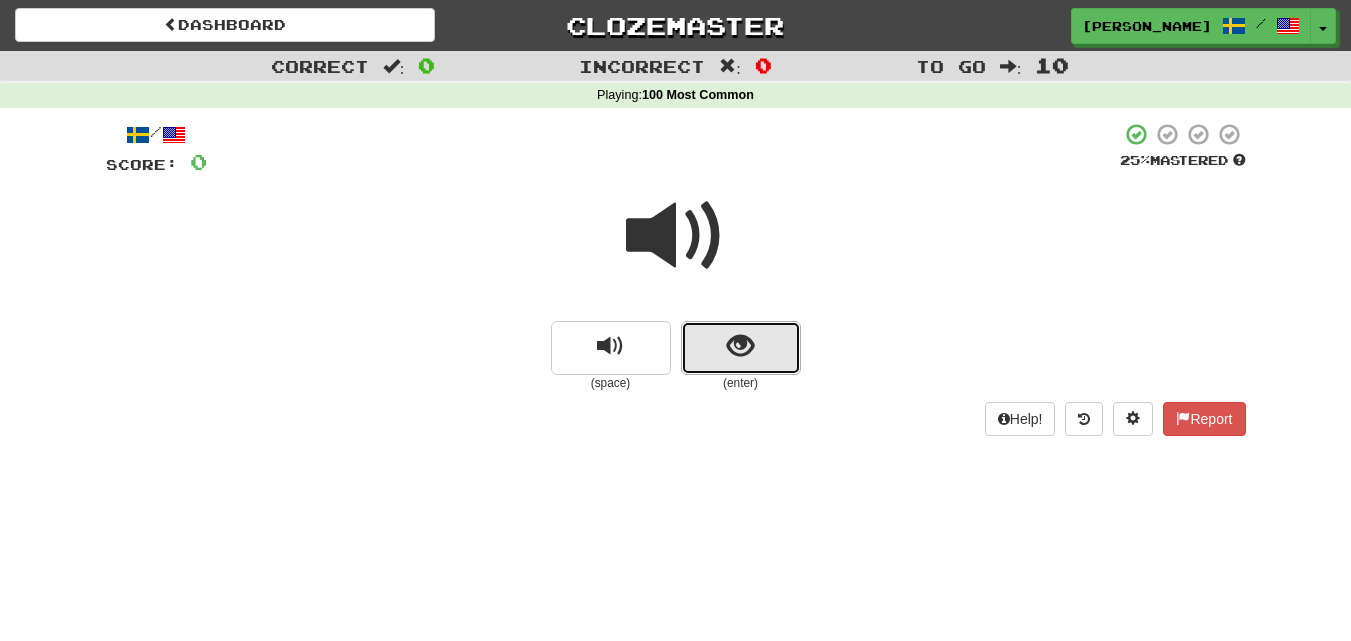 click at bounding box center (741, 348) 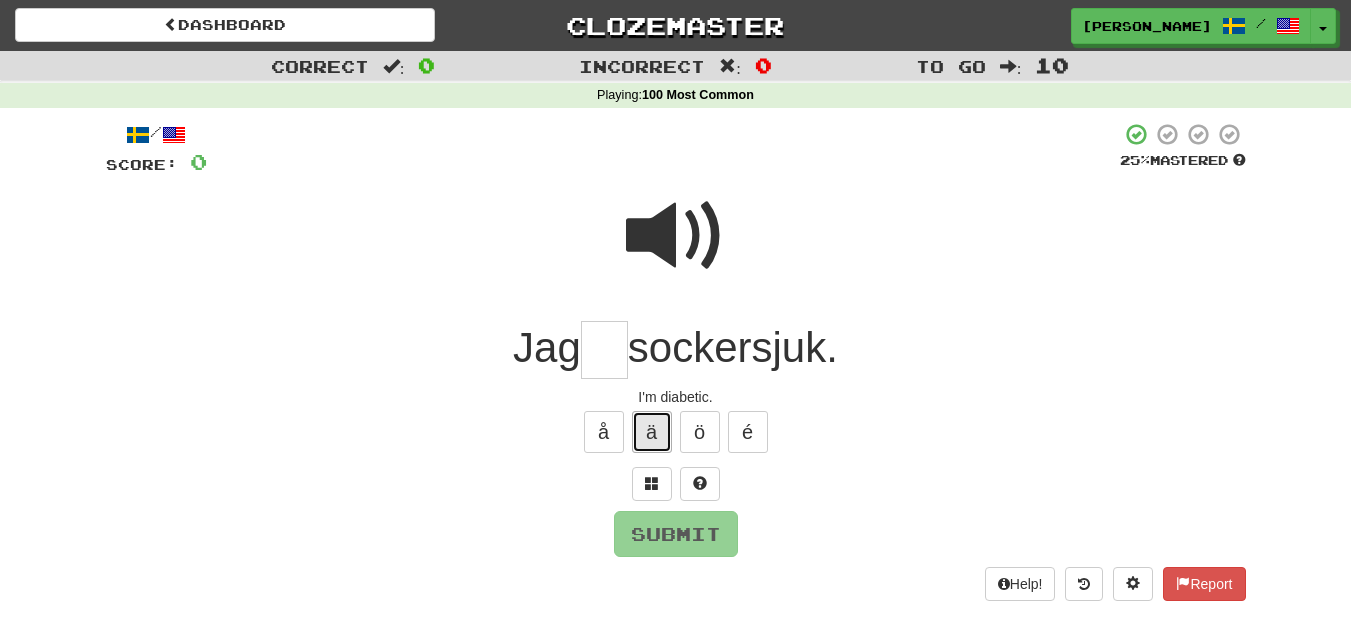 click on "ä" at bounding box center (652, 432) 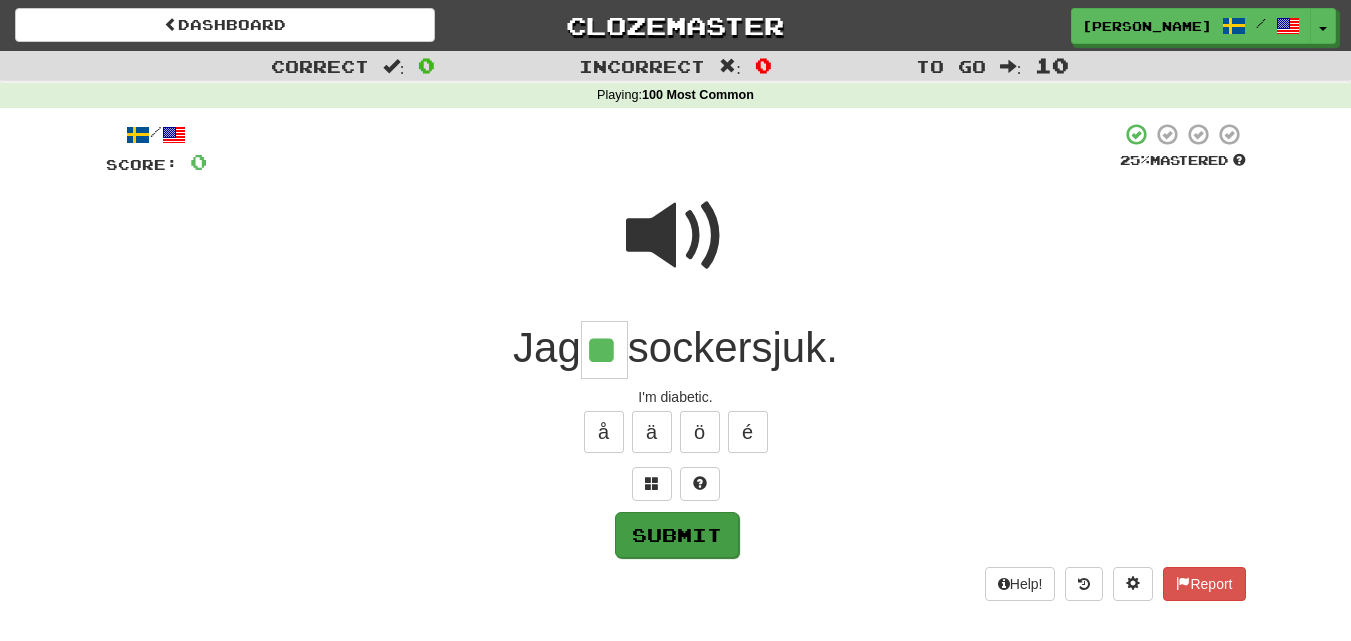 type on "**" 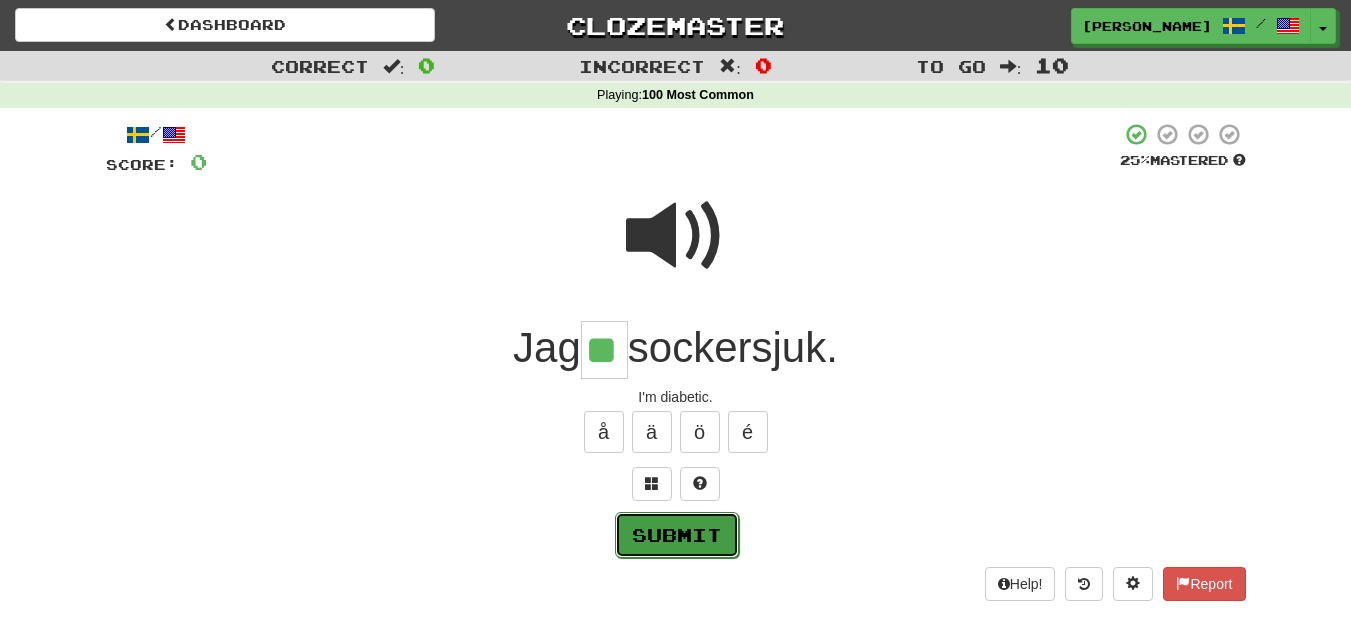 click on "Submit" at bounding box center (677, 535) 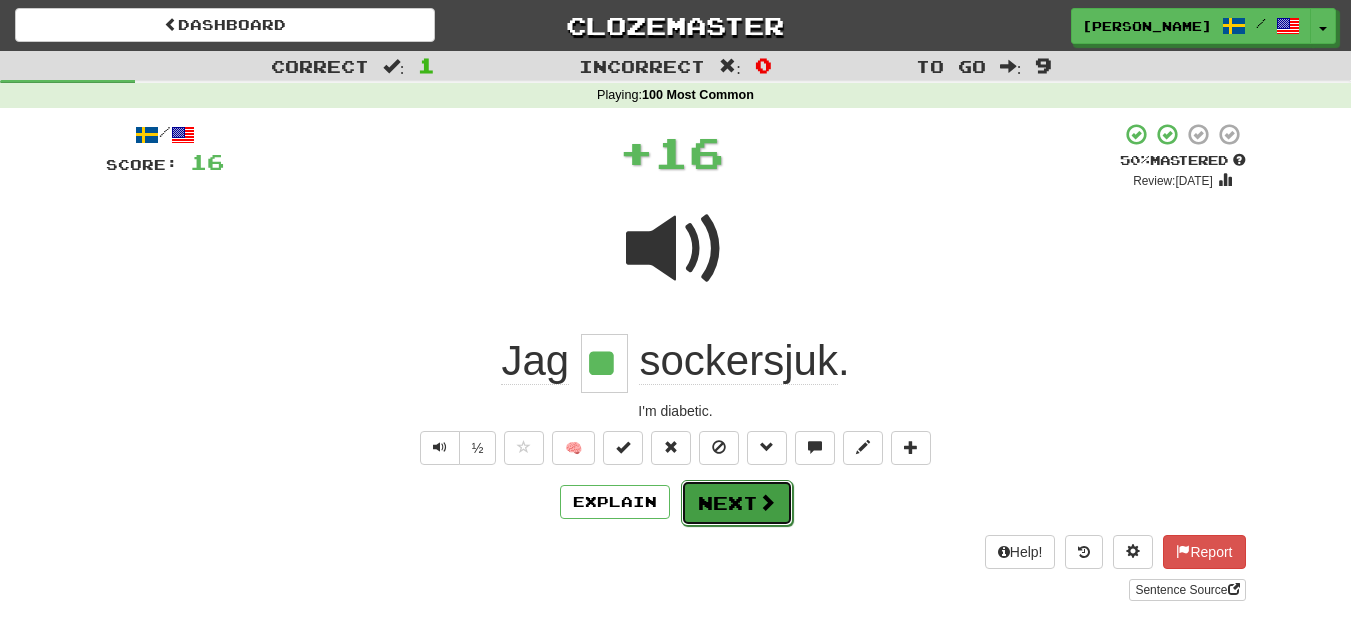 click on "Next" at bounding box center [737, 503] 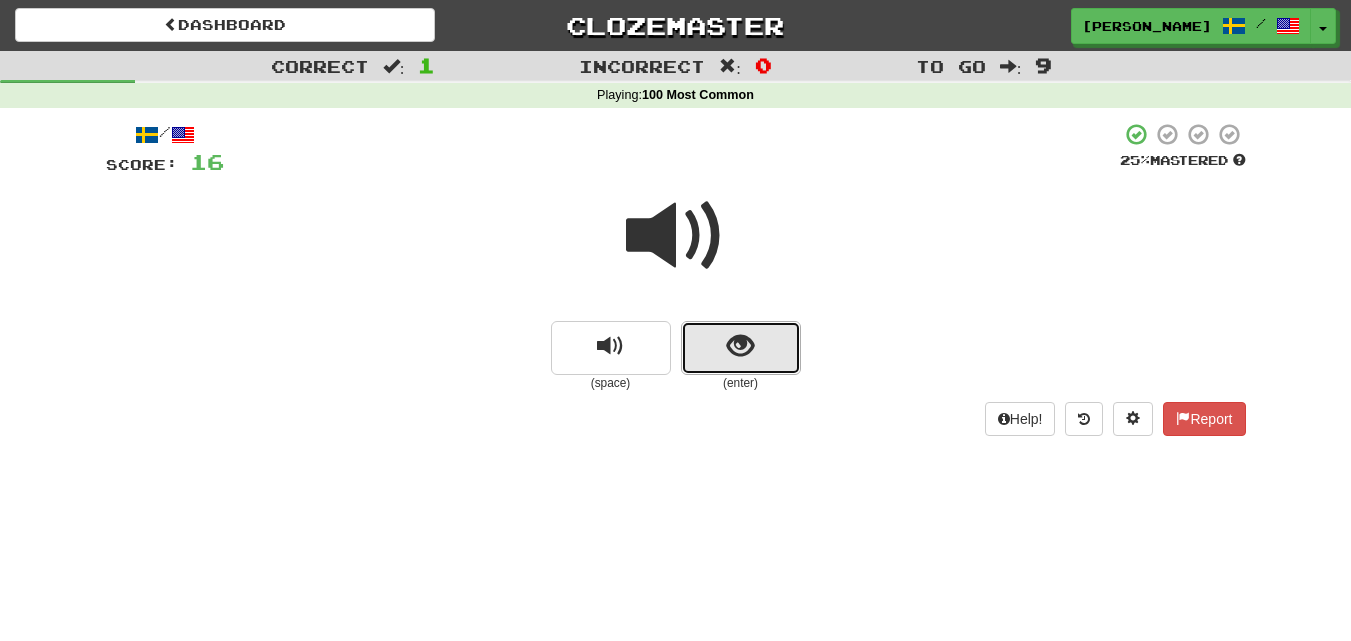 click at bounding box center (741, 348) 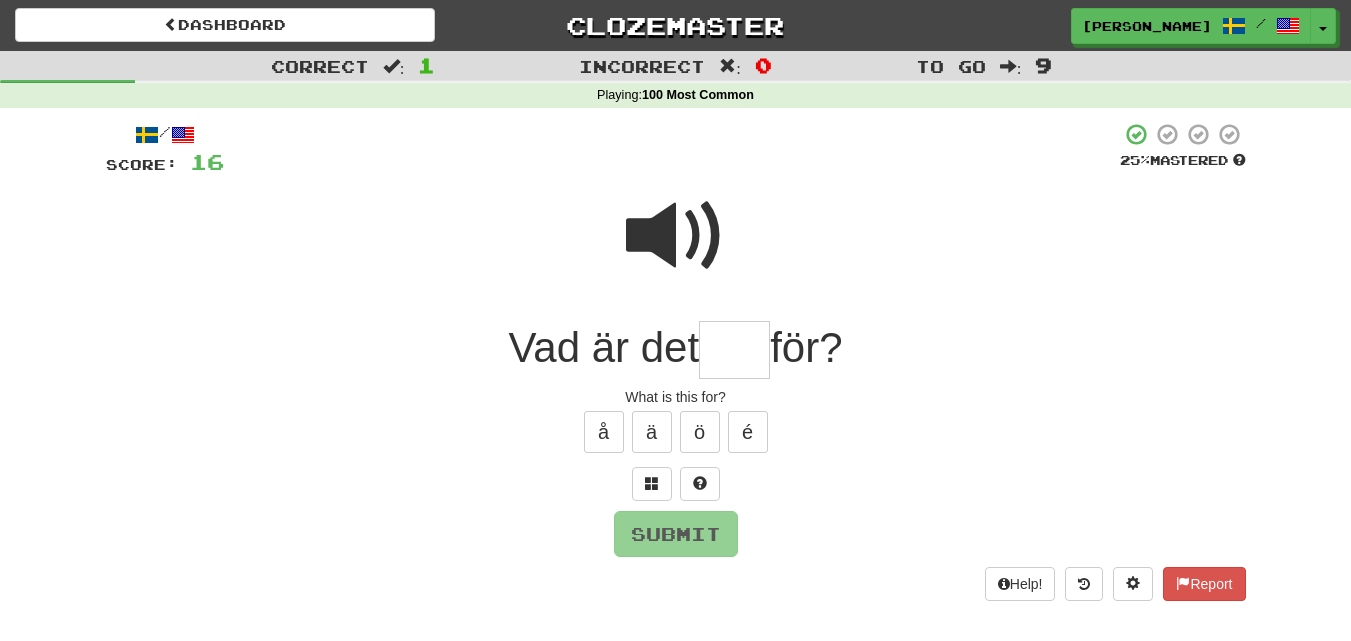 type on "*" 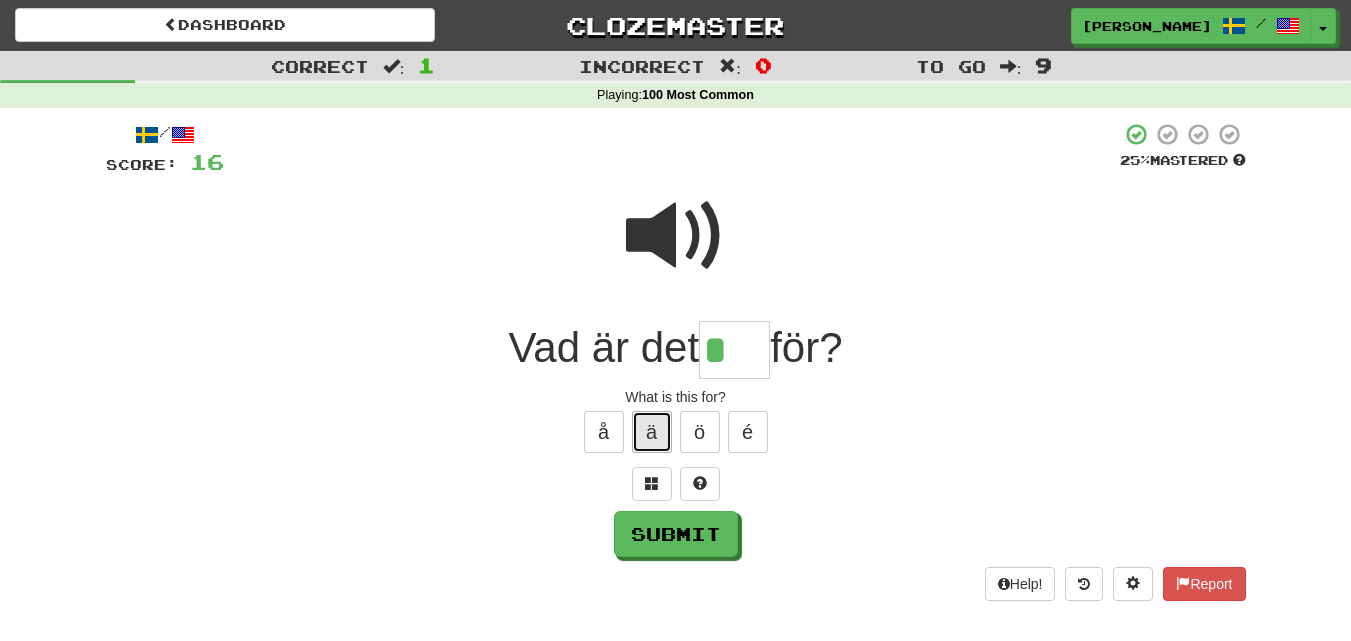 click on "ä" at bounding box center [652, 432] 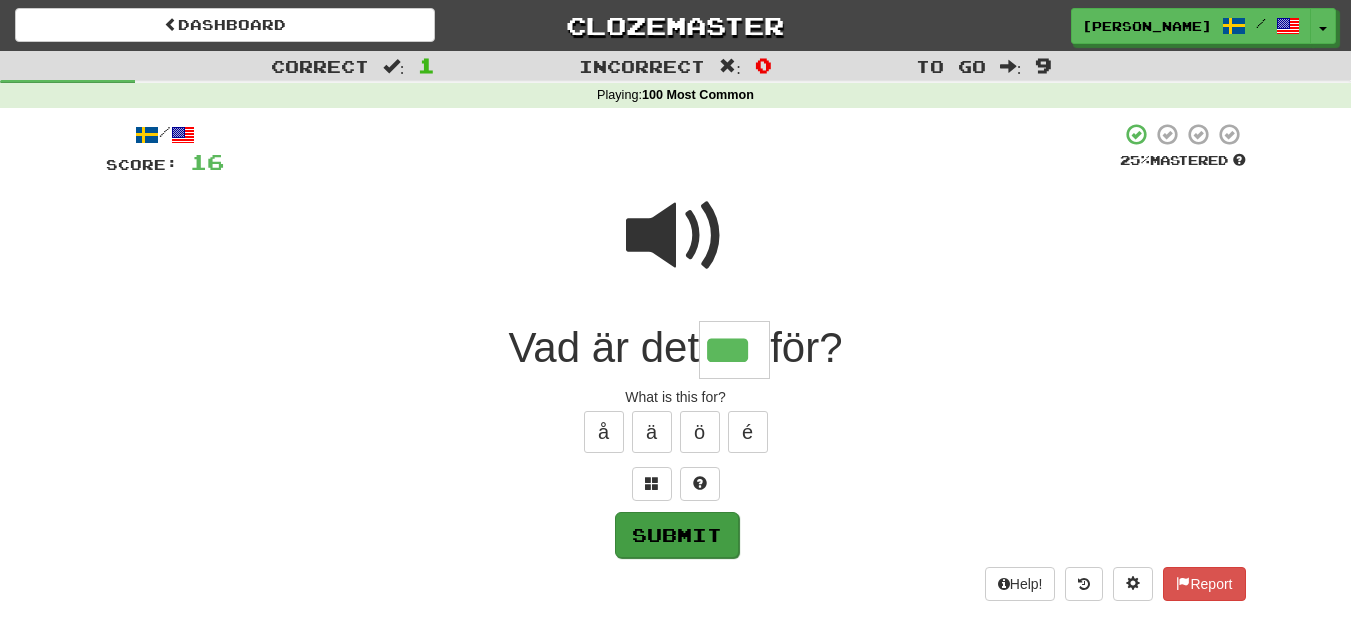 type on "***" 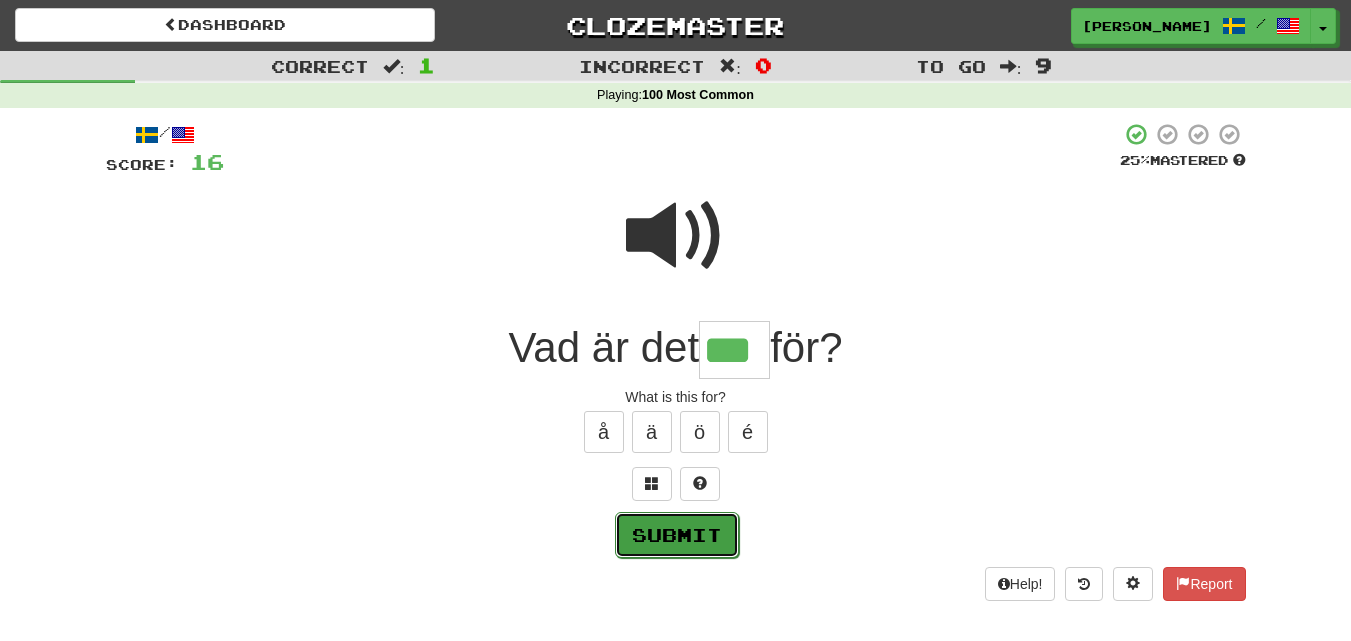 click on "Submit" at bounding box center (677, 535) 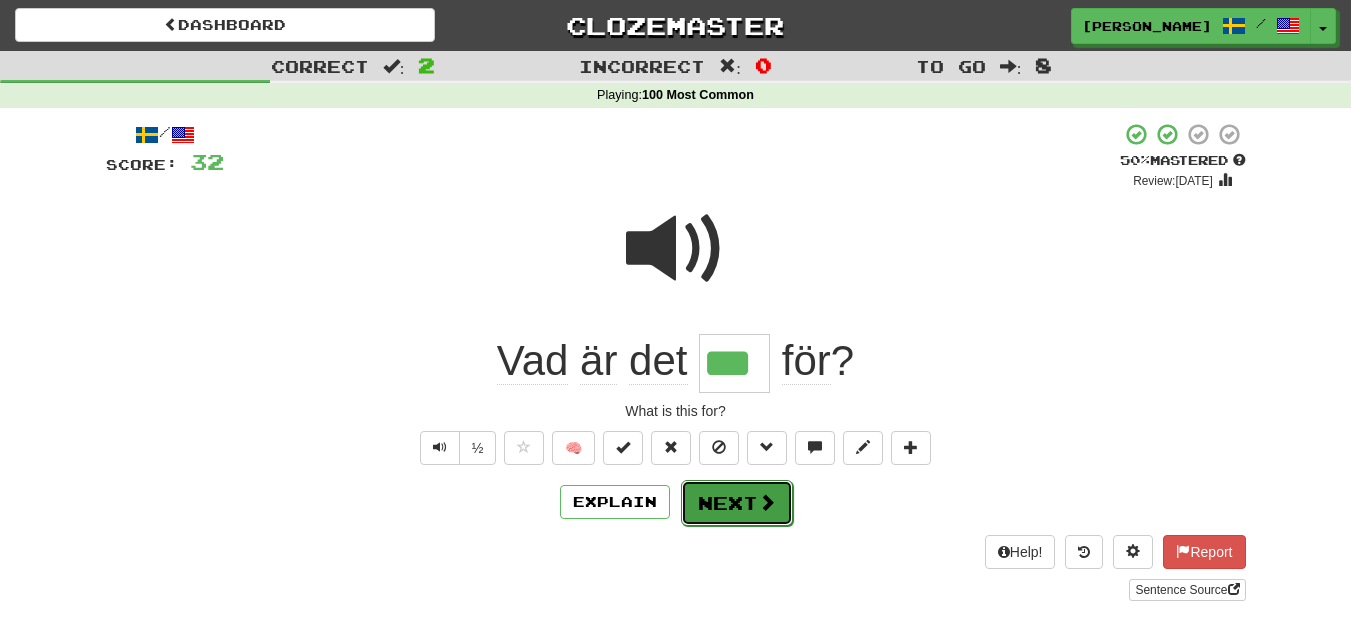 click on "Next" at bounding box center (737, 503) 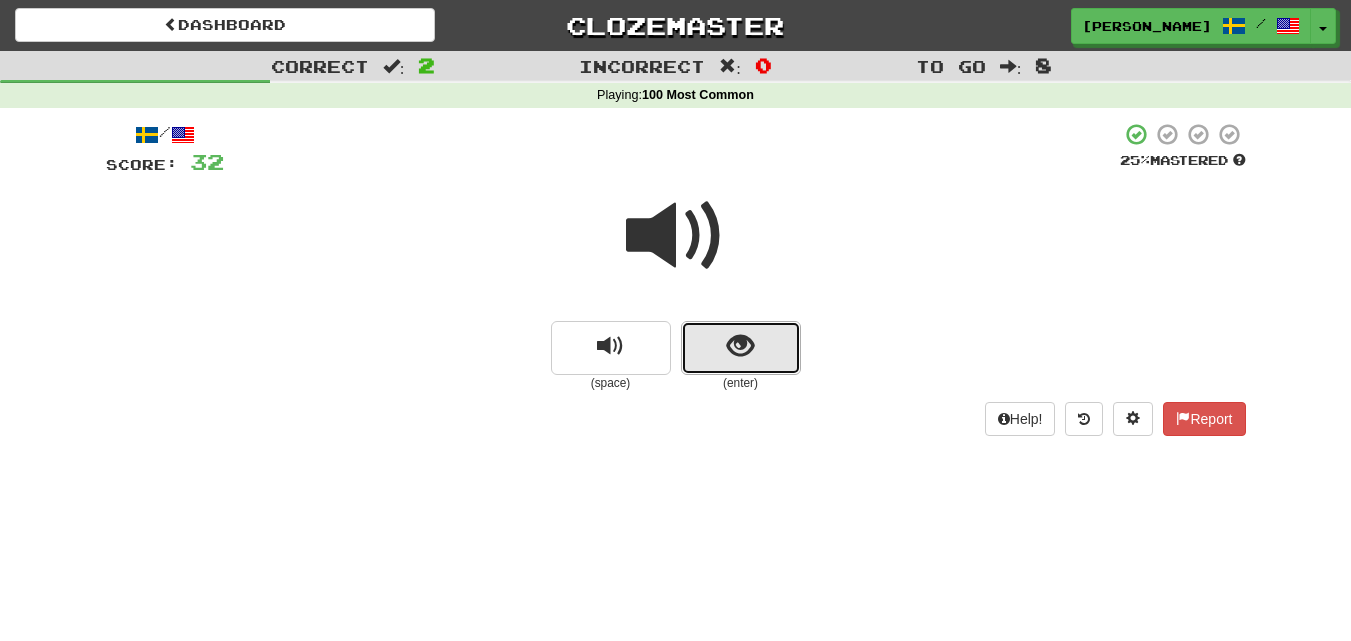 click at bounding box center (740, 346) 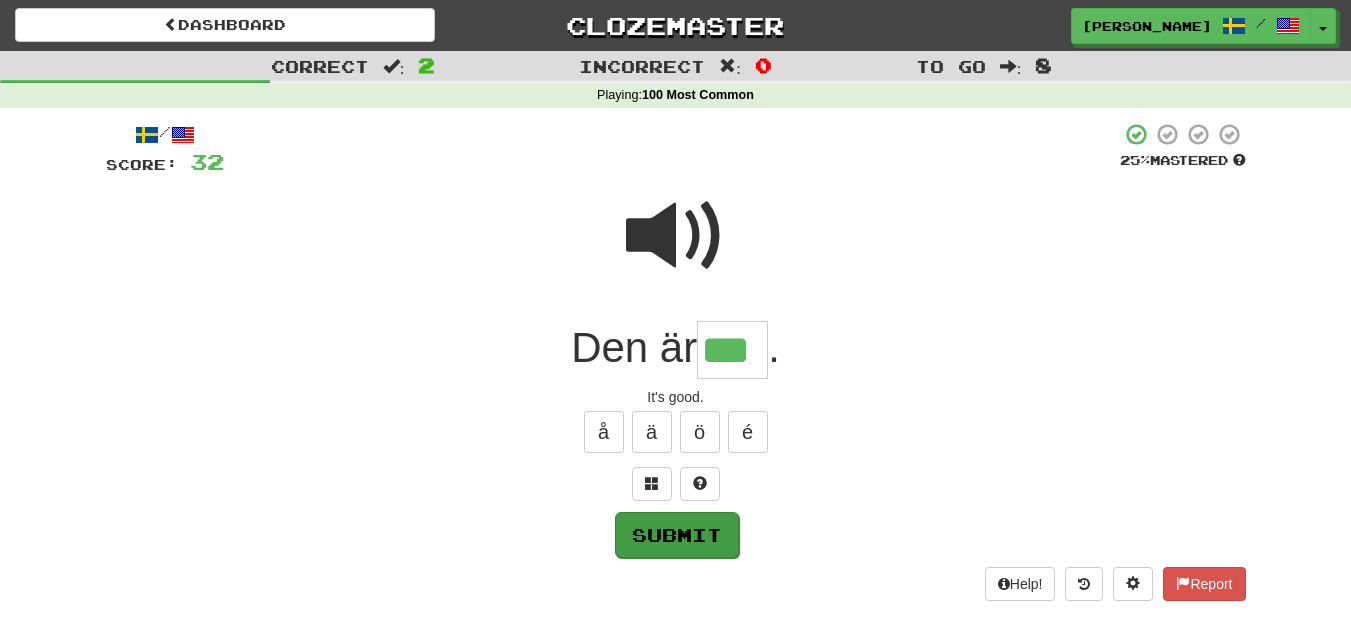 type on "***" 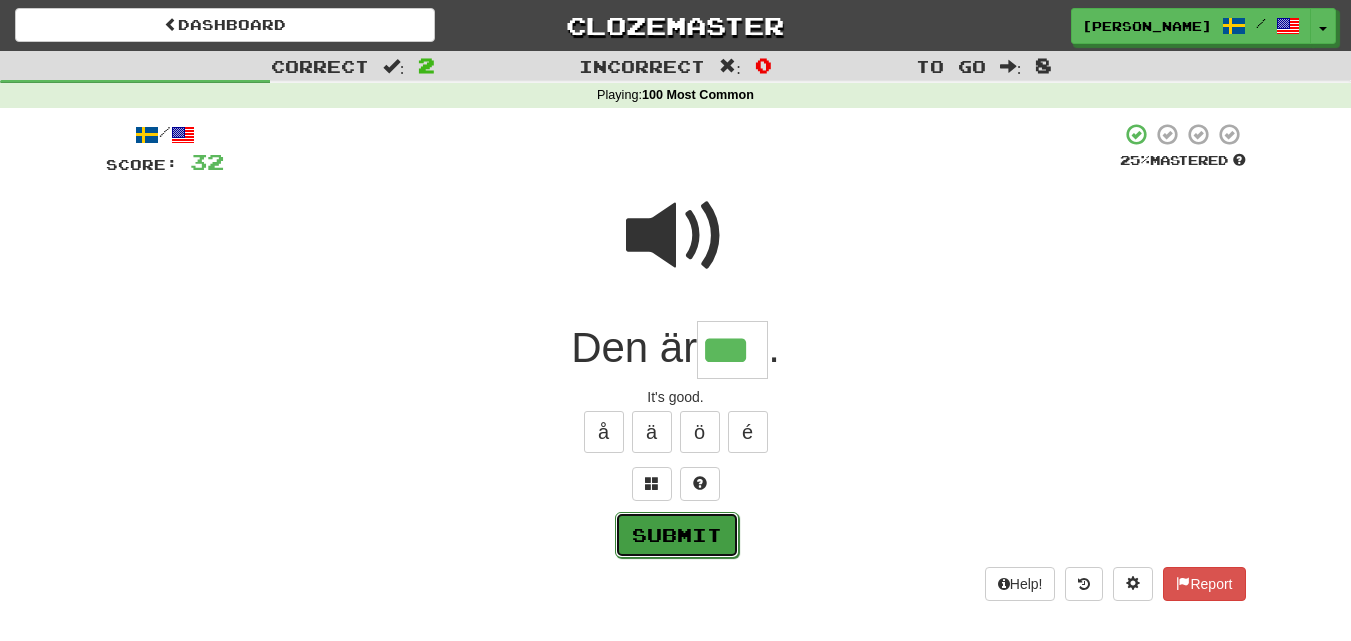 click on "Submit" at bounding box center (677, 535) 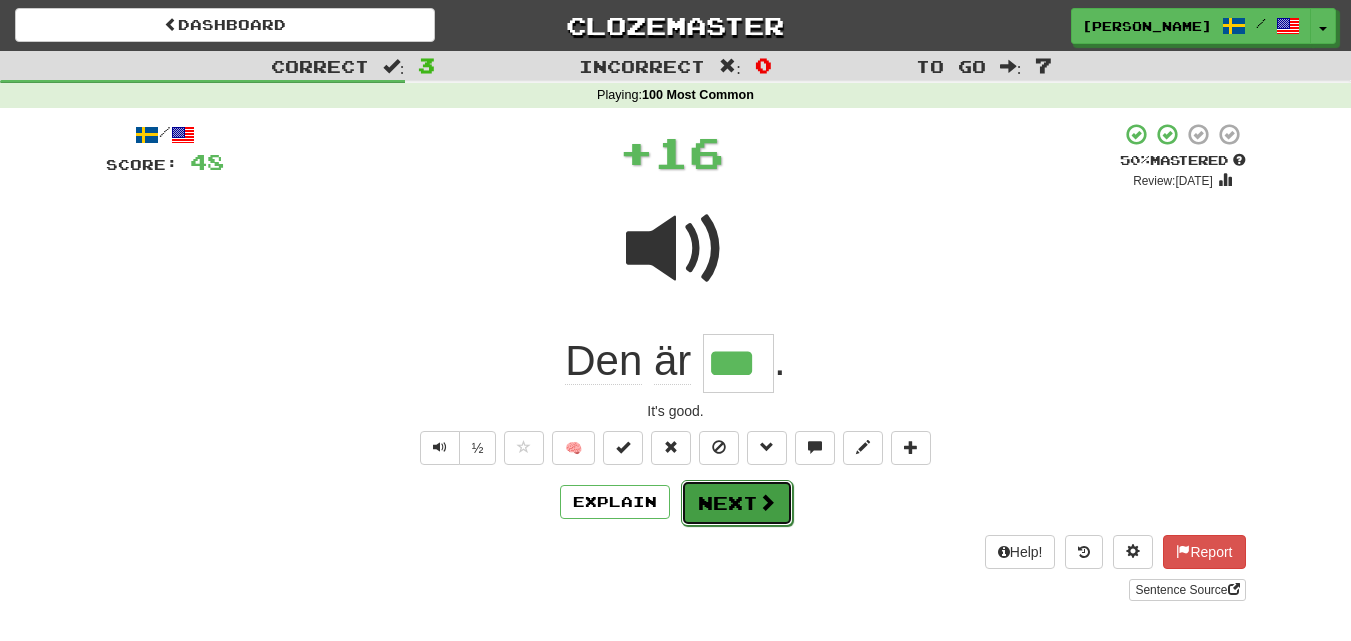 click on "Next" at bounding box center (737, 503) 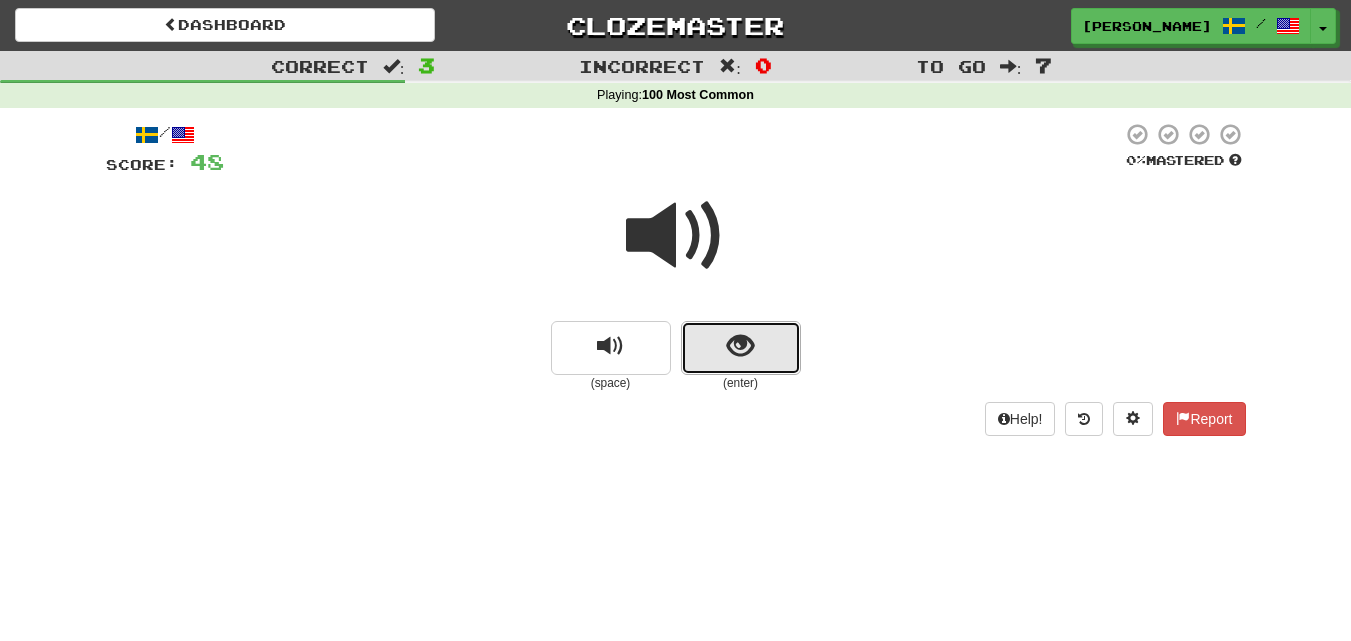 click at bounding box center [740, 346] 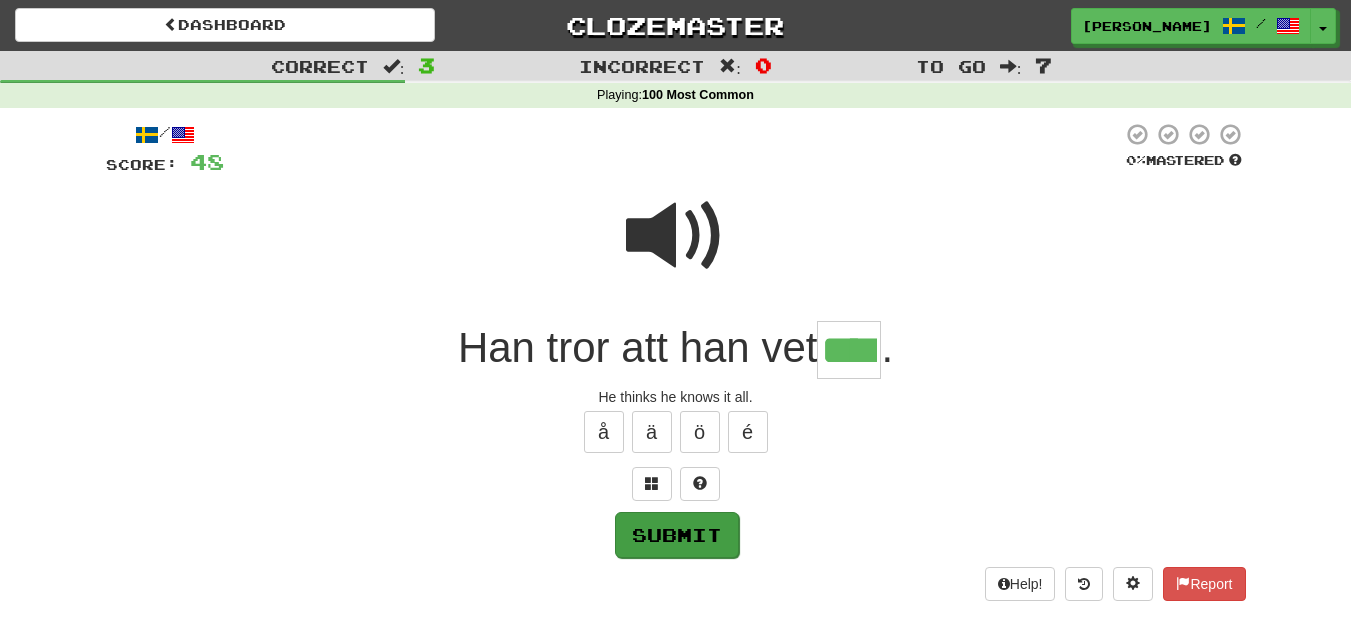 type on "****" 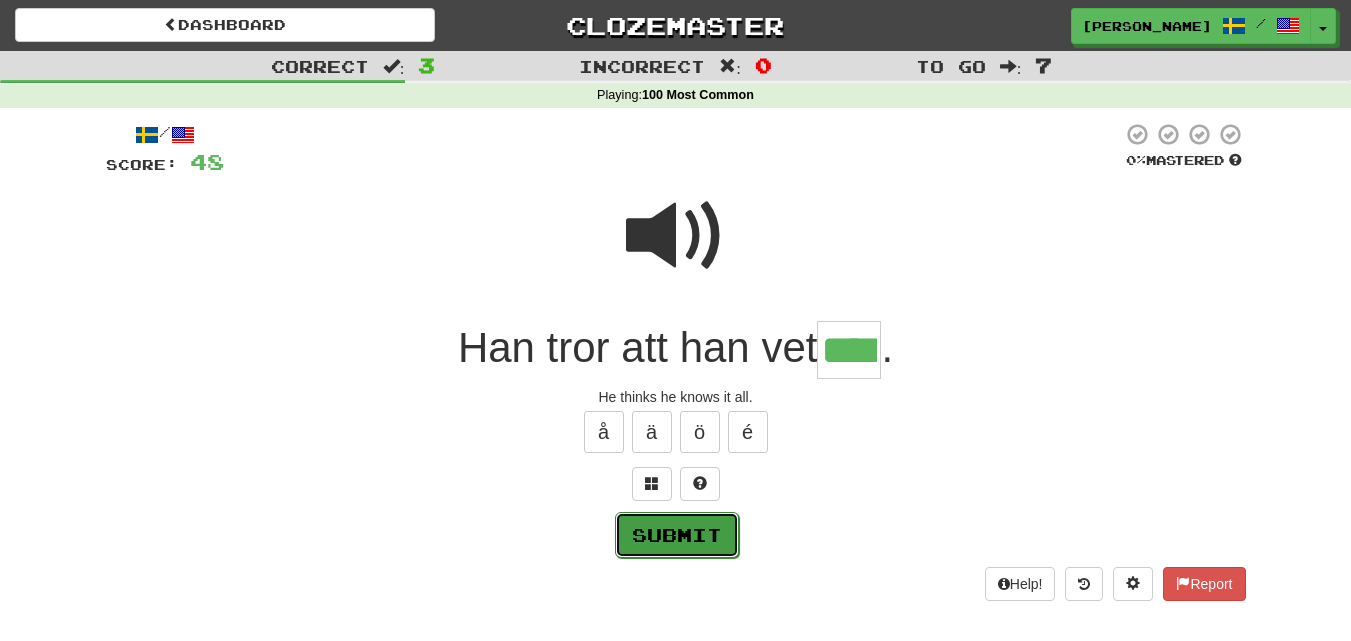 click on "Submit" at bounding box center (677, 535) 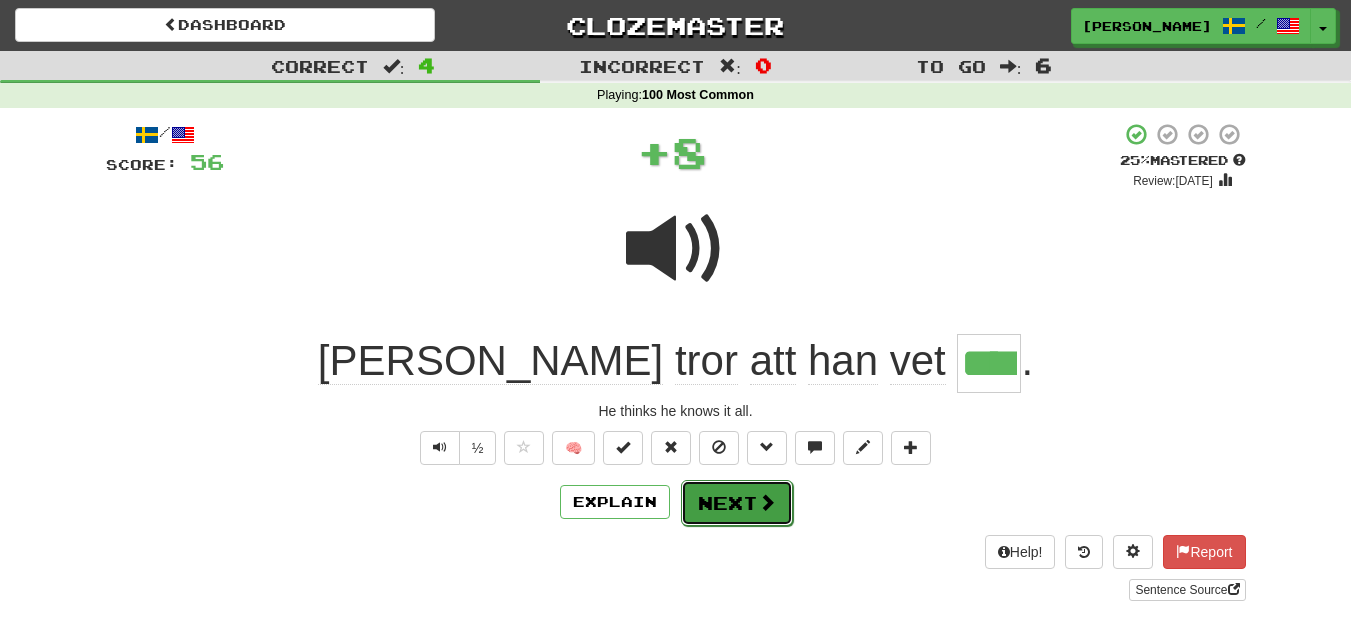 click on "Next" at bounding box center (737, 503) 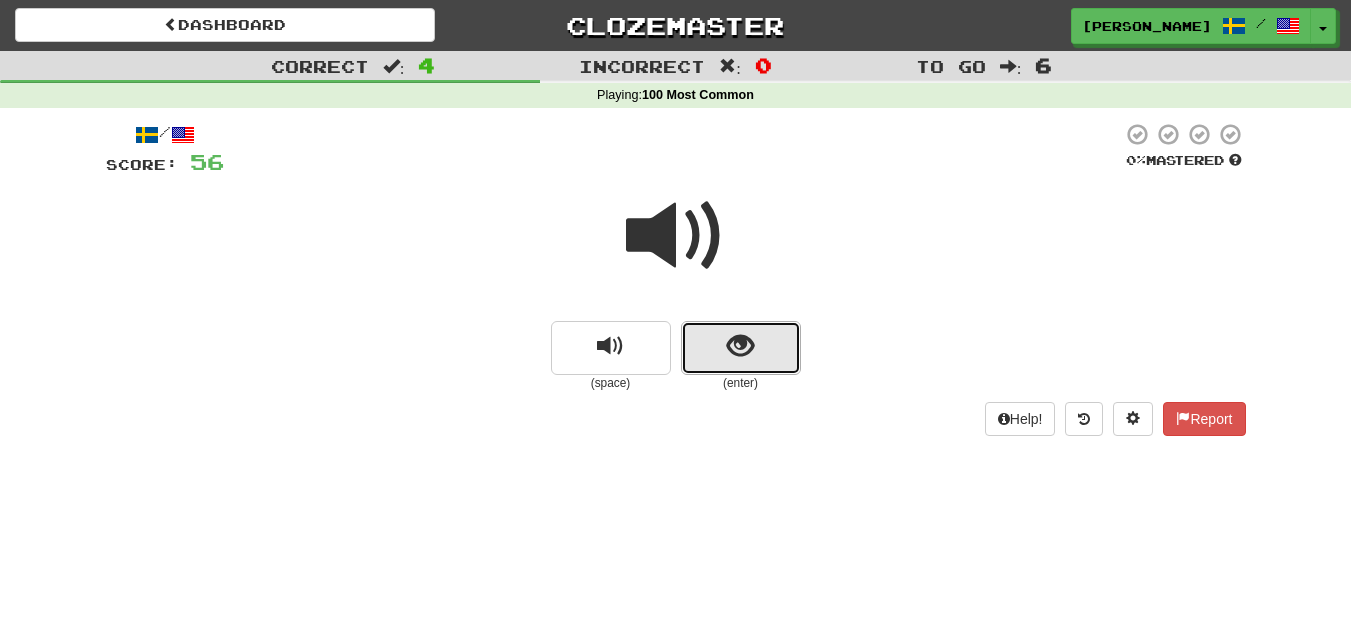 click at bounding box center (741, 348) 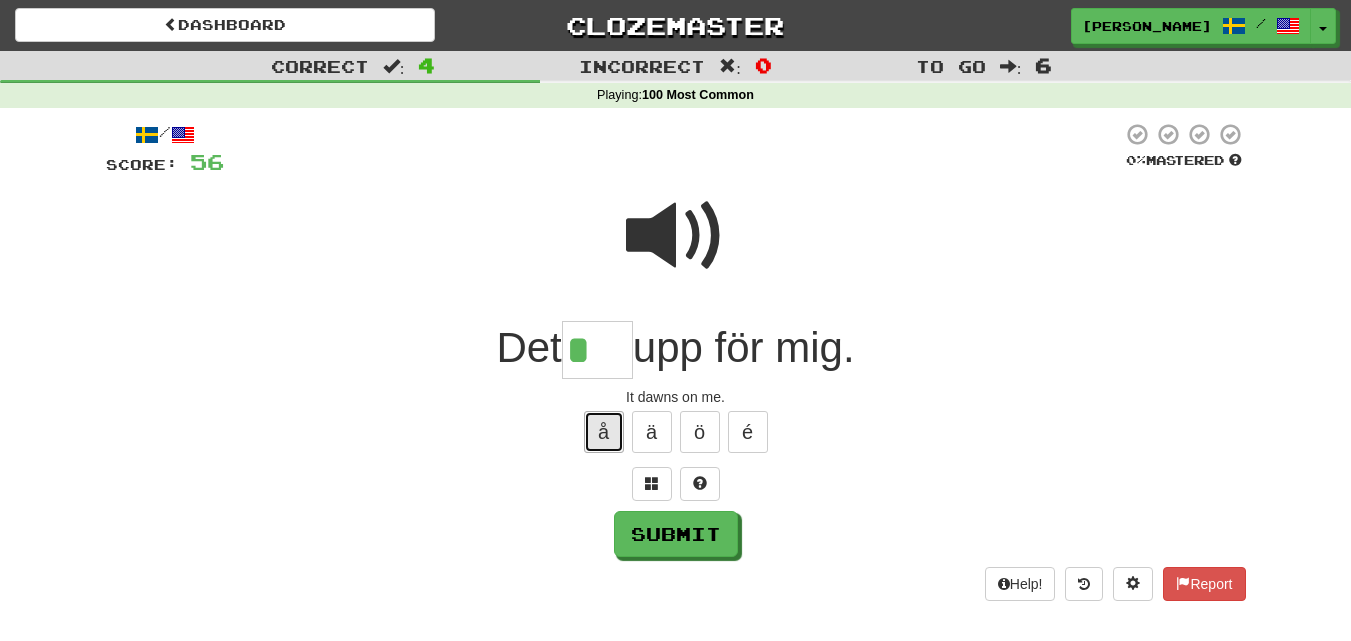 click on "å" at bounding box center [604, 432] 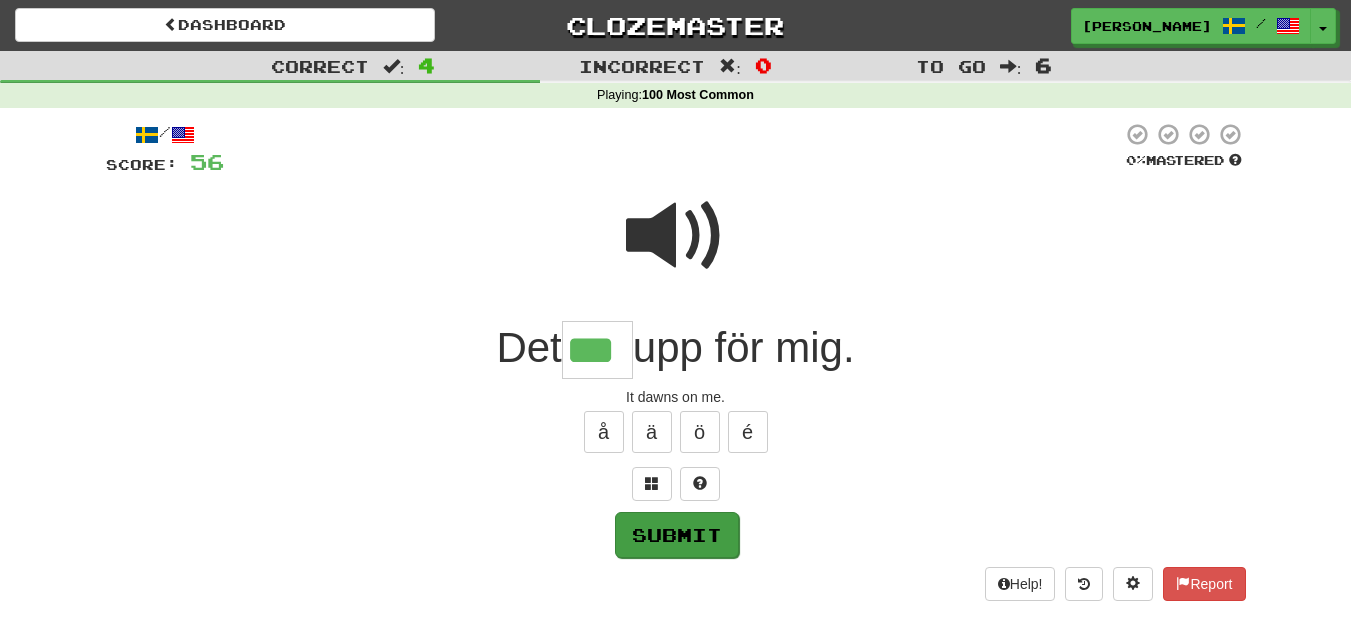 type on "***" 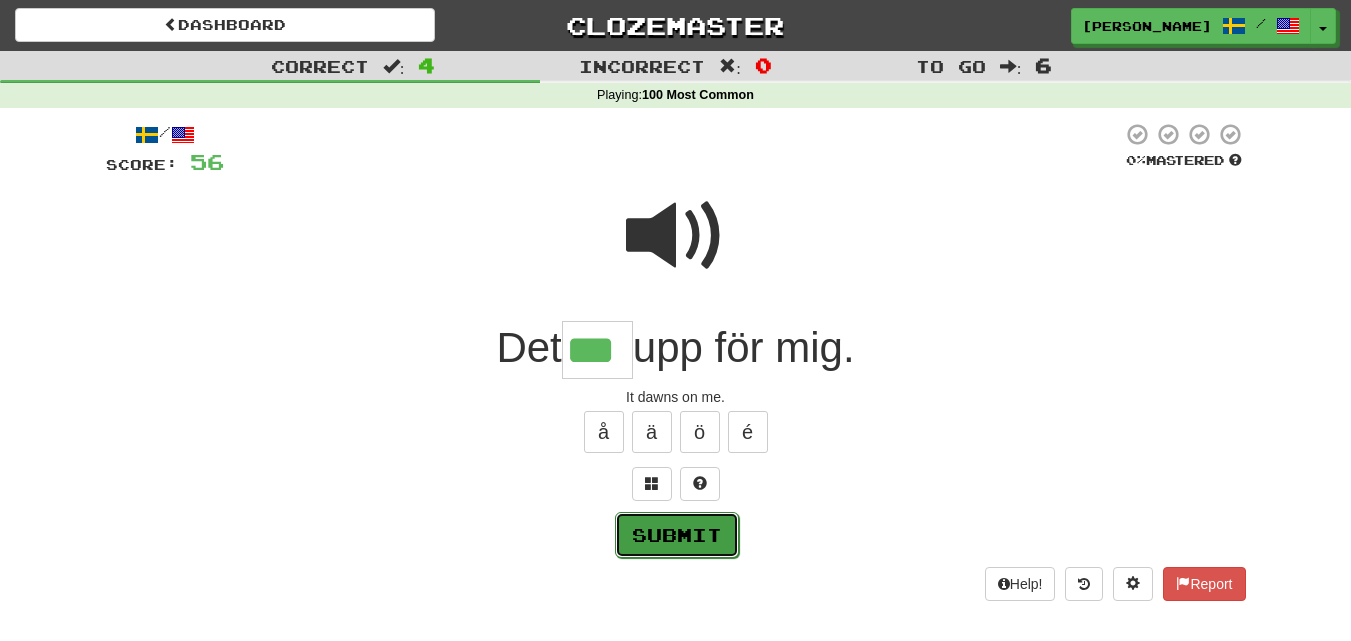 click on "Submit" at bounding box center [677, 535] 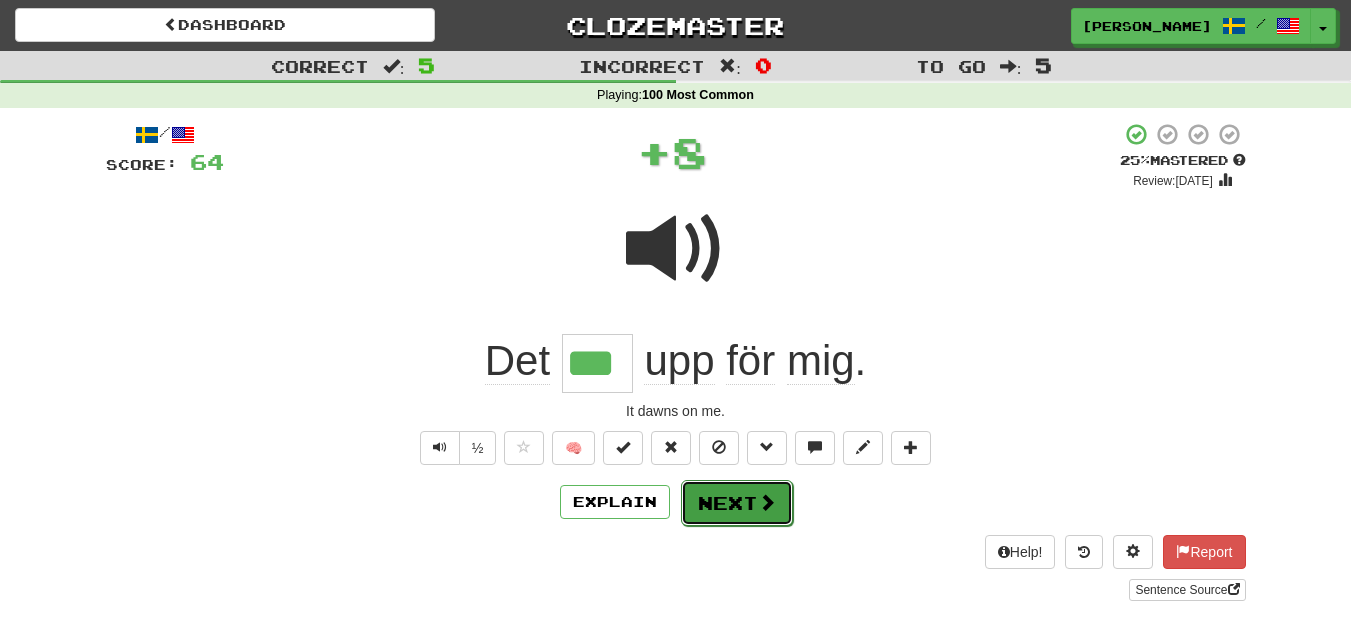 click on "Next" at bounding box center [737, 503] 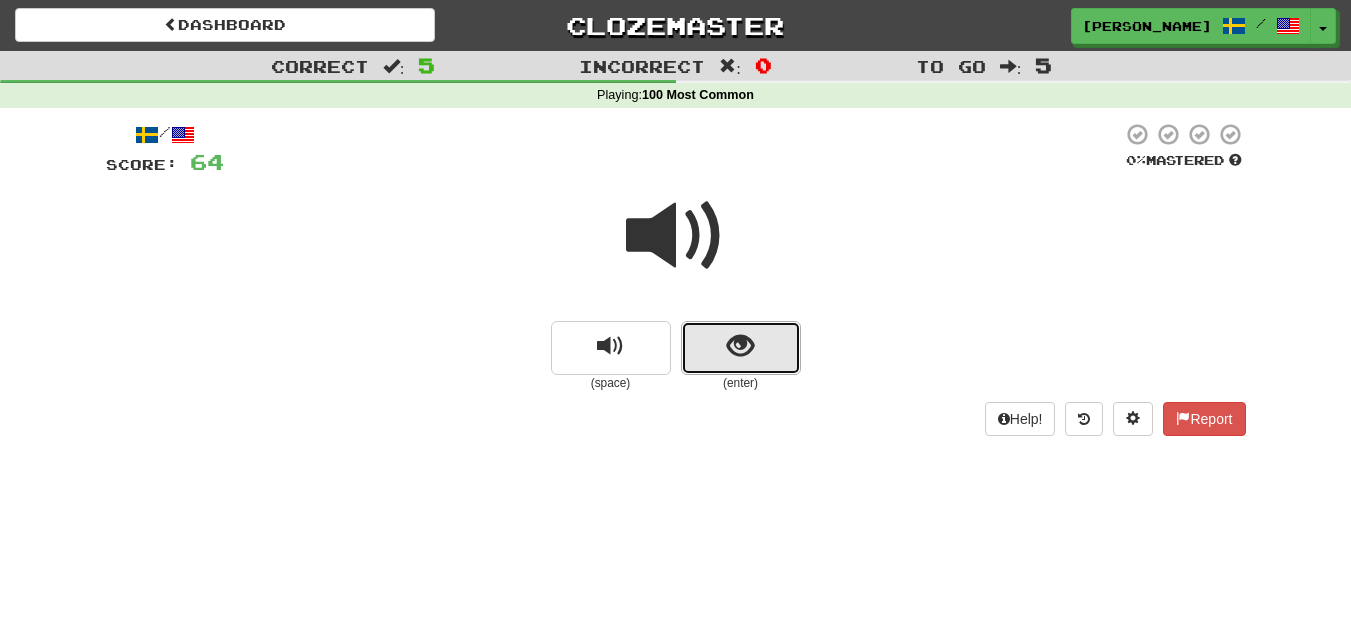 click at bounding box center [740, 346] 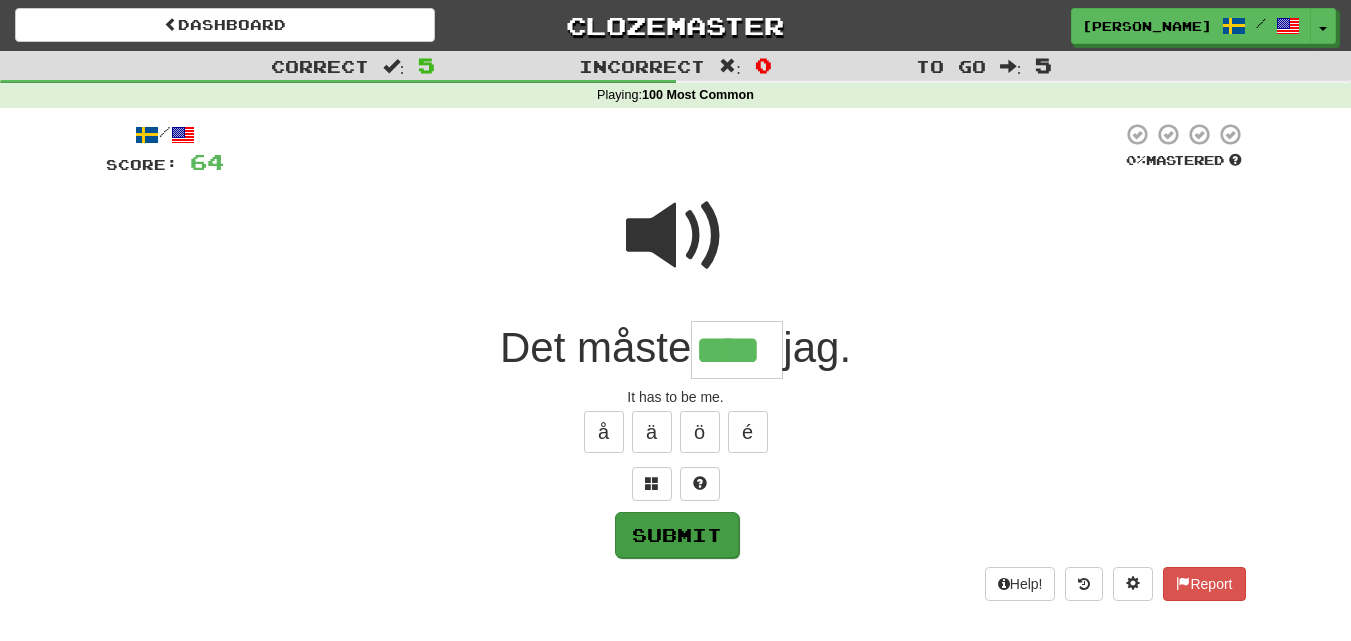 type on "****" 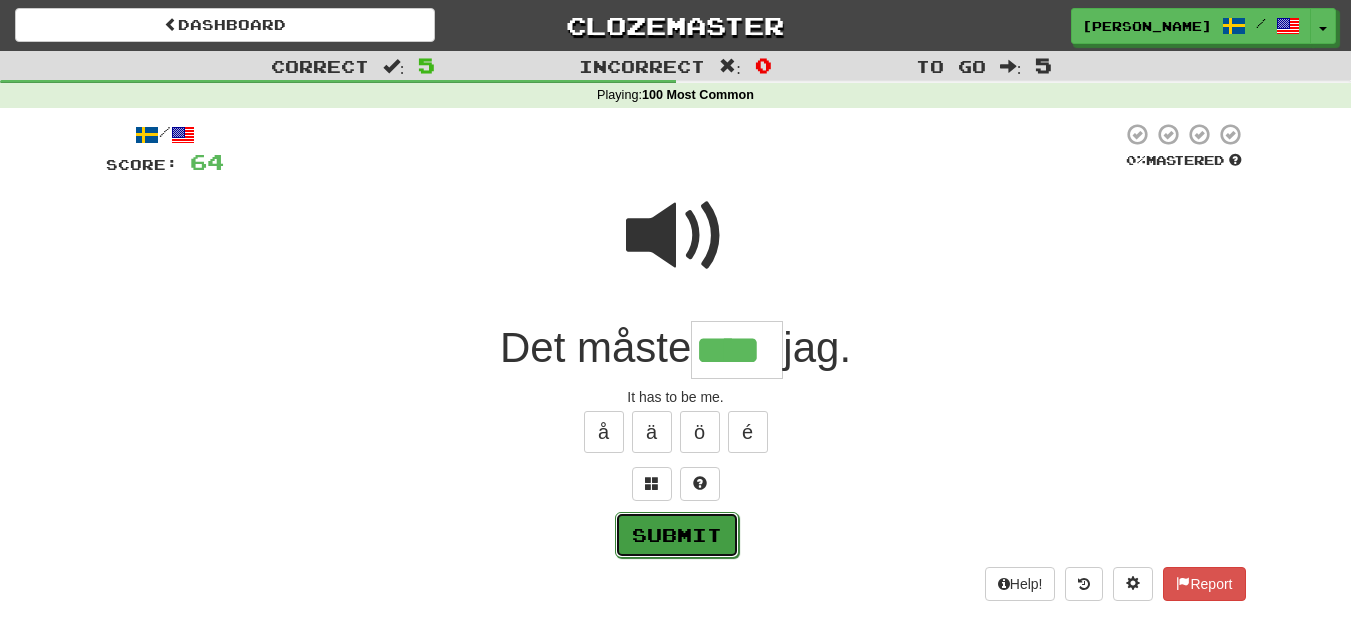 click on "Submit" at bounding box center (677, 535) 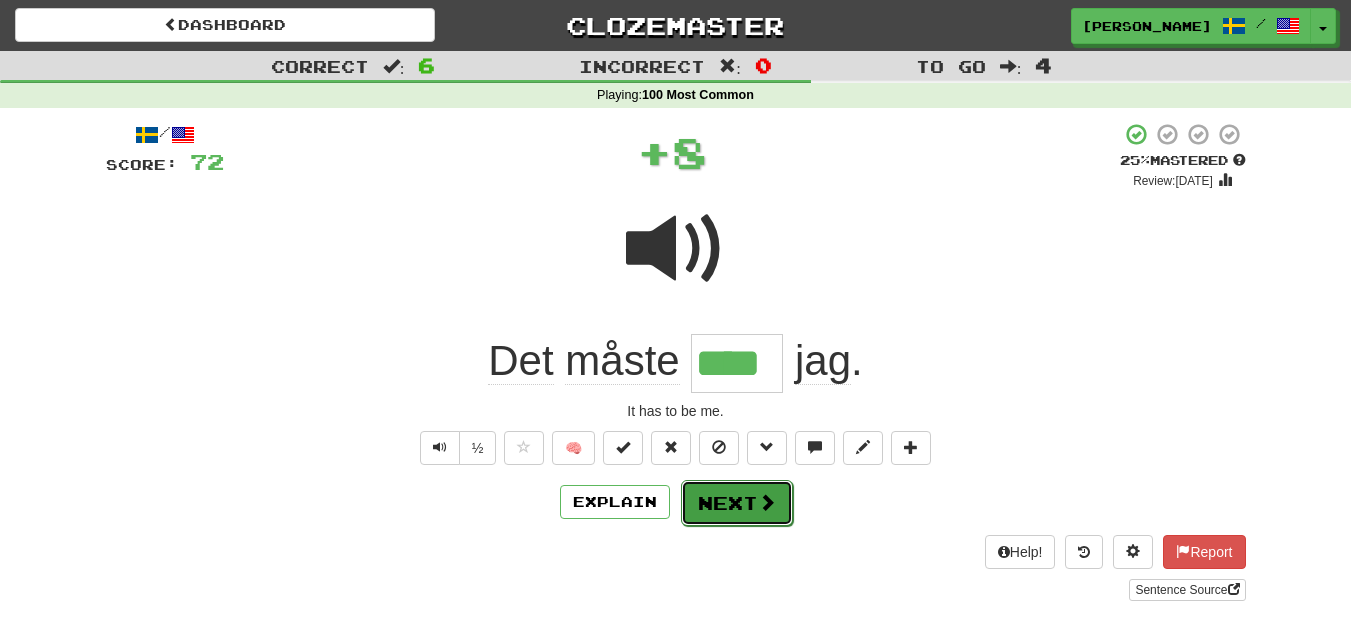 click on "Next" at bounding box center (737, 503) 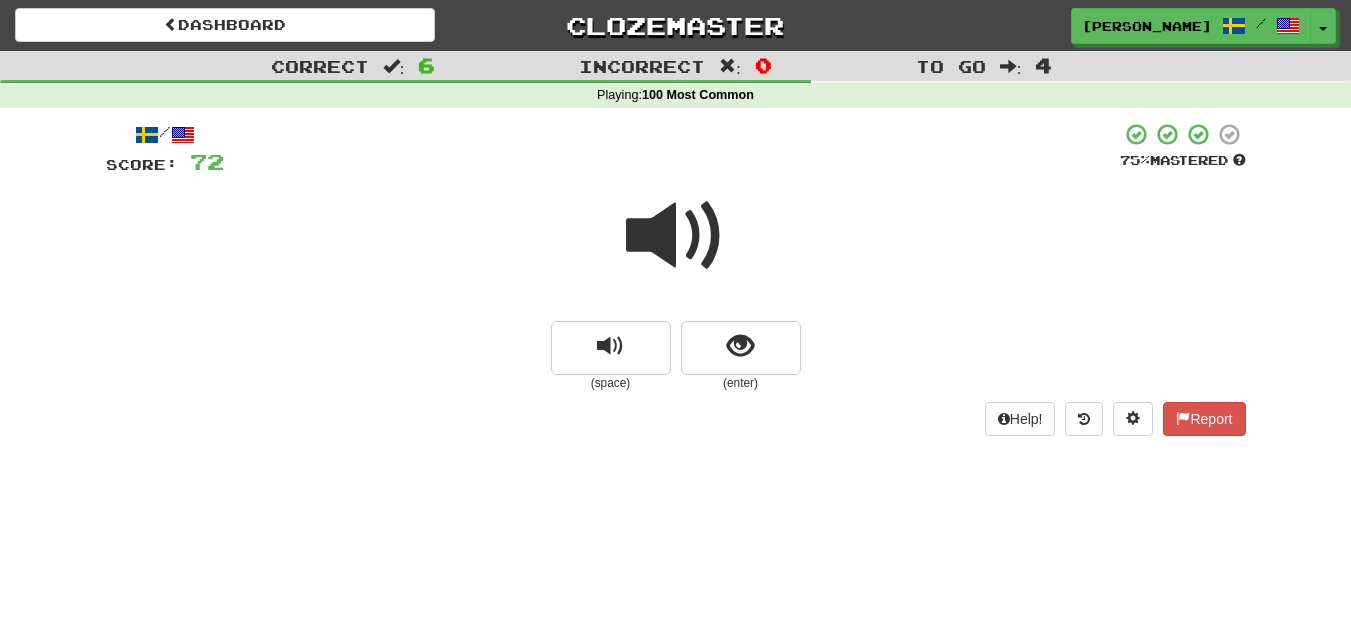 click on "(enter)" at bounding box center [741, 383] 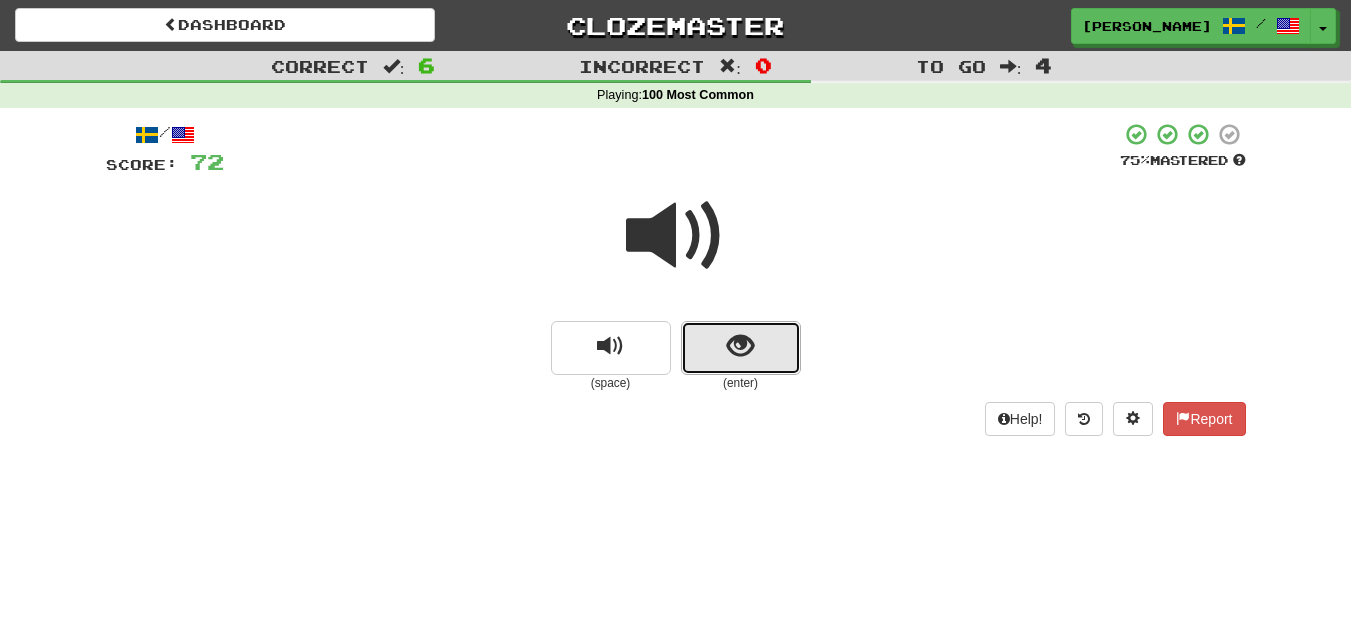 click at bounding box center [741, 348] 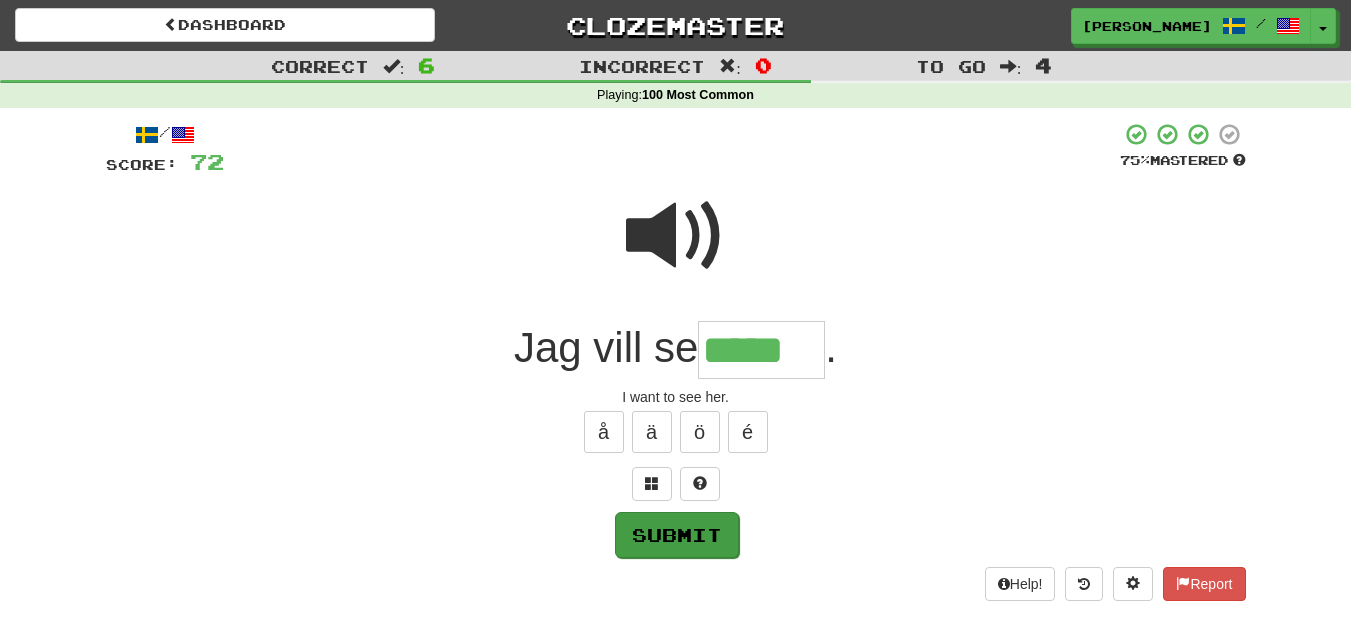 type on "*****" 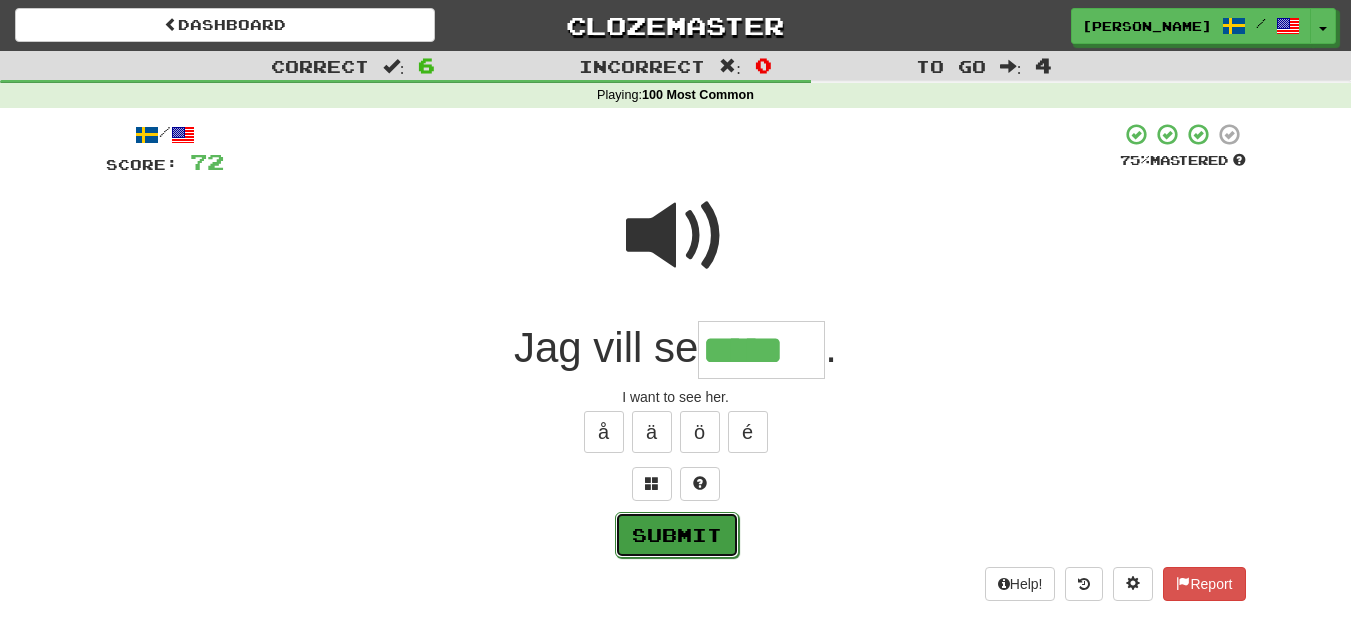 click on "Submit" at bounding box center (677, 535) 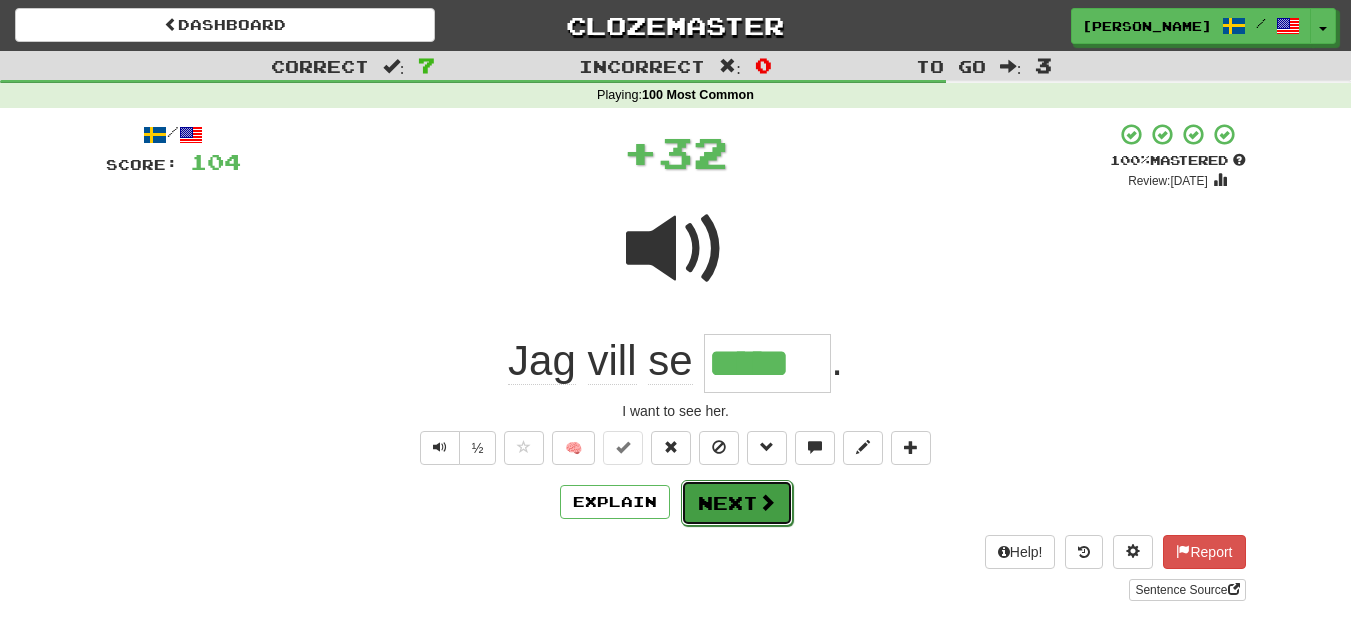 click on "Next" at bounding box center [737, 503] 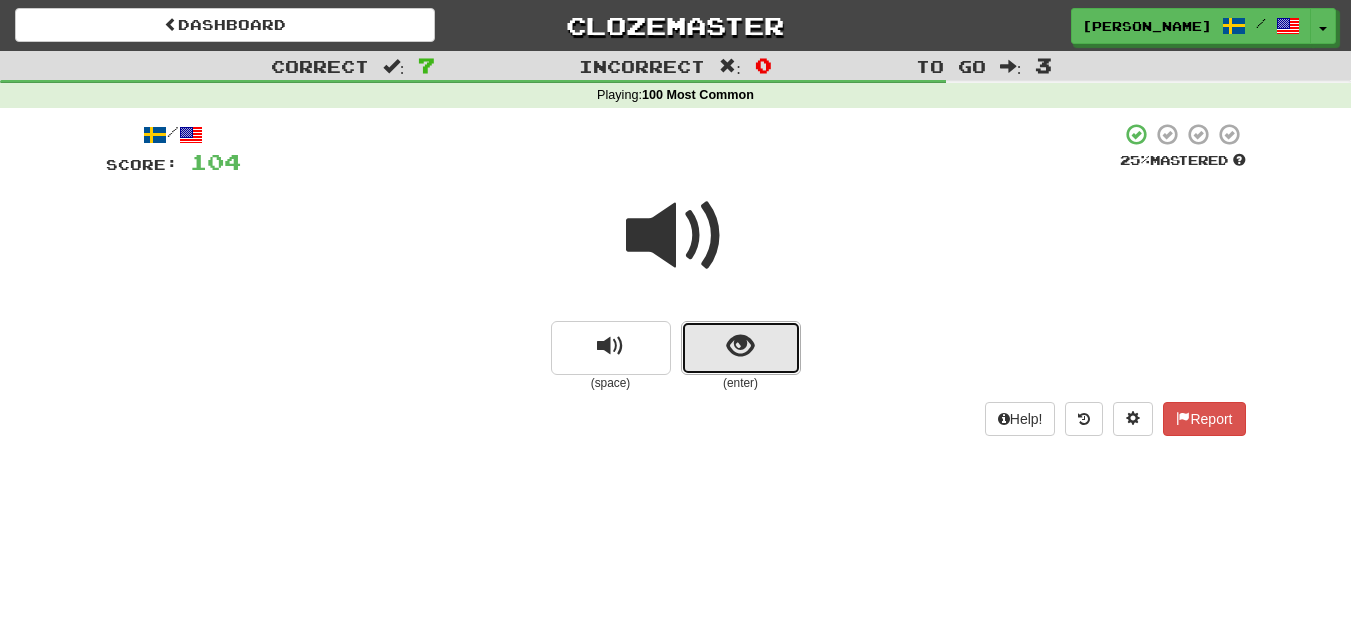 click at bounding box center [741, 348] 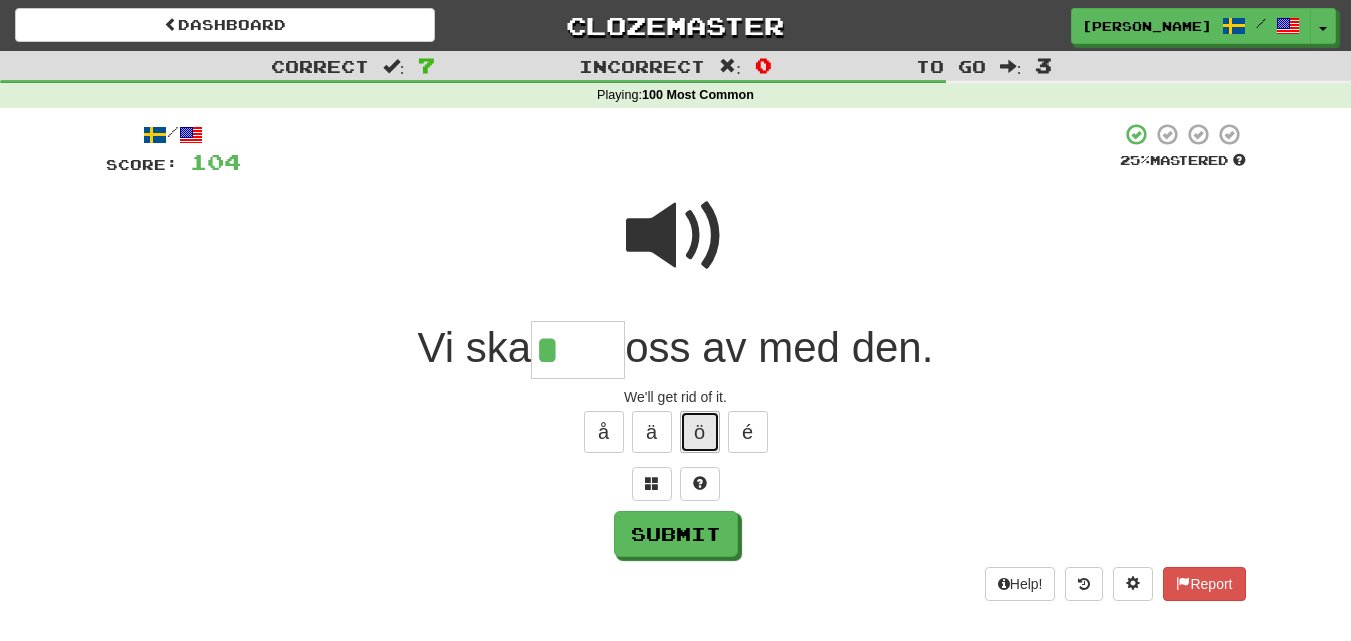 click on "ö" at bounding box center (700, 432) 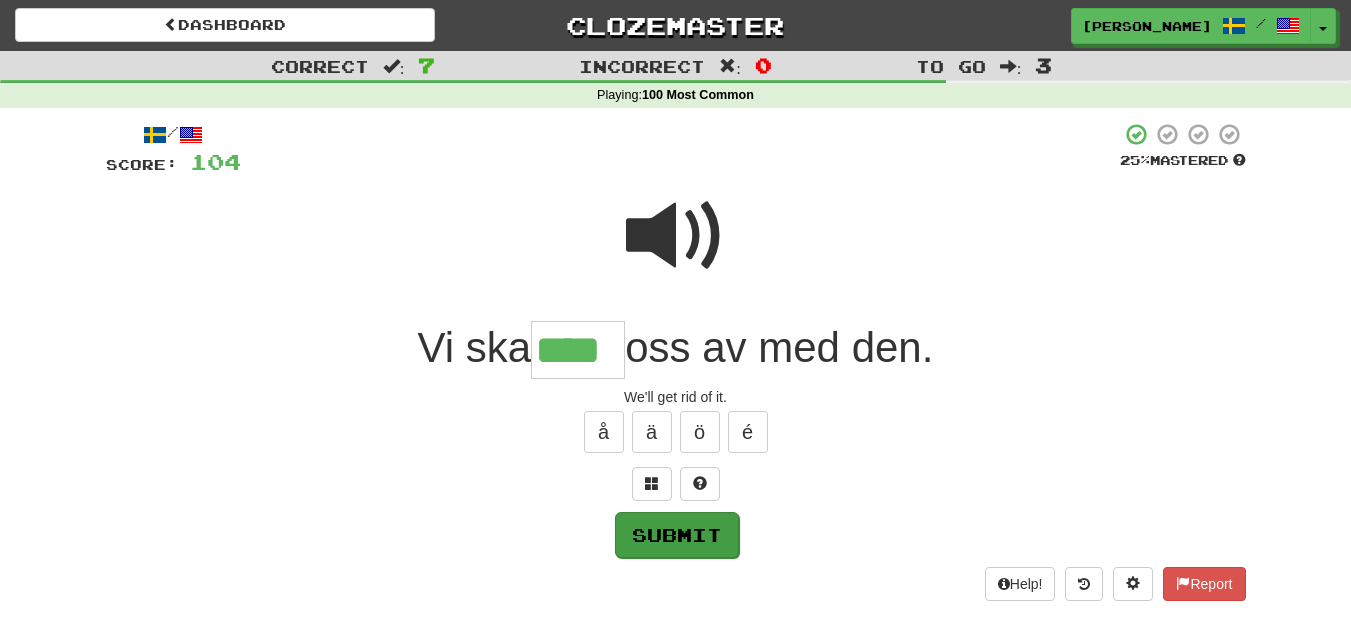 type on "****" 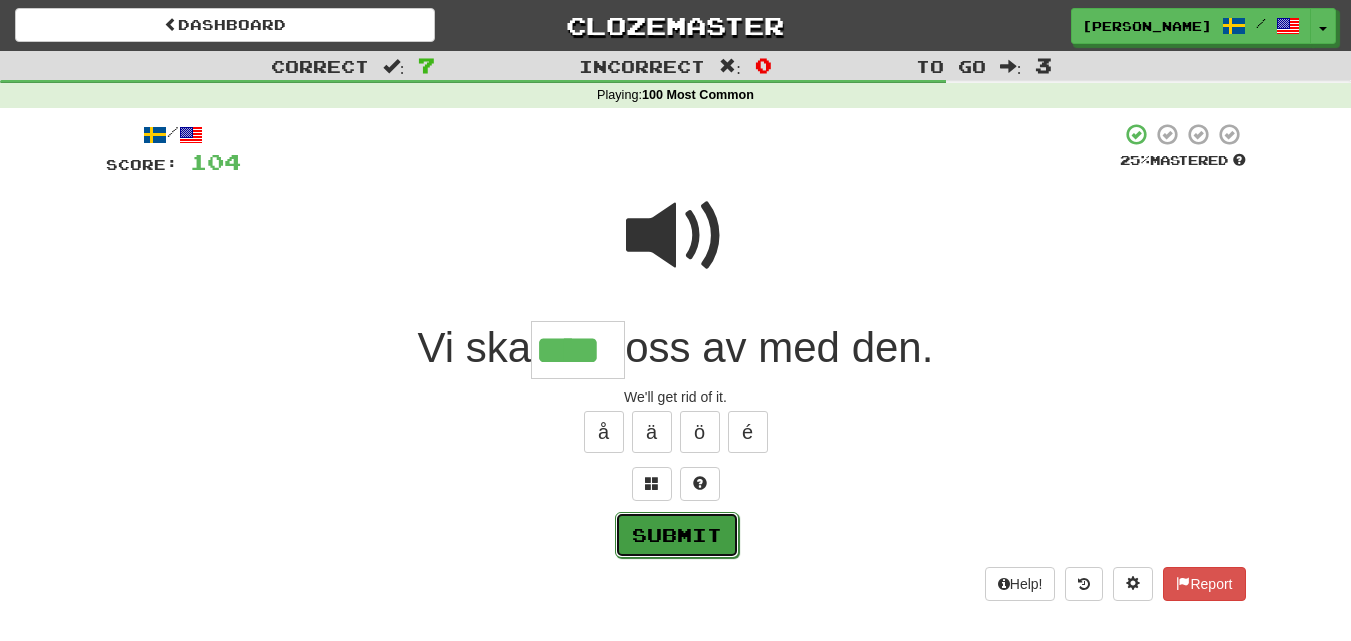 click on "Submit" at bounding box center [677, 535] 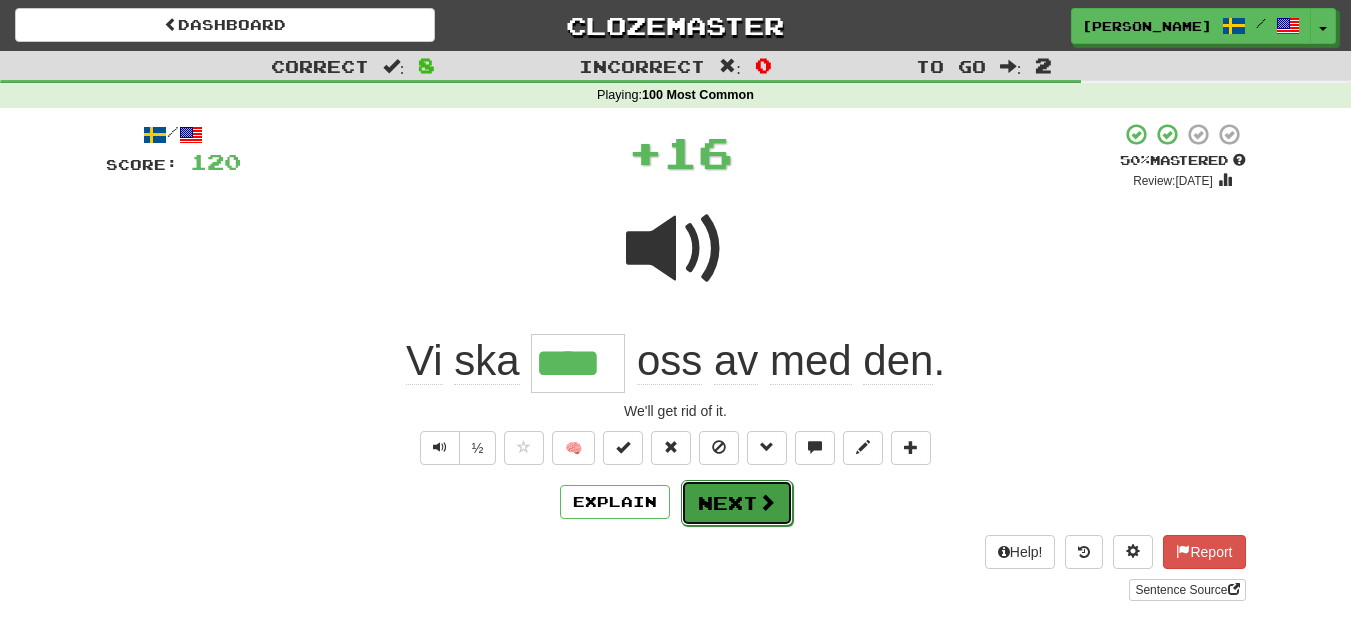click on "Next" at bounding box center [737, 503] 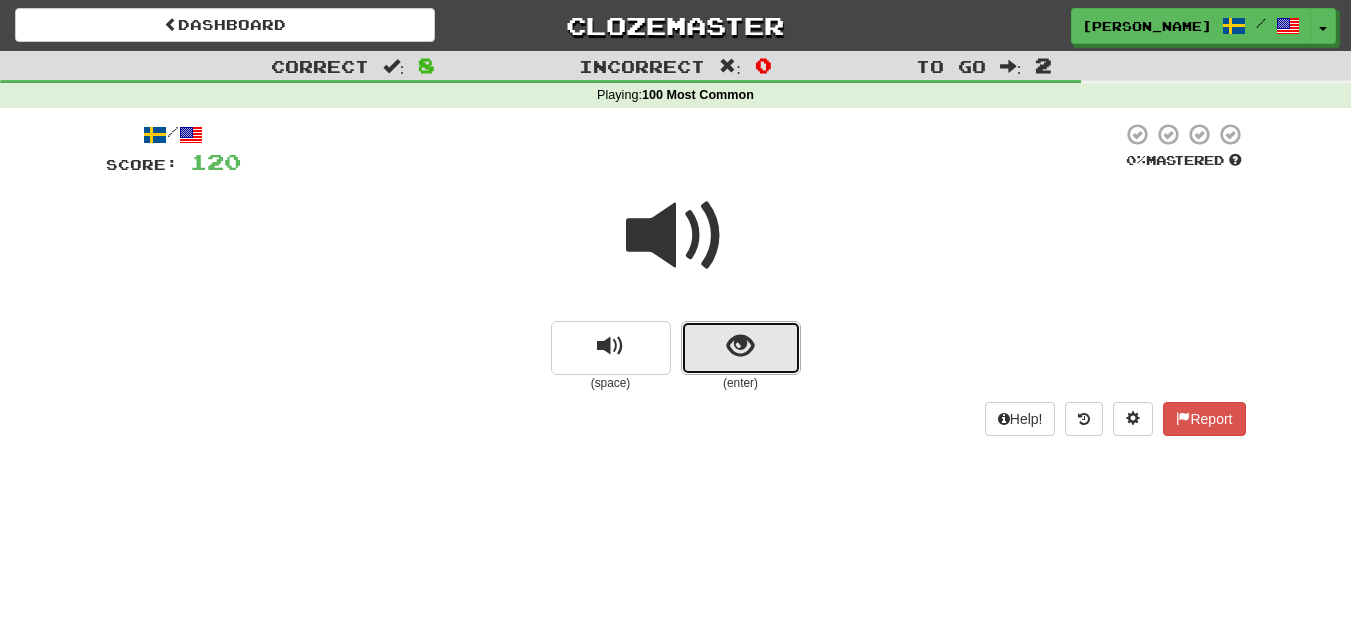 click at bounding box center (741, 348) 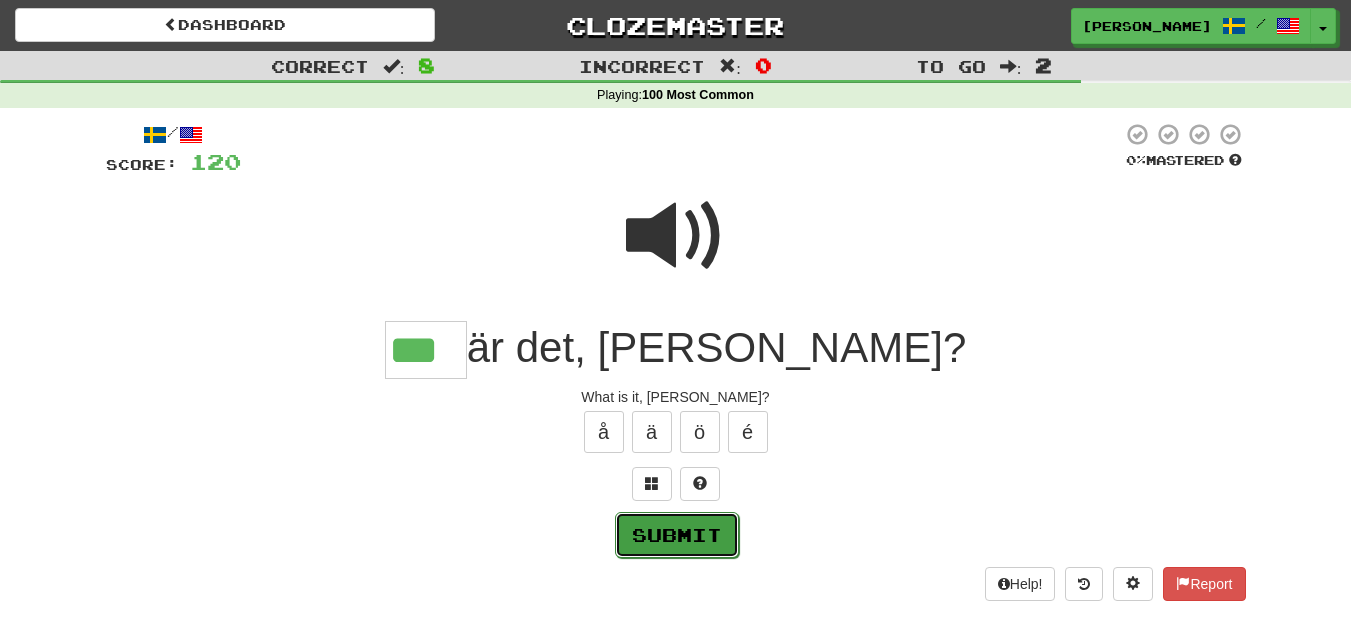 click on "Submit" at bounding box center [677, 535] 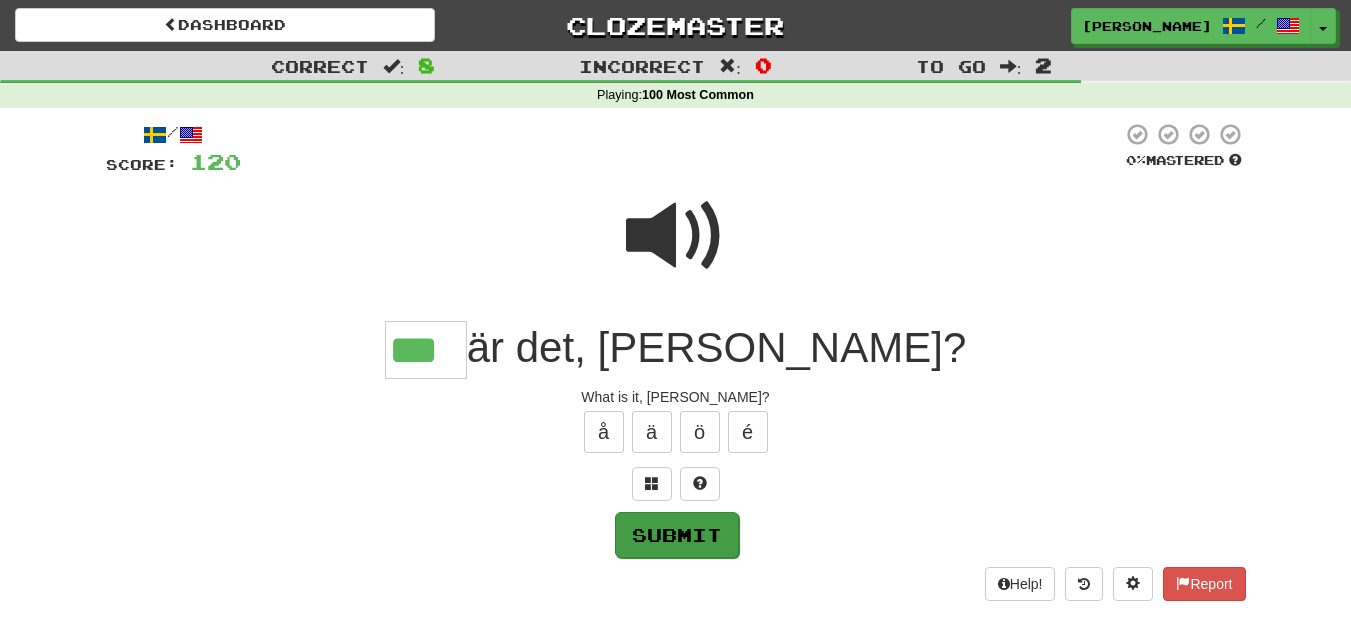 type on "***" 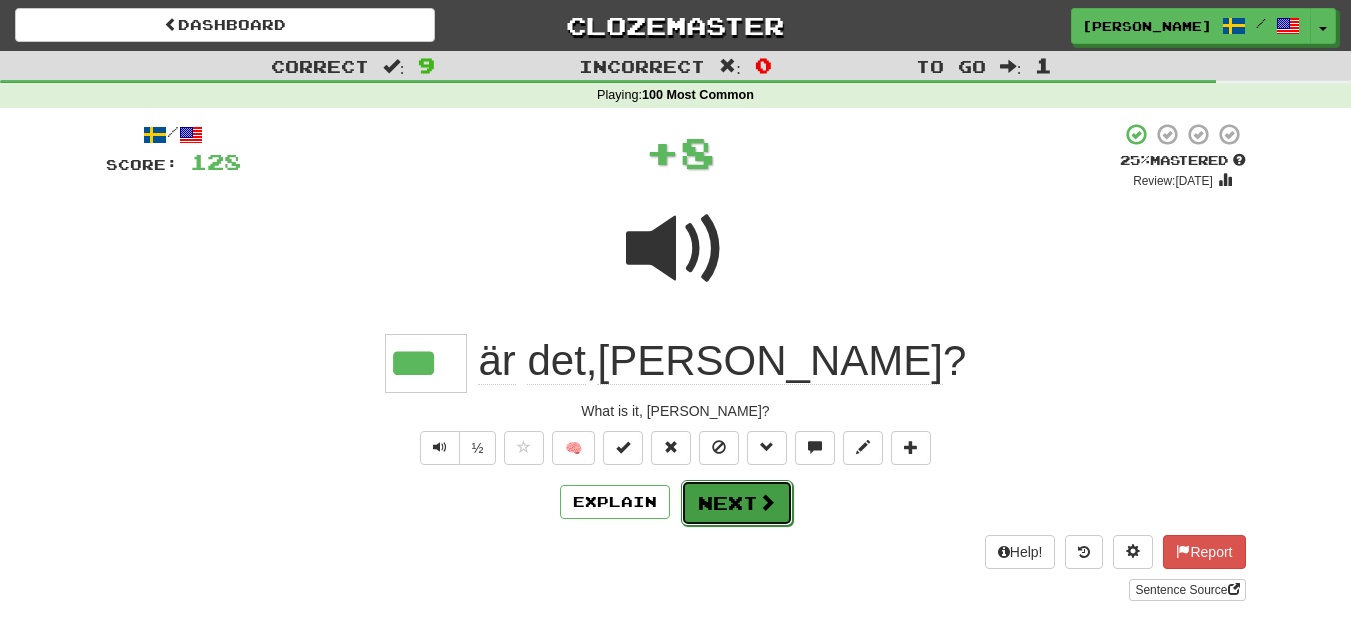 click on "Next" at bounding box center [737, 503] 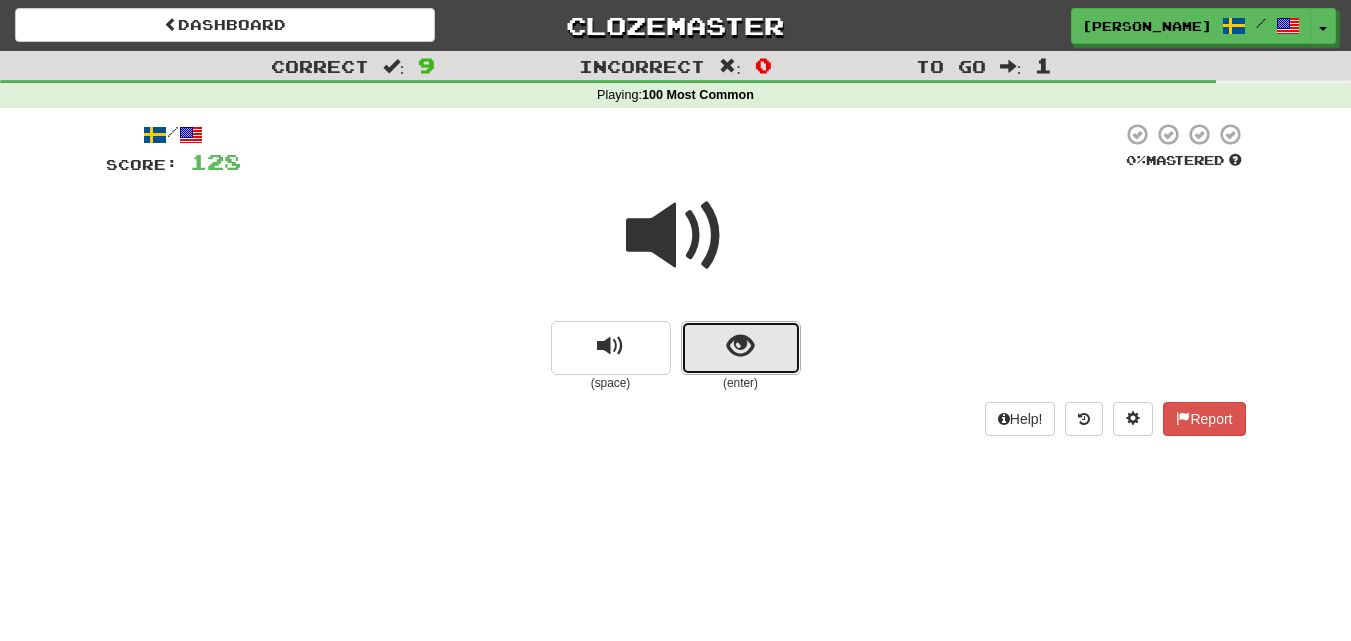 click at bounding box center [741, 348] 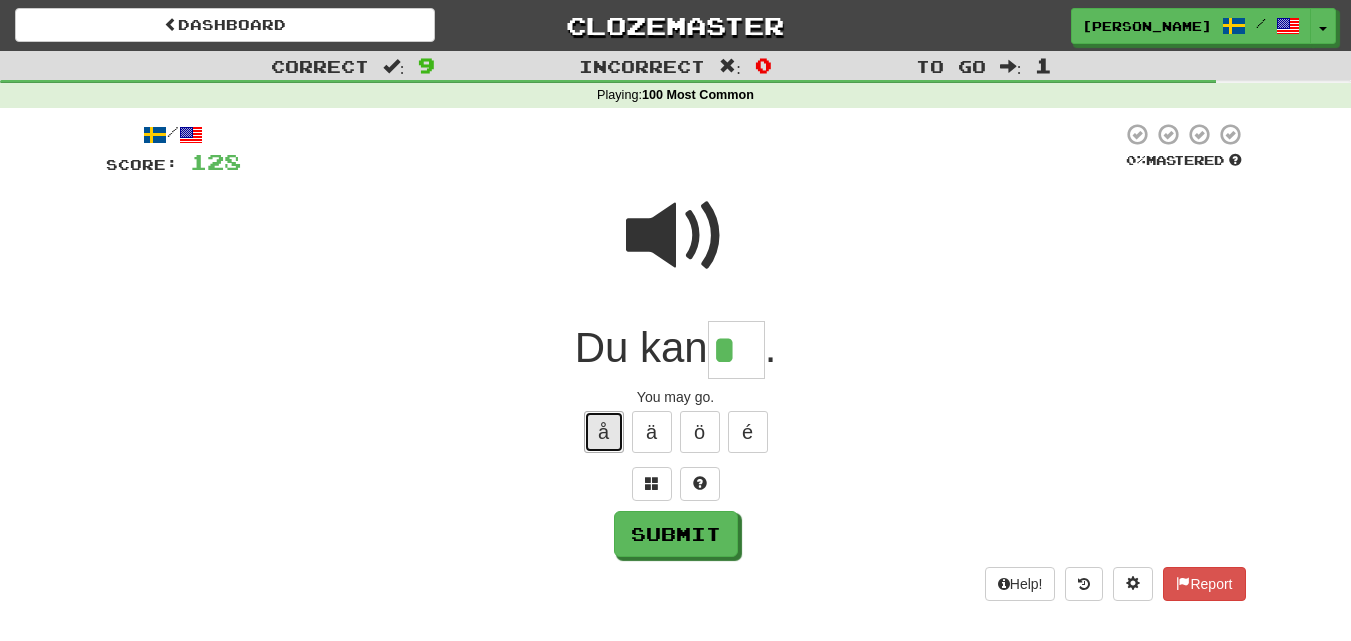 click on "å" at bounding box center (604, 432) 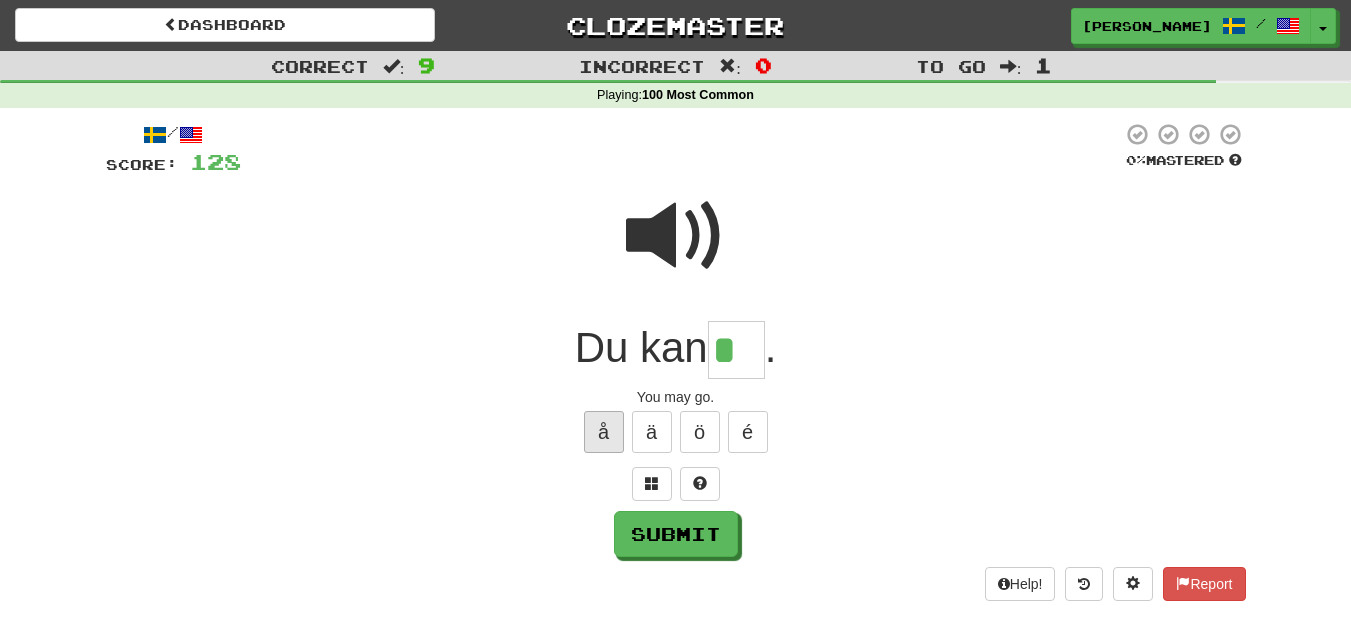 type on "**" 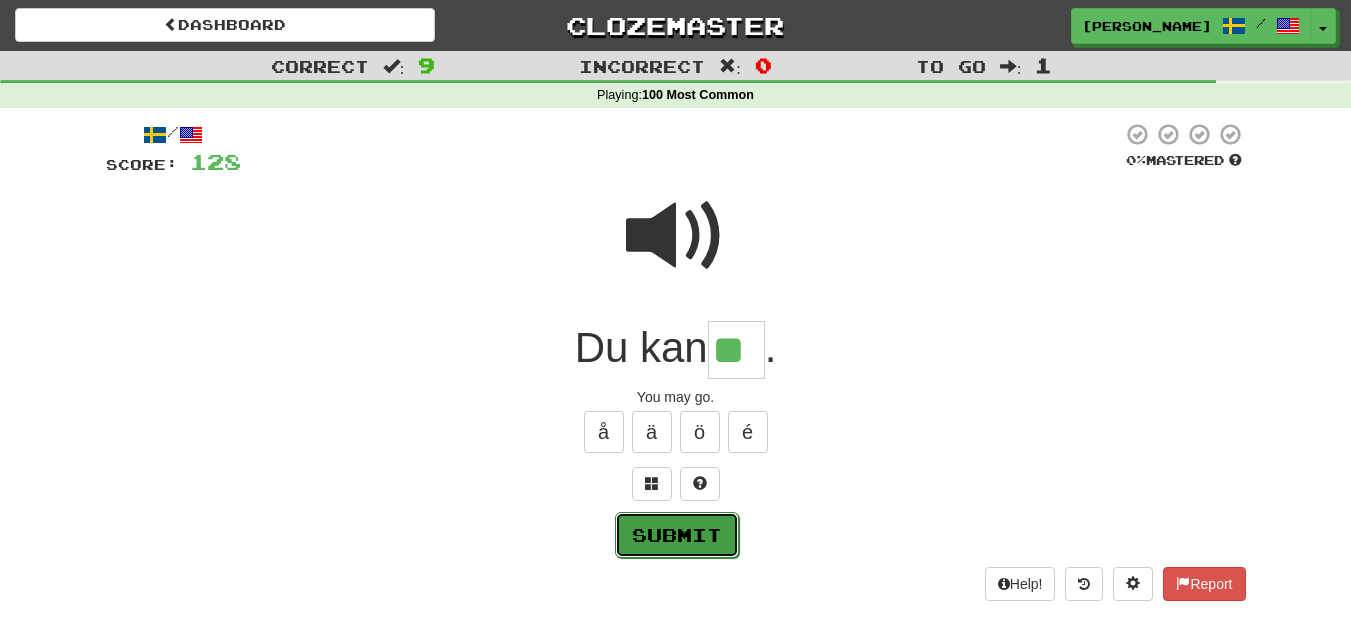 click on "Submit" at bounding box center [677, 535] 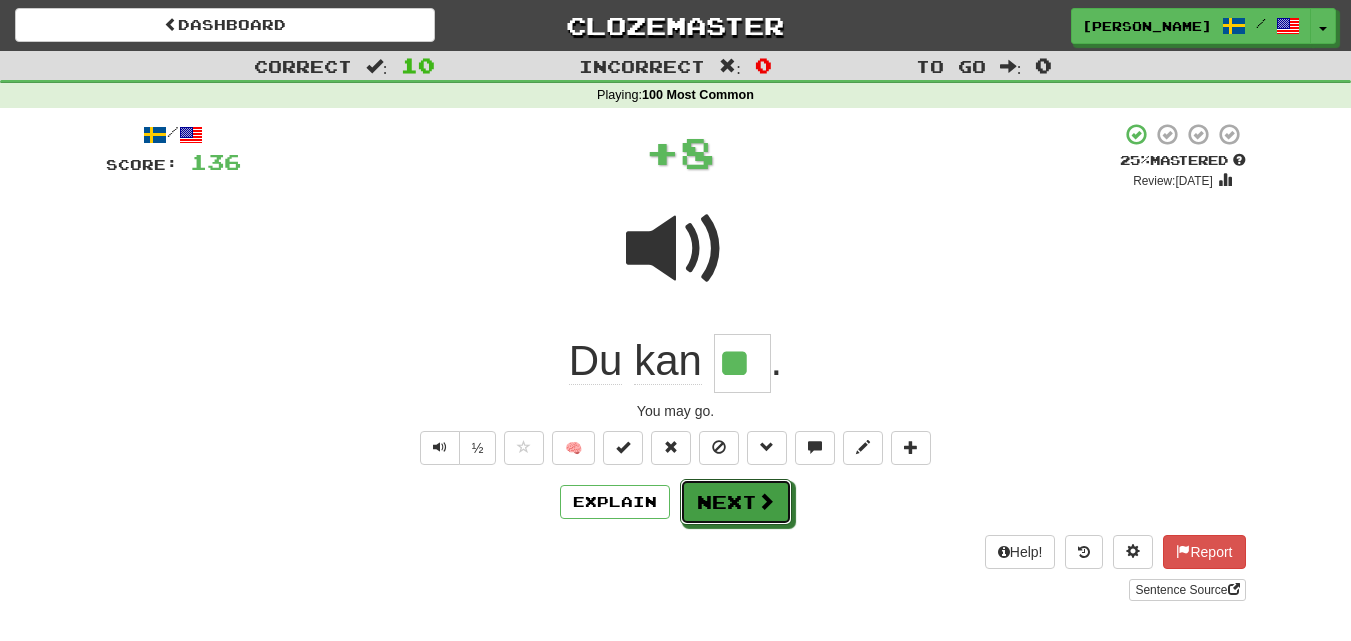 click on "Next" at bounding box center (736, 502) 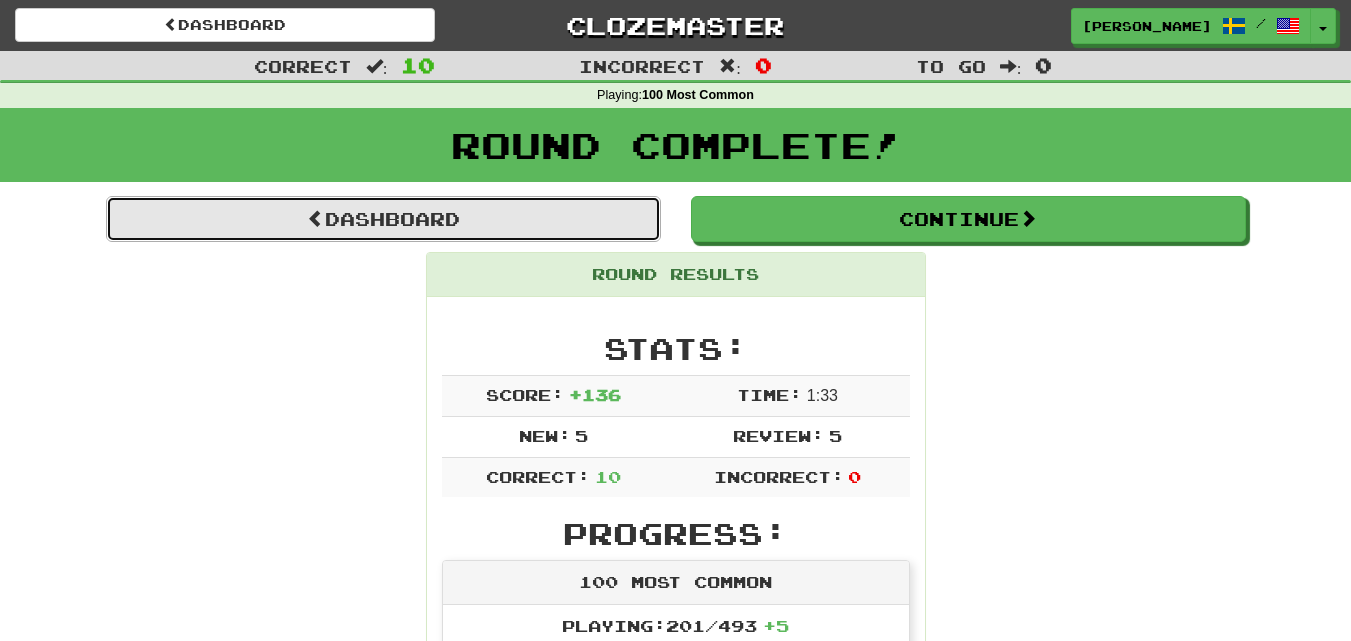 click on "Dashboard" at bounding box center [383, 219] 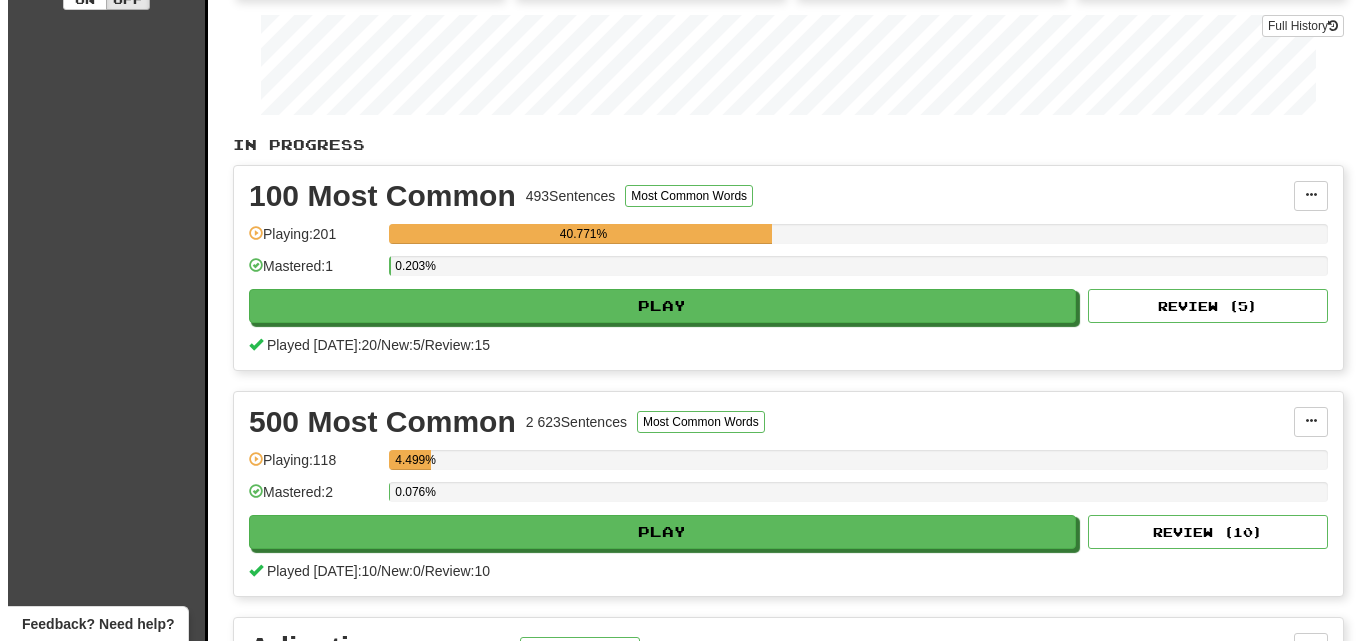 scroll, scrollTop: 300, scrollLeft: 0, axis: vertical 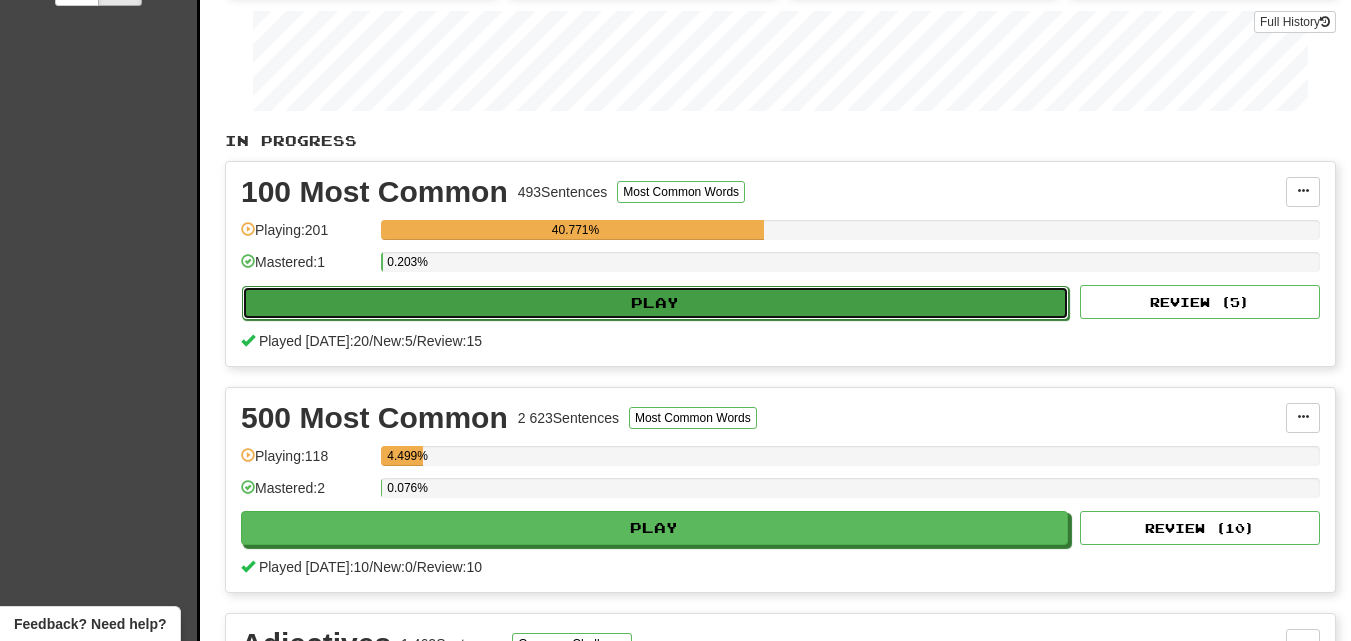click on "Play" at bounding box center (655, 303) 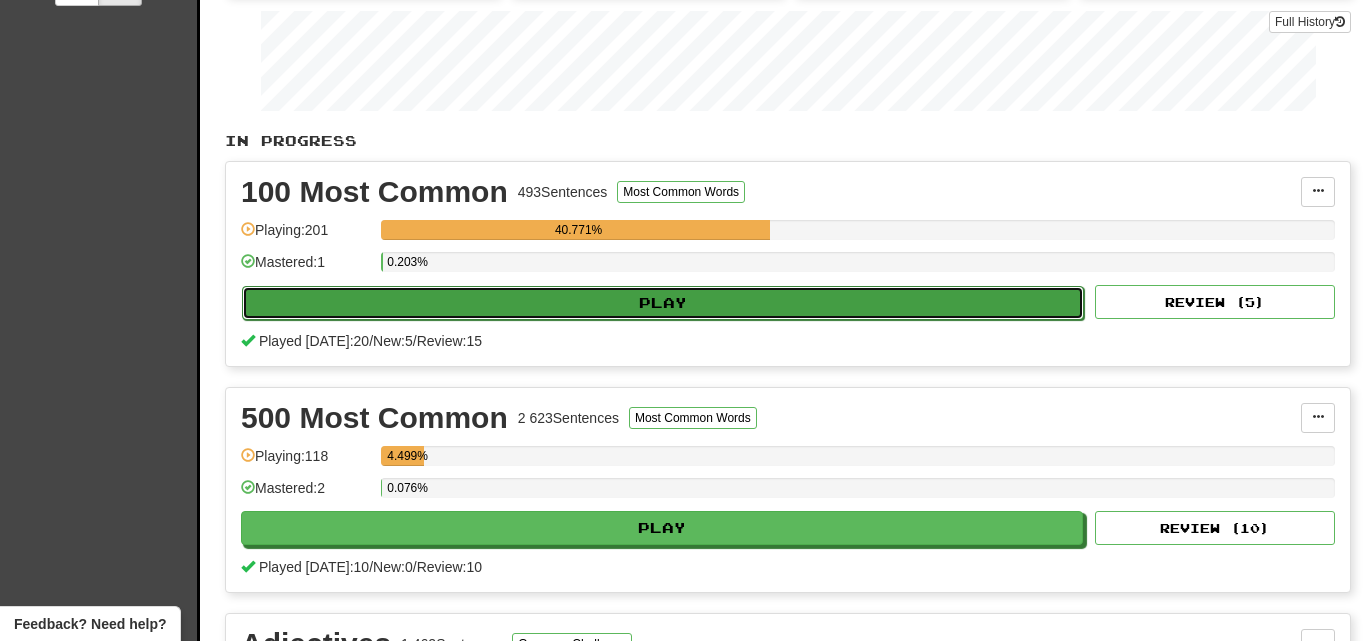 select on "**" 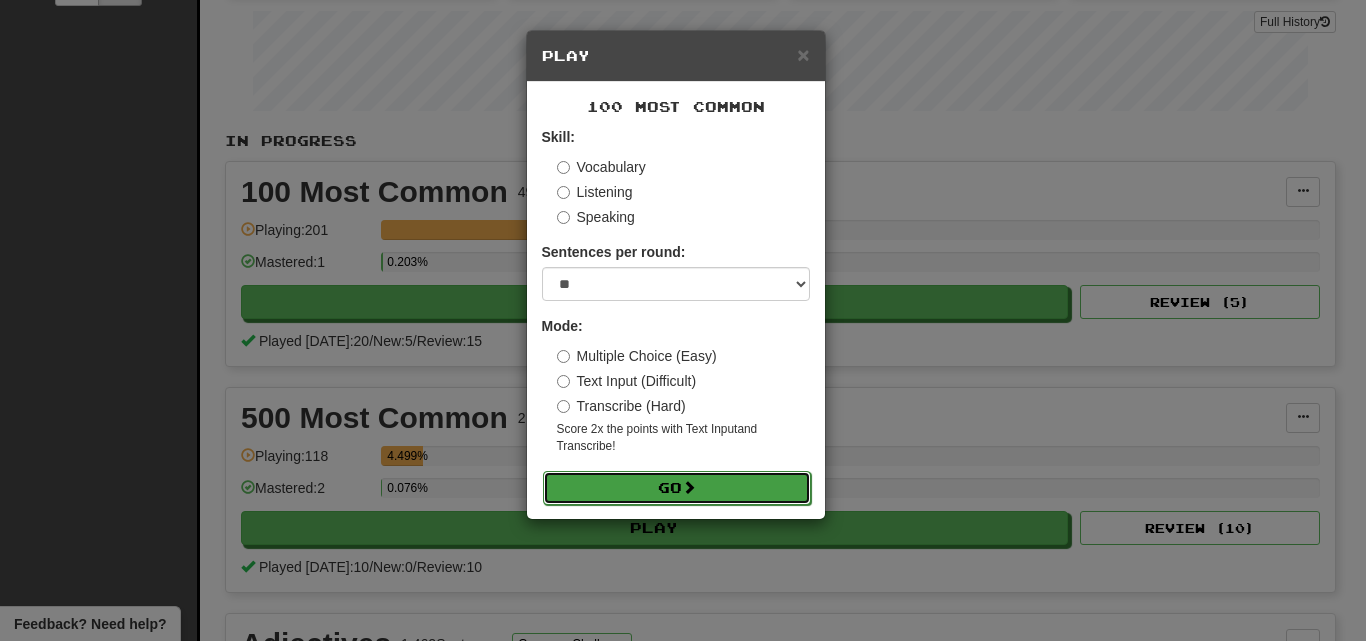 click on "Go" at bounding box center [677, 488] 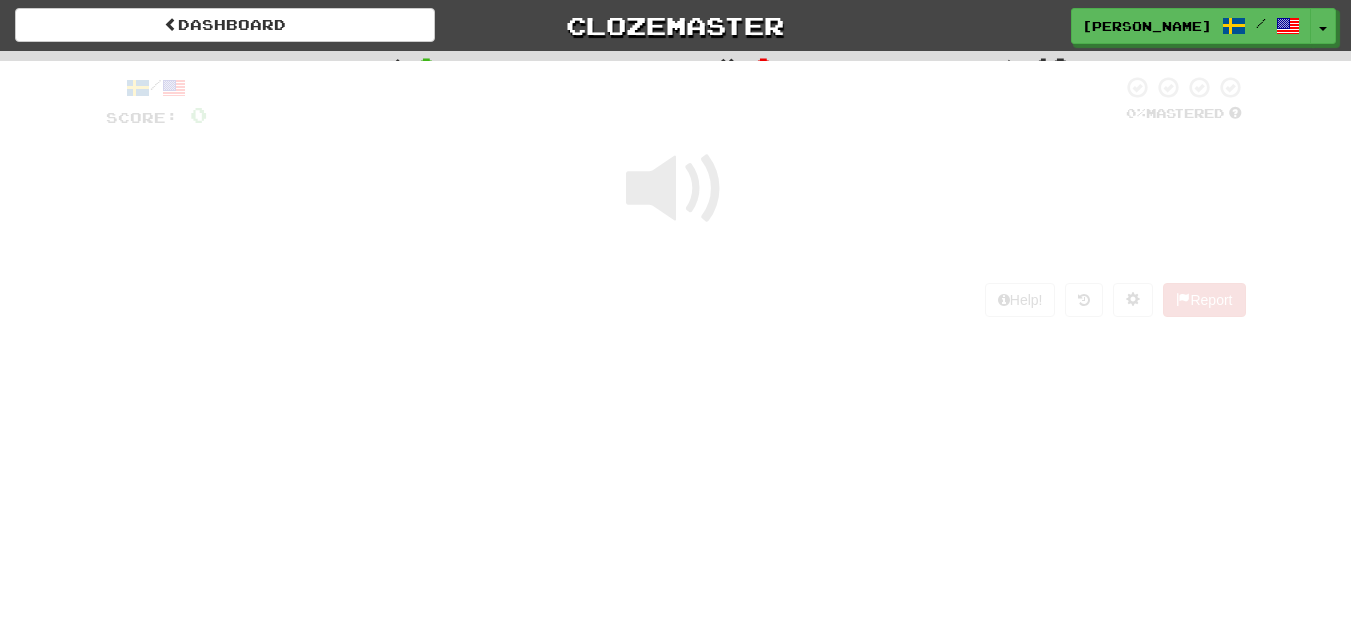scroll, scrollTop: 0, scrollLeft: 0, axis: both 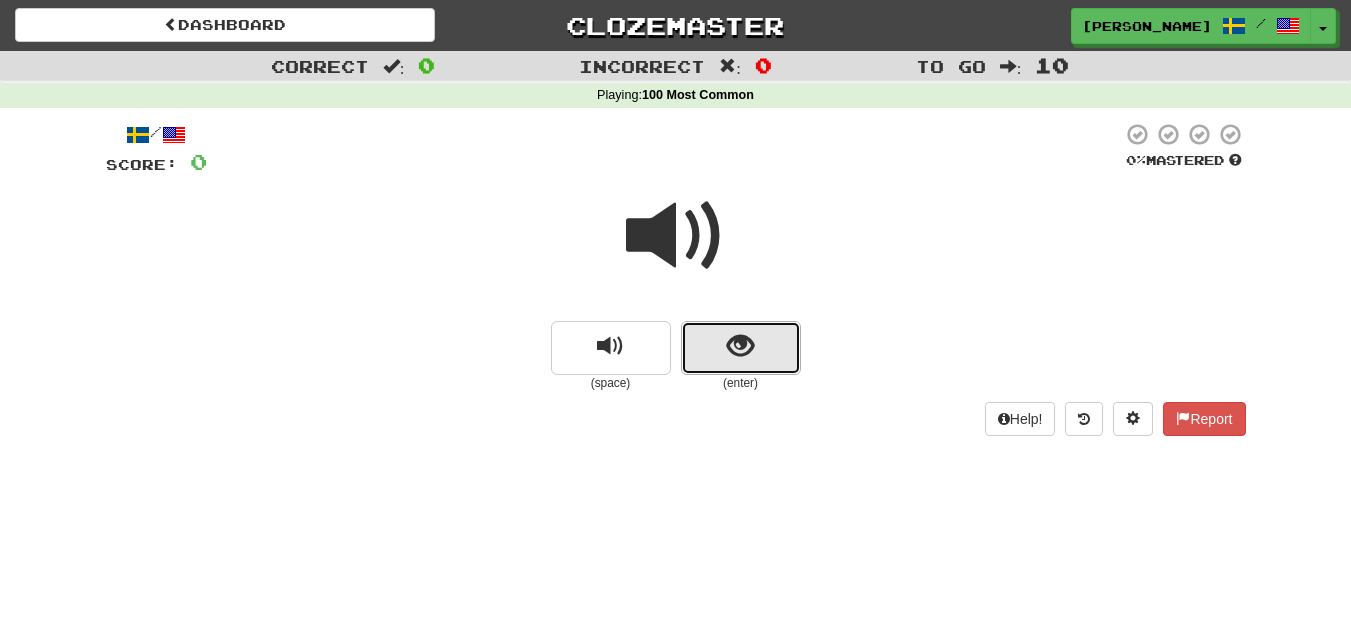 click at bounding box center (741, 348) 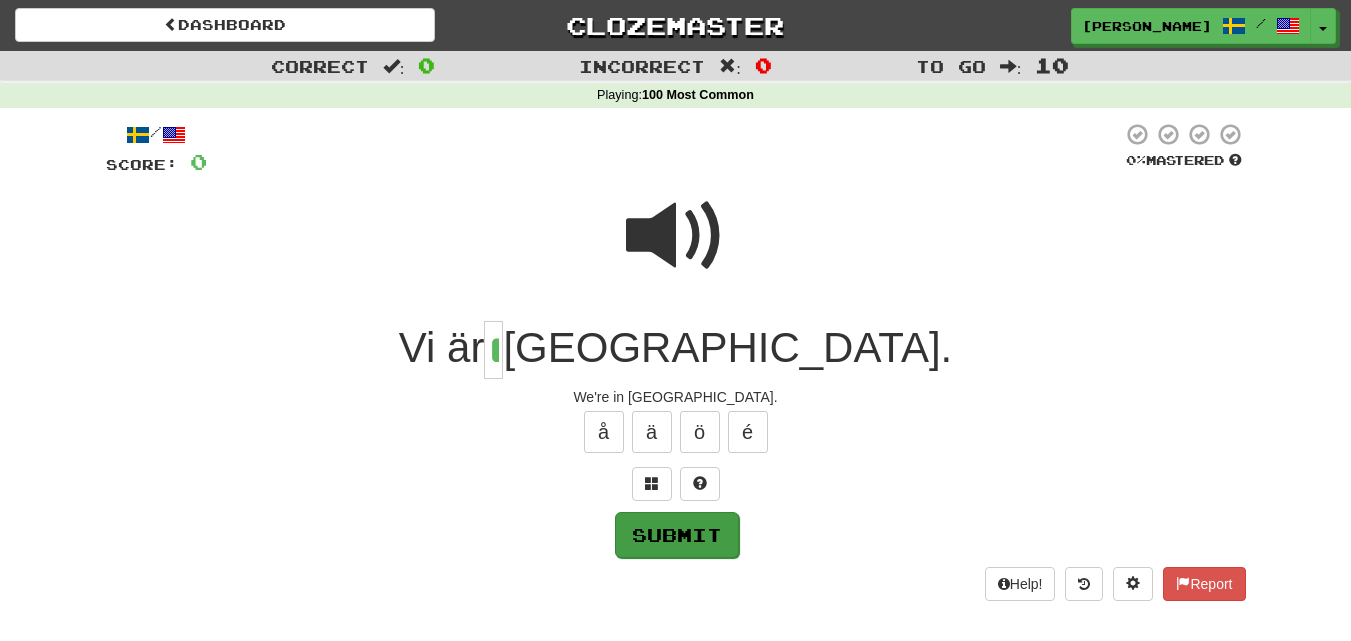 type on "*" 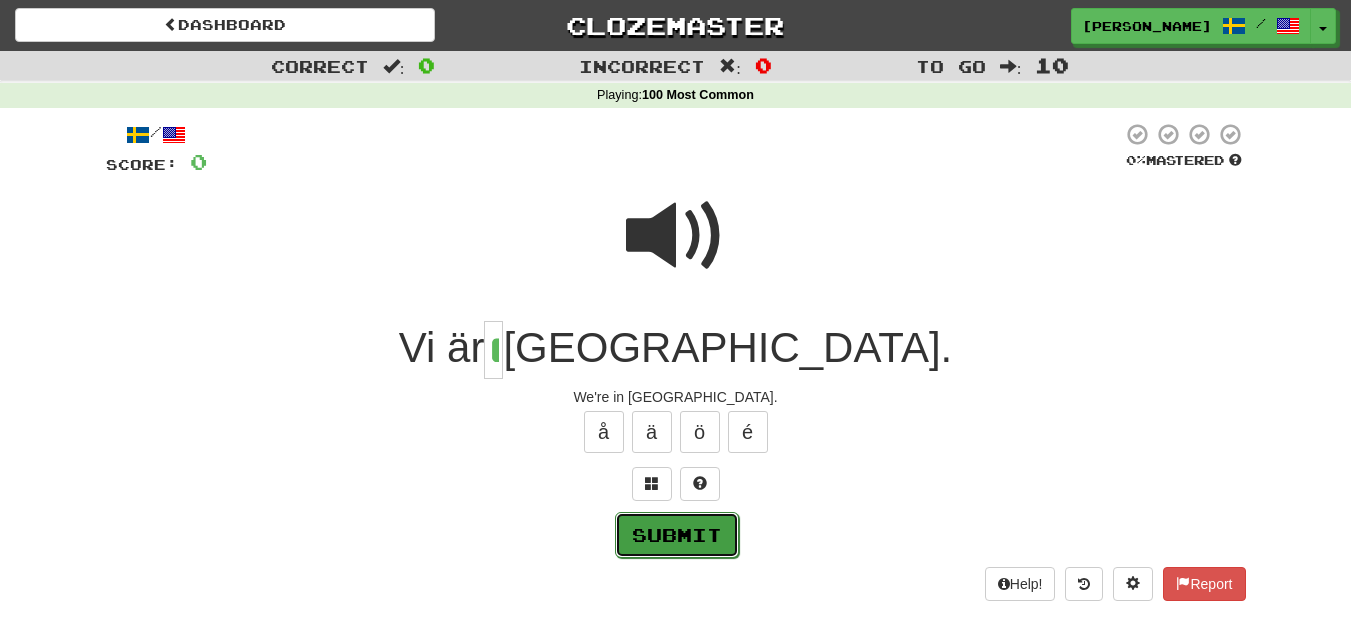 click on "Submit" at bounding box center (677, 535) 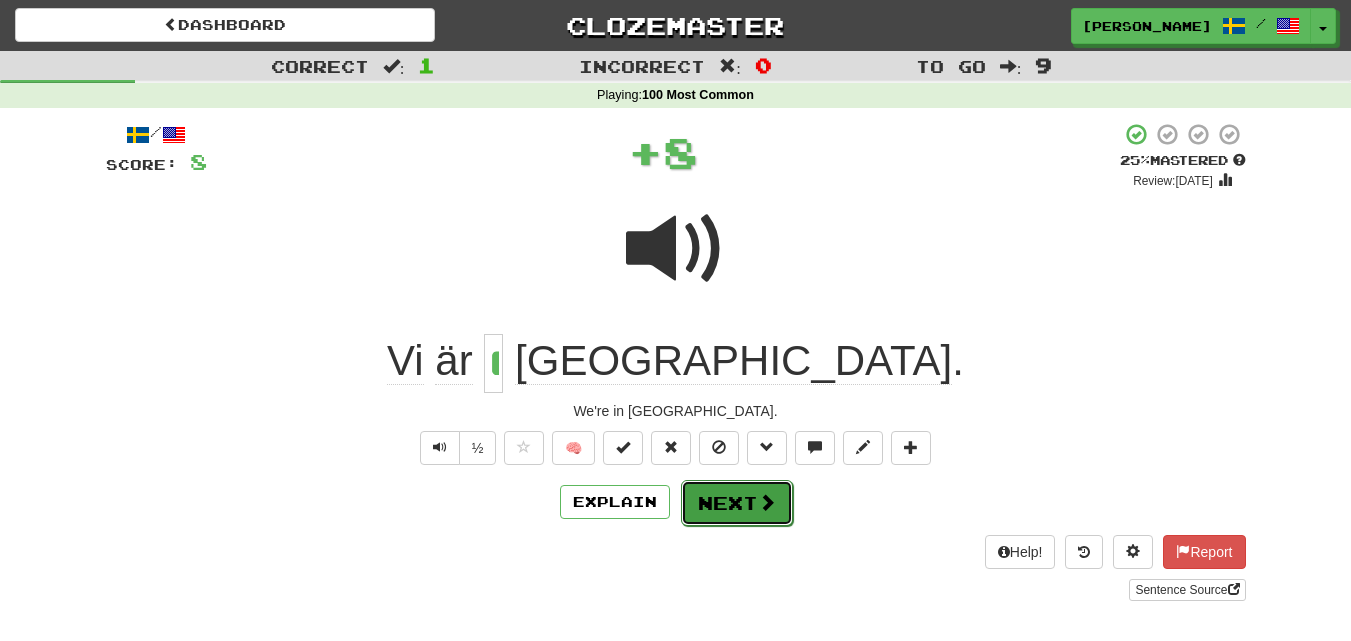 click on "Next" at bounding box center [737, 503] 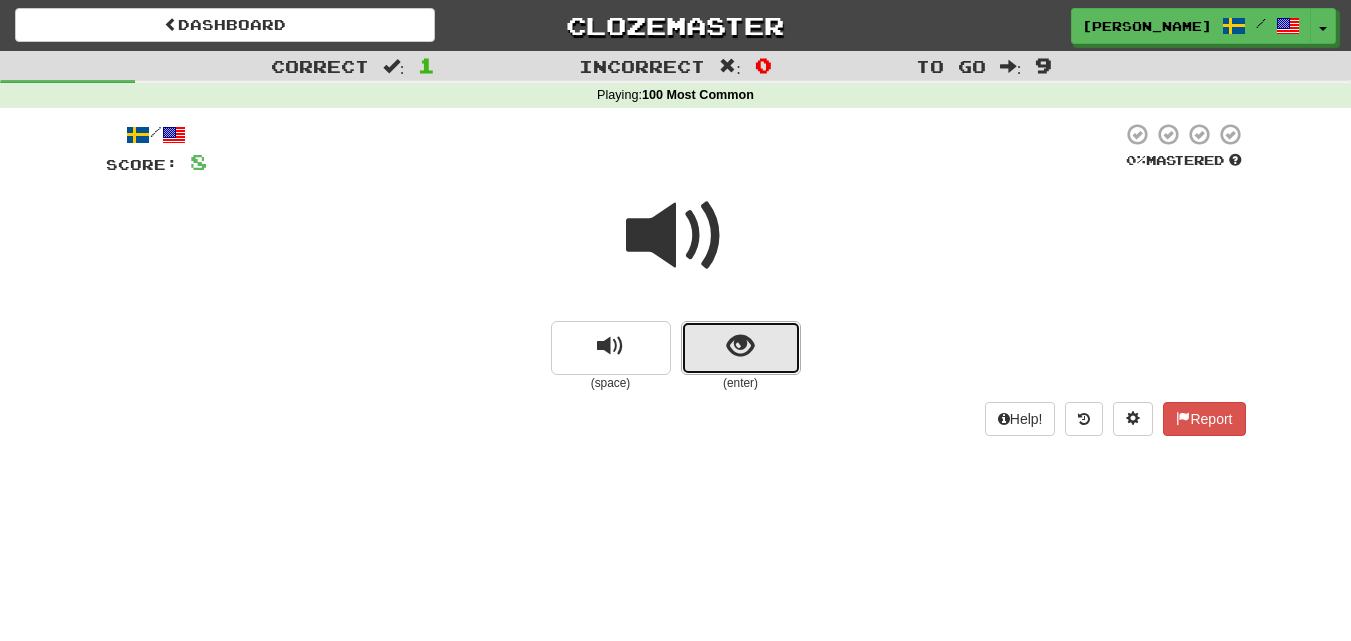 click at bounding box center [741, 348] 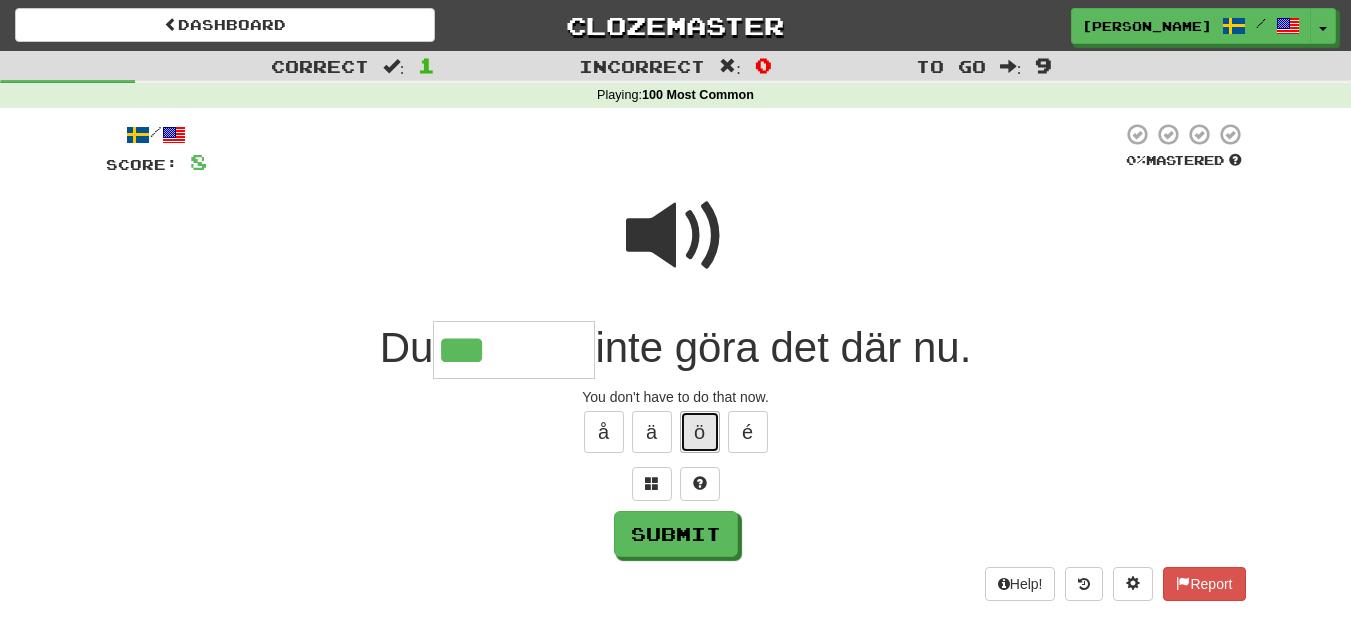click on "ö" at bounding box center (700, 432) 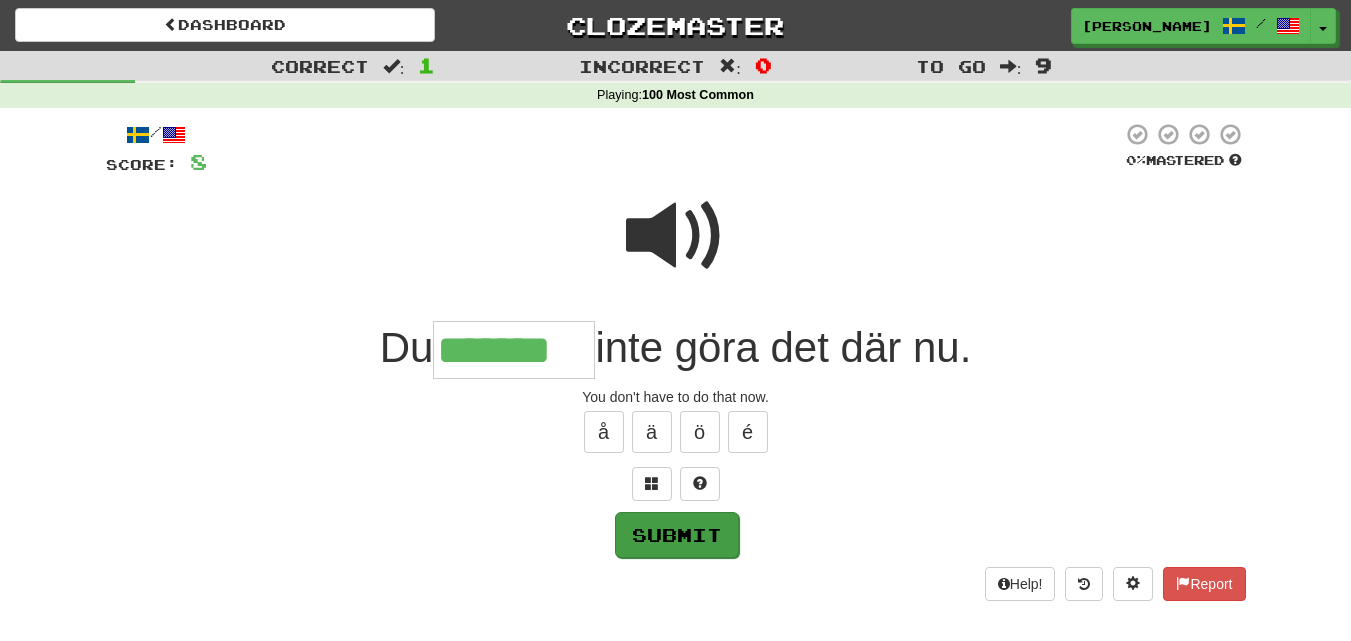 type on "*******" 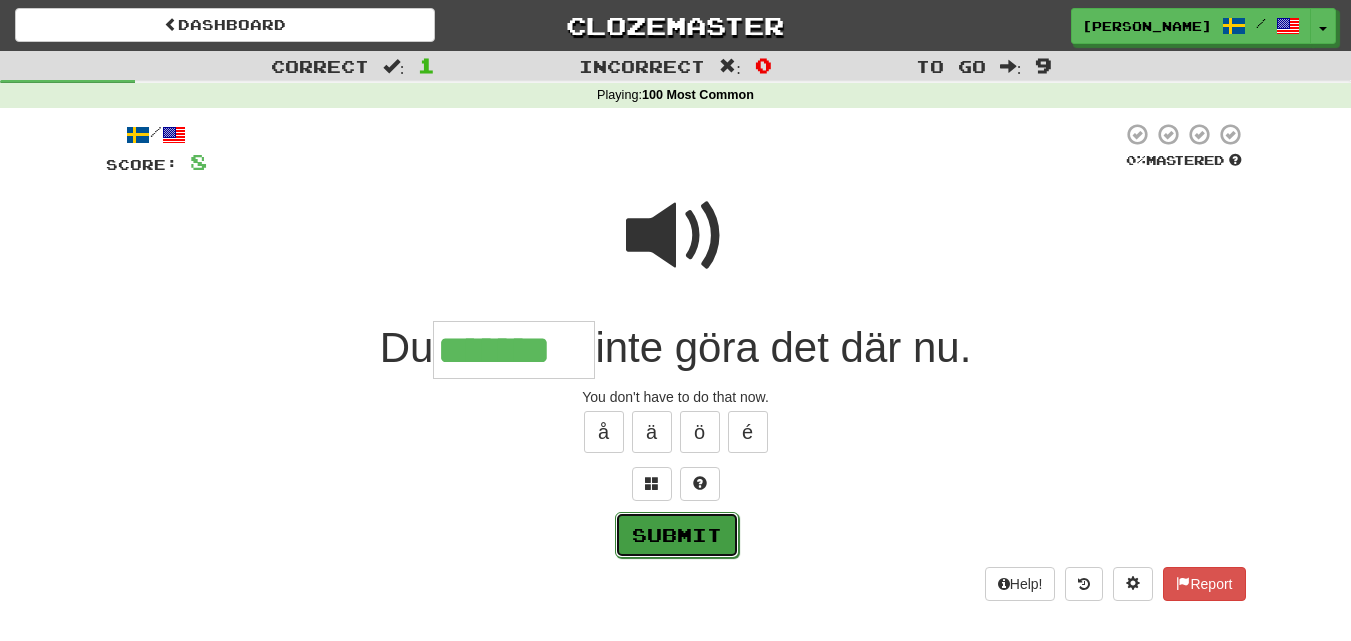 click on "Submit" at bounding box center (677, 535) 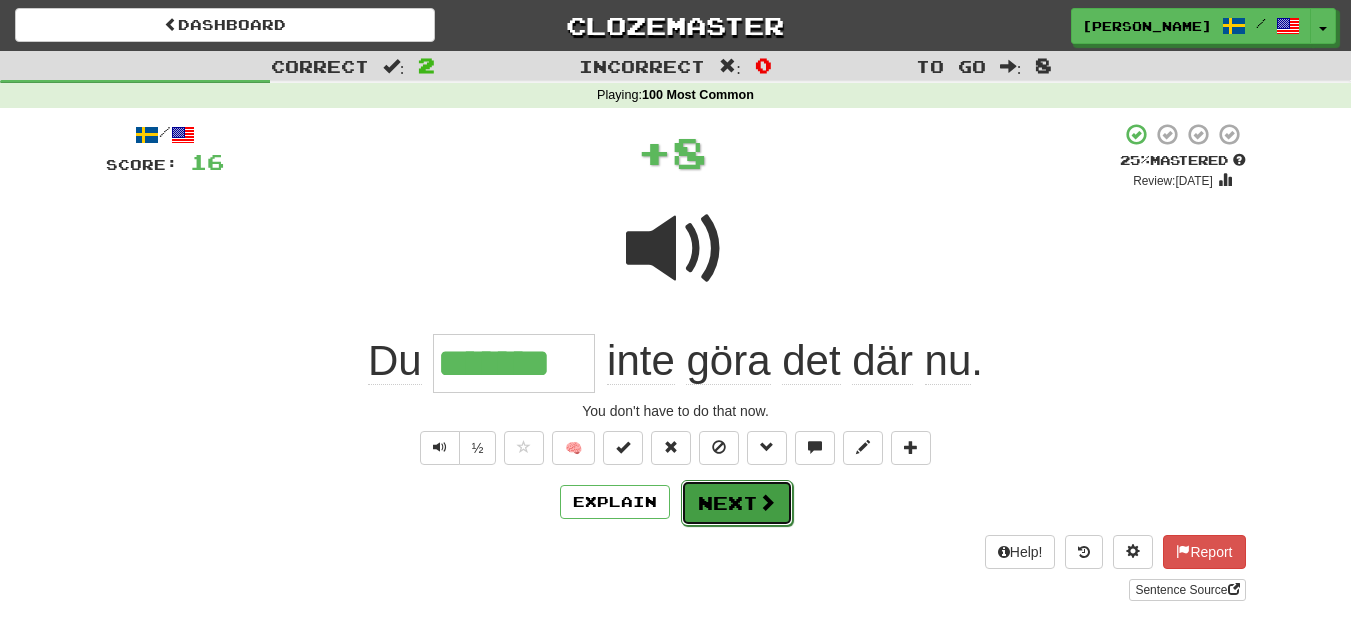click on "Next" at bounding box center [737, 503] 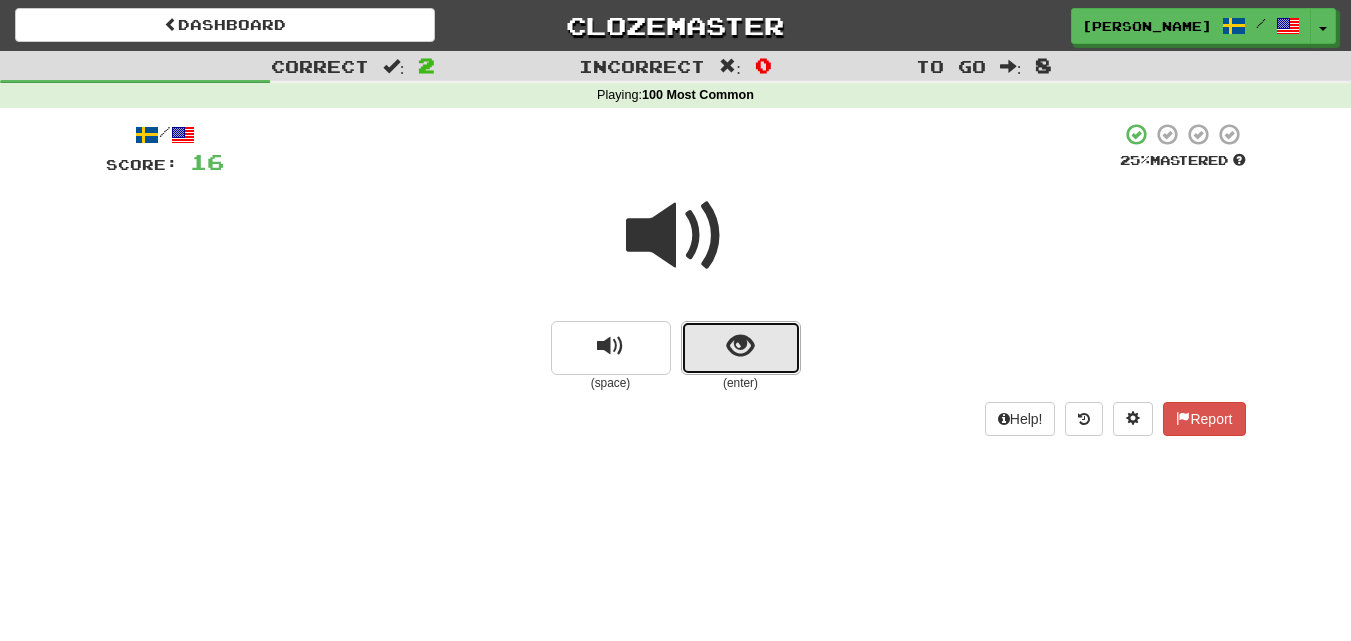click at bounding box center (741, 348) 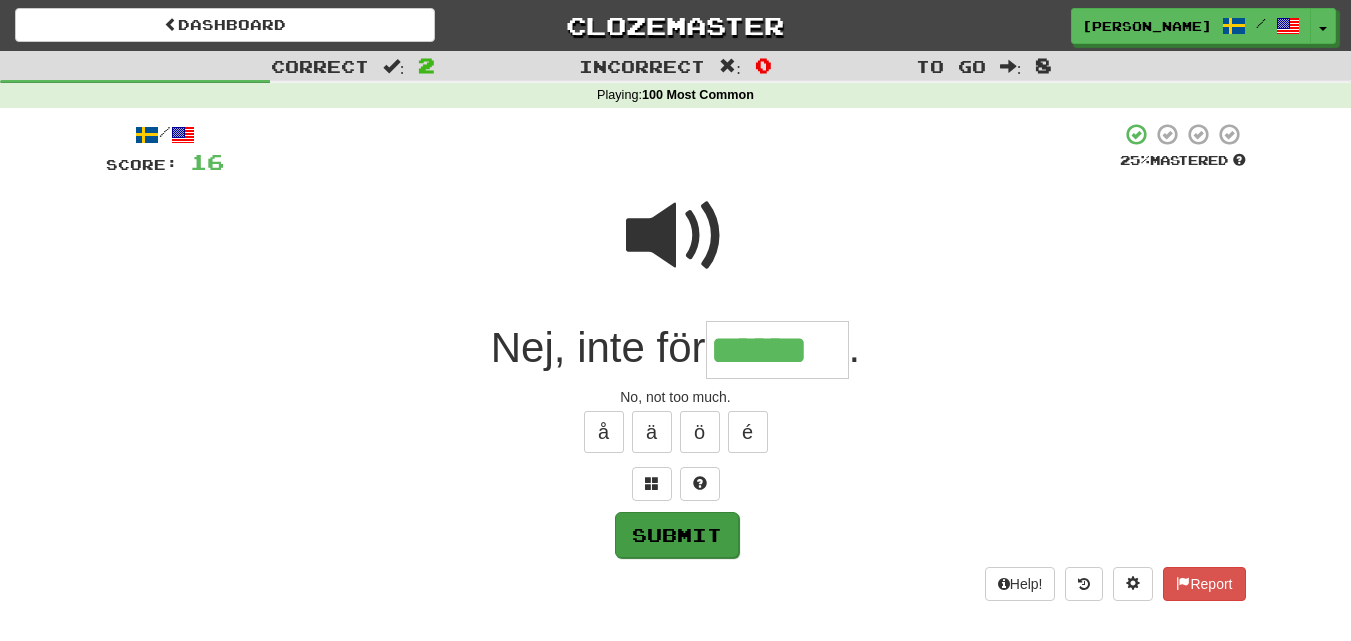 type on "******" 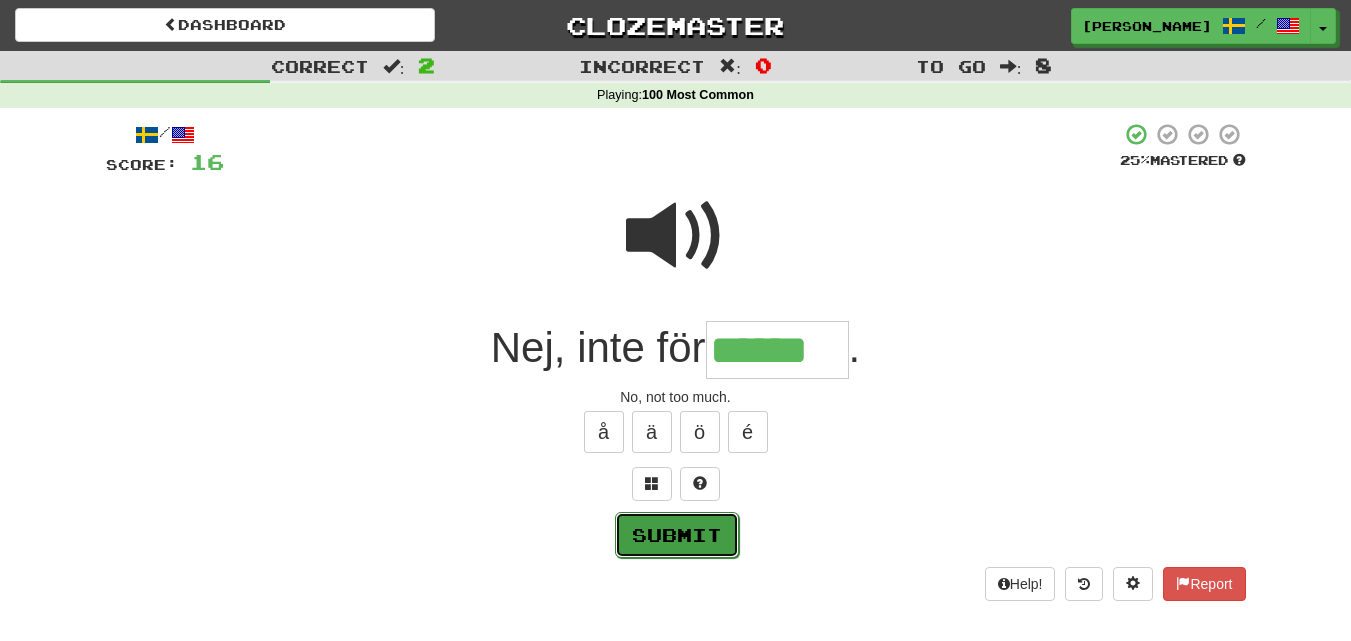 click on "Submit" at bounding box center (677, 535) 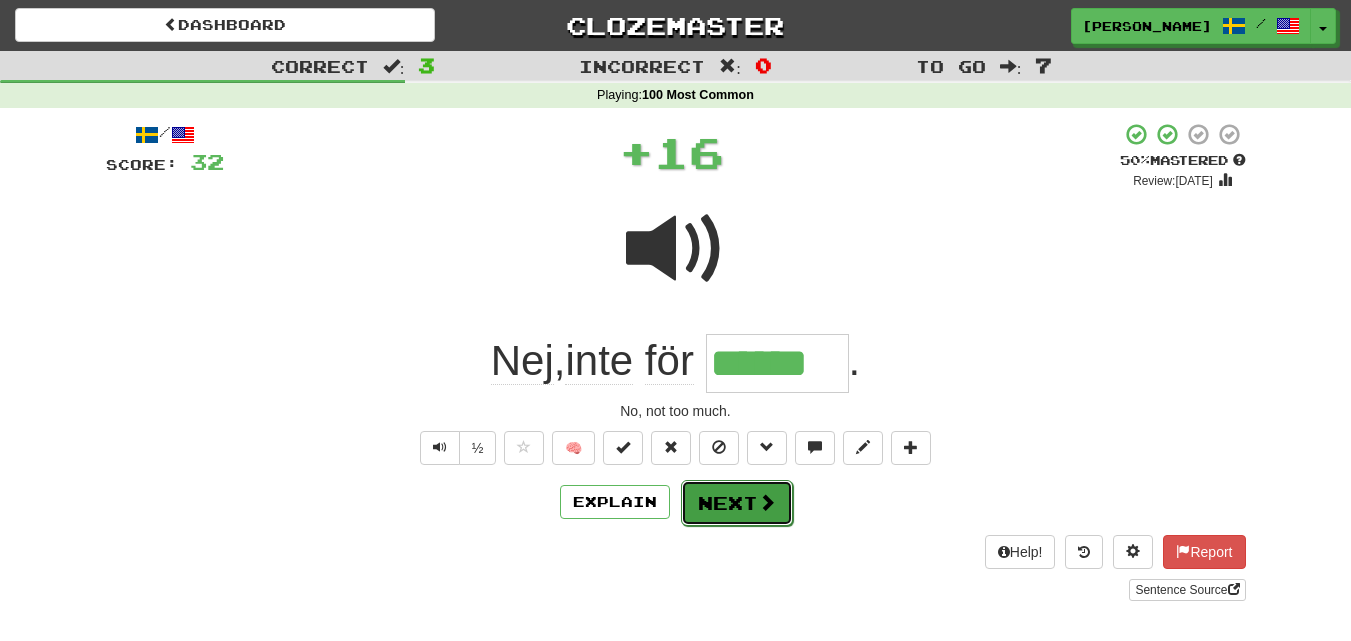 click on "Next" at bounding box center (737, 503) 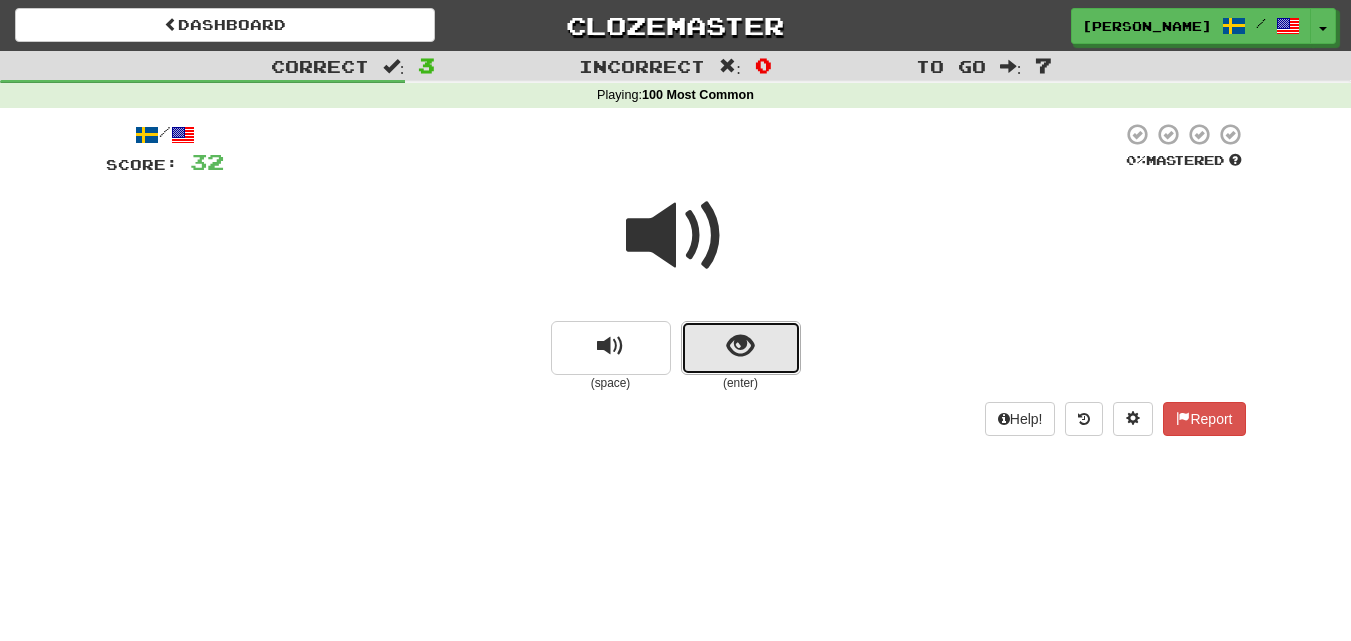 click at bounding box center [741, 348] 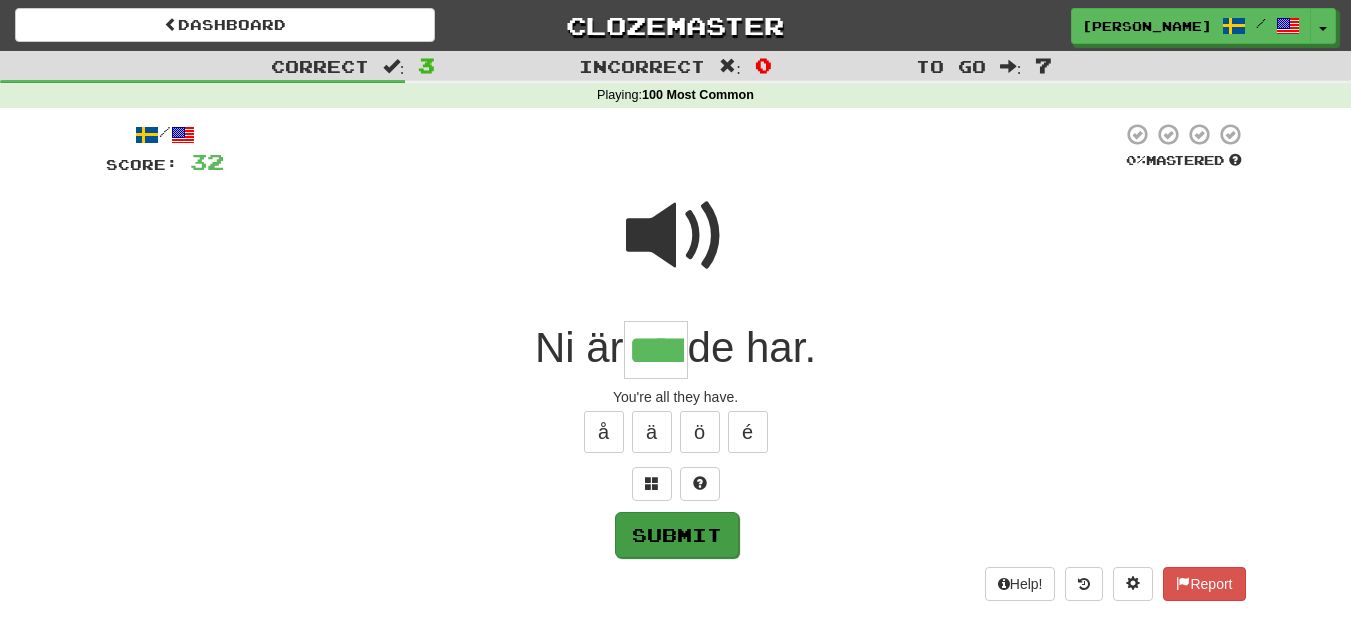 type on "****" 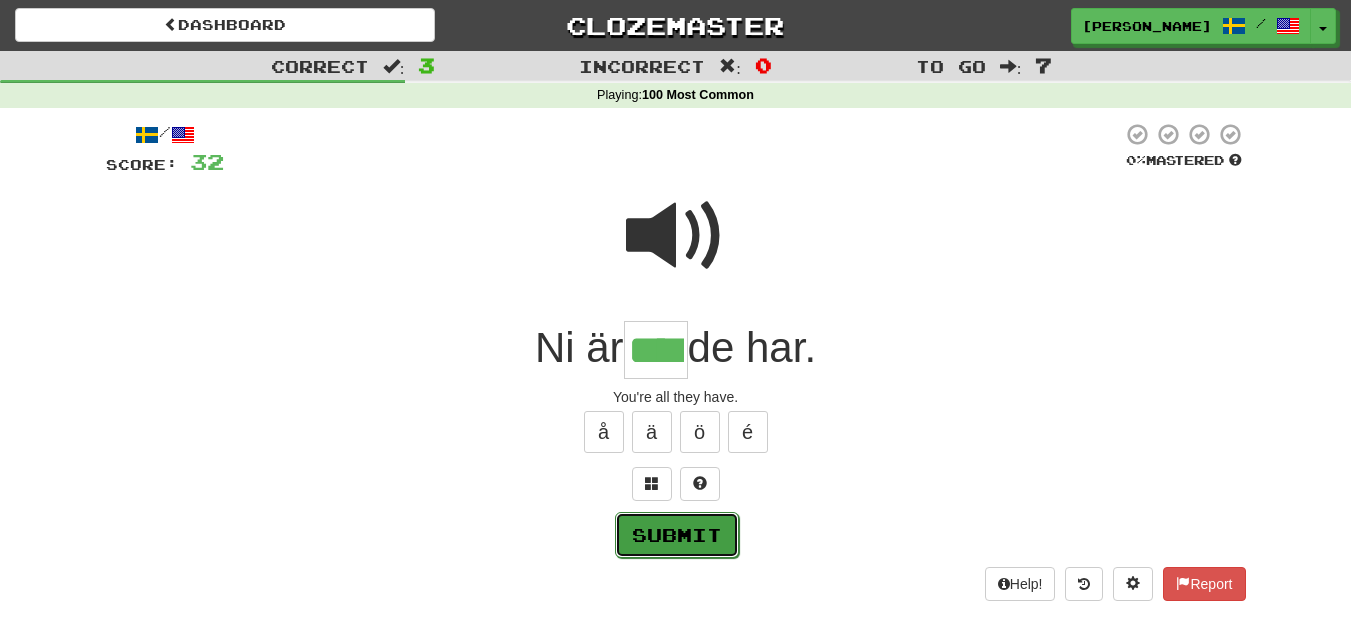 click on "Submit" at bounding box center [677, 535] 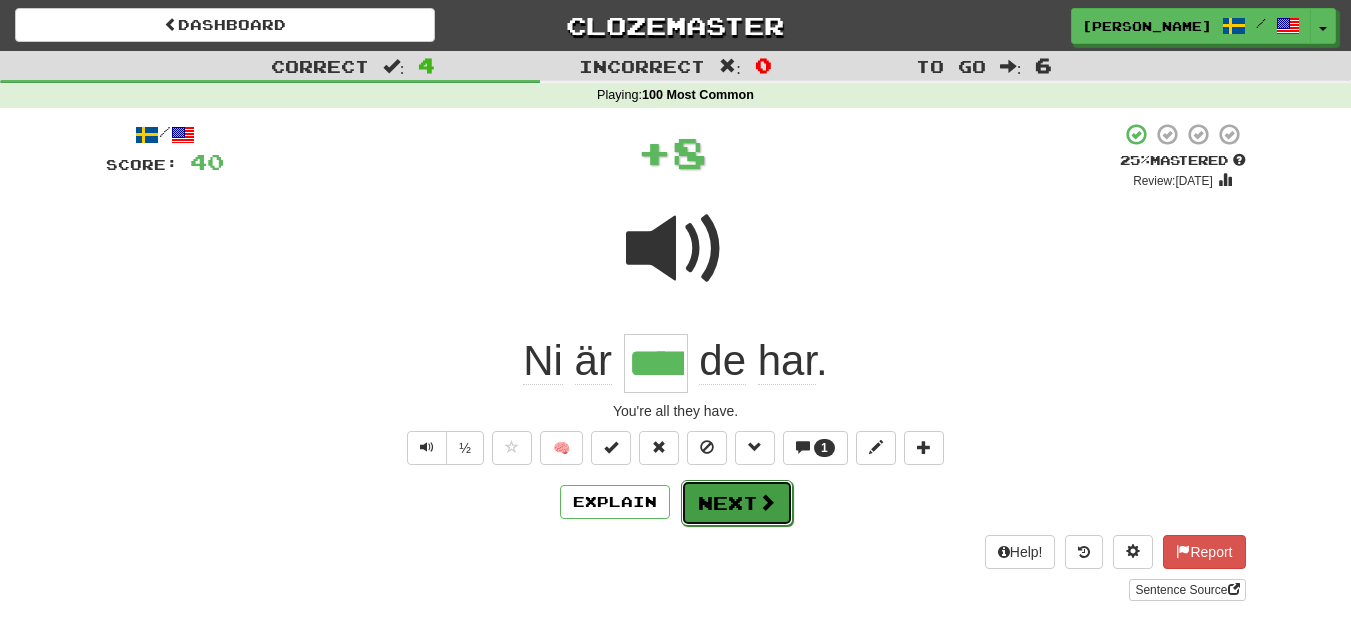 click on "Next" at bounding box center (737, 503) 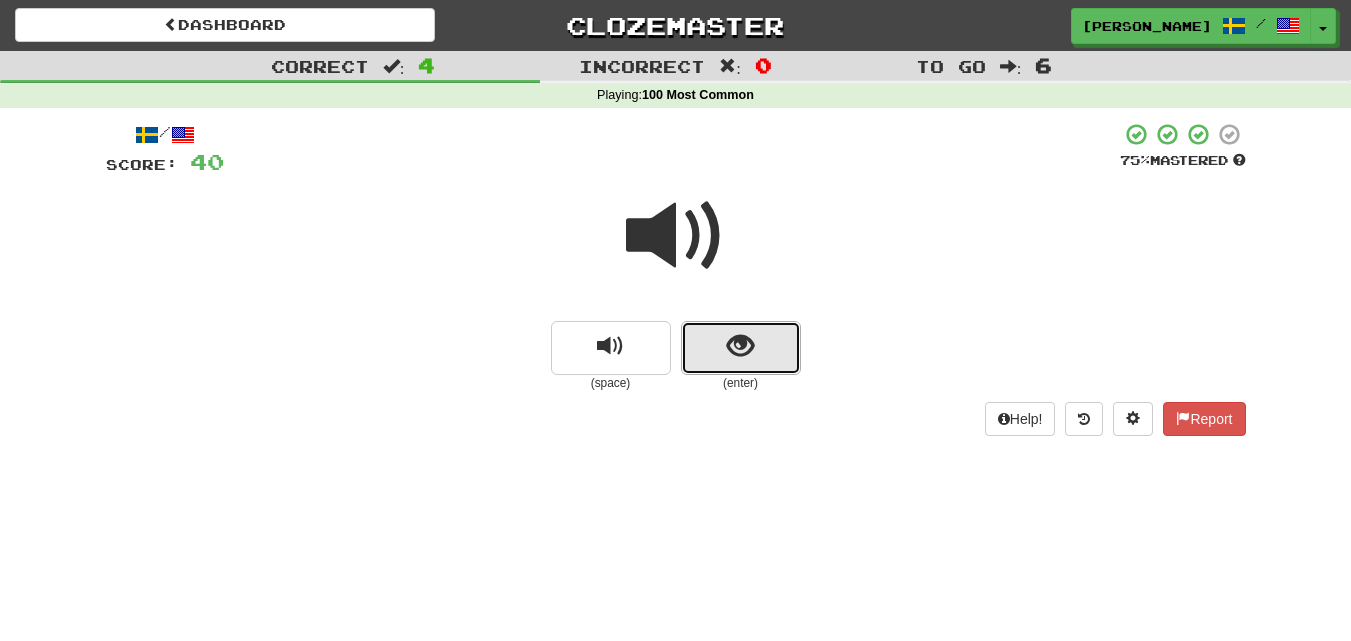 click at bounding box center [741, 348] 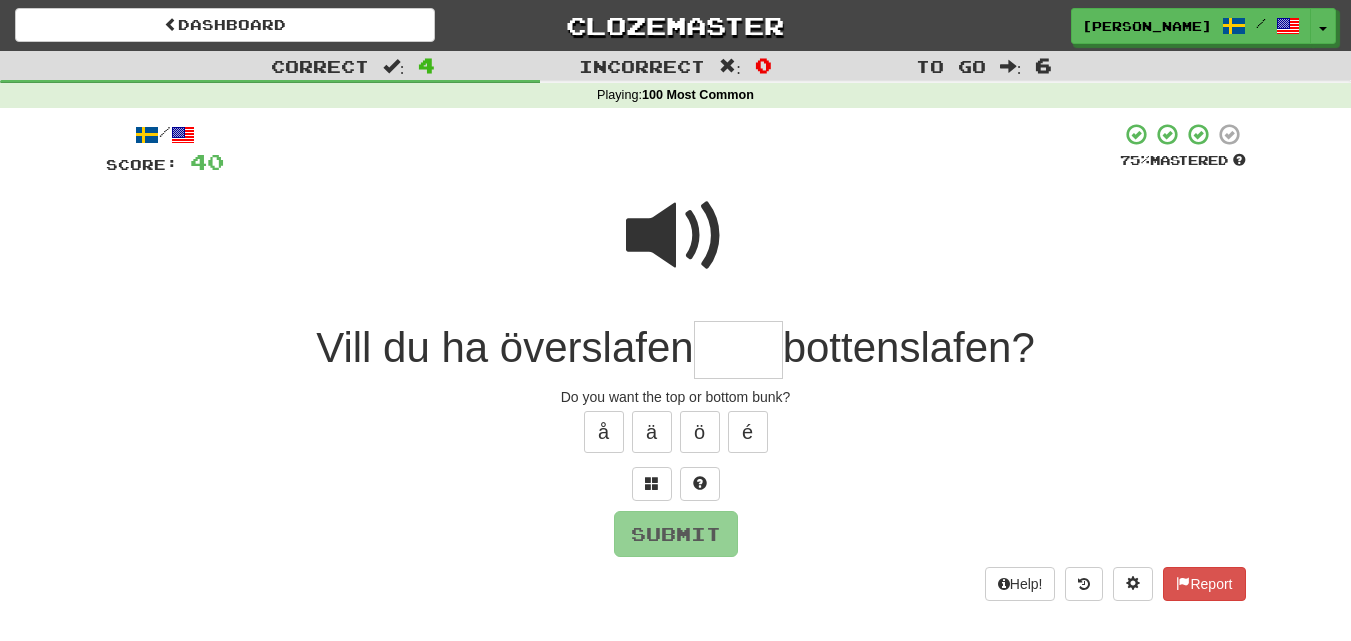 click at bounding box center [676, 236] 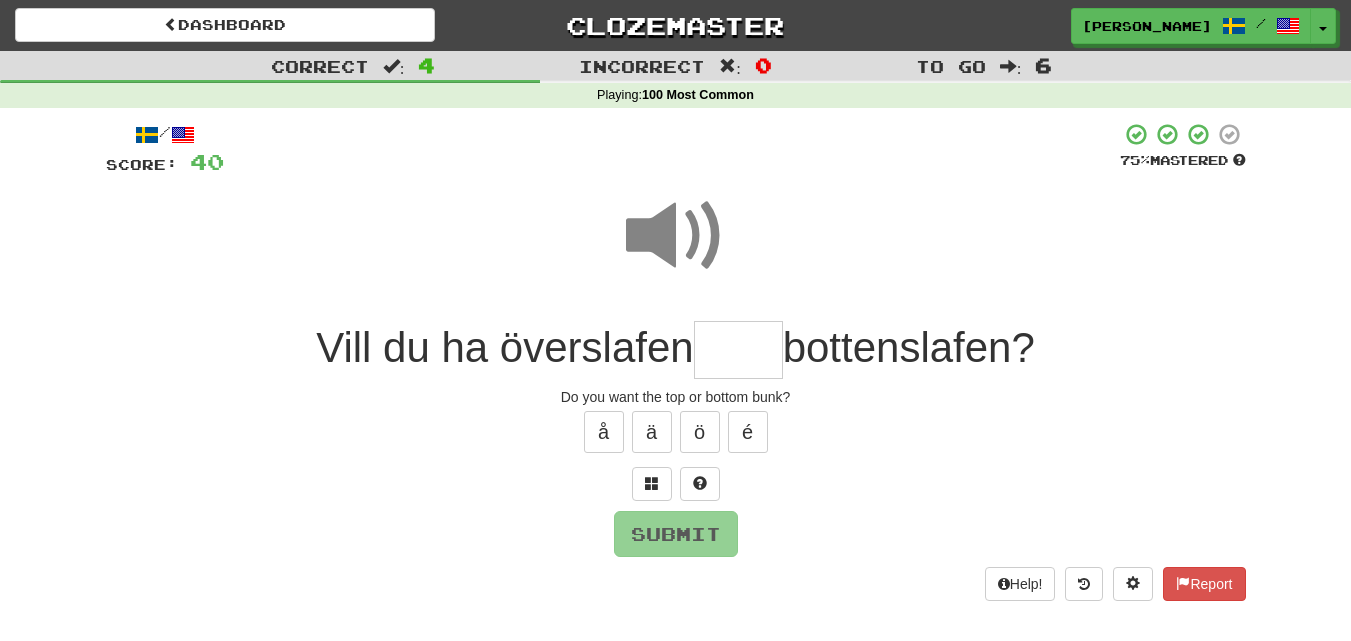 click at bounding box center (738, 350) 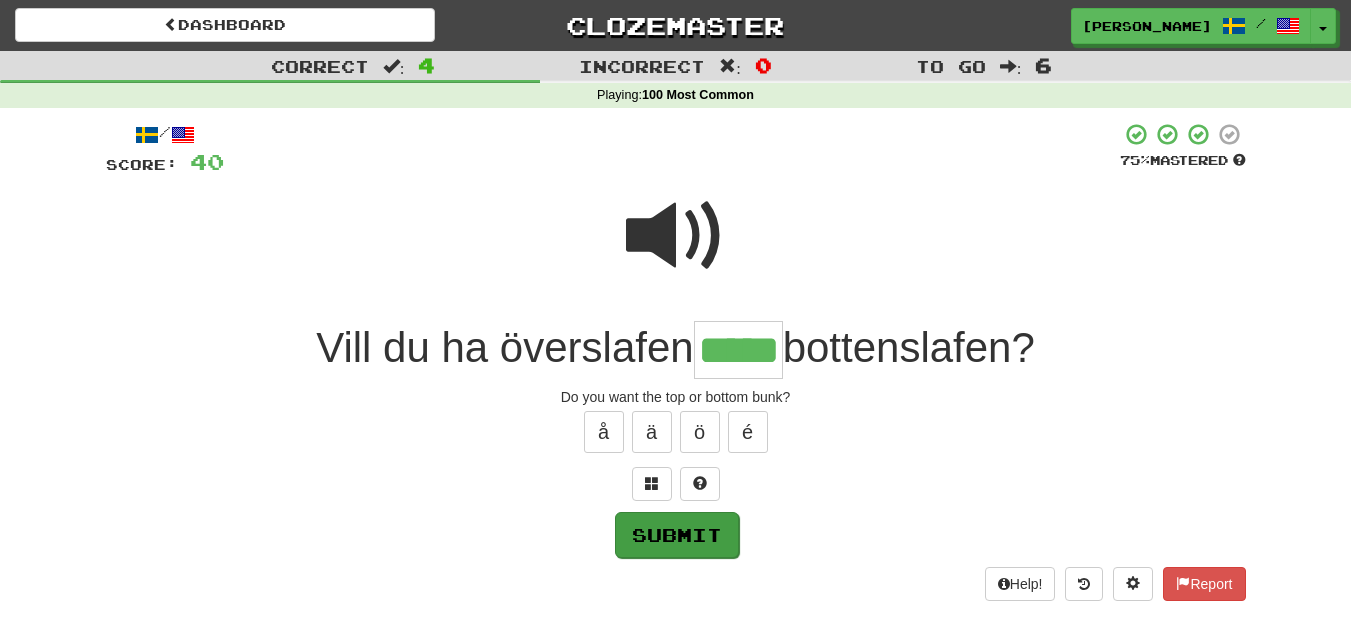 type on "*****" 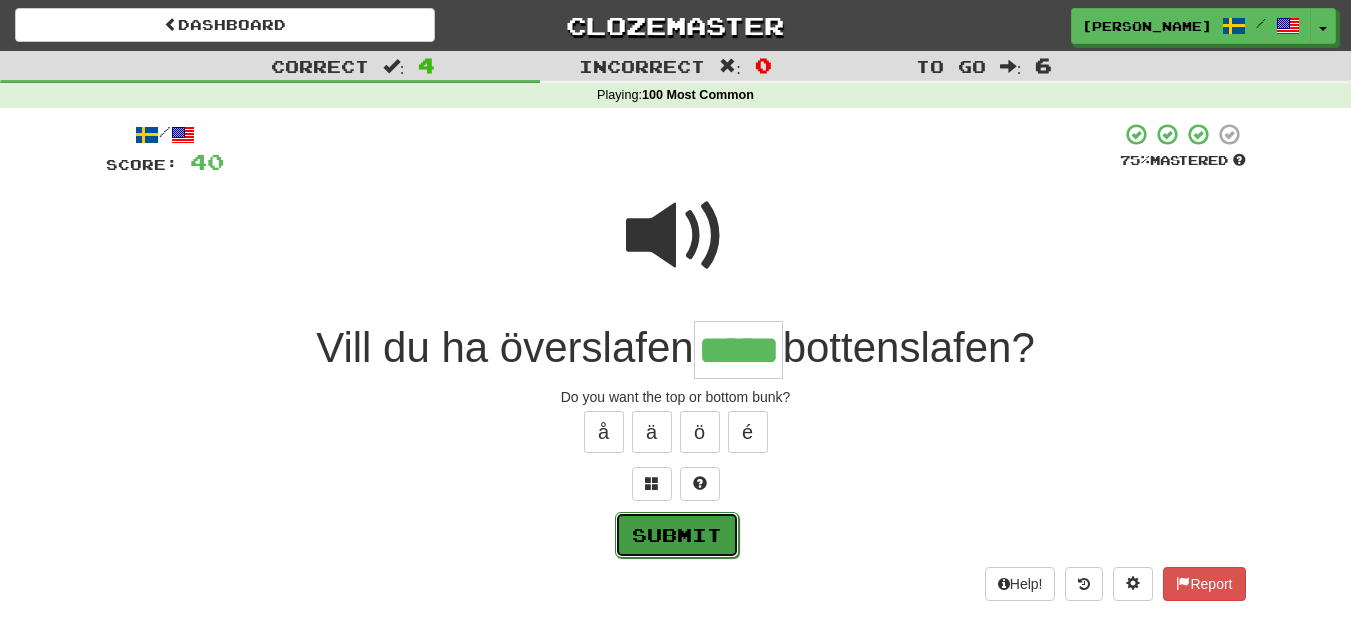 click on "Submit" at bounding box center (677, 535) 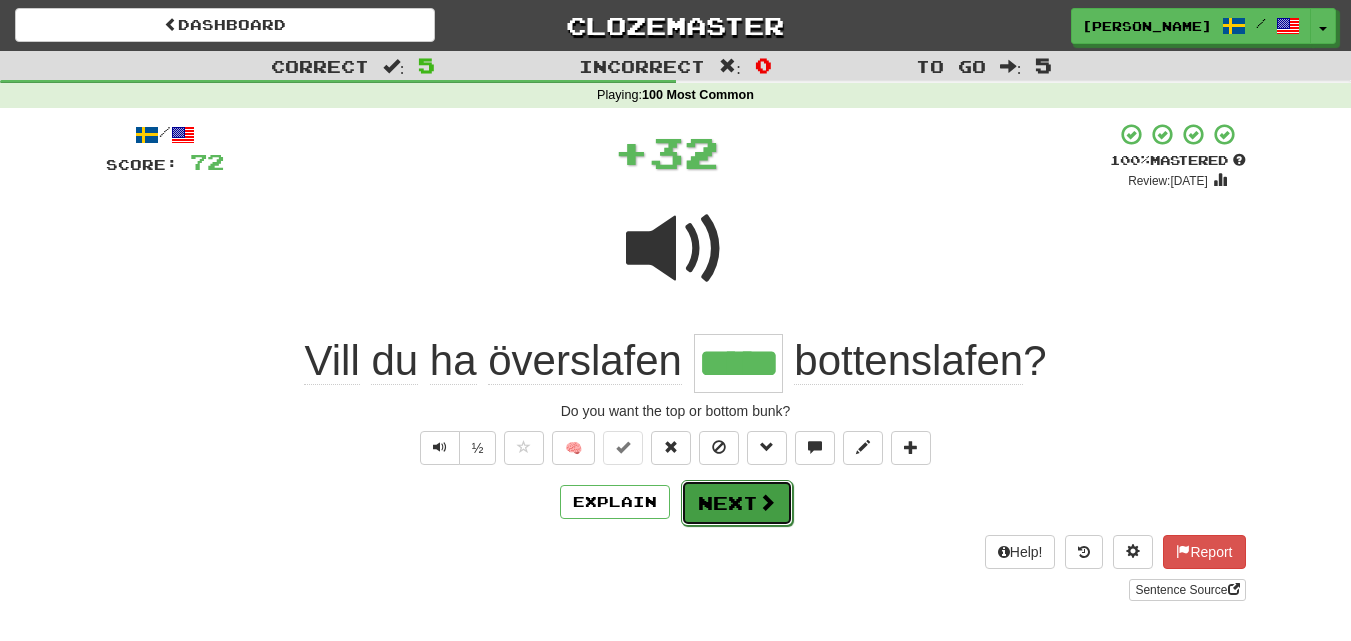 click on "Next" at bounding box center [737, 503] 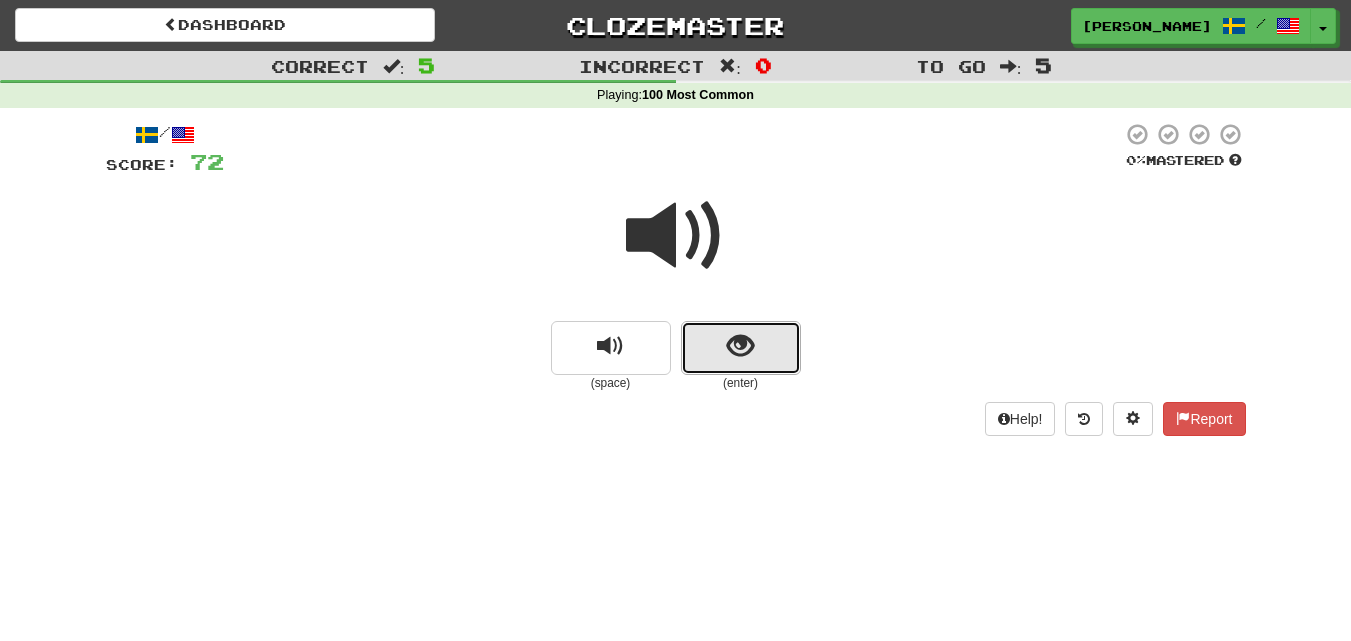 click at bounding box center [741, 348] 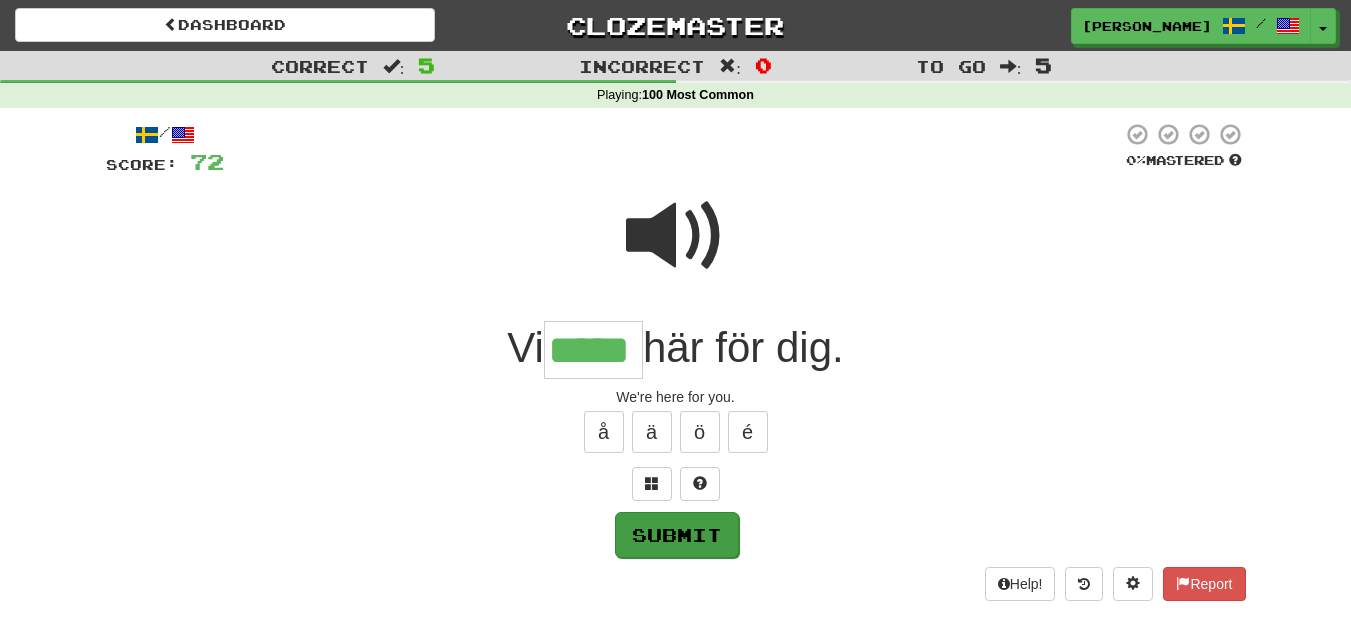 type on "*****" 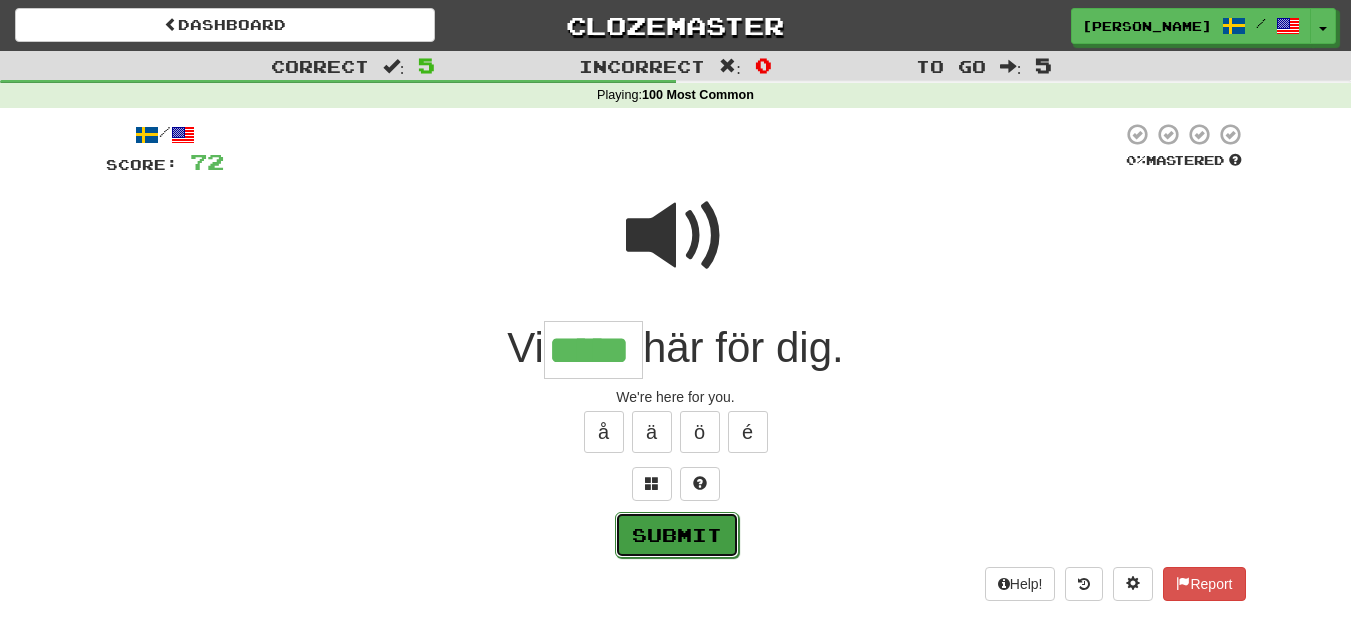 click on "Submit" at bounding box center (677, 535) 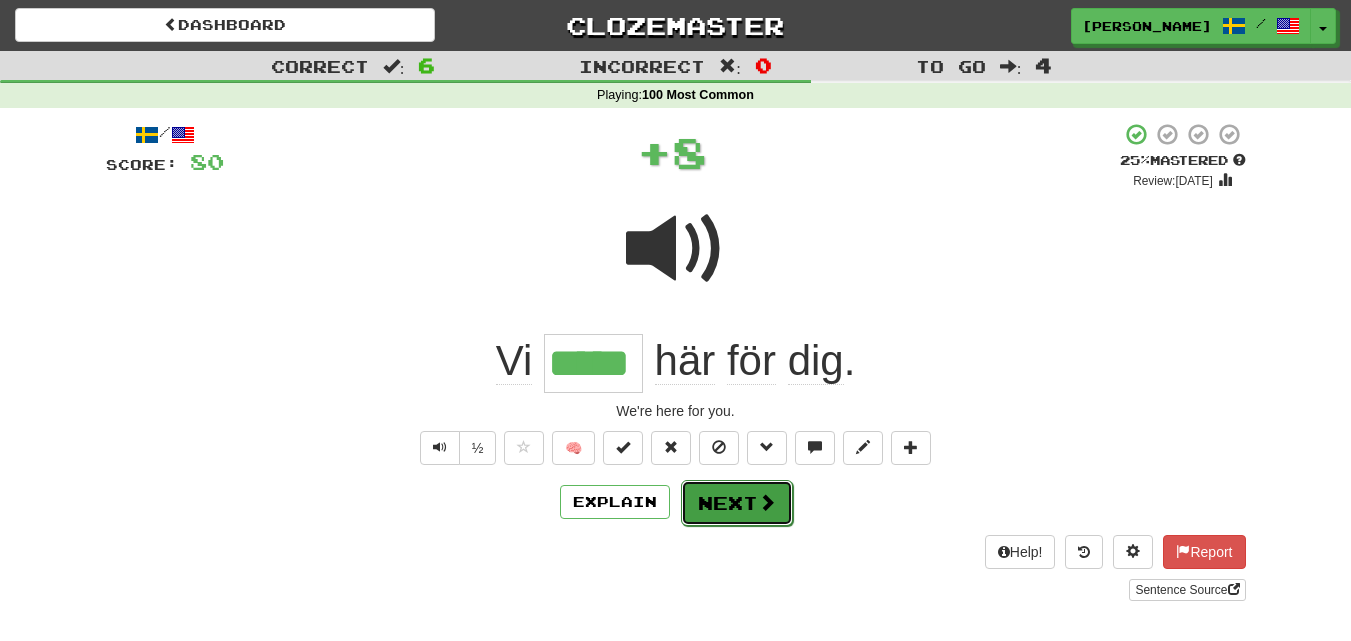 click on "Next" at bounding box center (737, 503) 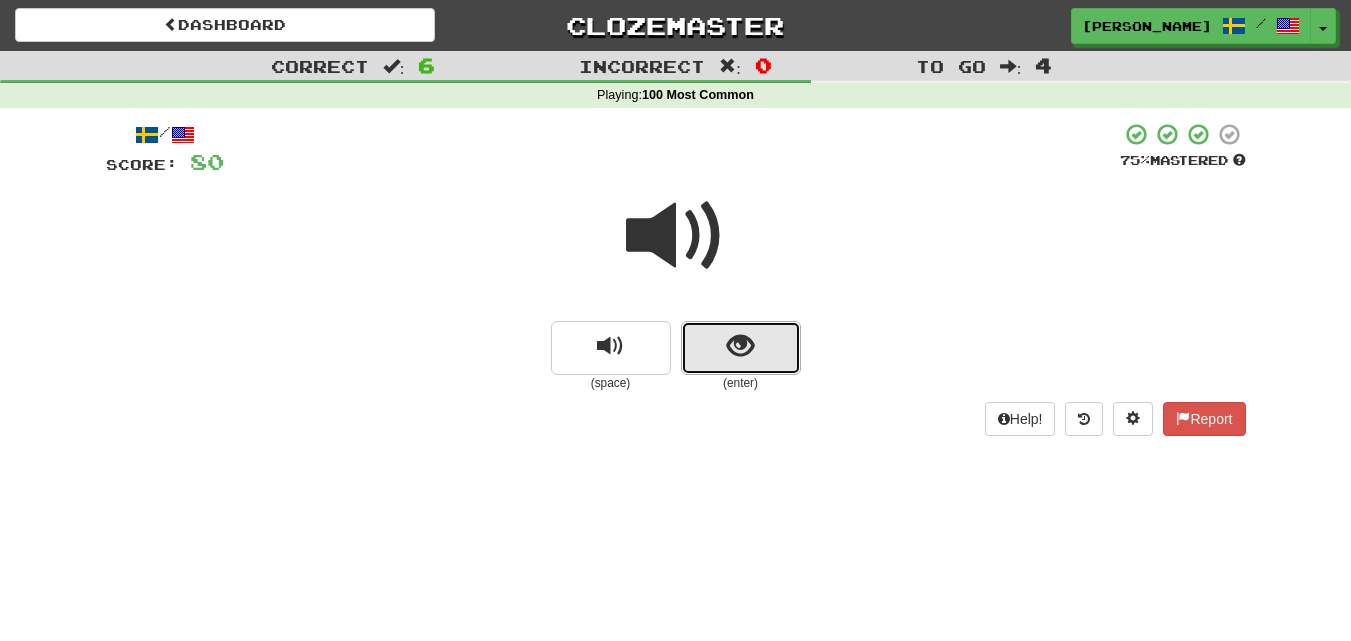 click at bounding box center (741, 348) 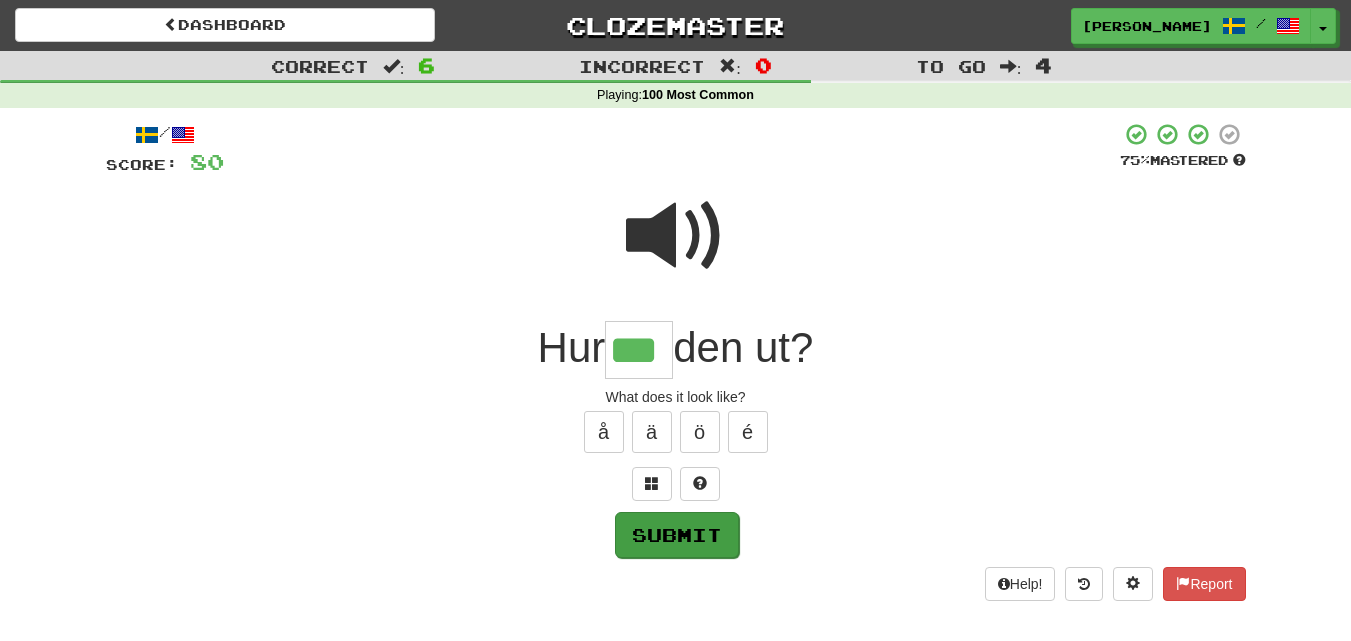 type on "***" 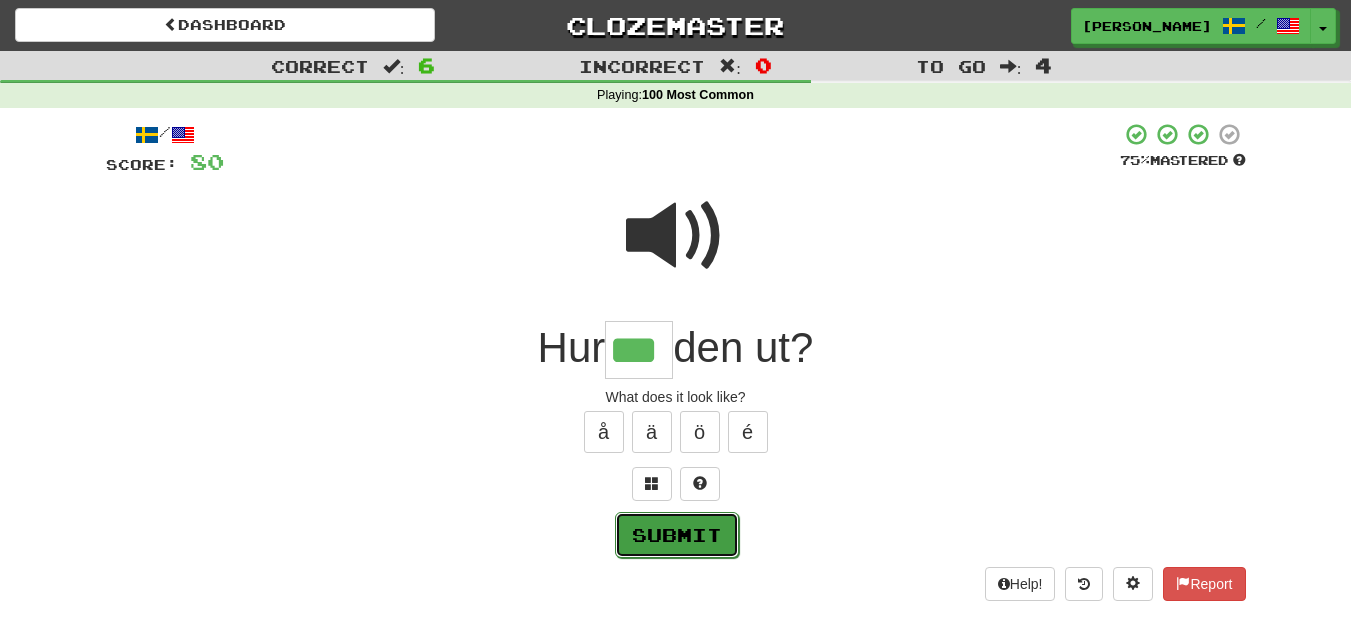 click on "Submit" at bounding box center (677, 535) 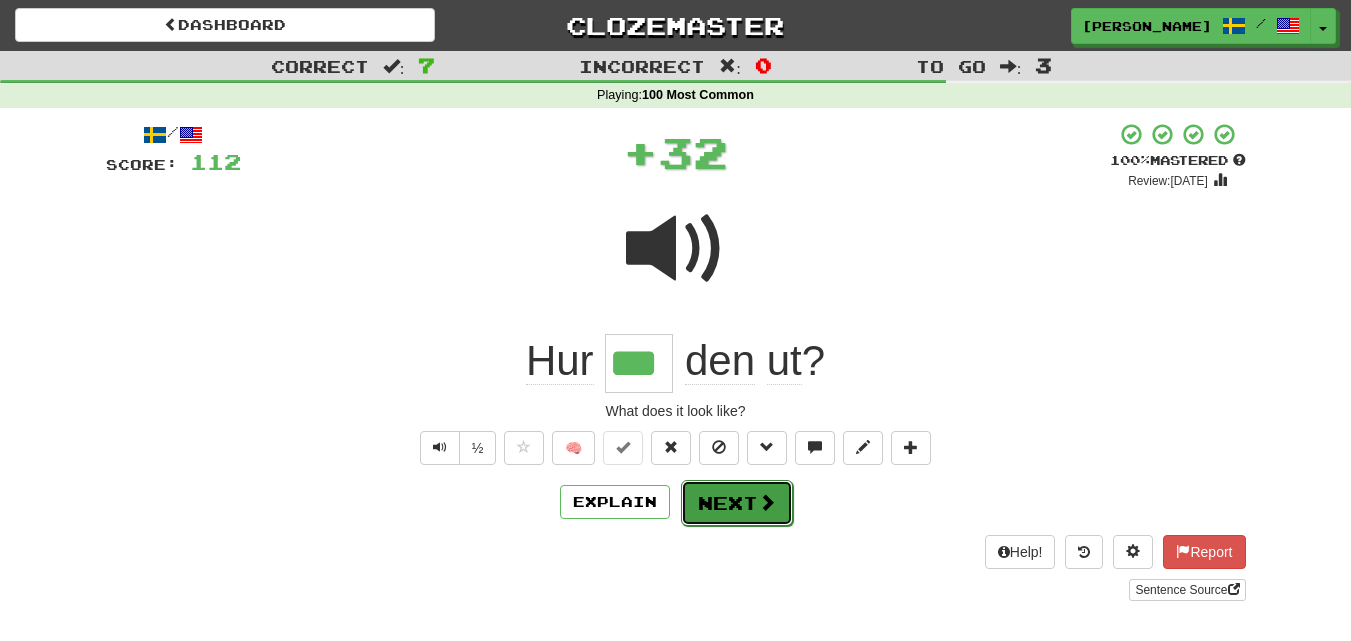 click on "Next" at bounding box center (737, 503) 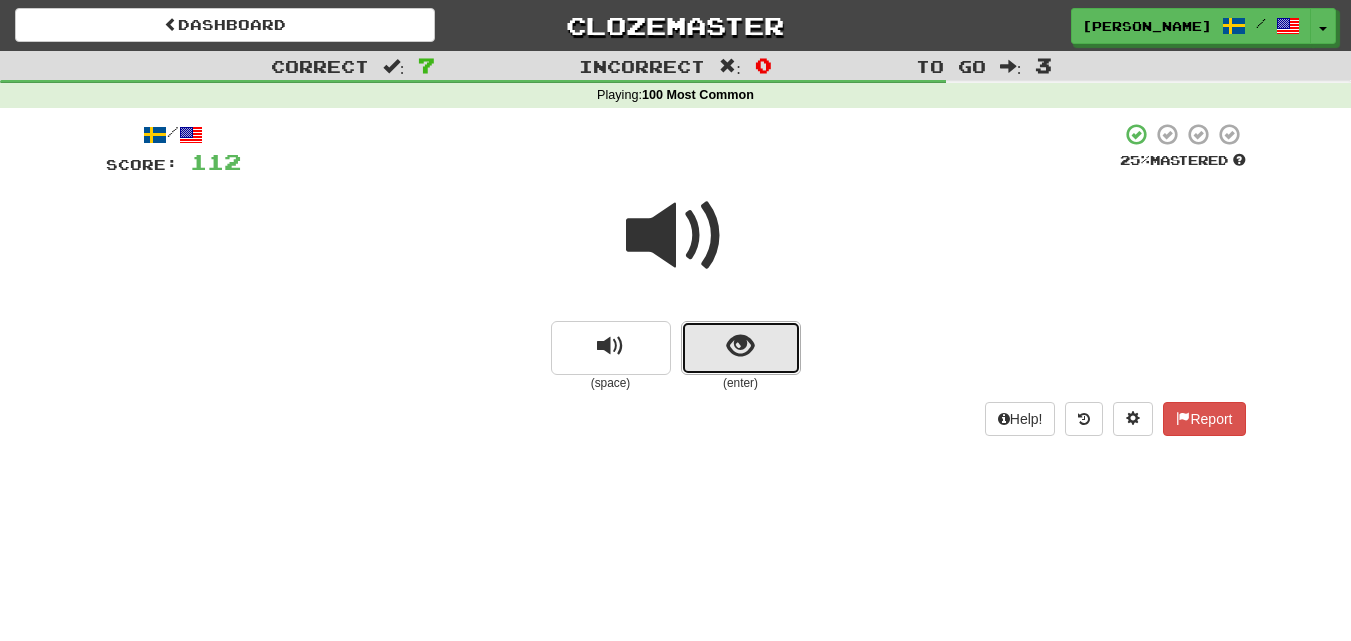 click at bounding box center [741, 348] 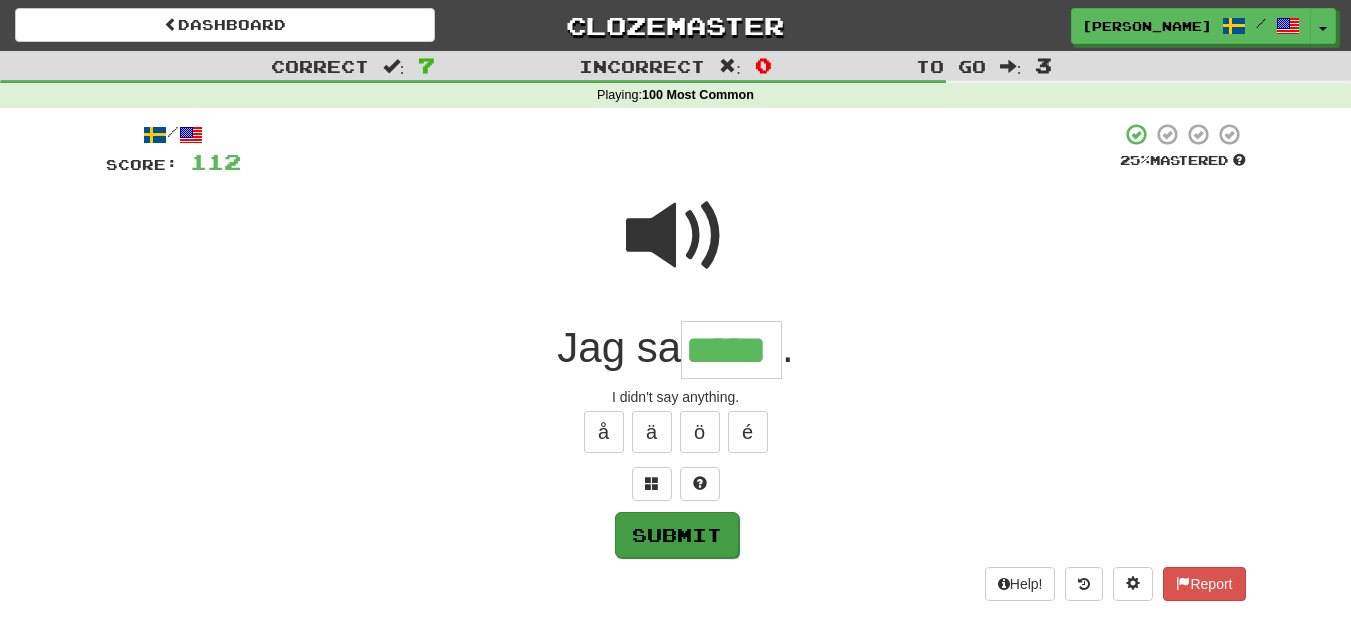 type on "*****" 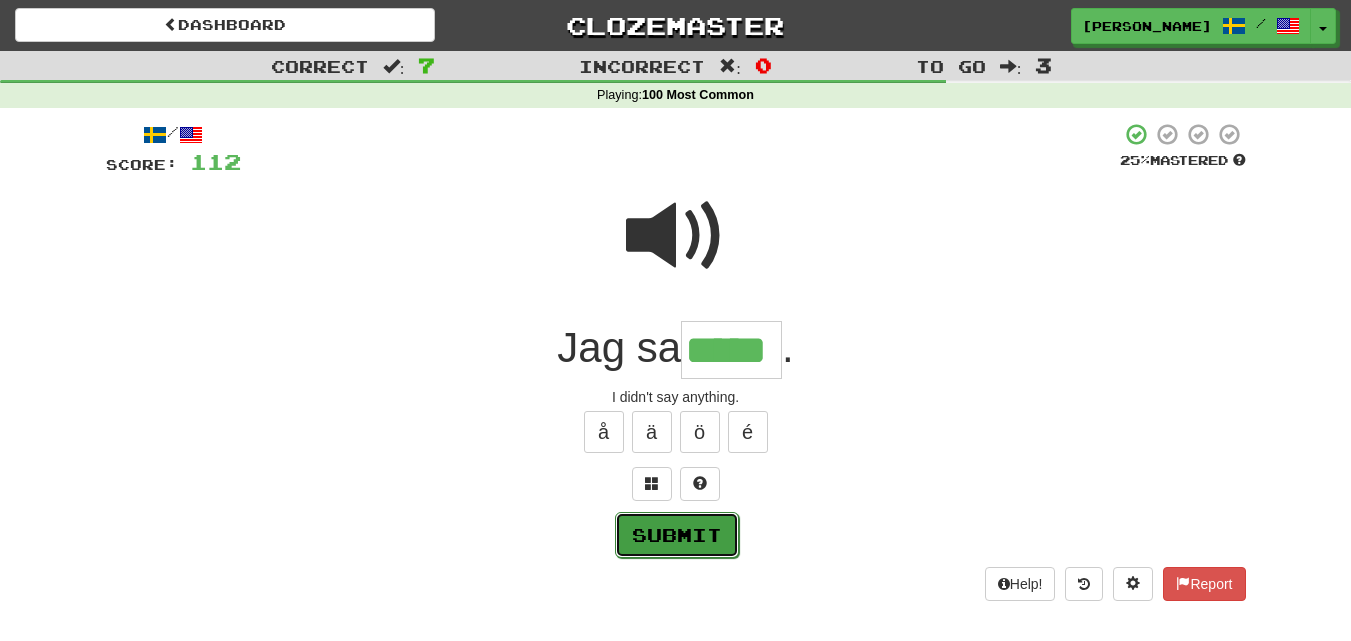click on "Submit" at bounding box center [677, 535] 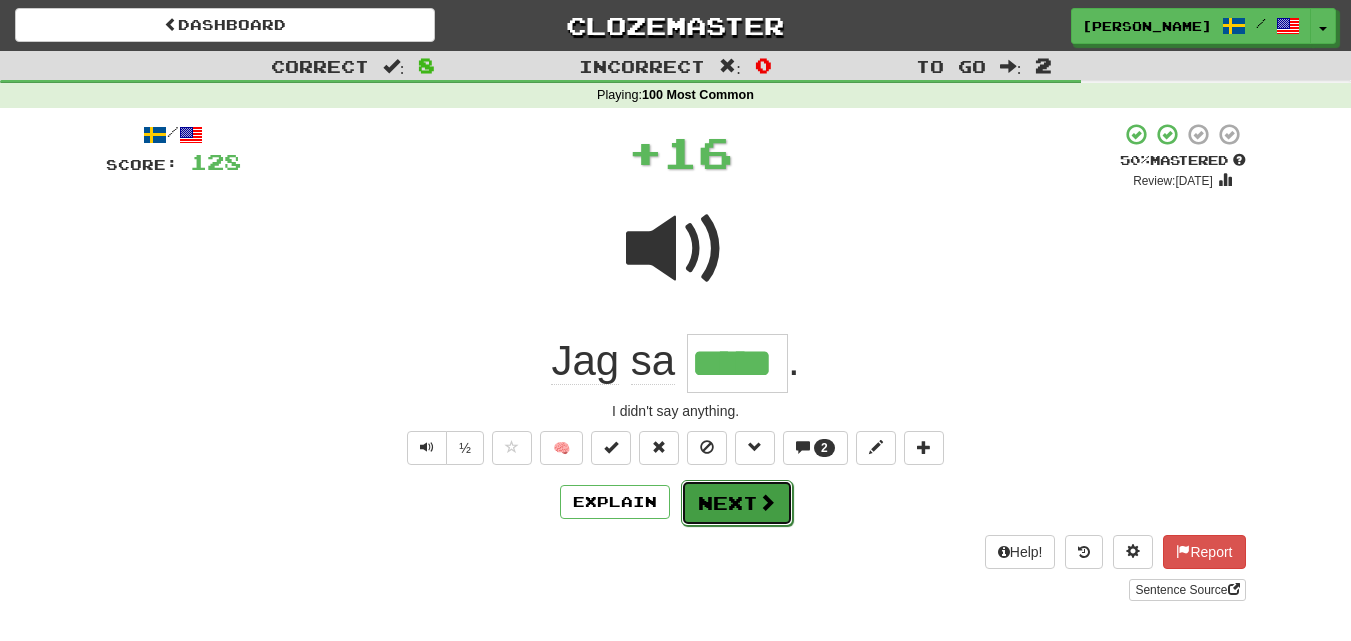 click on "Next" at bounding box center [737, 503] 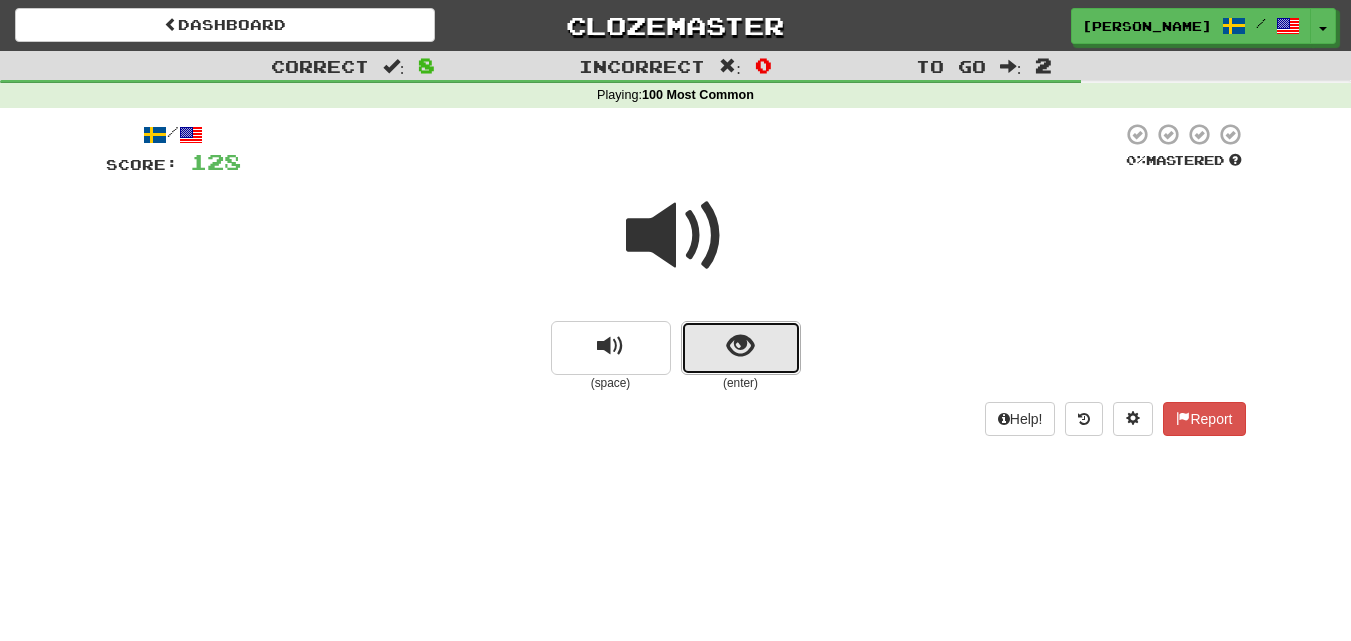 click at bounding box center (741, 348) 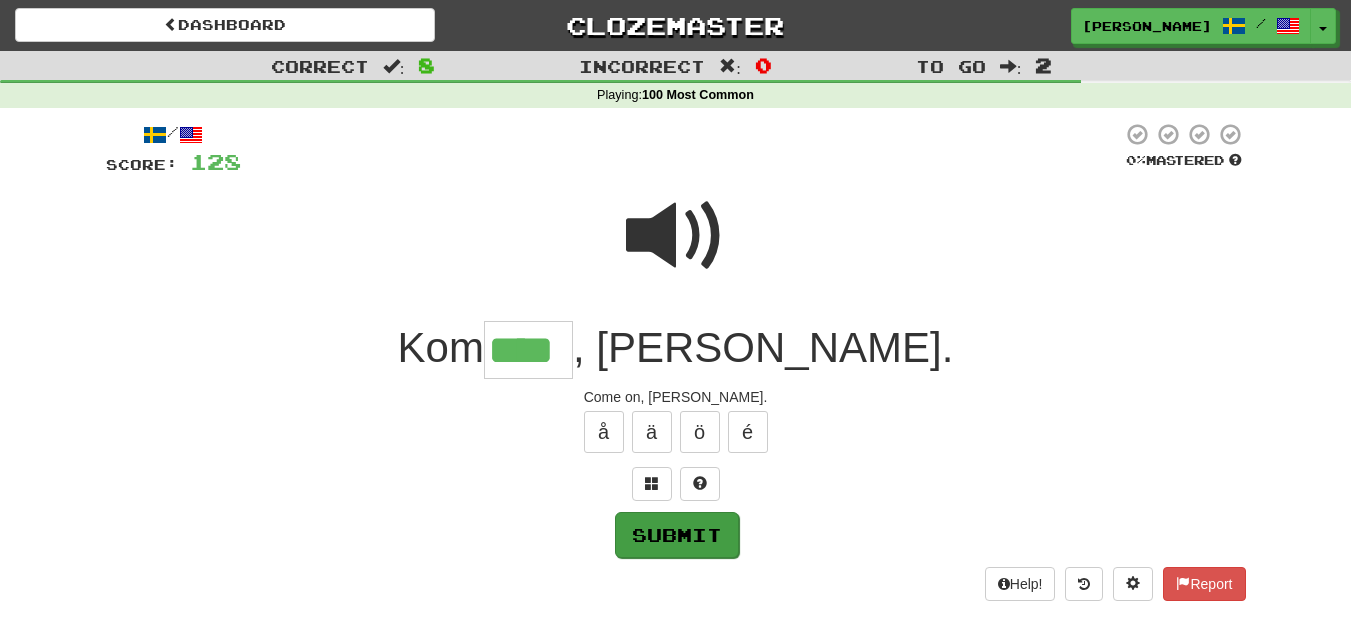 type on "****" 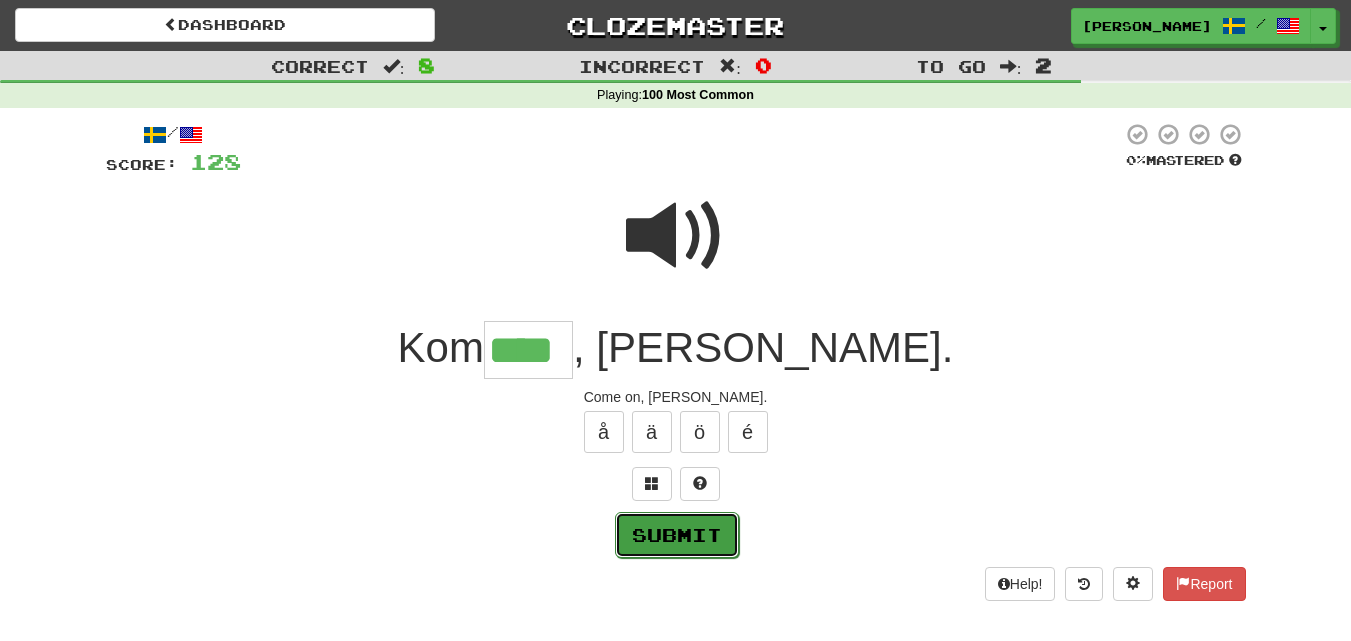 click on "Submit" at bounding box center (677, 535) 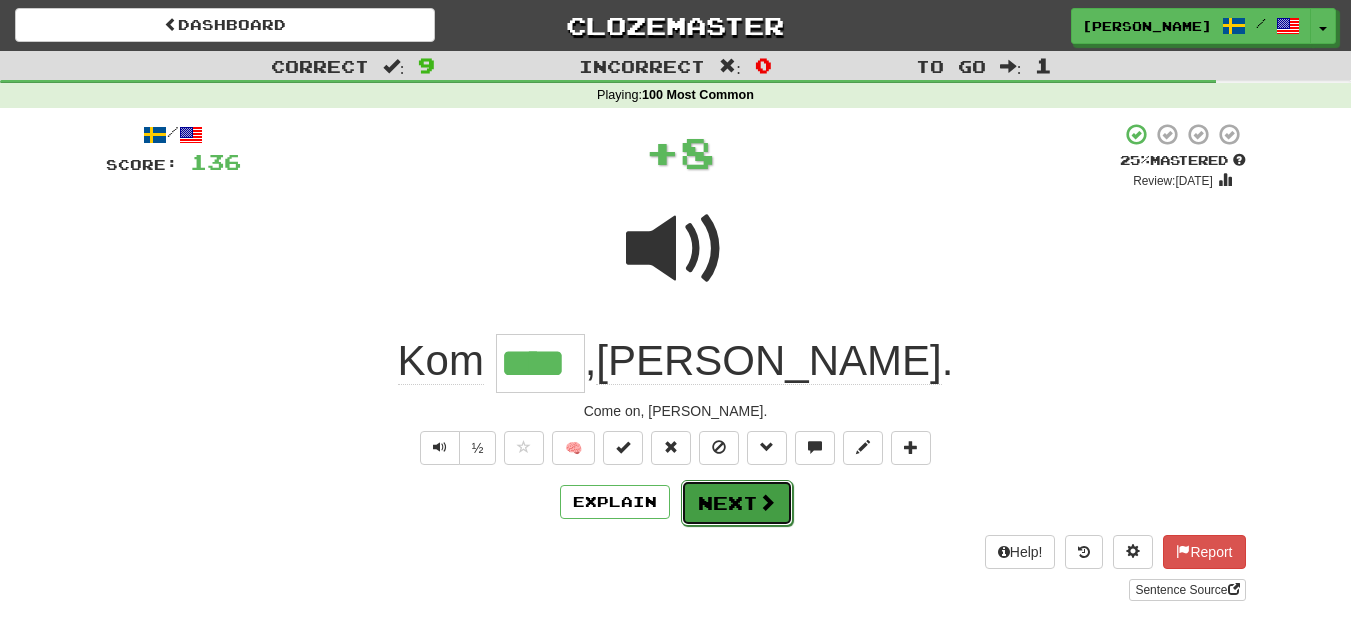click on "Next" at bounding box center (737, 503) 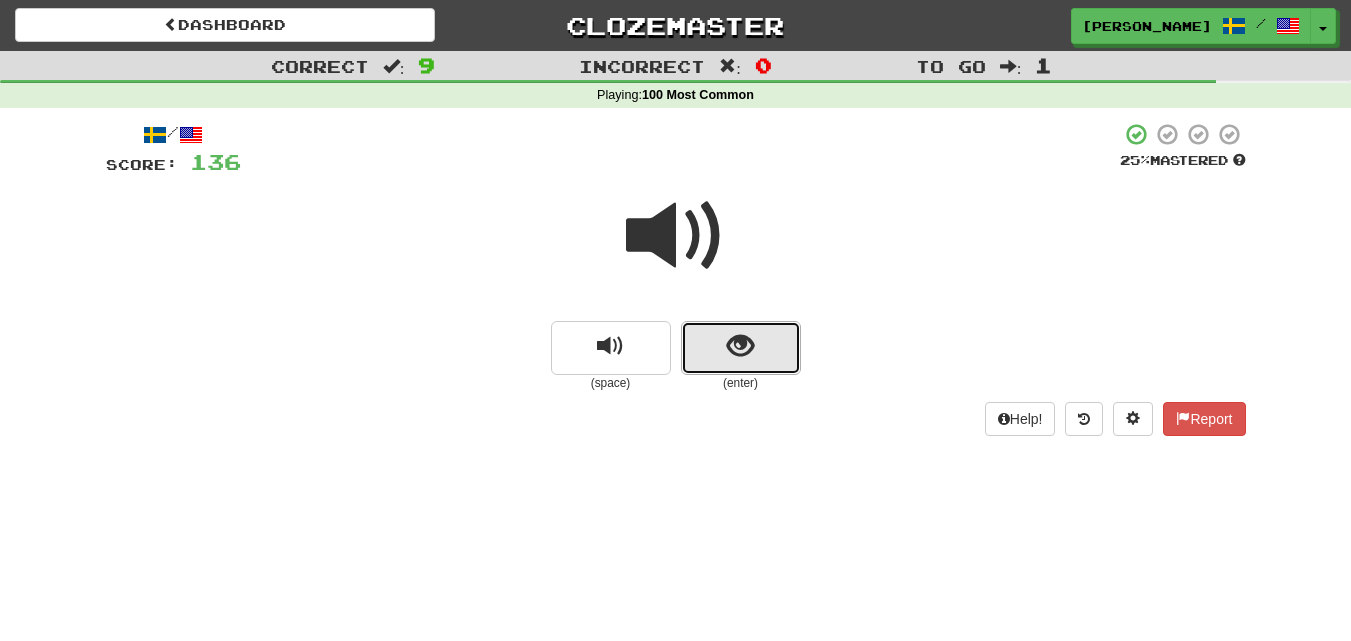 click at bounding box center (740, 346) 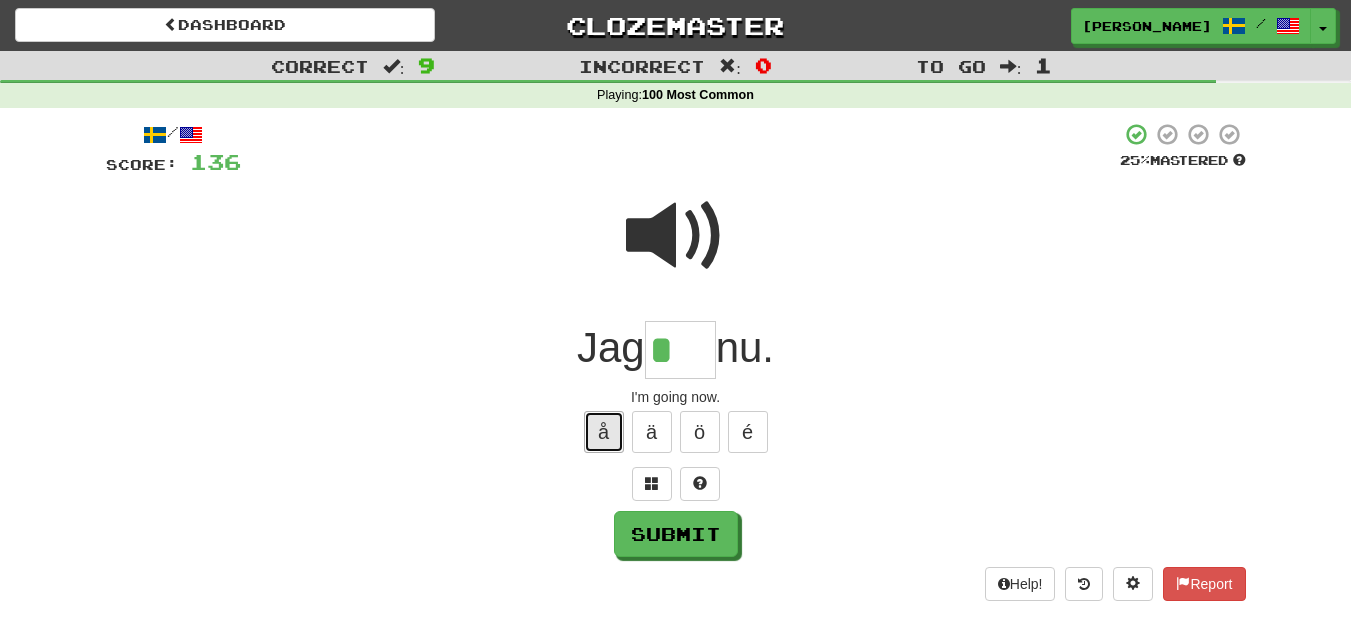click on "å" at bounding box center (604, 432) 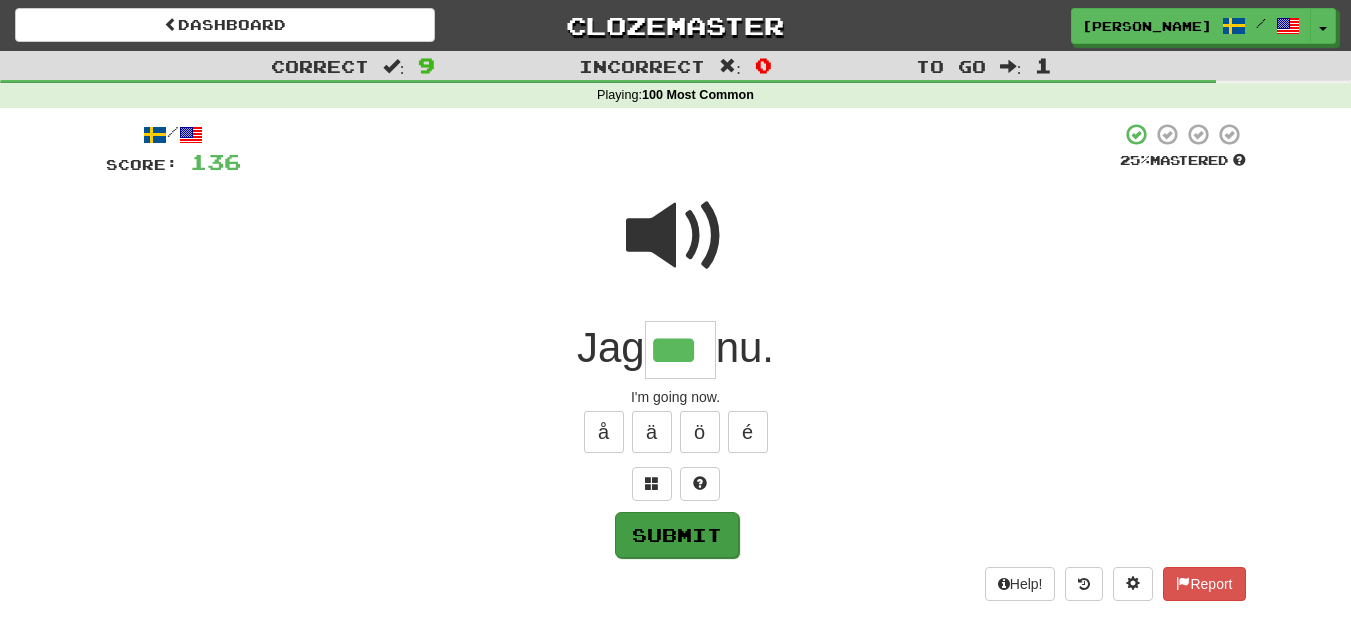 type on "***" 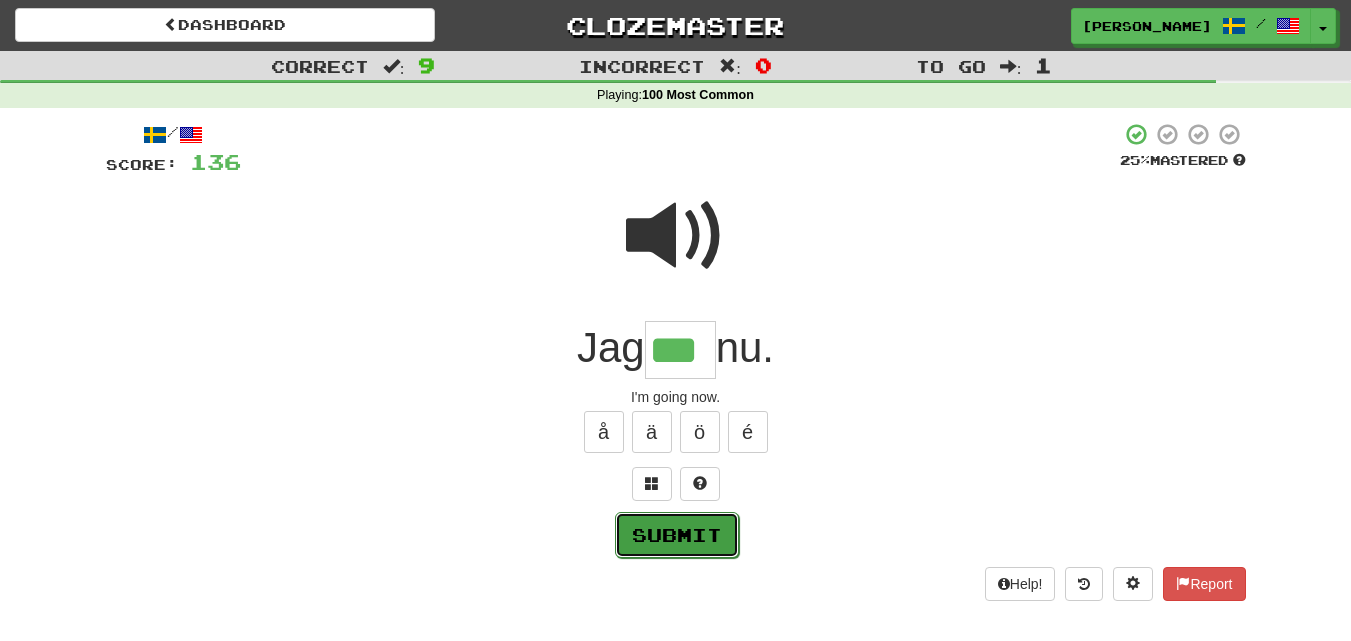click on "Submit" at bounding box center [677, 535] 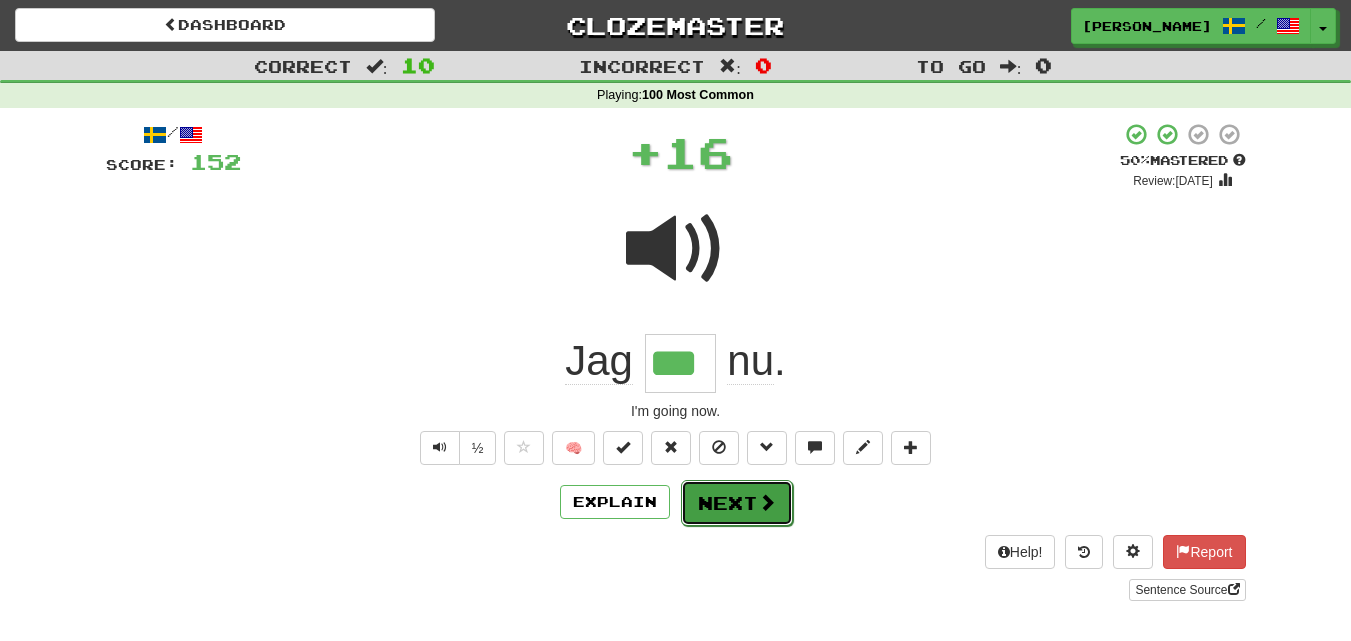 click on "Next" at bounding box center [737, 503] 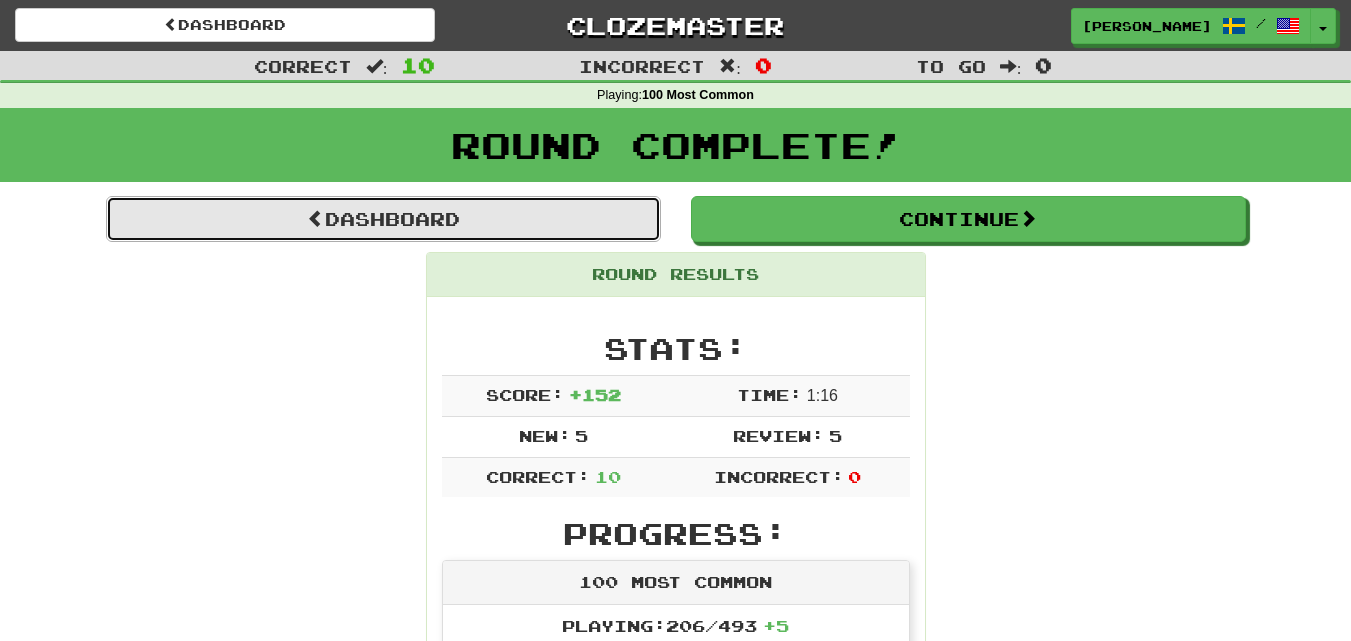 click on "Dashboard" at bounding box center (383, 219) 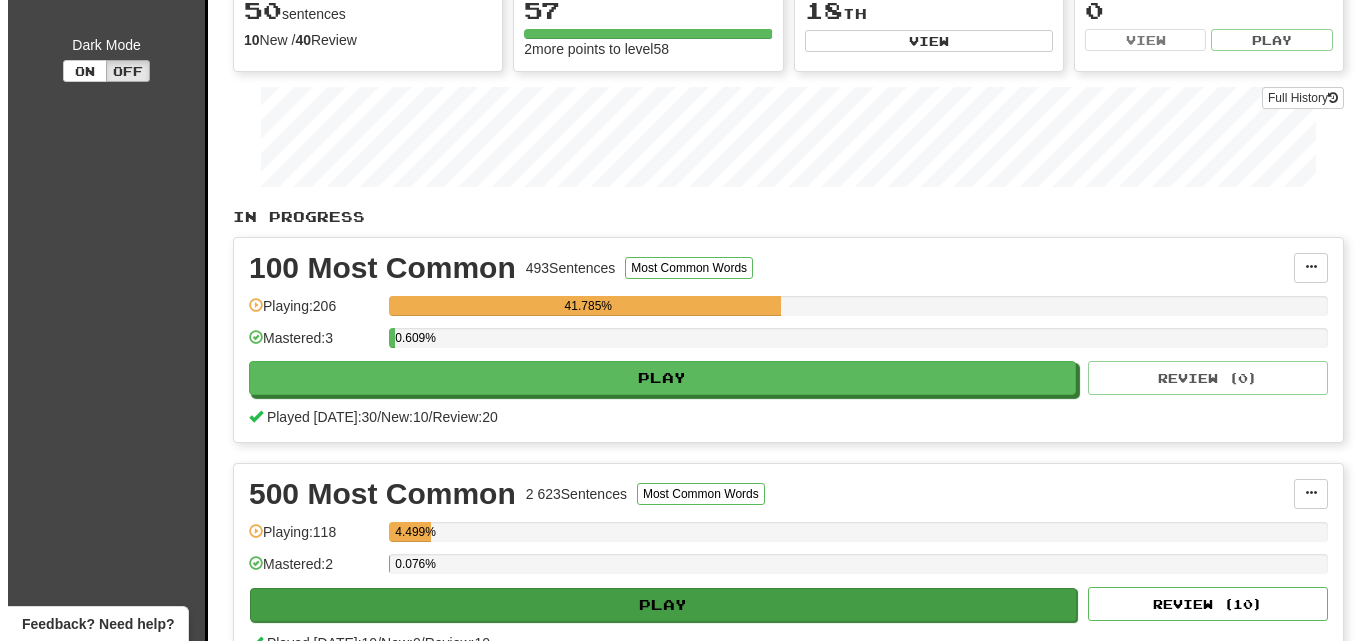 scroll, scrollTop: 0, scrollLeft: 0, axis: both 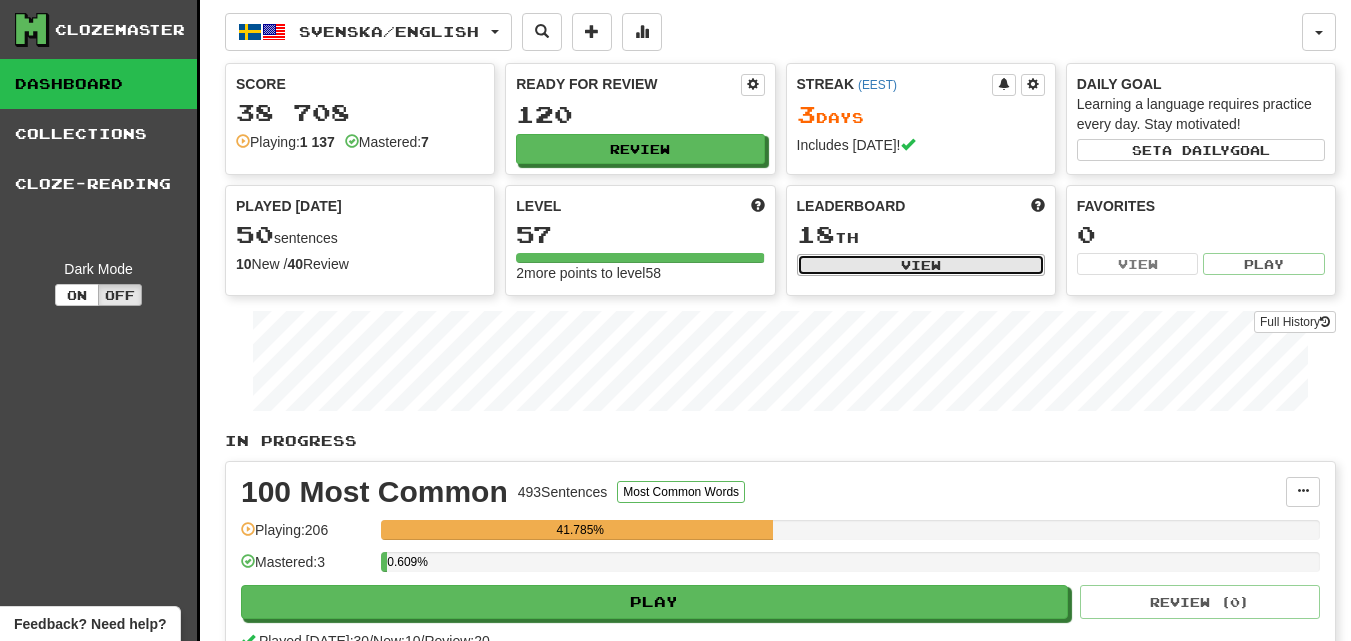click on "View" at bounding box center [921, 265] 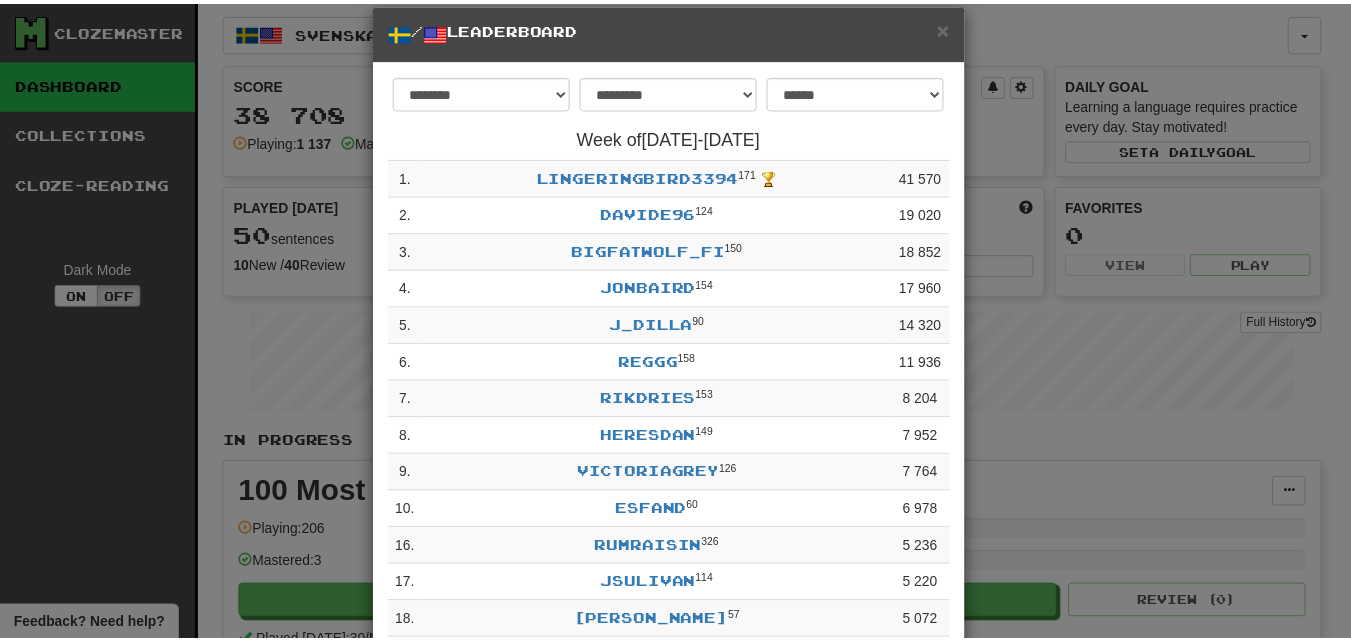 scroll, scrollTop: 0, scrollLeft: 0, axis: both 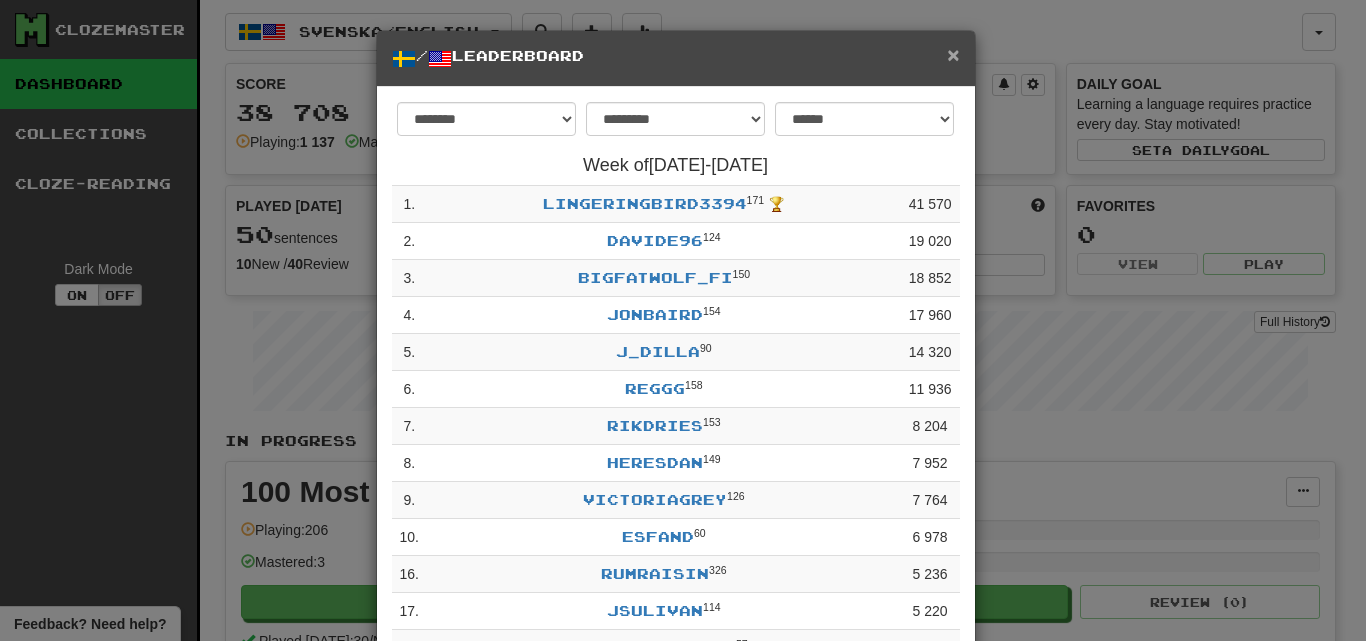click on "×" at bounding box center (953, 54) 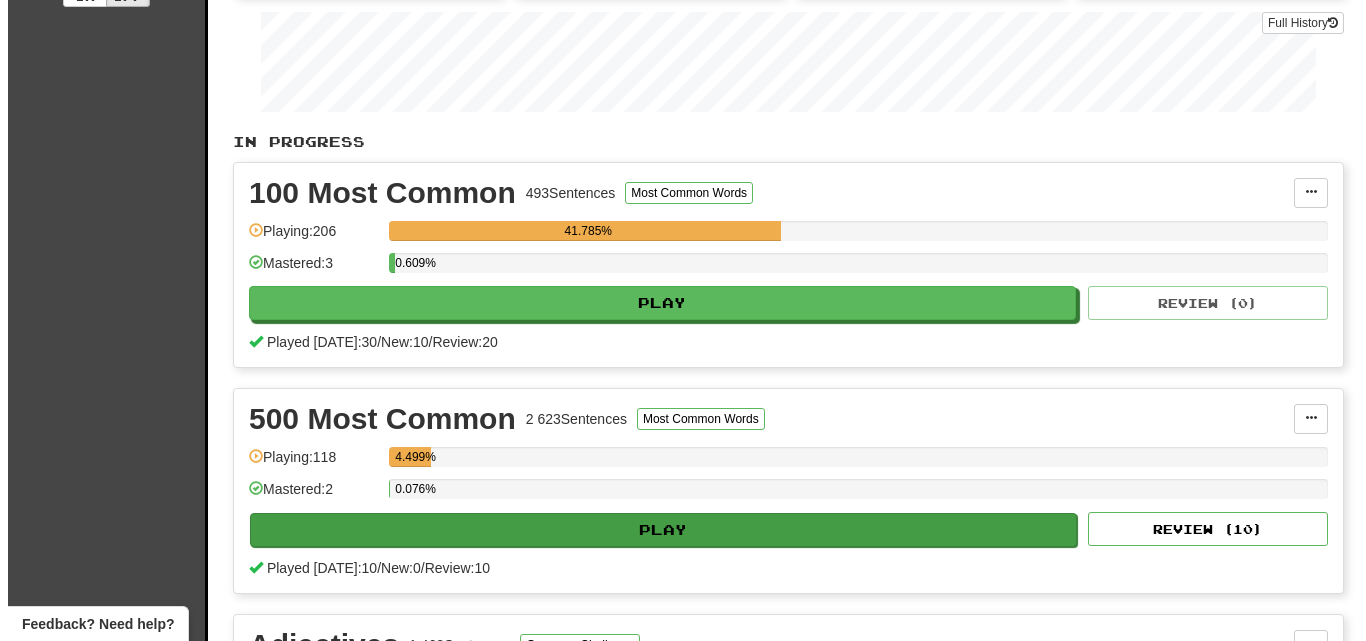 scroll, scrollTop: 300, scrollLeft: 0, axis: vertical 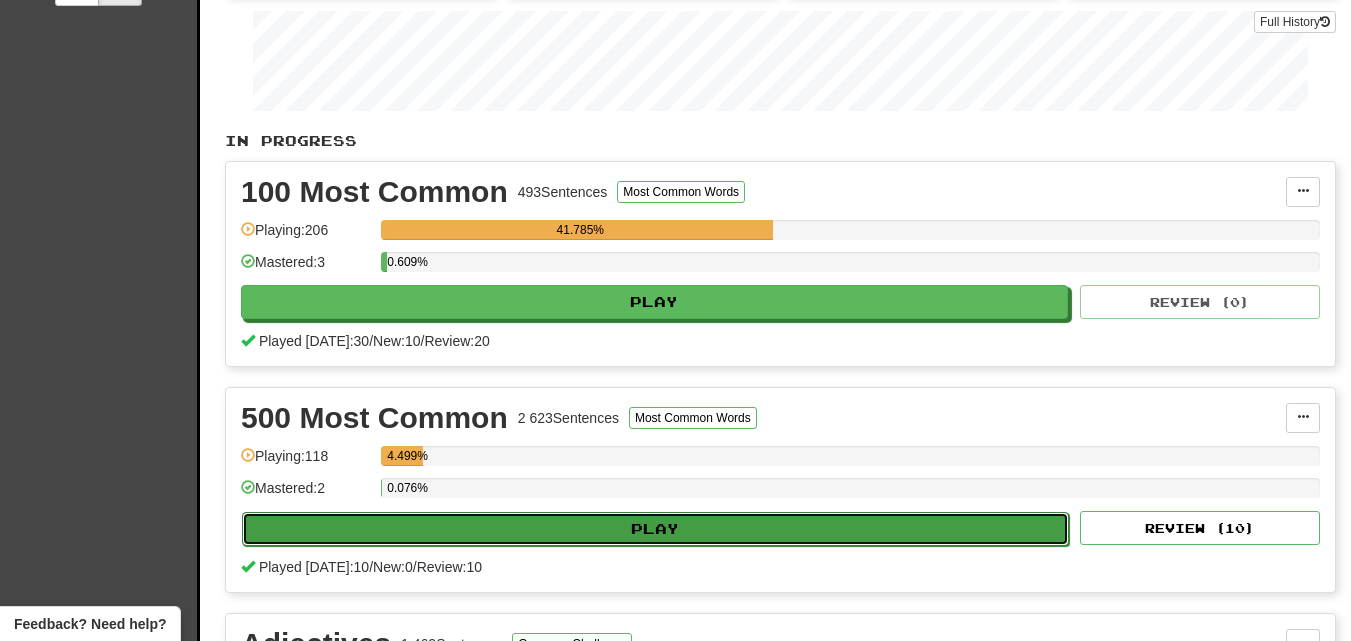 click on "Play" at bounding box center (655, 529) 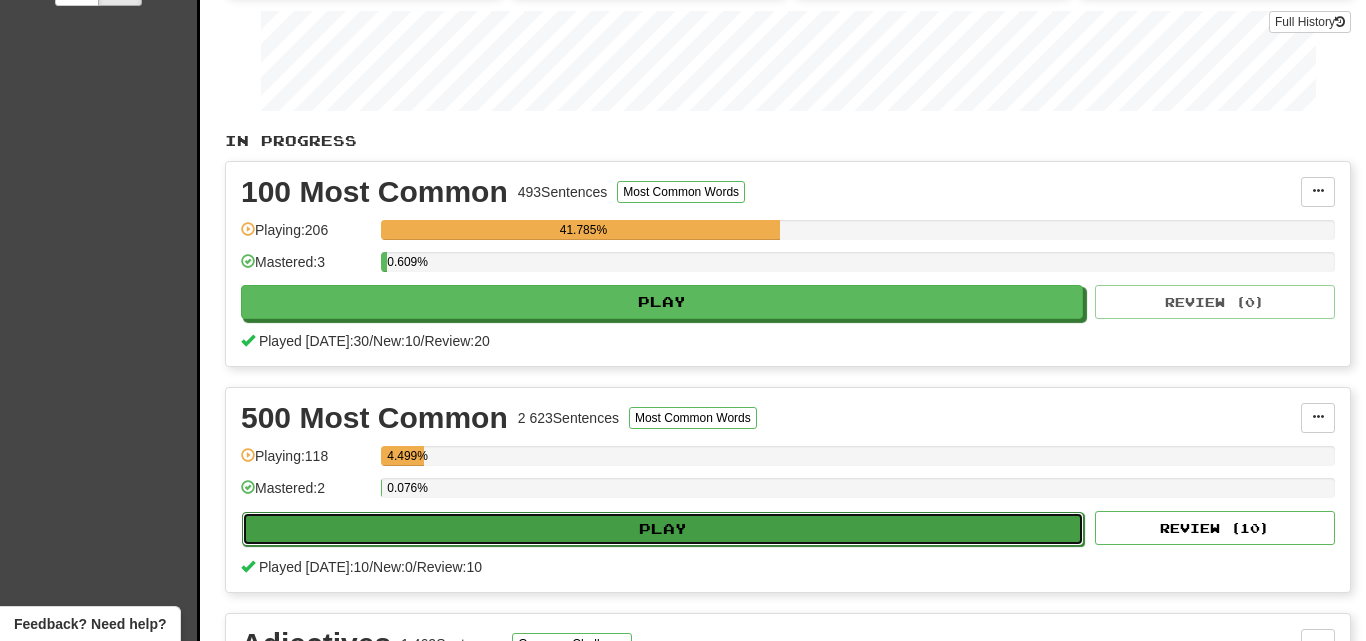 select on "**" 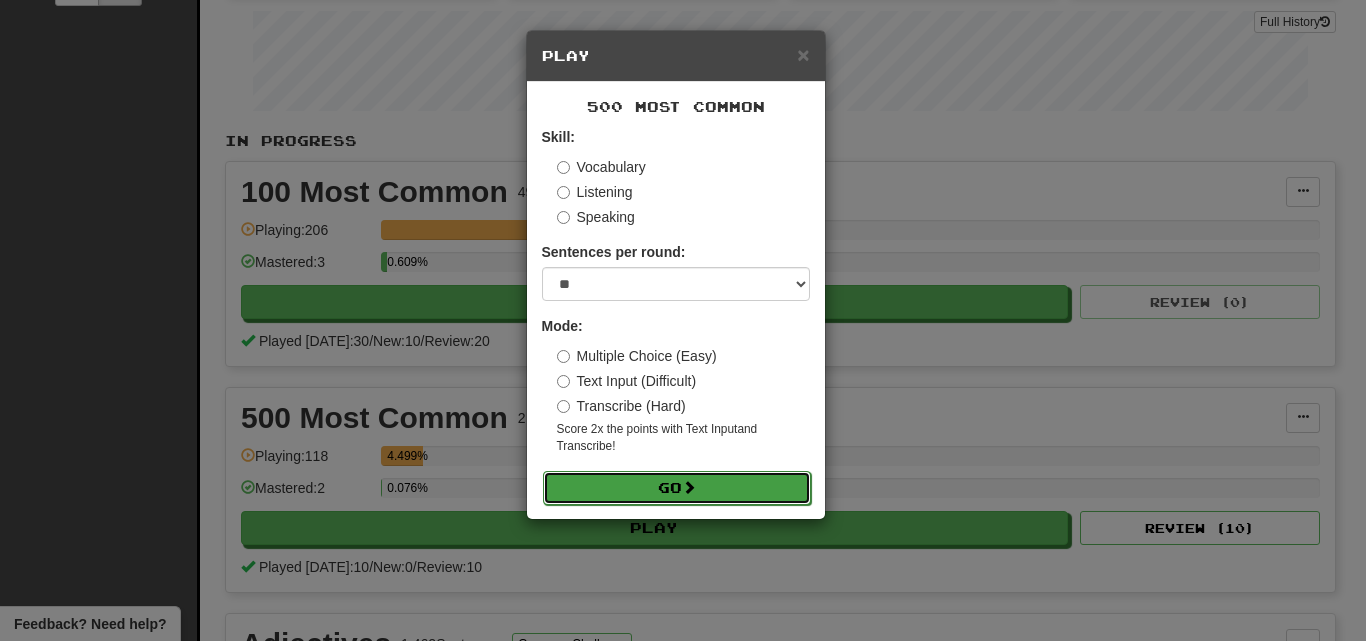 click on "Go" at bounding box center [677, 488] 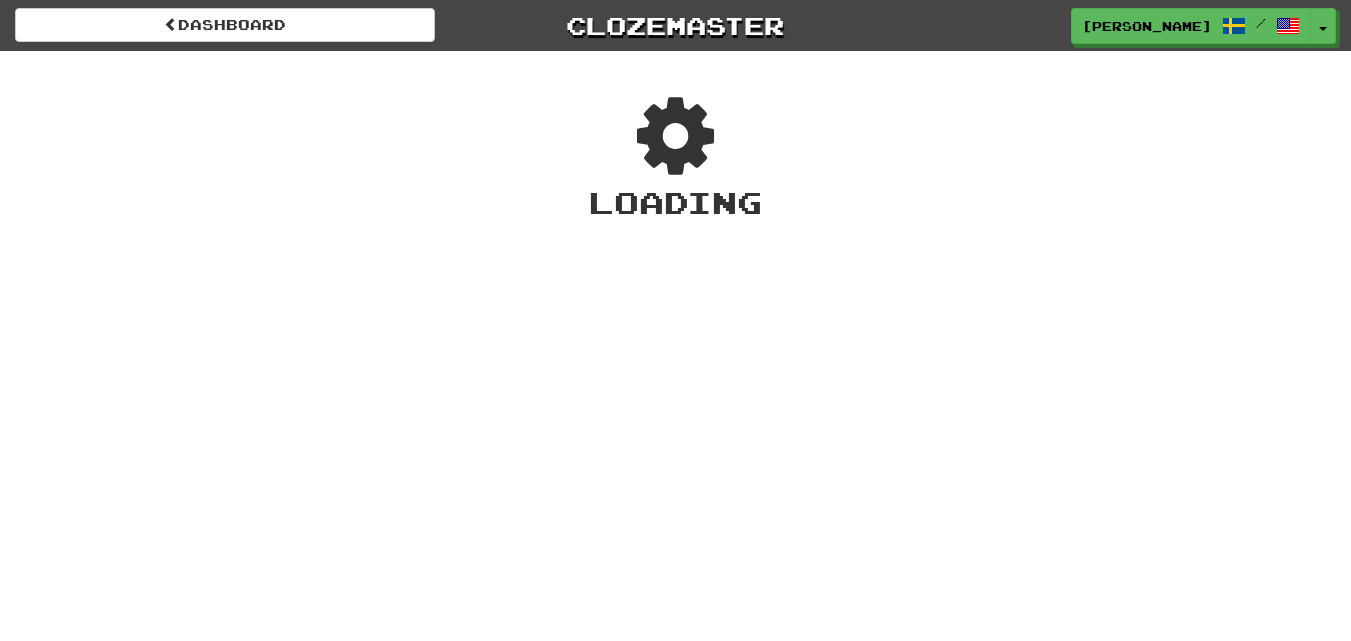 scroll, scrollTop: 0, scrollLeft: 0, axis: both 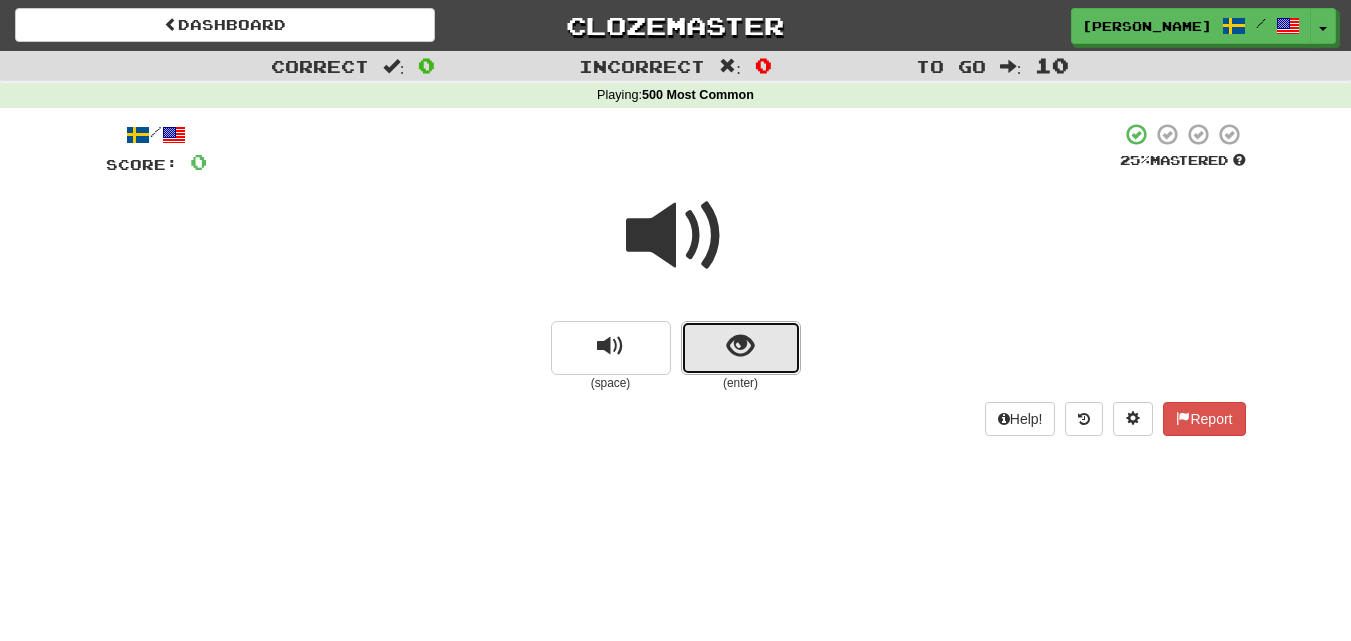 click at bounding box center [741, 348] 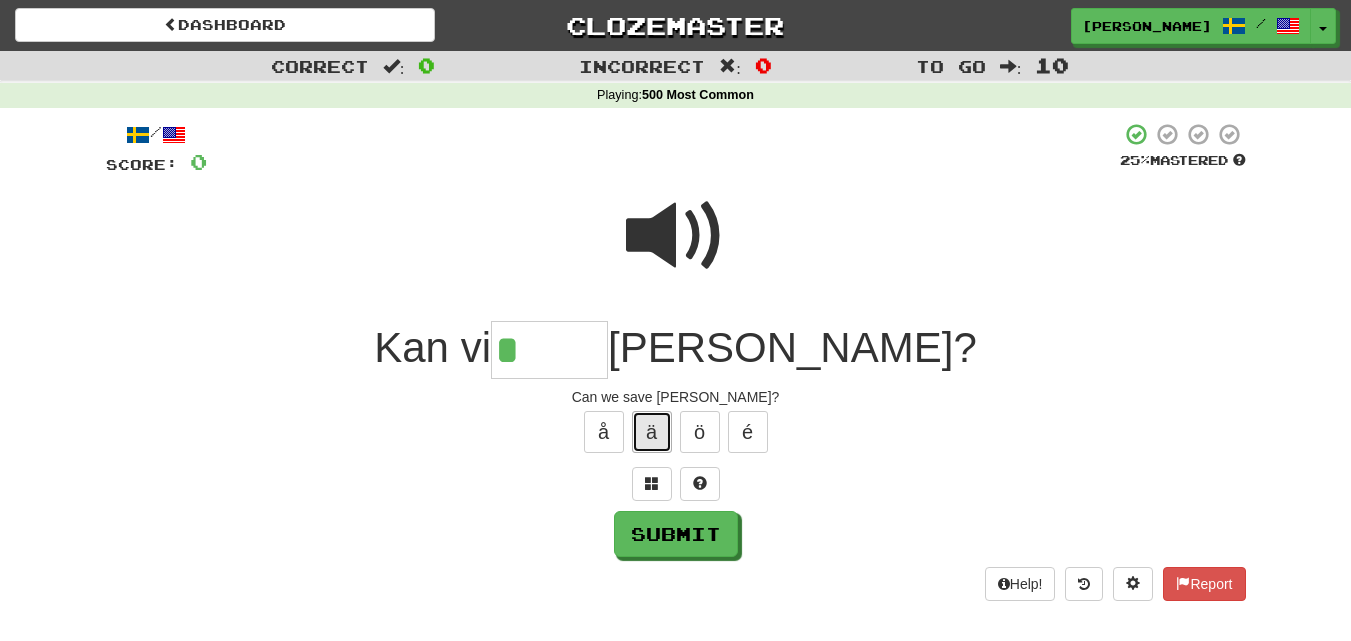 click on "ä" at bounding box center [652, 432] 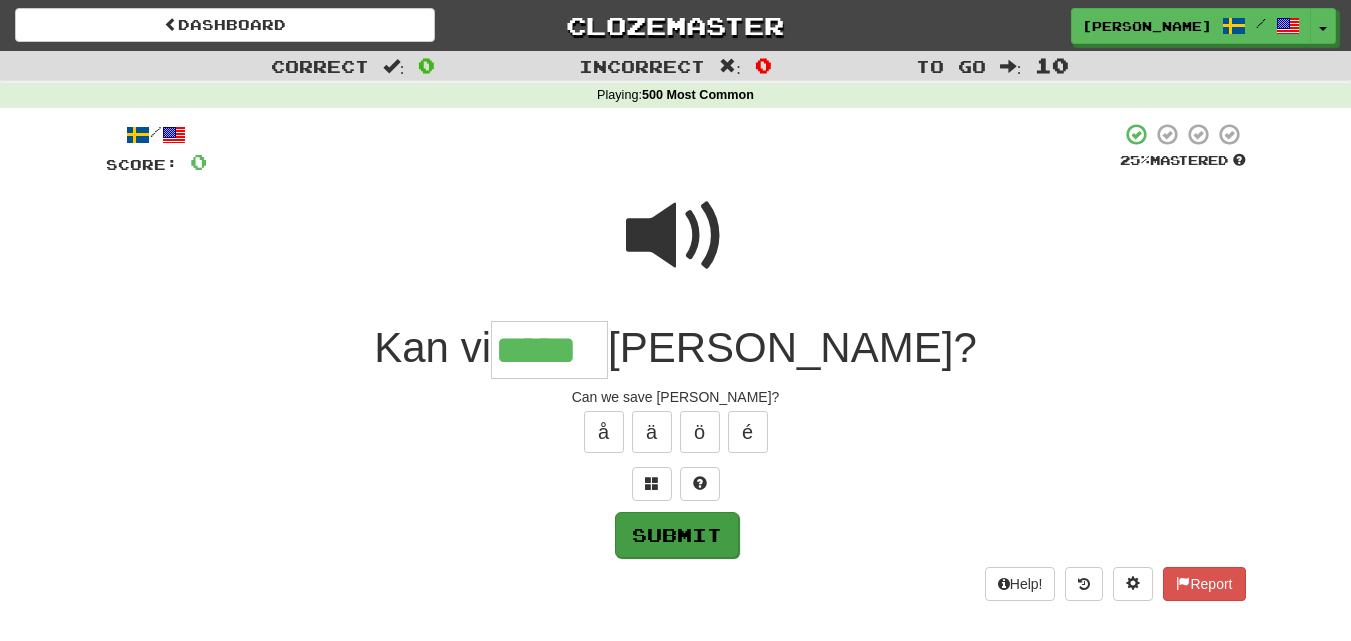 type on "*****" 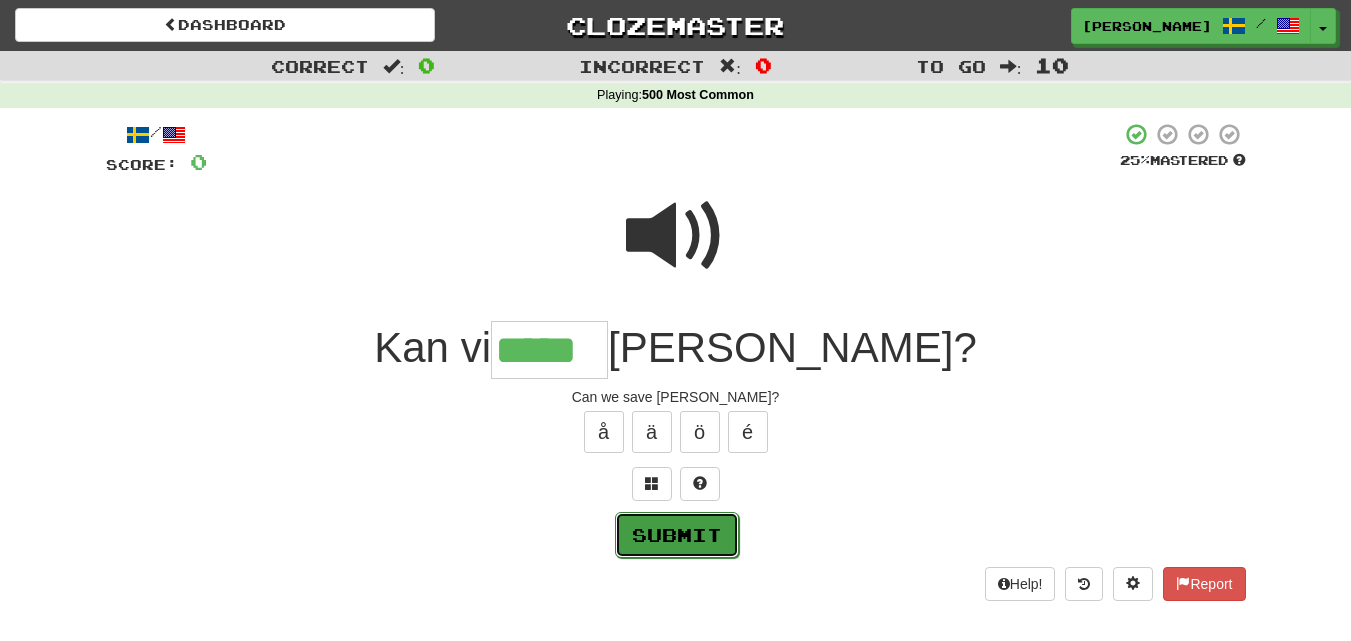 click on "Submit" at bounding box center (677, 535) 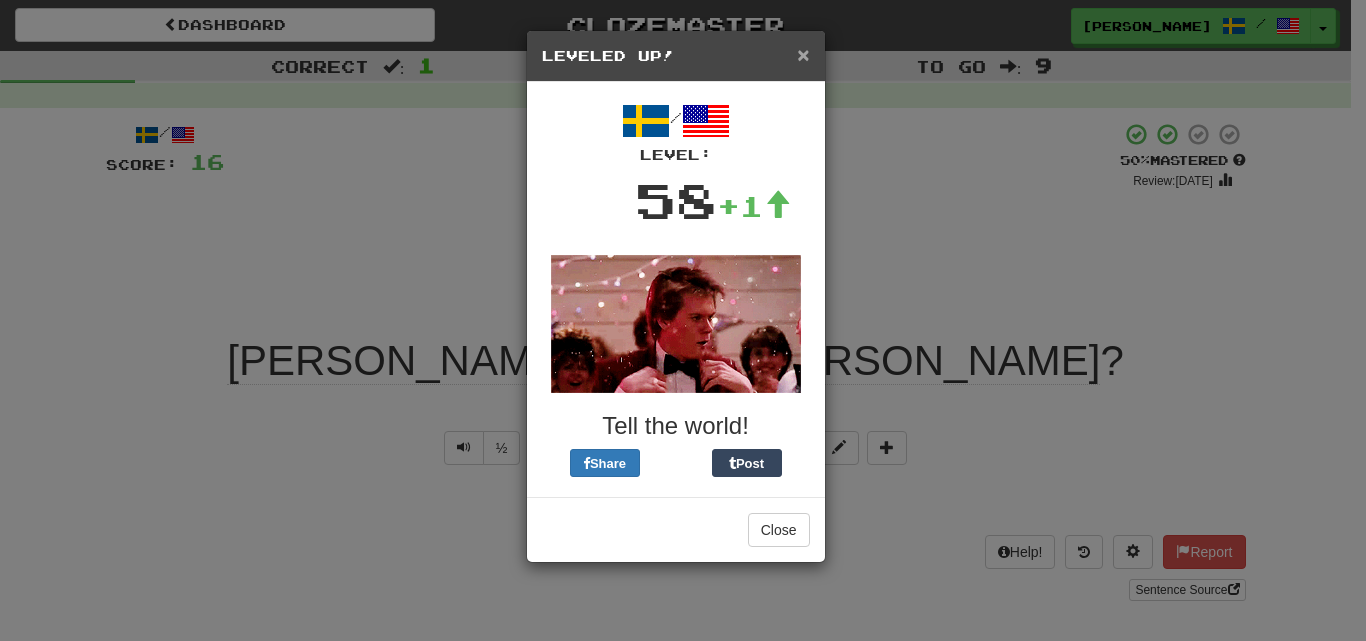 click on "×" at bounding box center [803, 54] 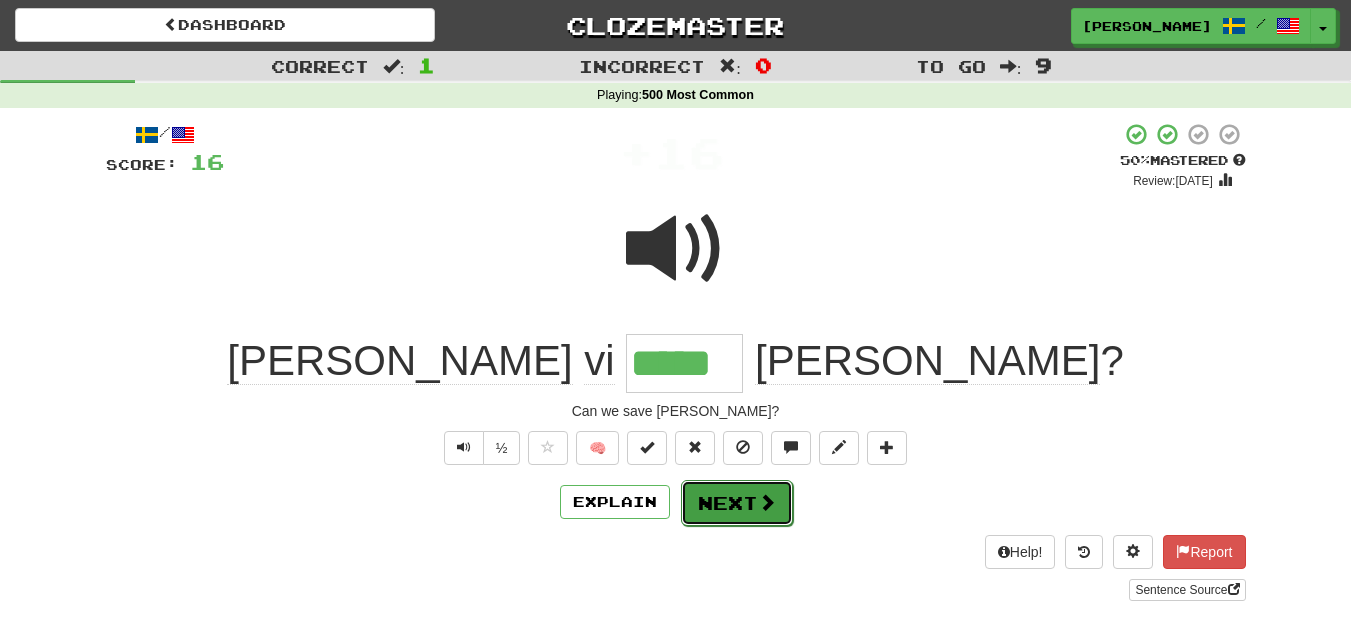 click on "Next" at bounding box center [737, 503] 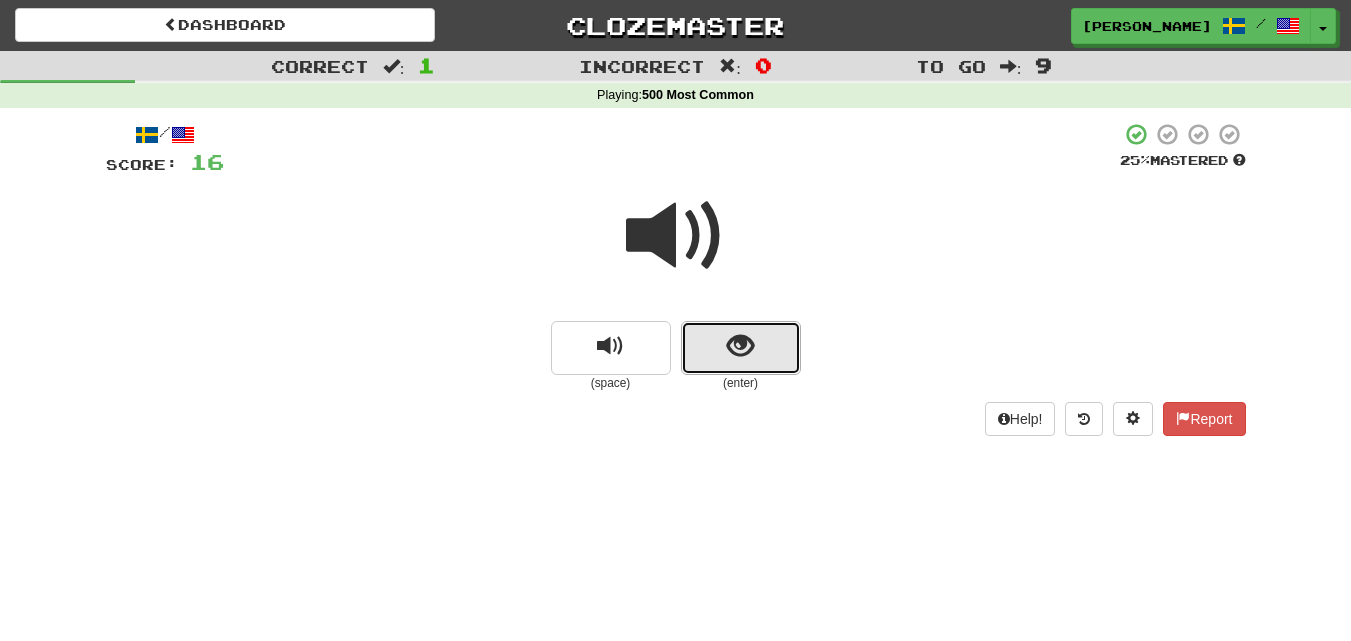 click at bounding box center [741, 348] 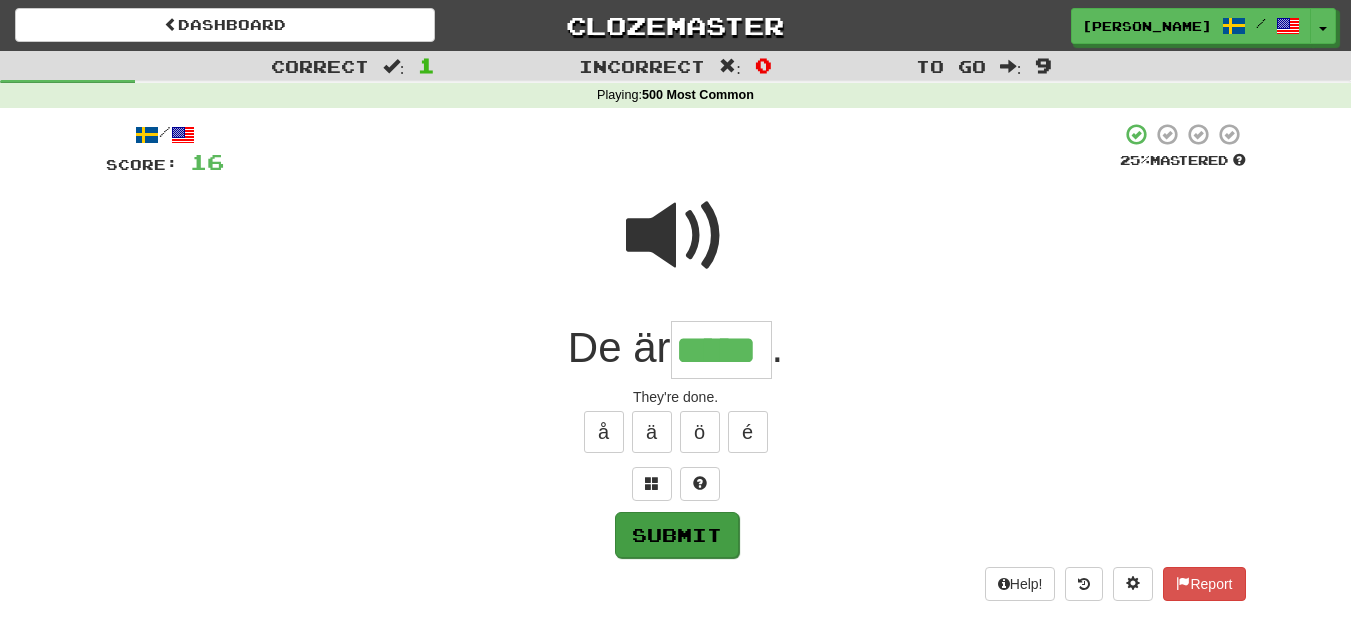 type on "*****" 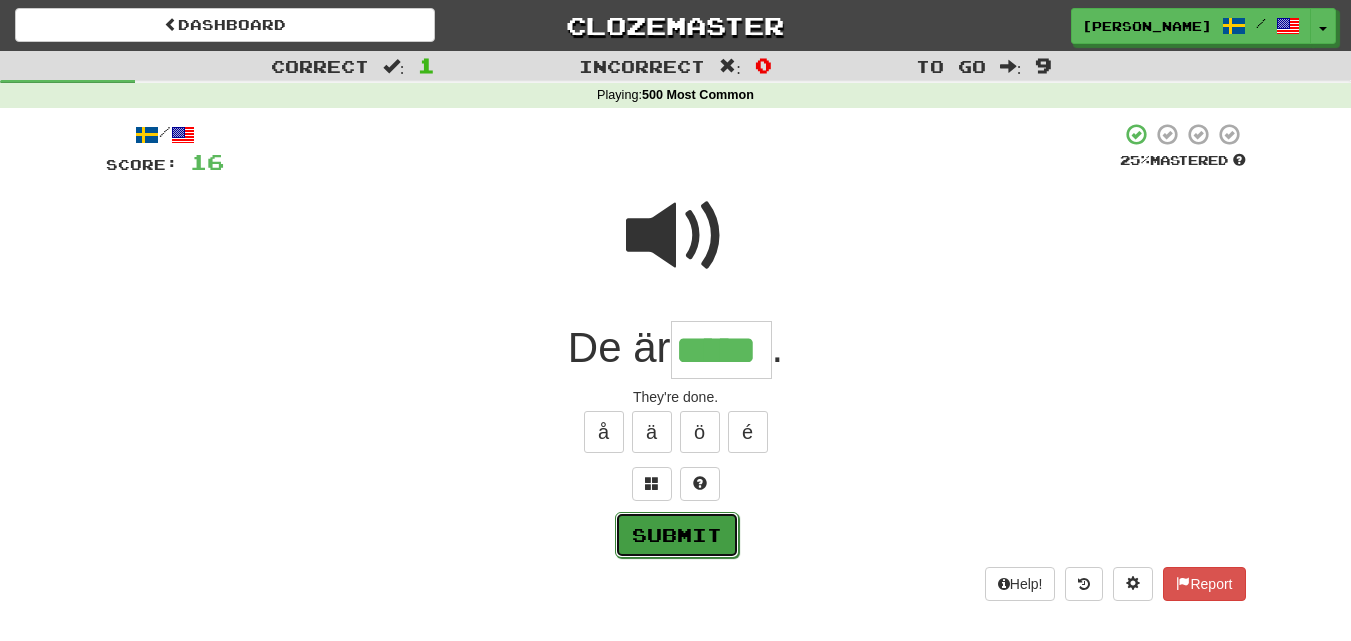 click on "Submit" at bounding box center (677, 535) 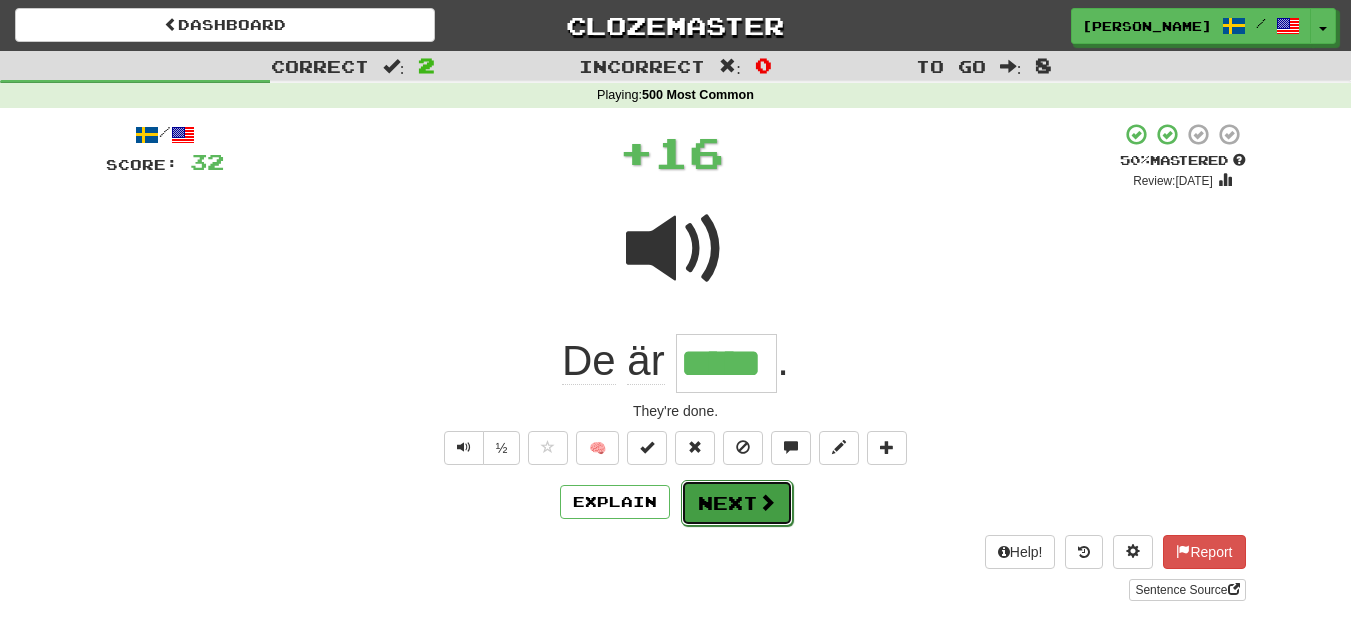 click on "Next" at bounding box center [737, 503] 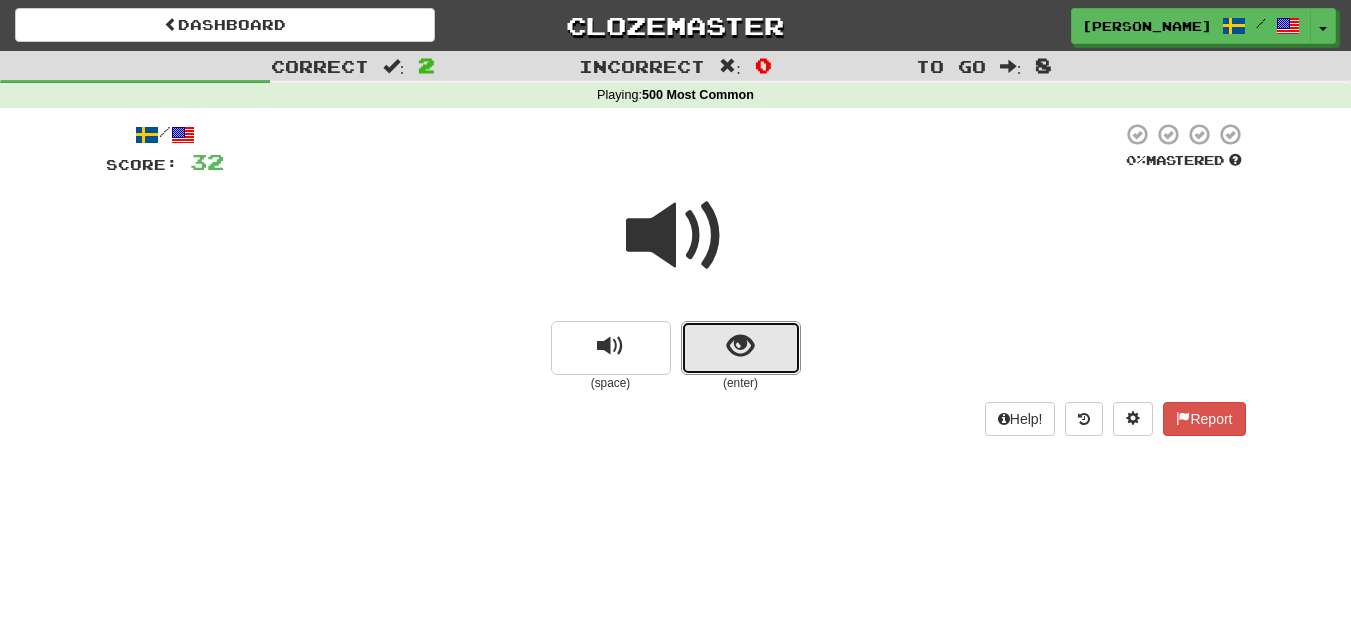 click at bounding box center [741, 348] 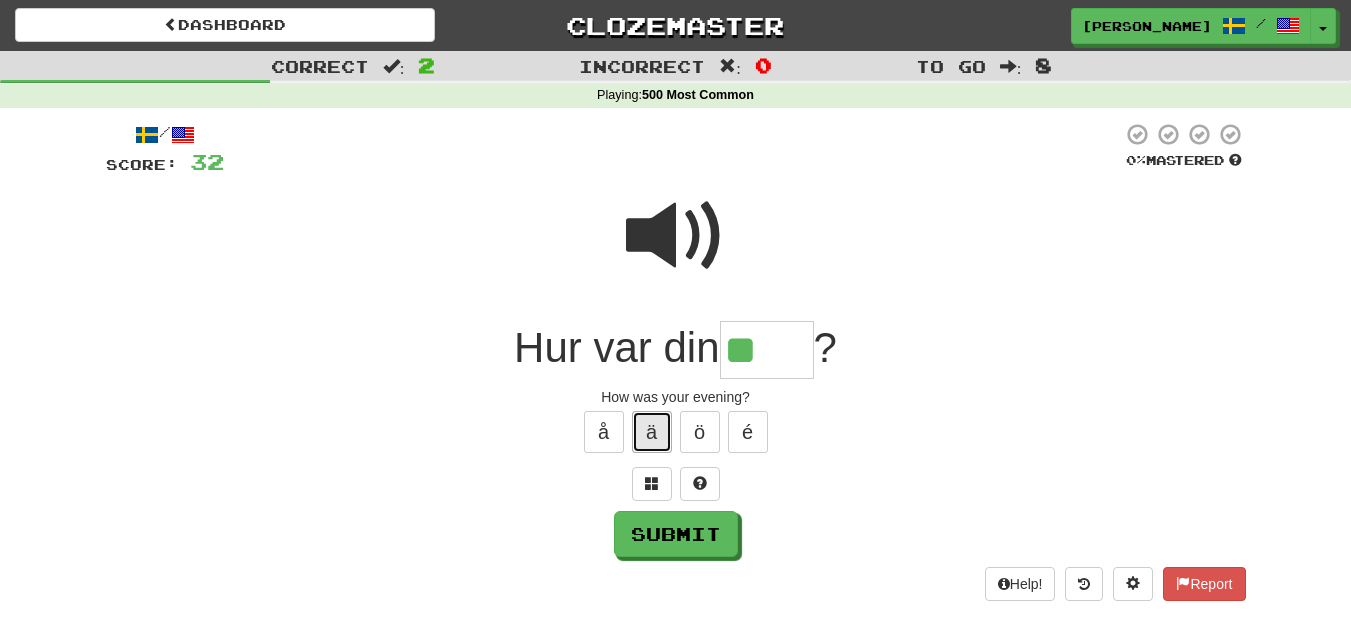 click on "ä" at bounding box center [652, 432] 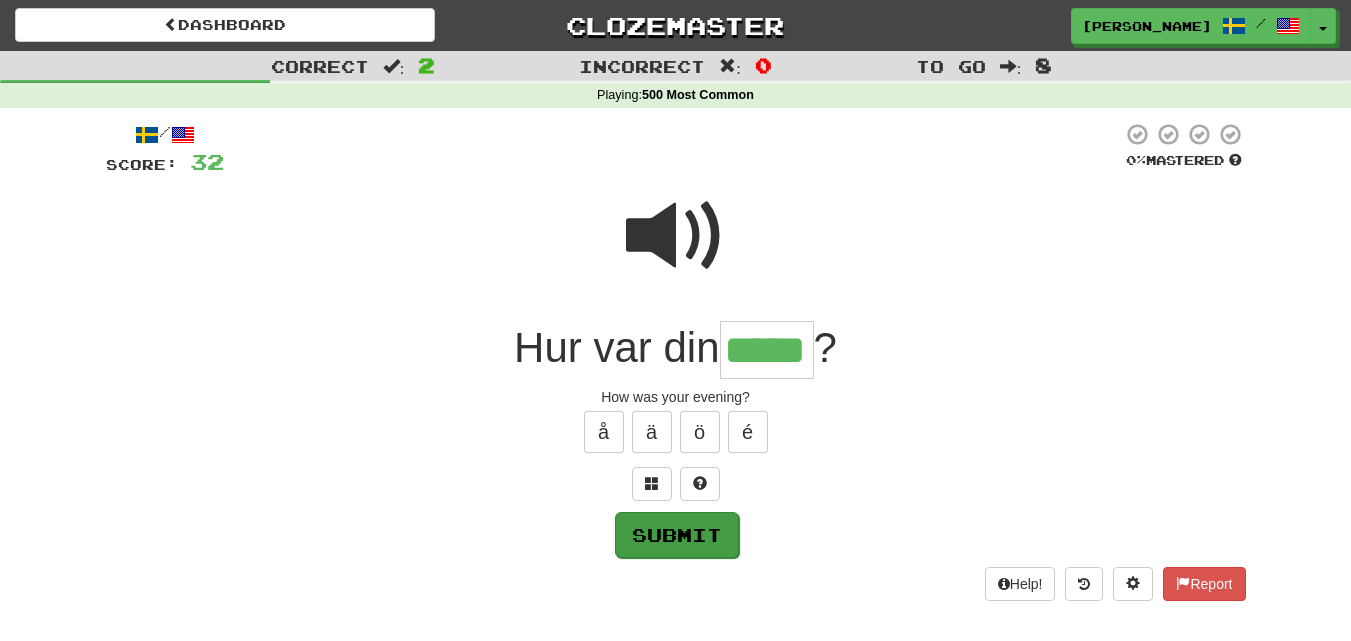 type on "*****" 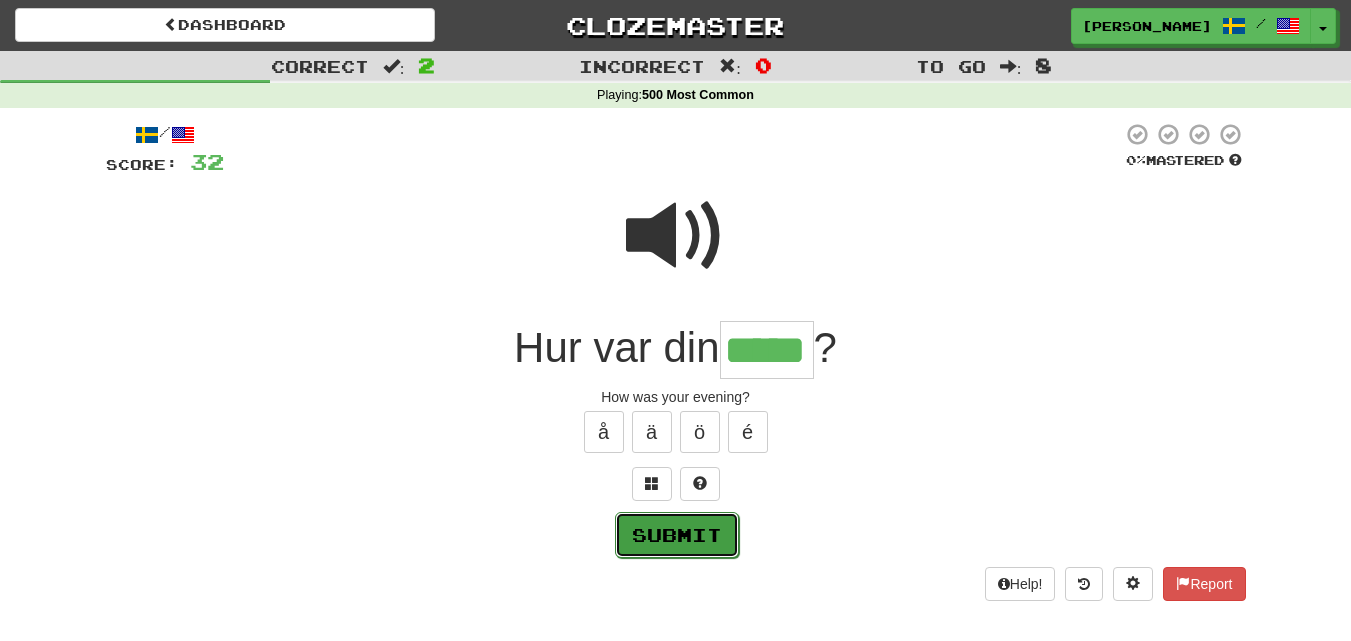 click on "Submit" at bounding box center (677, 535) 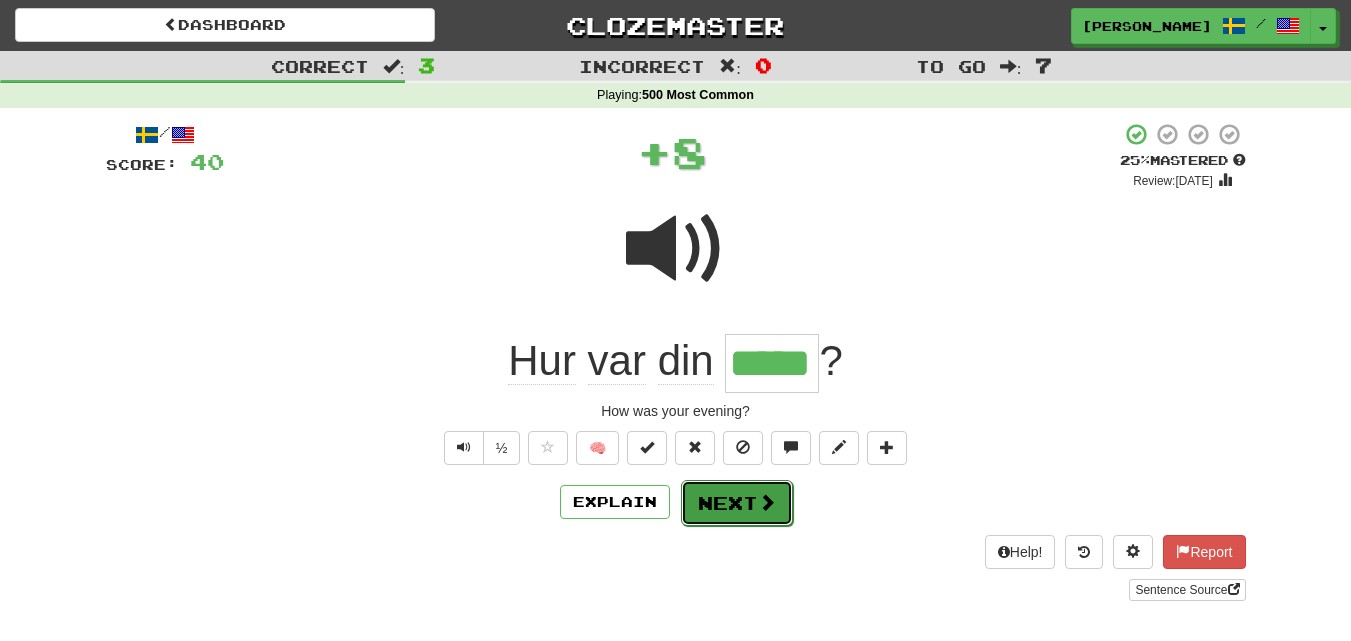 click on "Next" at bounding box center [737, 503] 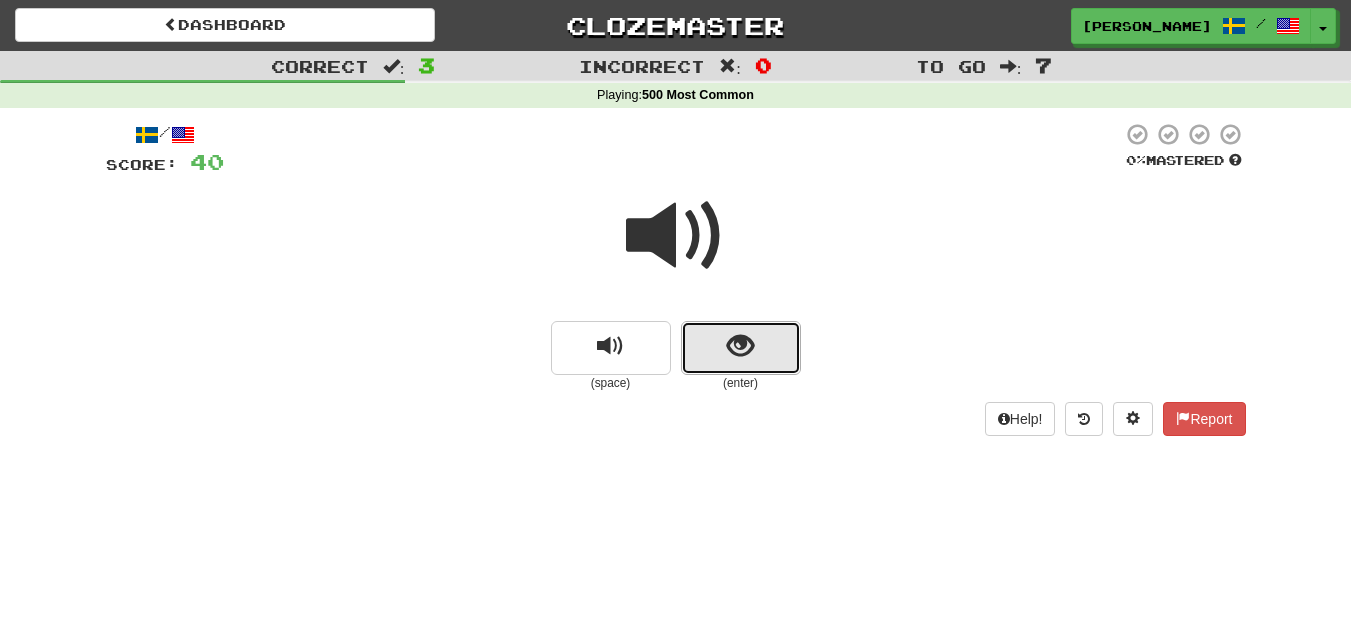 click at bounding box center [741, 348] 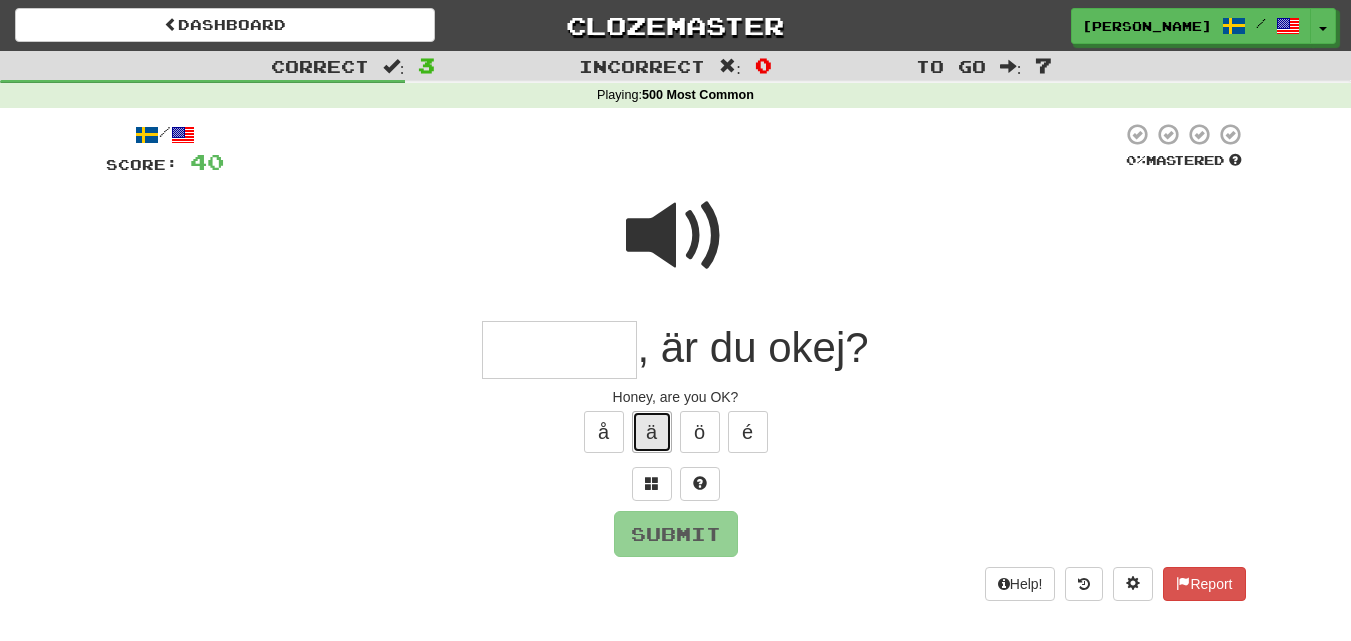 click on "ä" at bounding box center (652, 432) 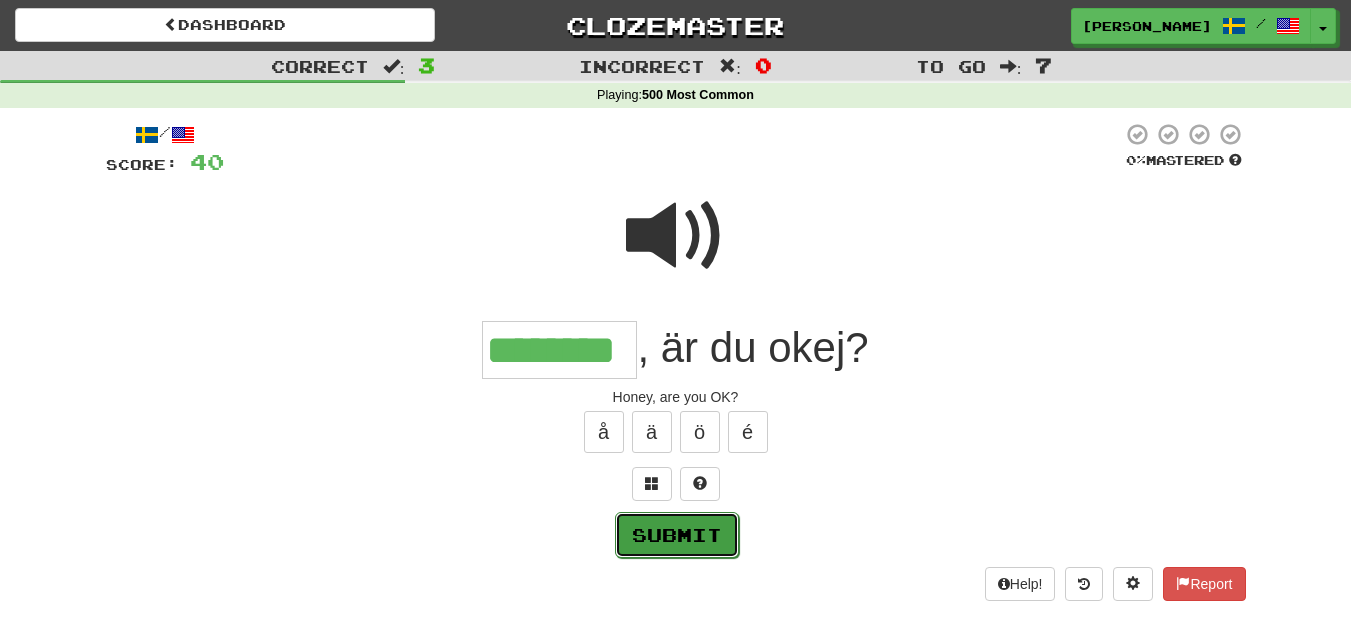 click on "Submit" at bounding box center (677, 535) 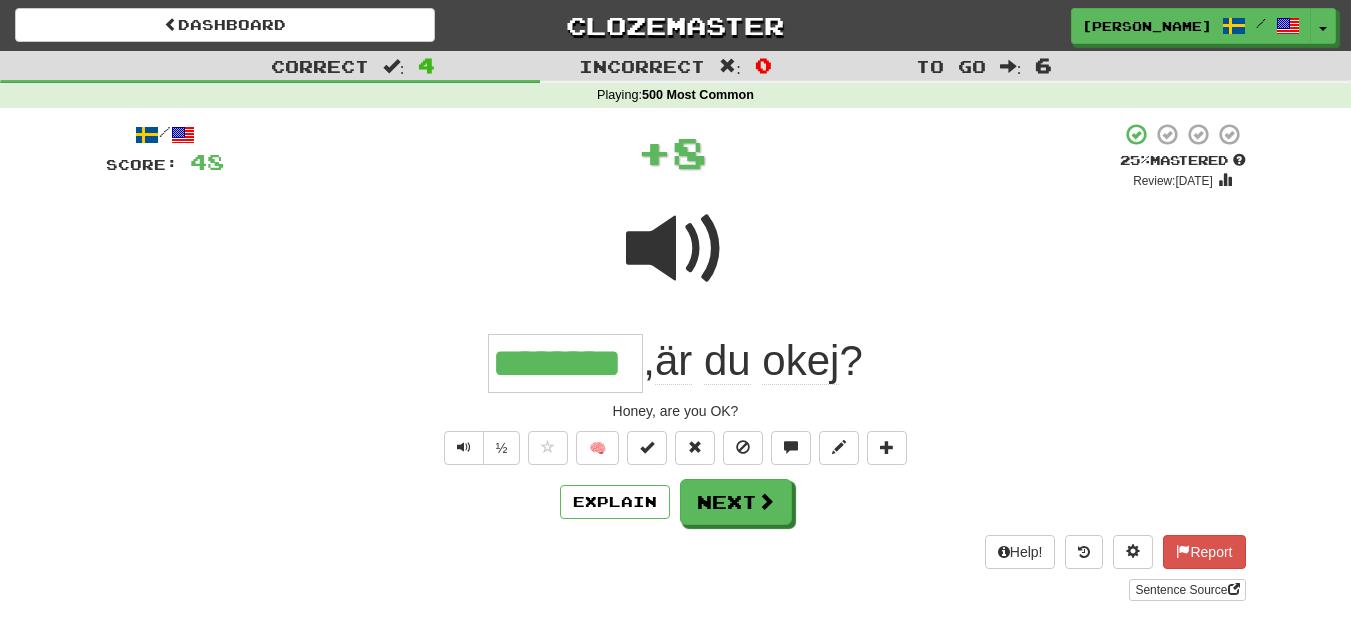 type on "********" 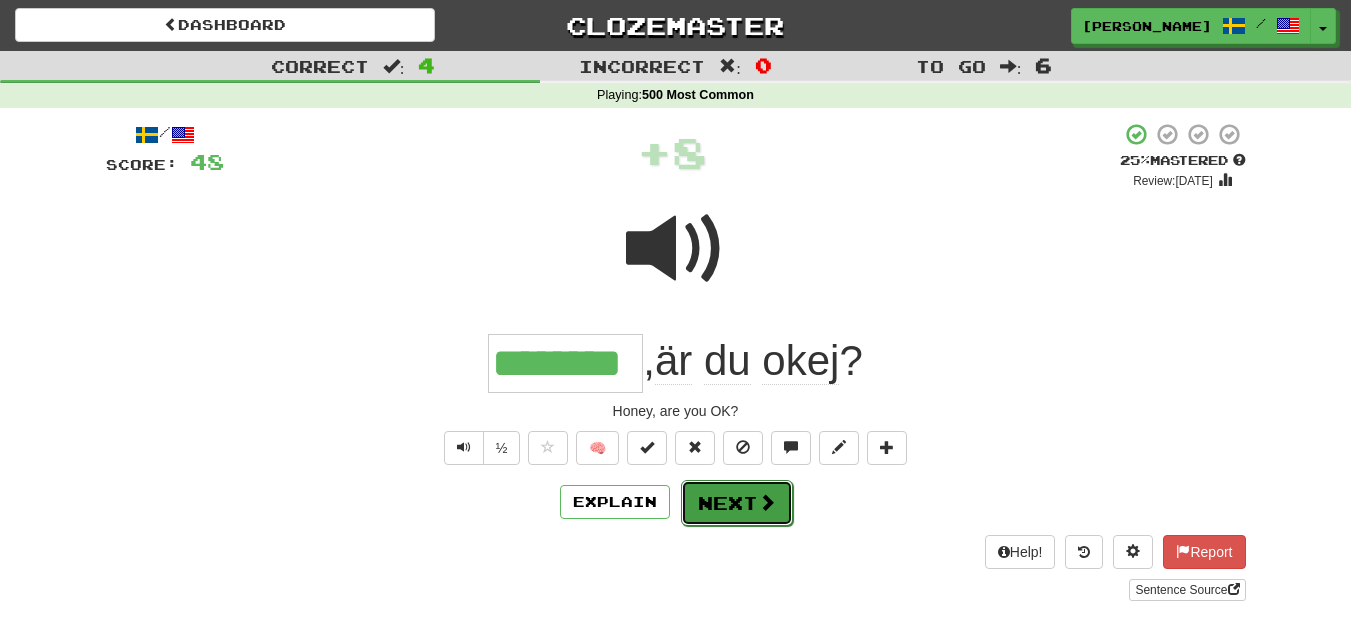 click on "Next" at bounding box center (737, 503) 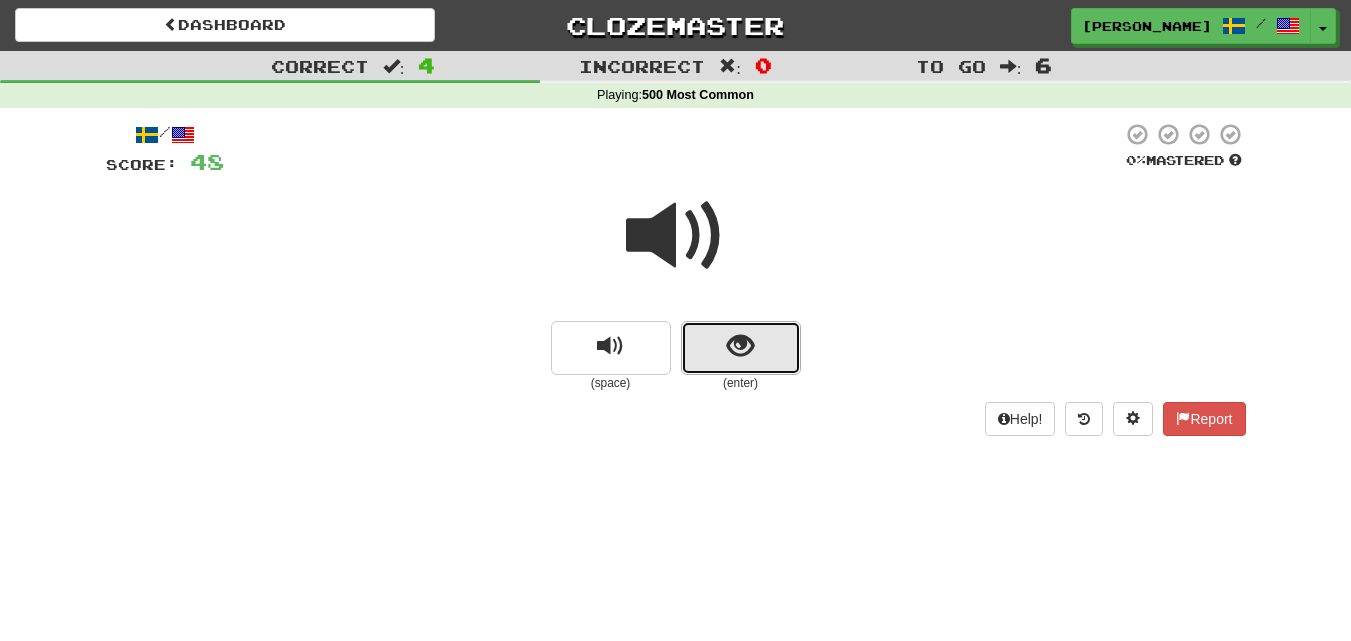 click at bounding box center (740, 346) 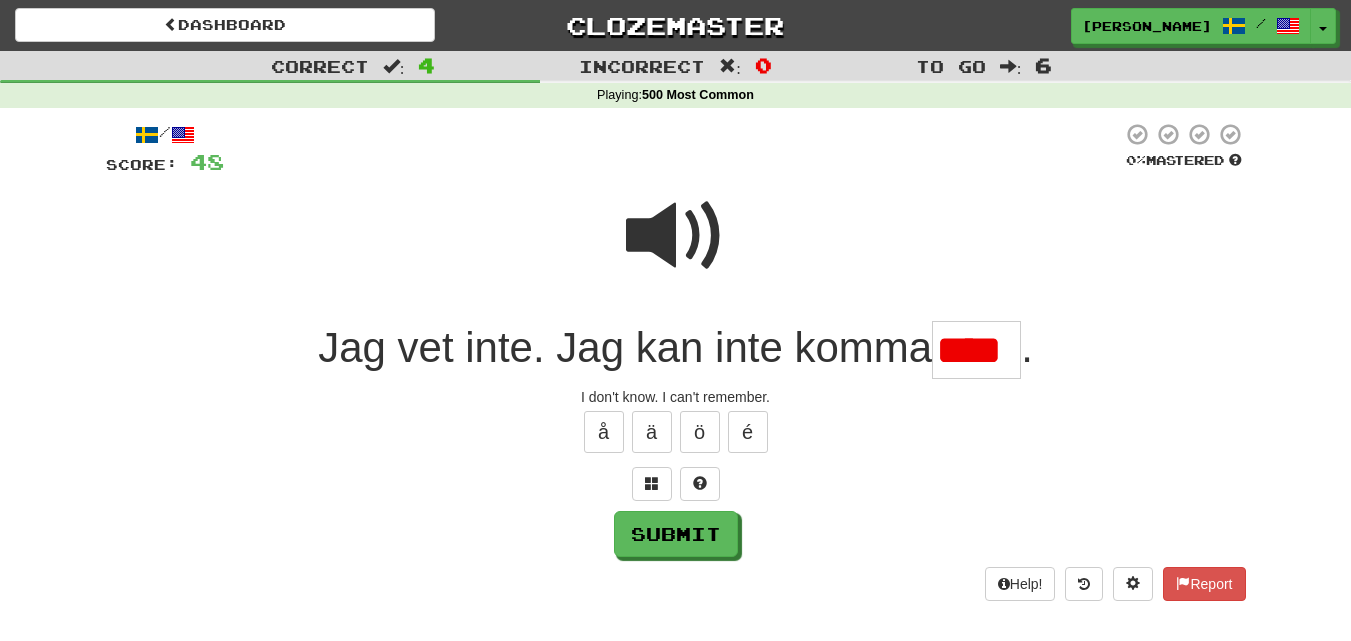 drag, startPoint x: 973, startPoint y: 353, endPoint x: 995, endPoint y: 360, distance: 23.086792 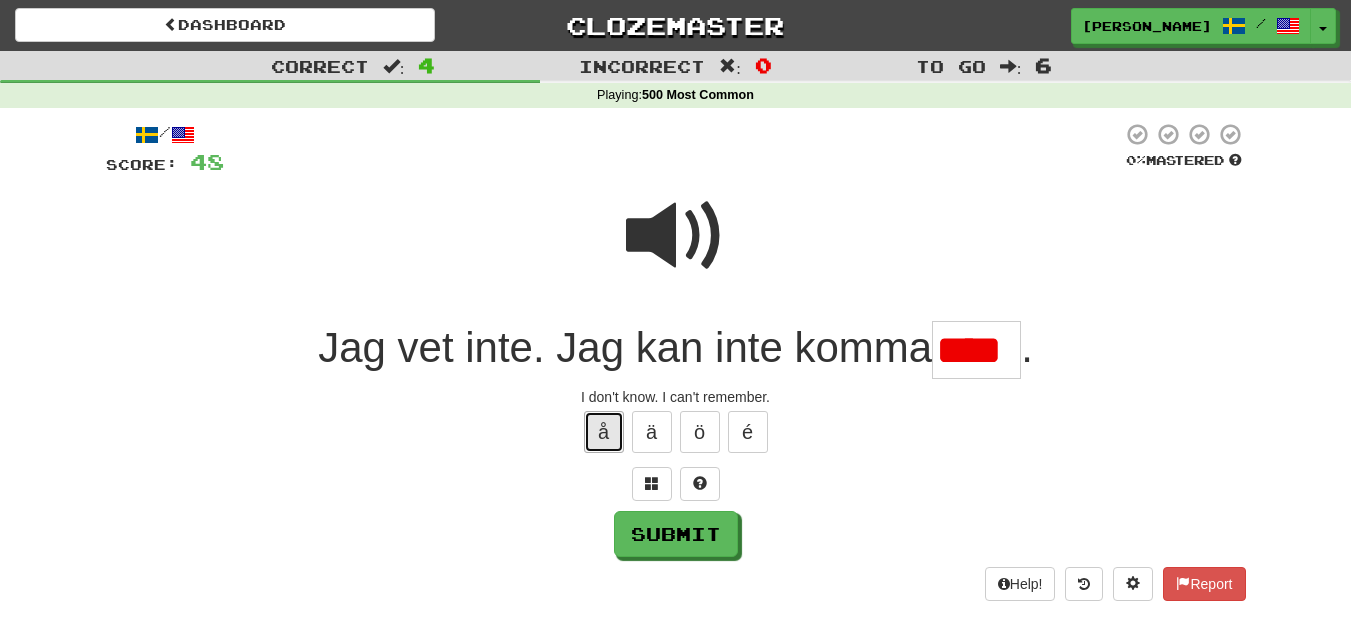 click on "å" at bounding box center (604, 432) 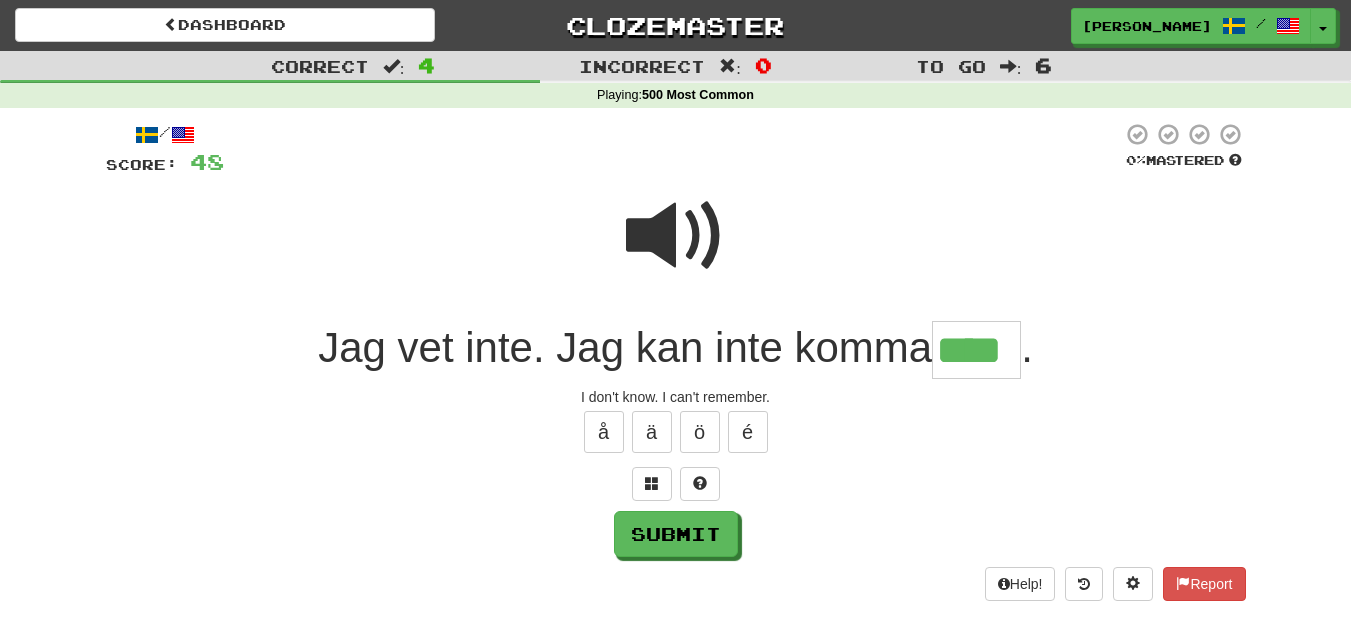 scroll, scrollTop: 0, scrollLeft: 0, axis: both 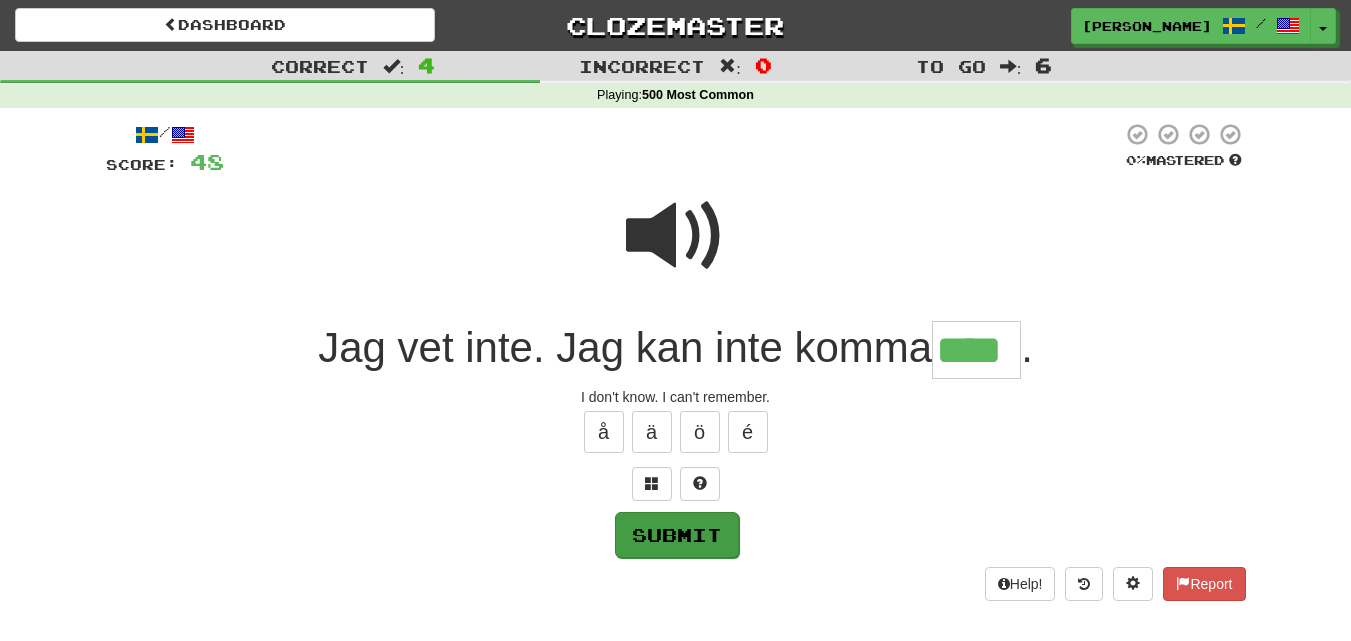 type on "****" 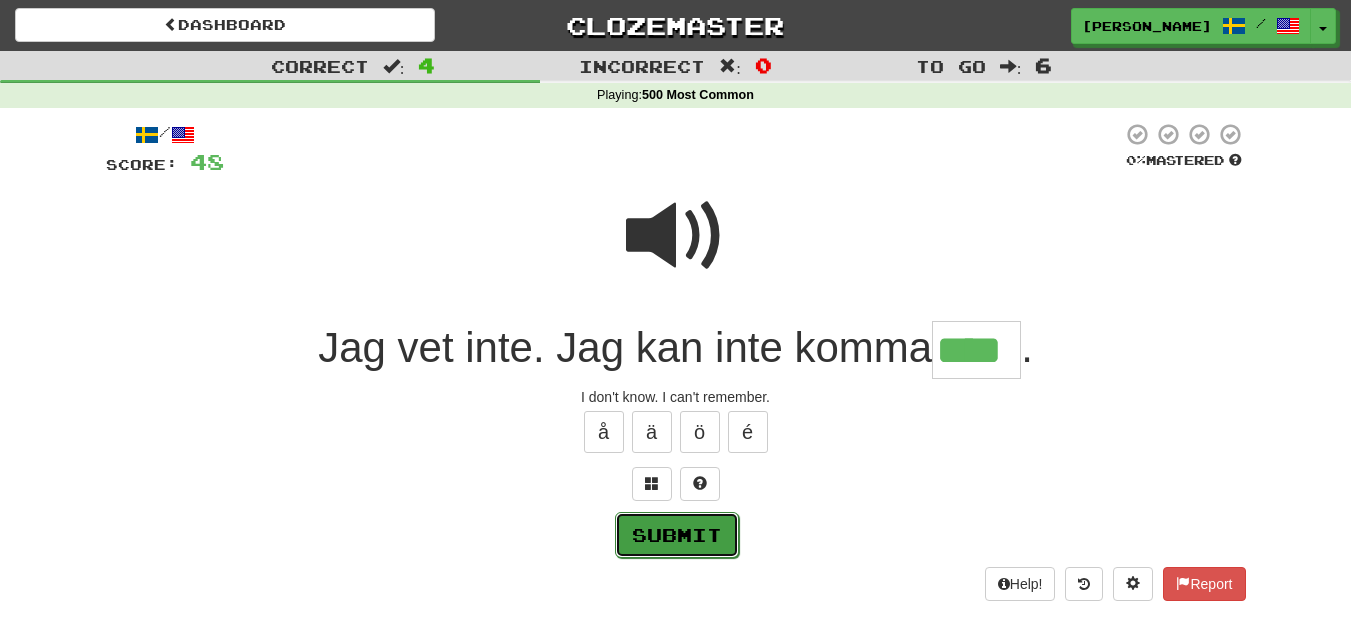 click on "Submit" at bounding box center [677, 535] 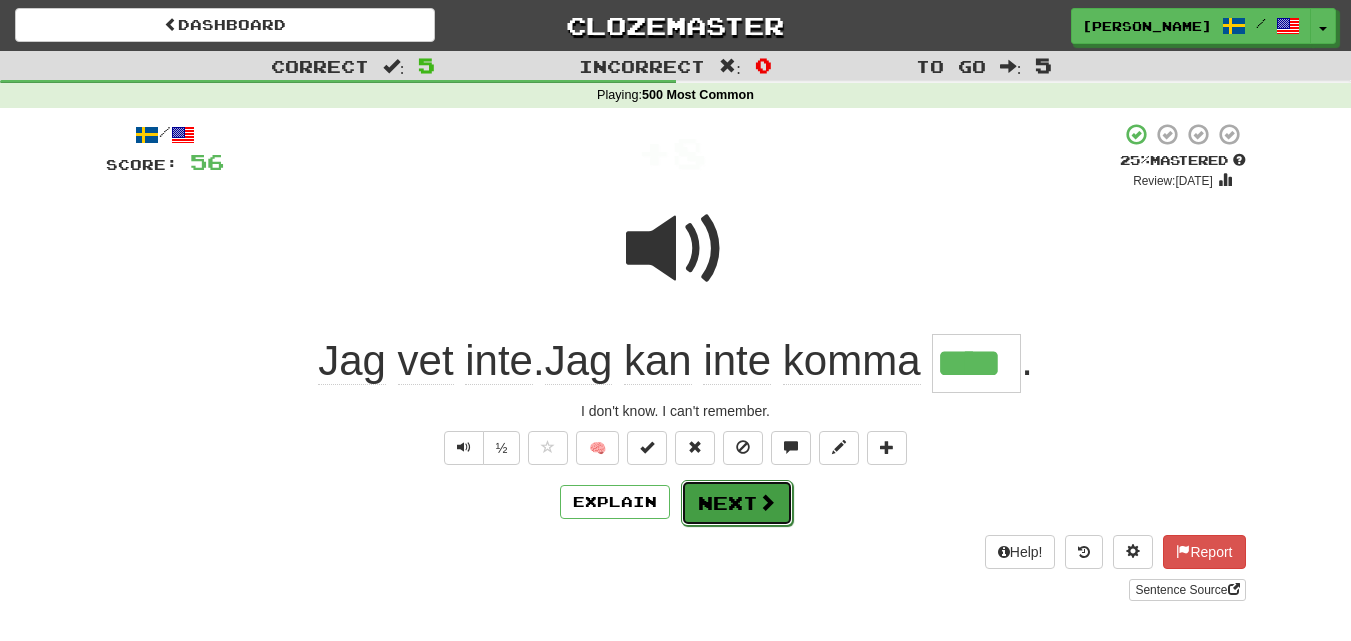 click on "Next" at bounding box center [737, 503] 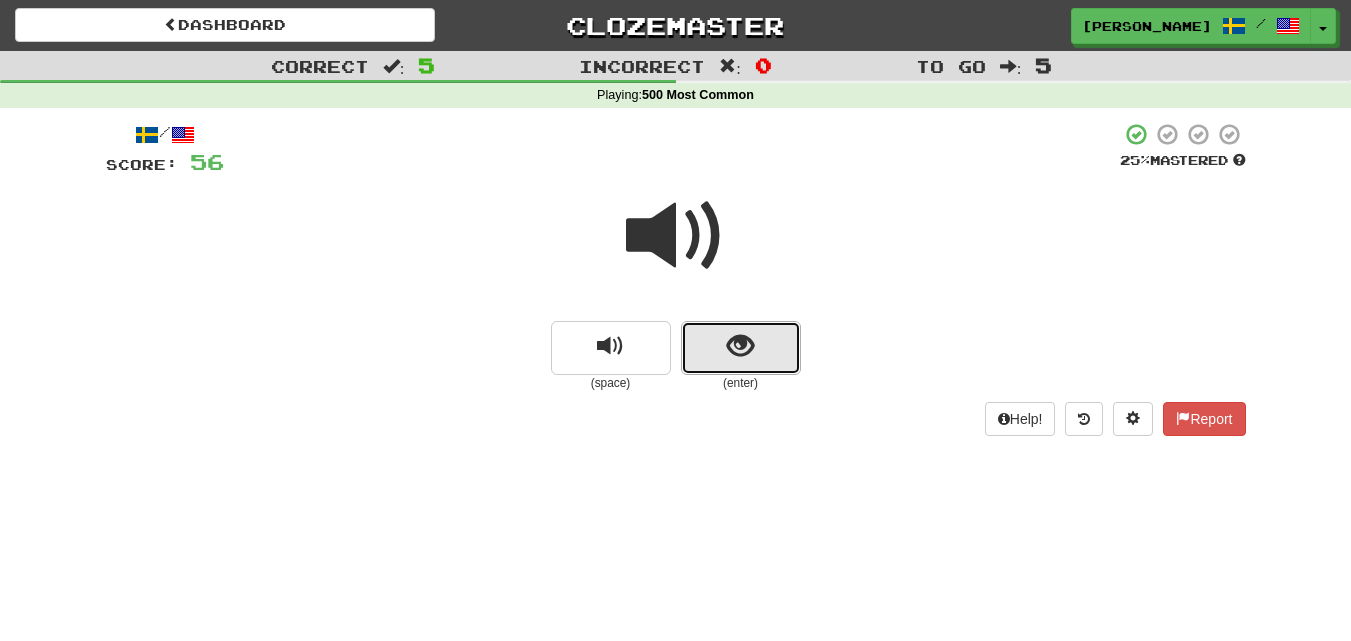 click at bounding box center (741, 348) 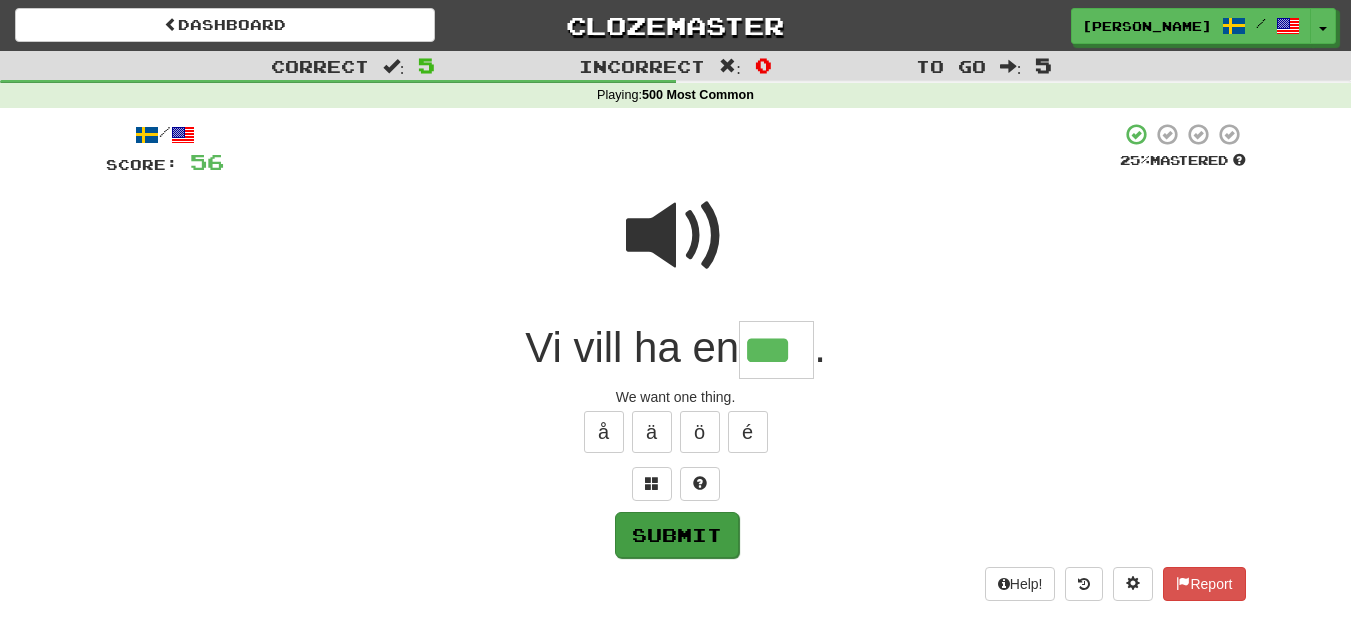 type on "***" 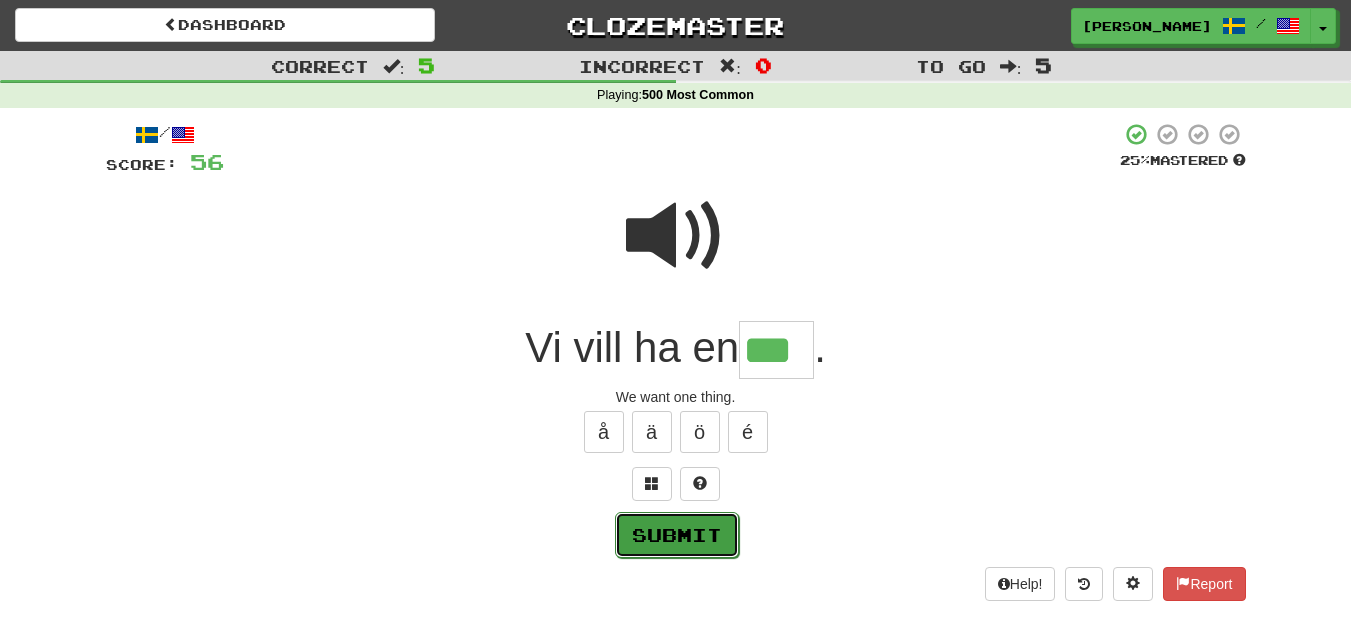 click on "Submit" at bounding box center [677, 535] 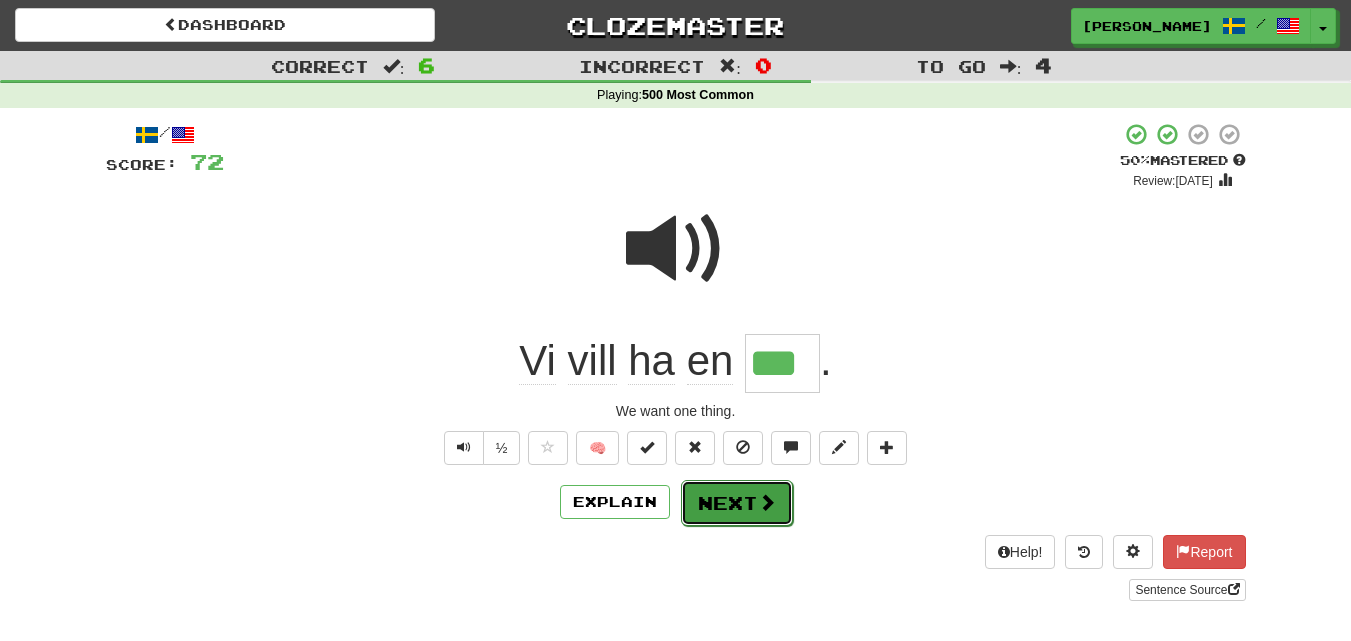 click on "Next" at bounding box center (737, 503) 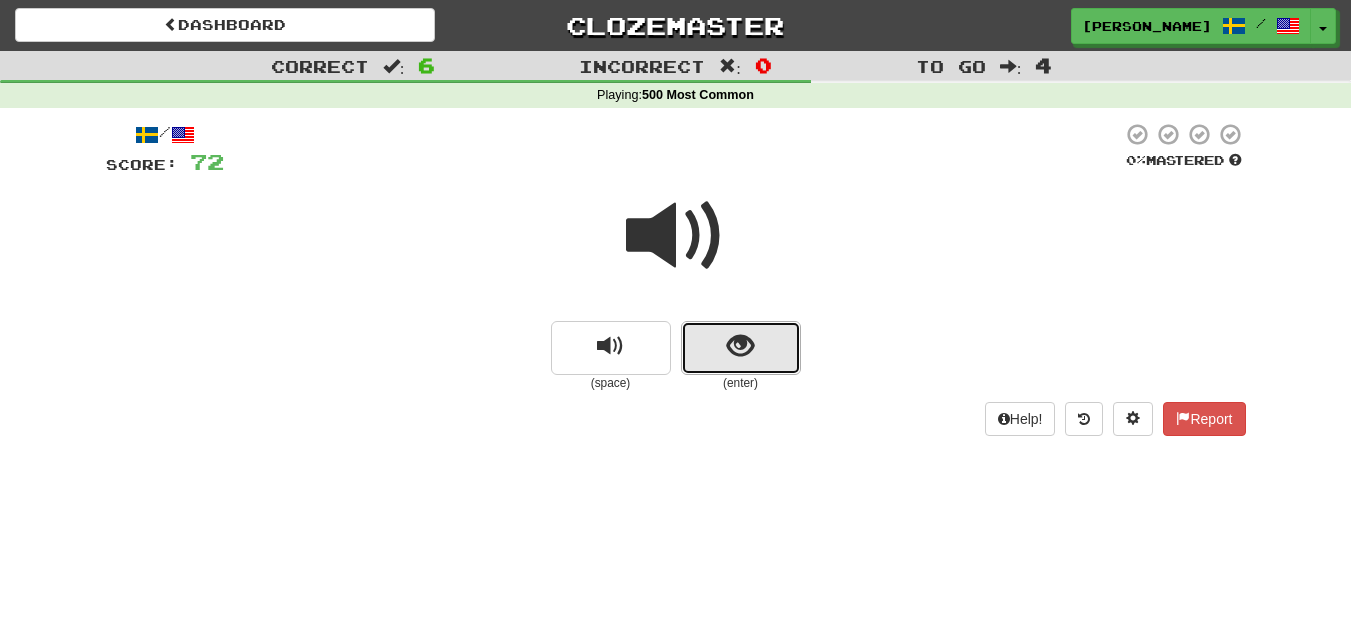 click at bounding box center [740, 346] 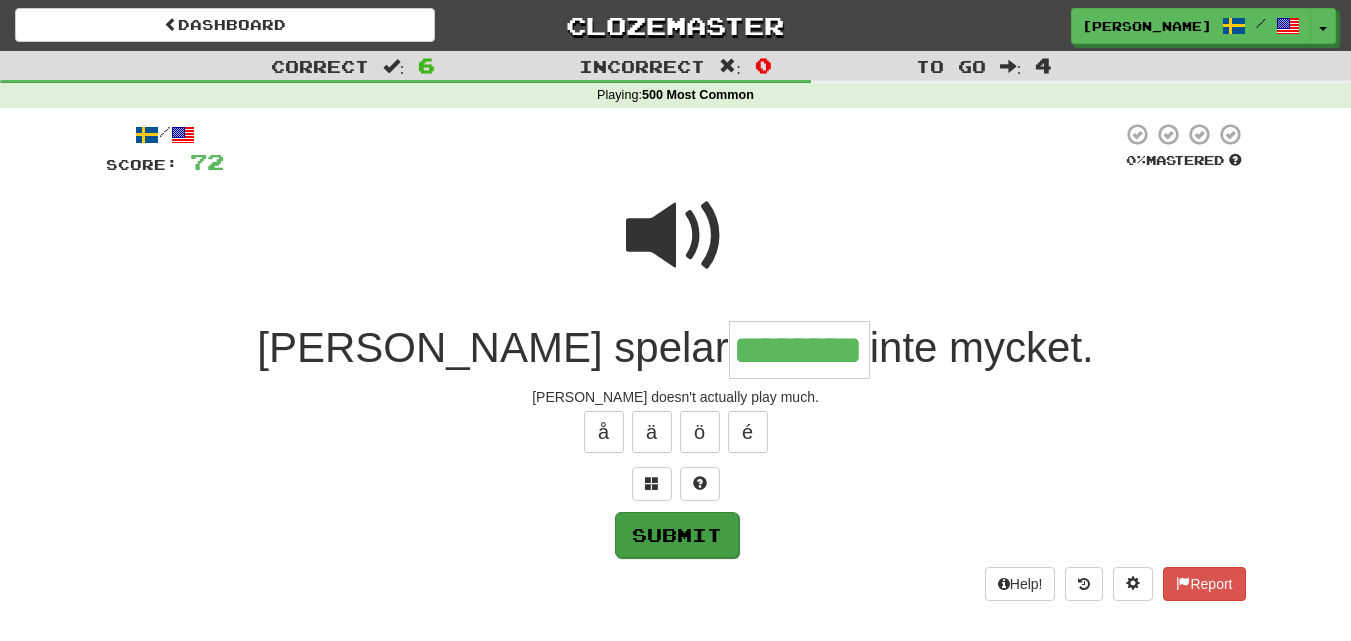 type on "********" 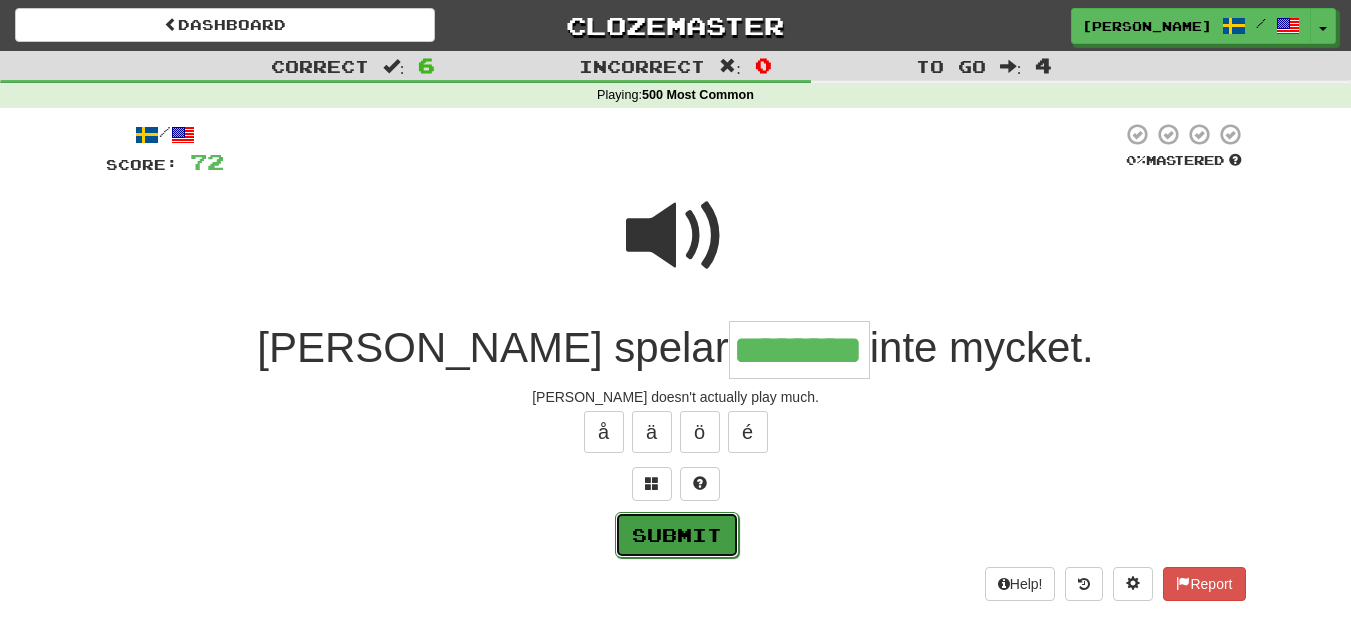 click on "Submit" at bounding box center (677, 535) 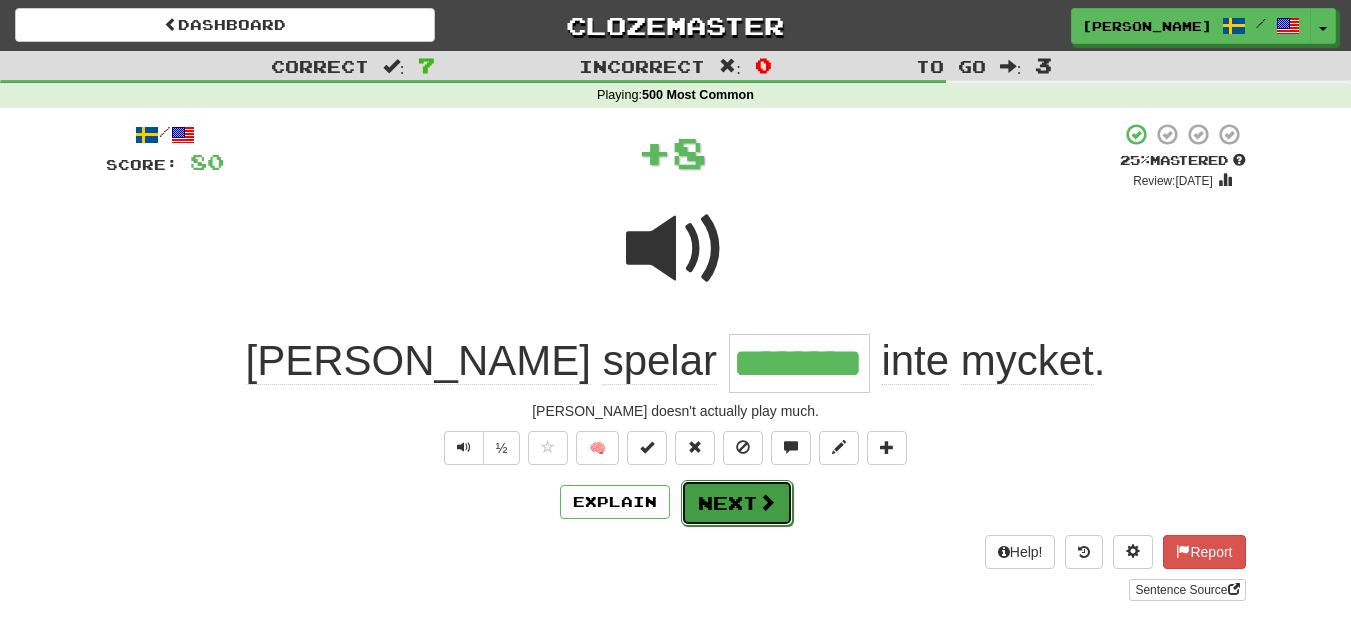 click on "Next" at bounding box center (737, 503) 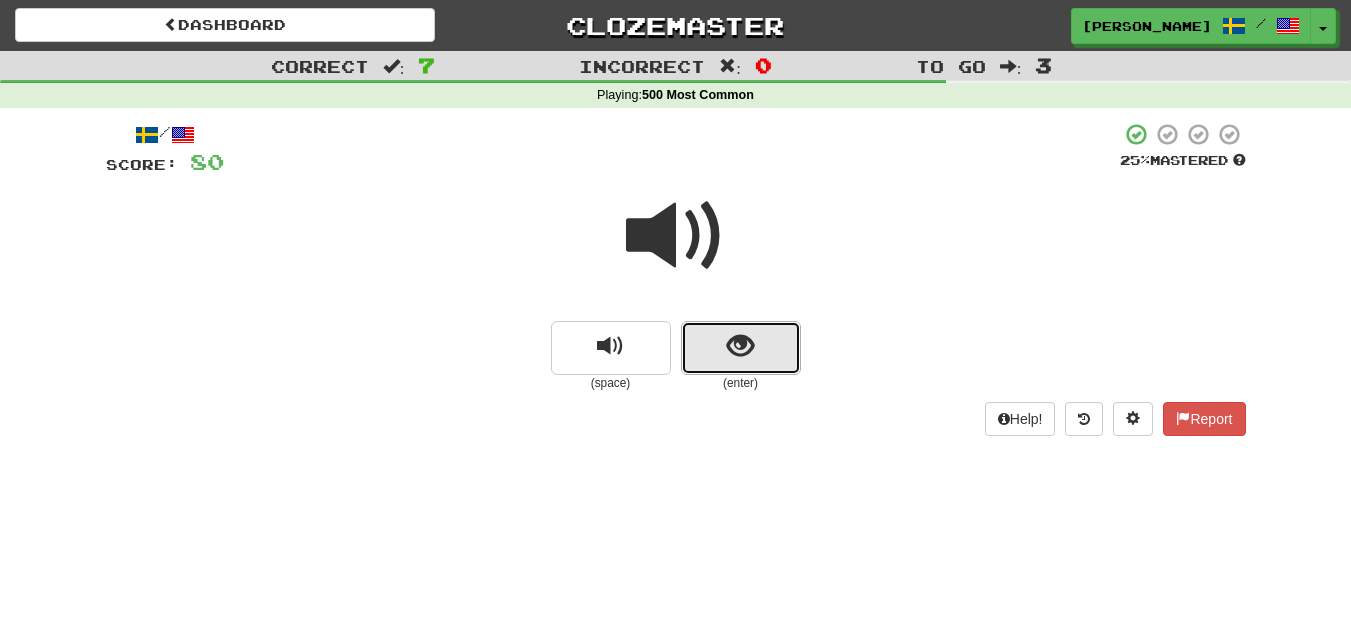click at bounding box center (741, 348) 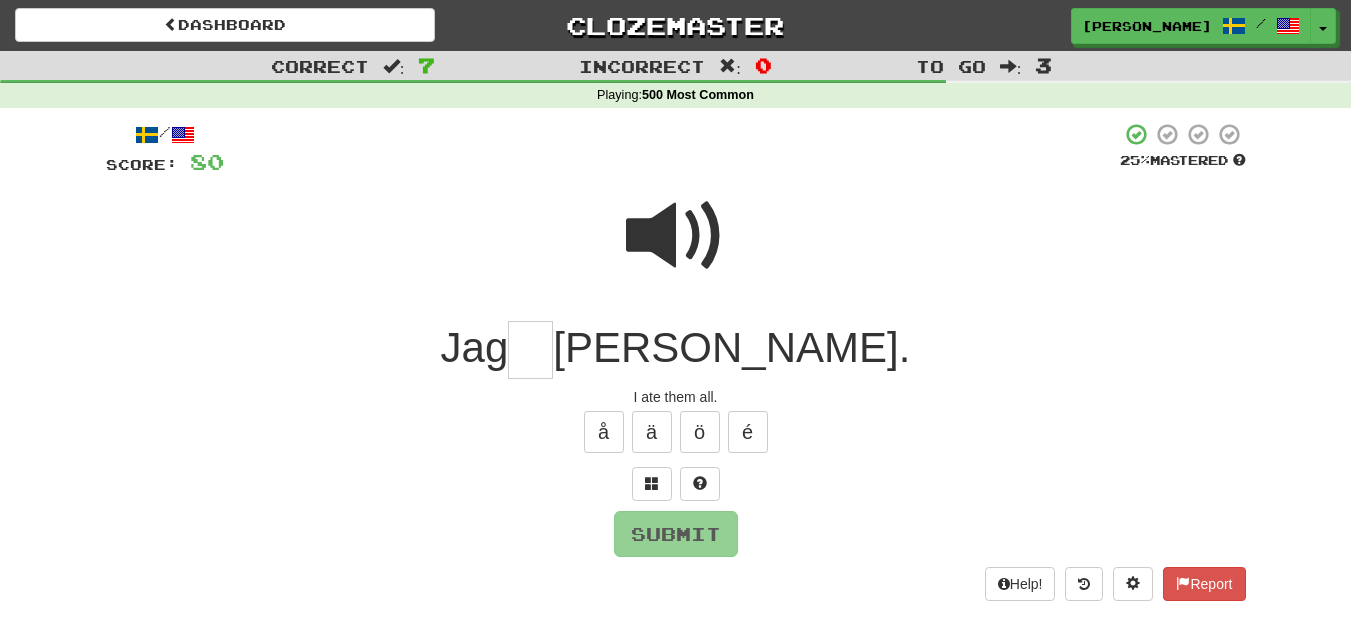 click at bounding box center (676, 236) 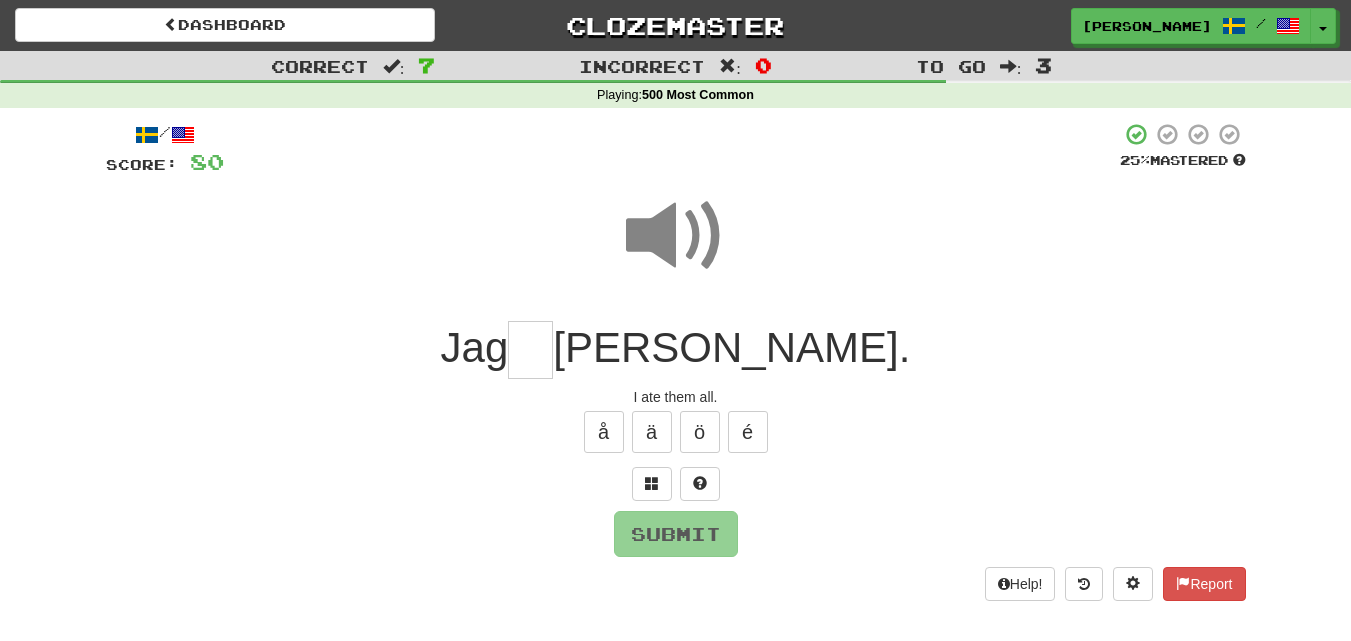 click at bounding box center (530, 350) 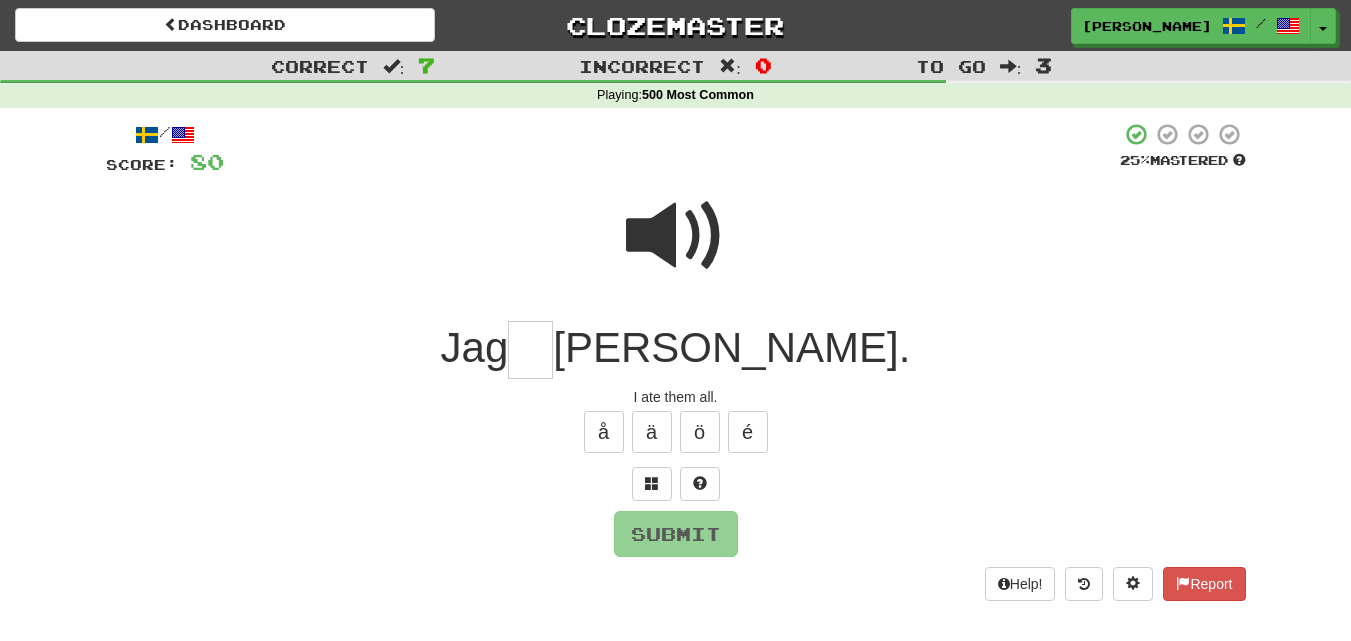 click at bounding box center [676, 236] 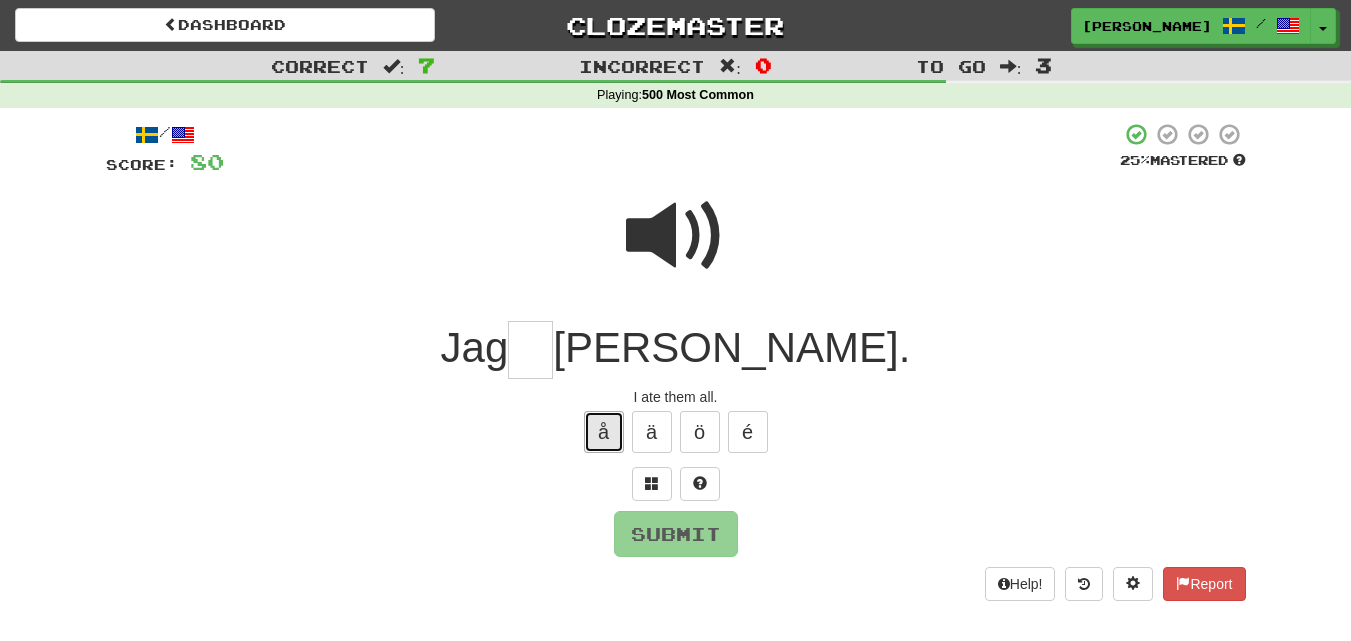 click on "å" at bounding box center [604, 432] 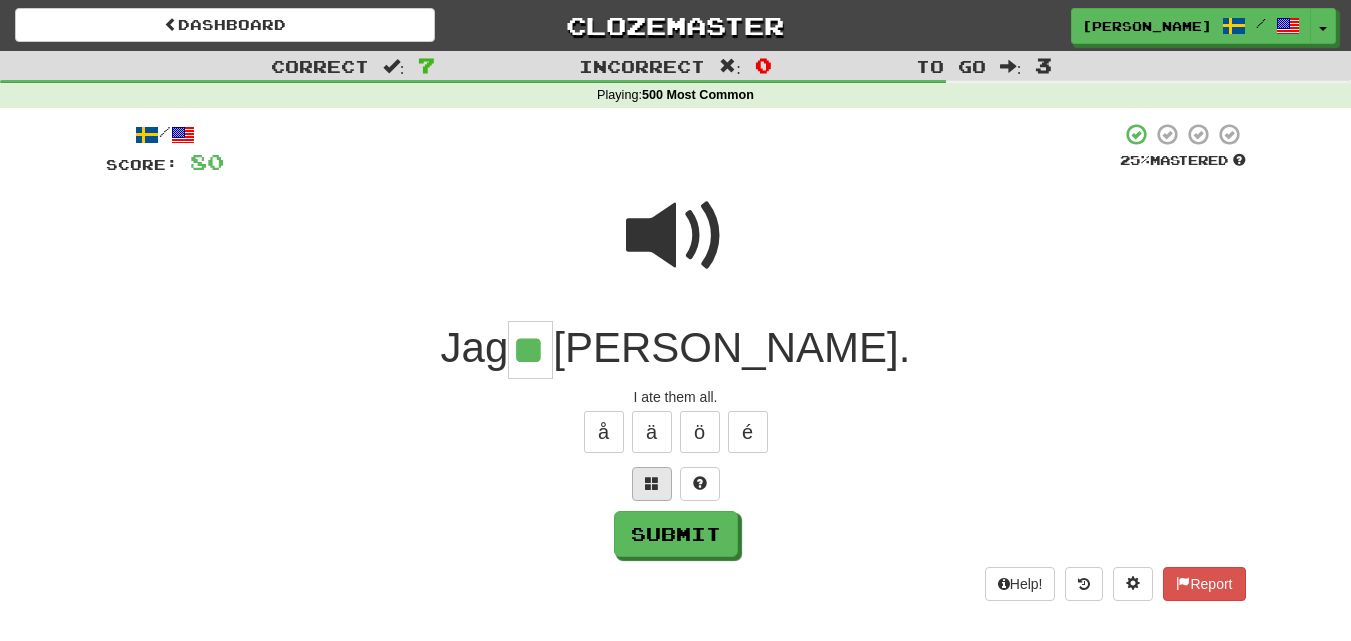 type on "**" 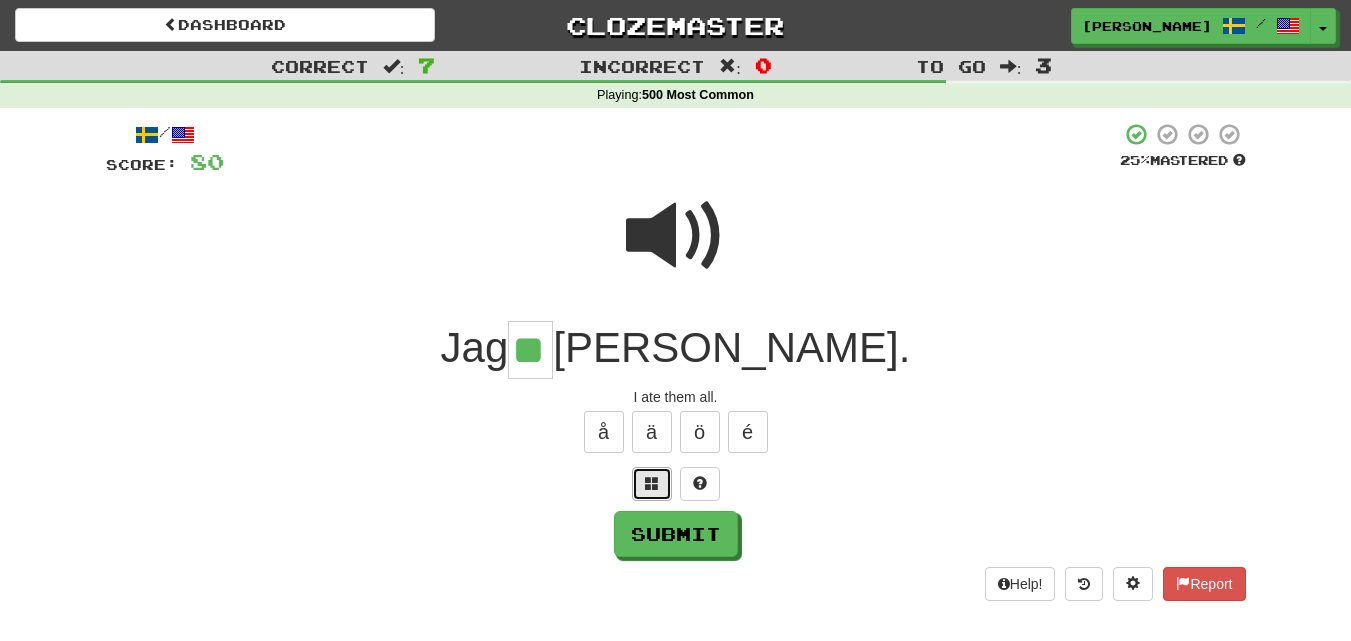 click at bounding box center (652, 484) 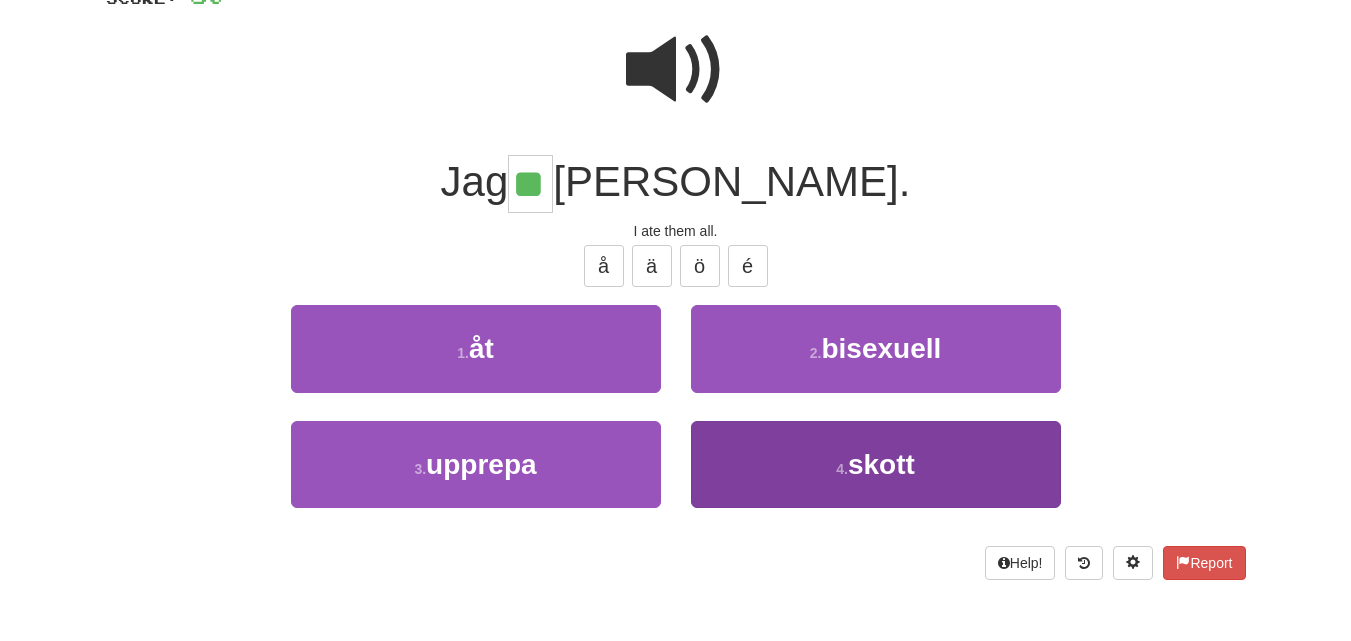 scroll, scrollTop: 200, scrollLeft: 0, axis: vertical 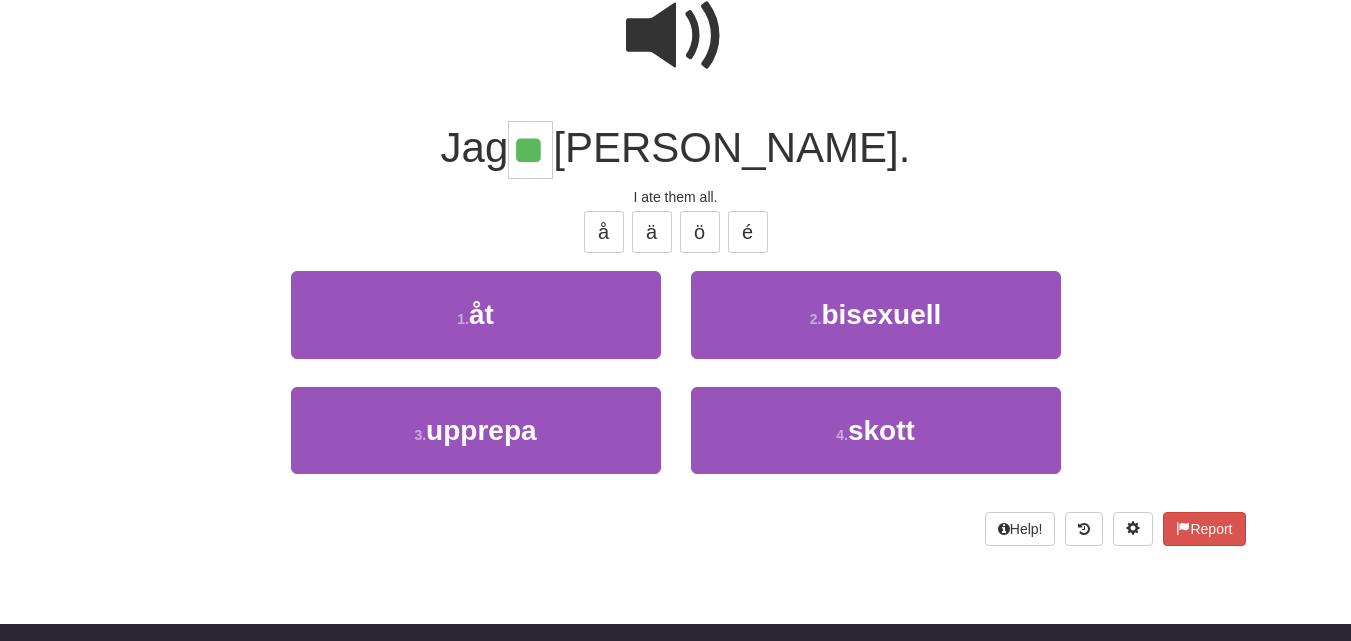 click on "Jag  **  upp alla." at bounding box center (676, 150) 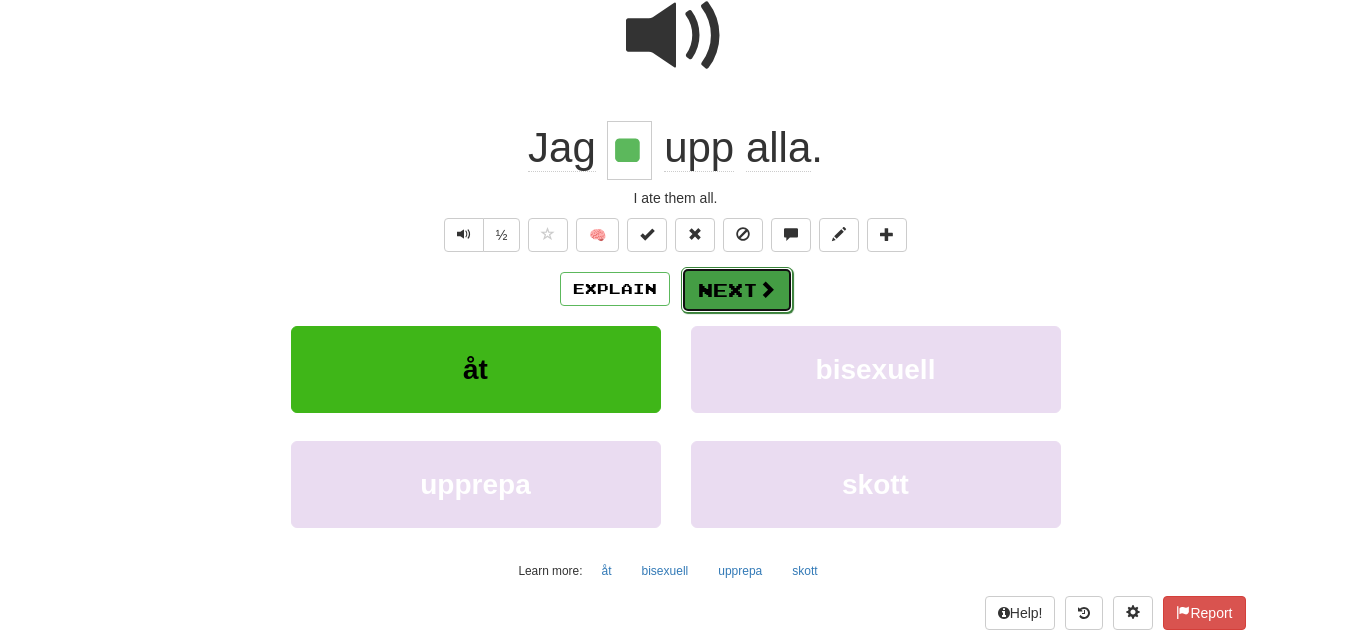 click at bounding box center (767, 289) 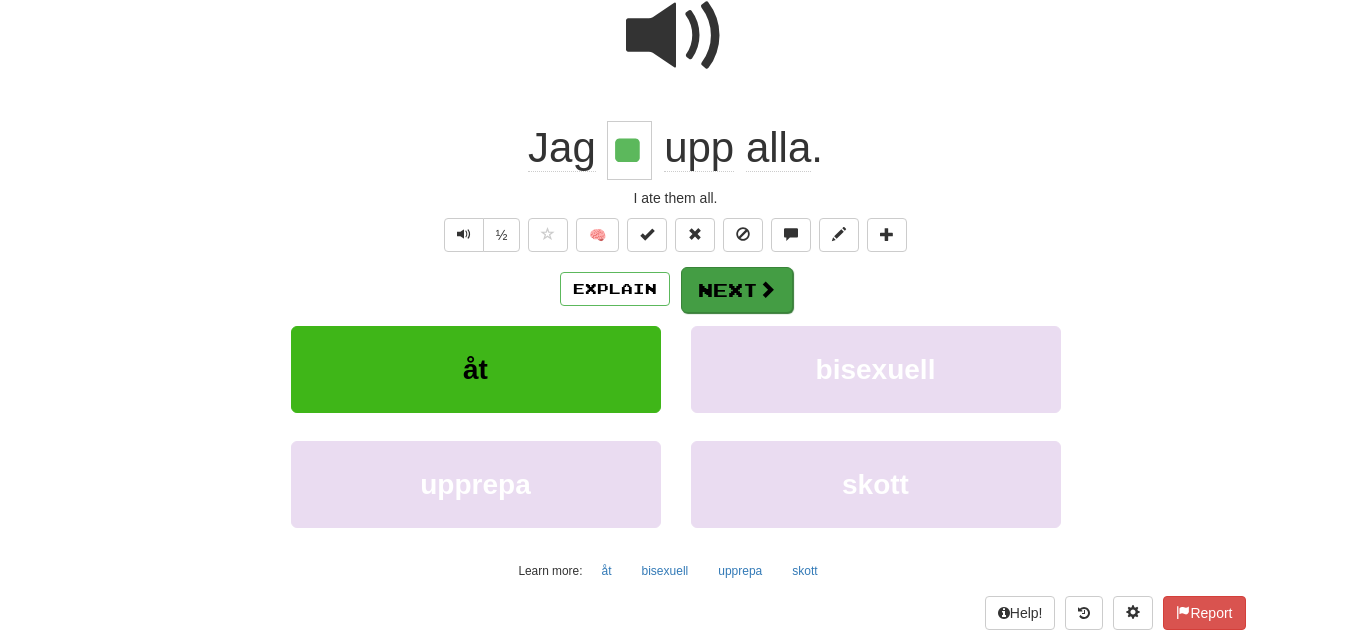 scroll, scrollTop: 0, scrollLeft: 0, axis: both 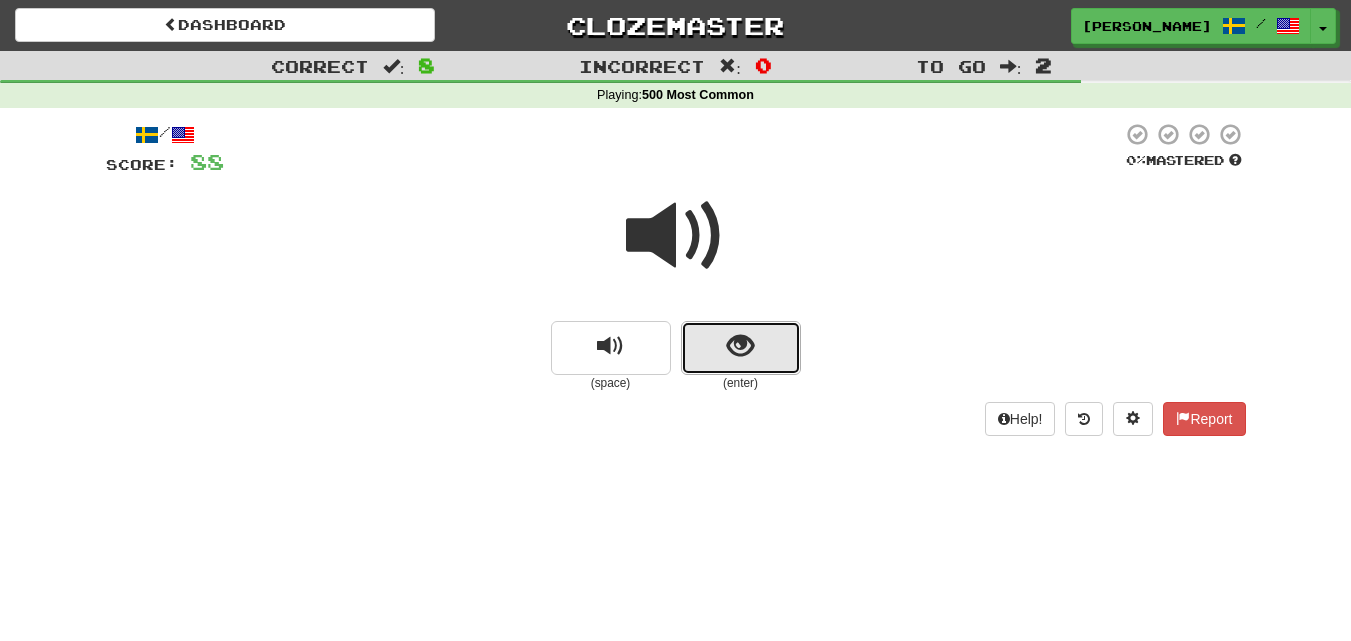 click at bounding box center [740, 346] 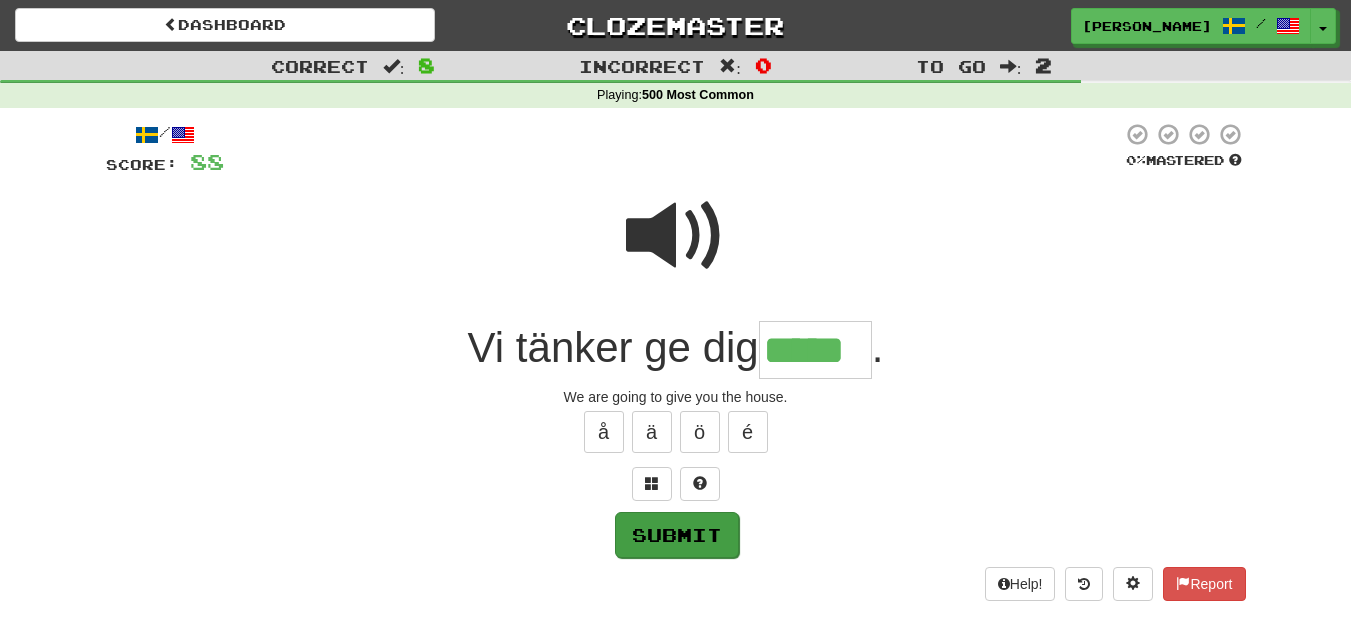 type on "*****" 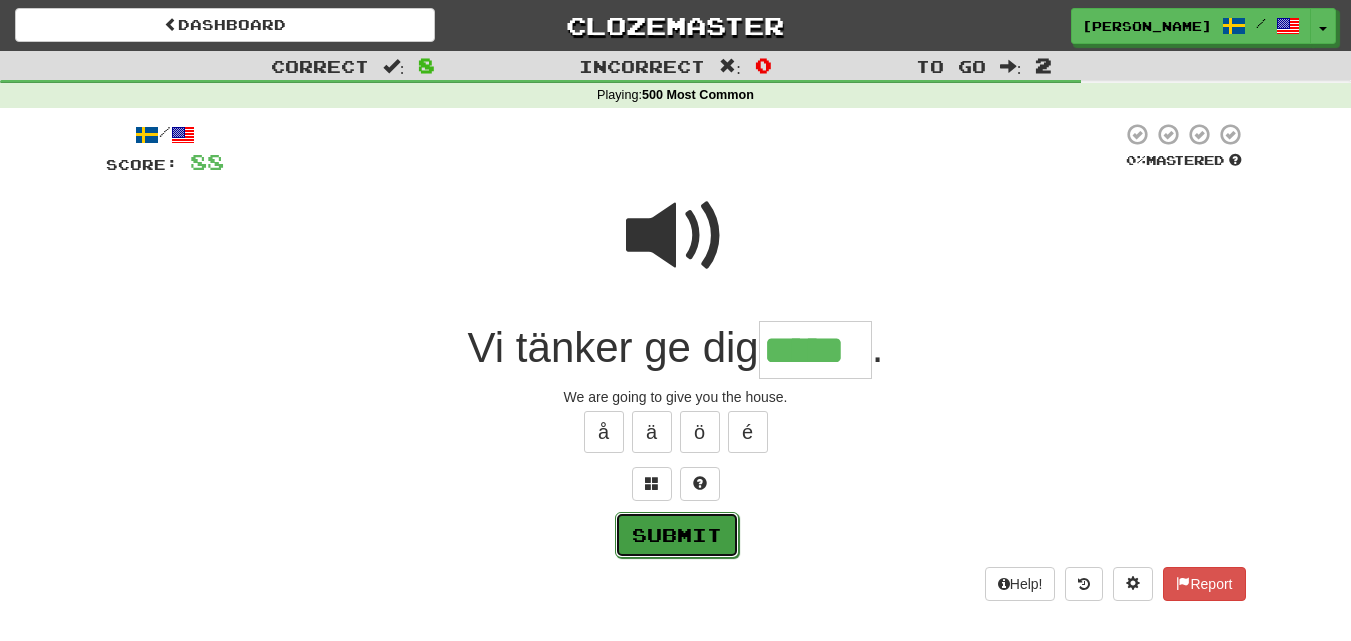 click on "Submit" at bounding box center (677, 535) 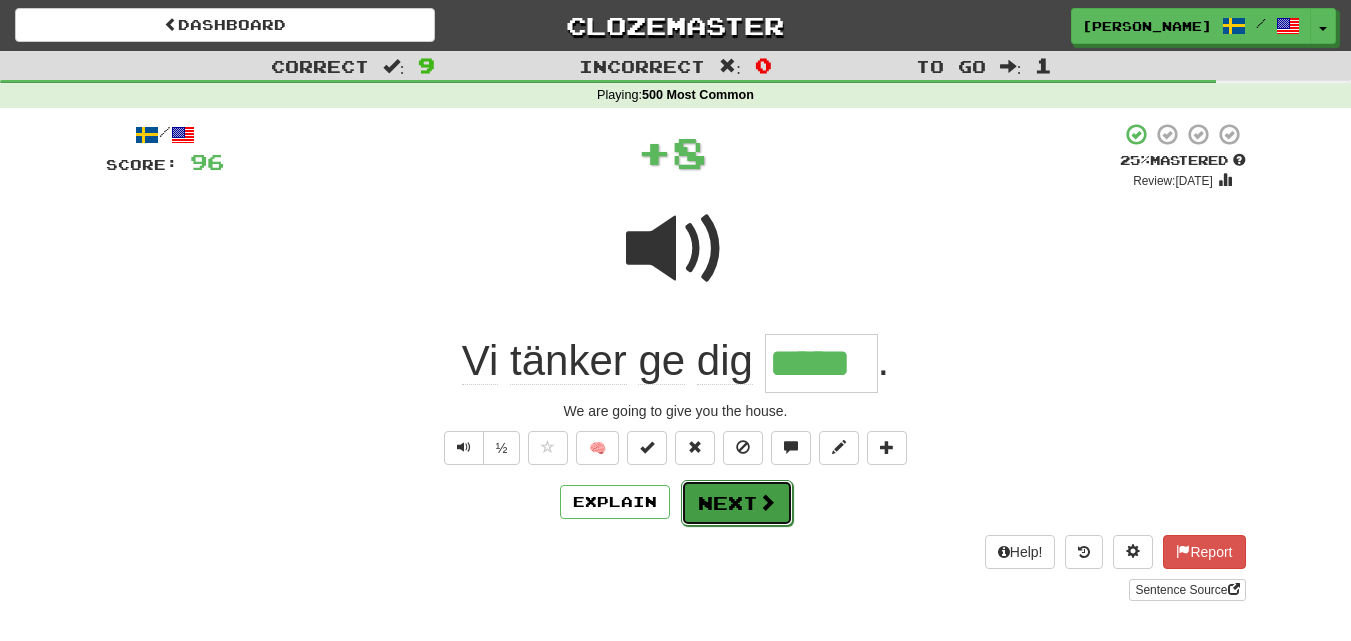 click on "Next" at bounding box center [737, 503] 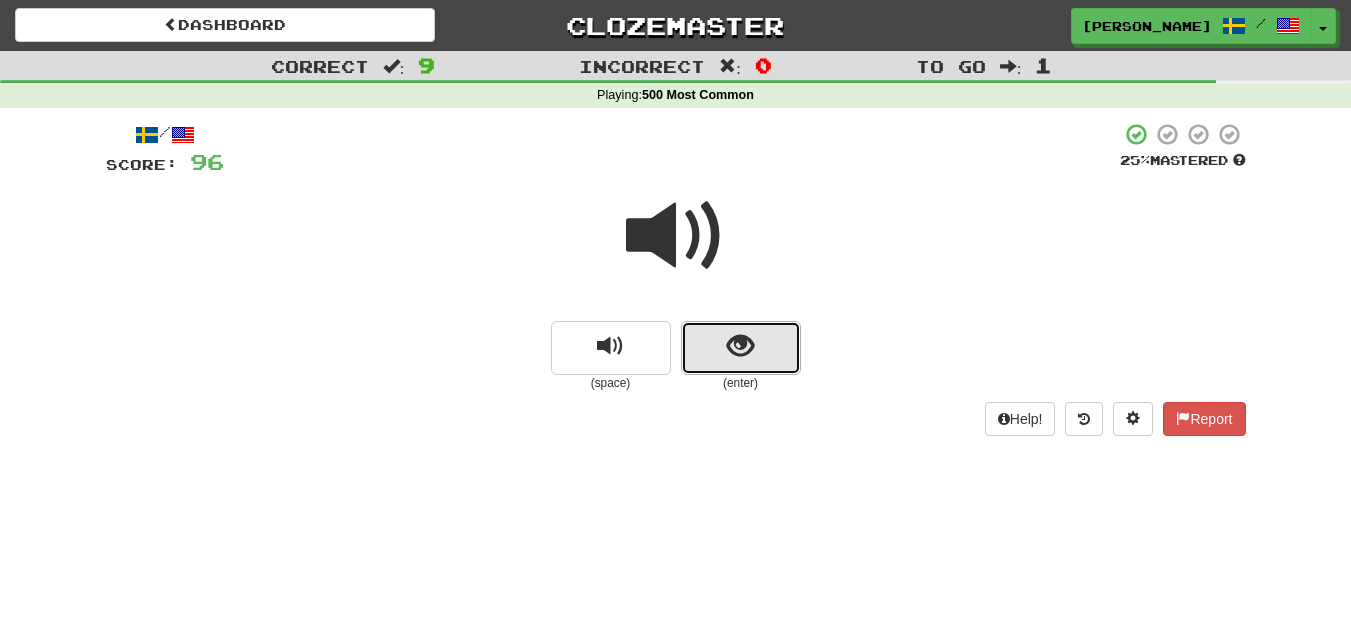 click at bounding box center [741, 348] 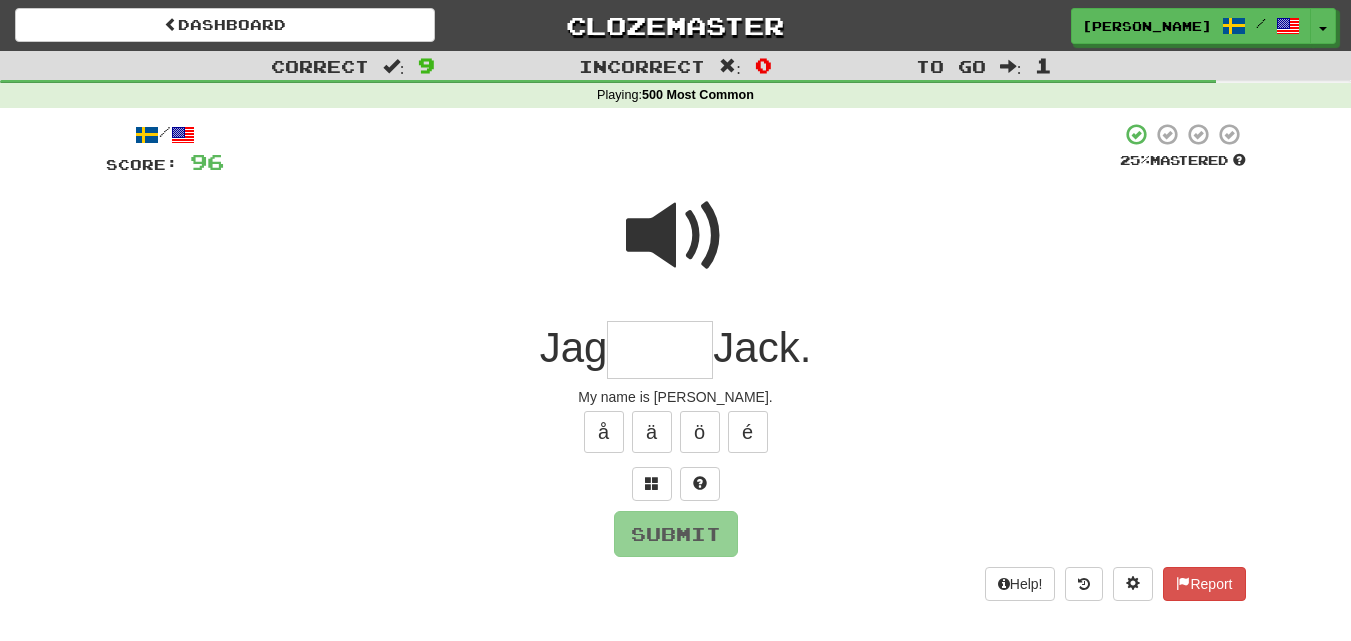 type on "*" 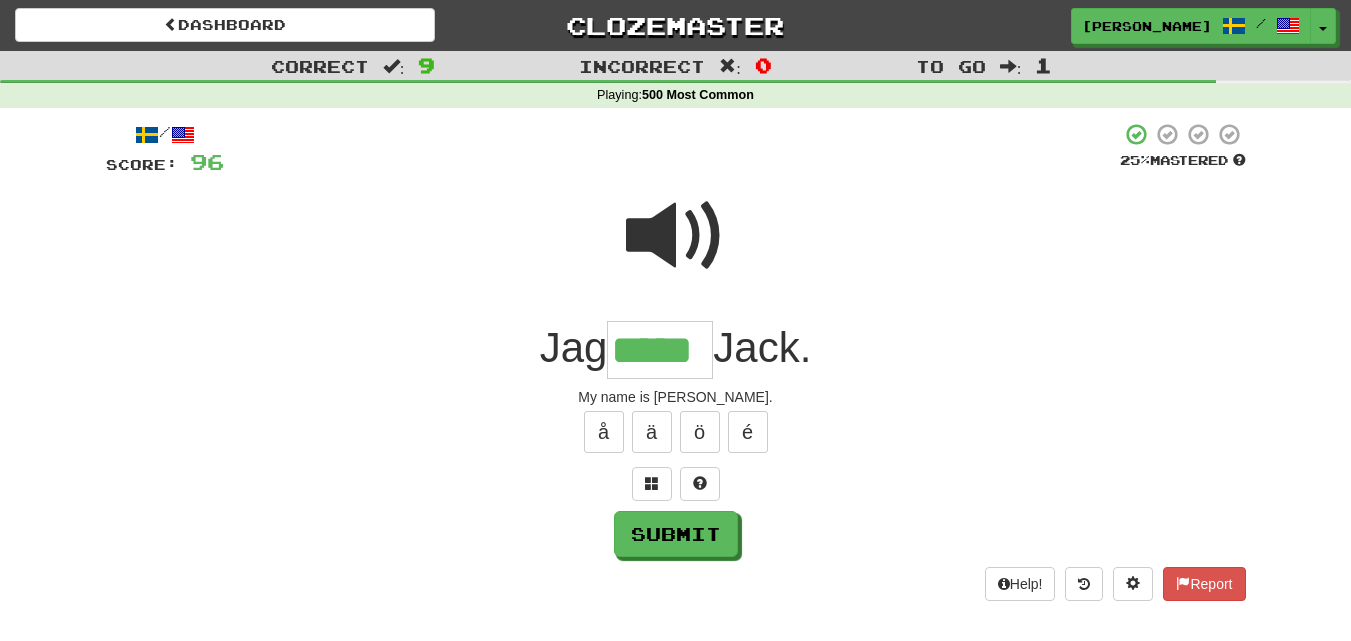 type on "*****" 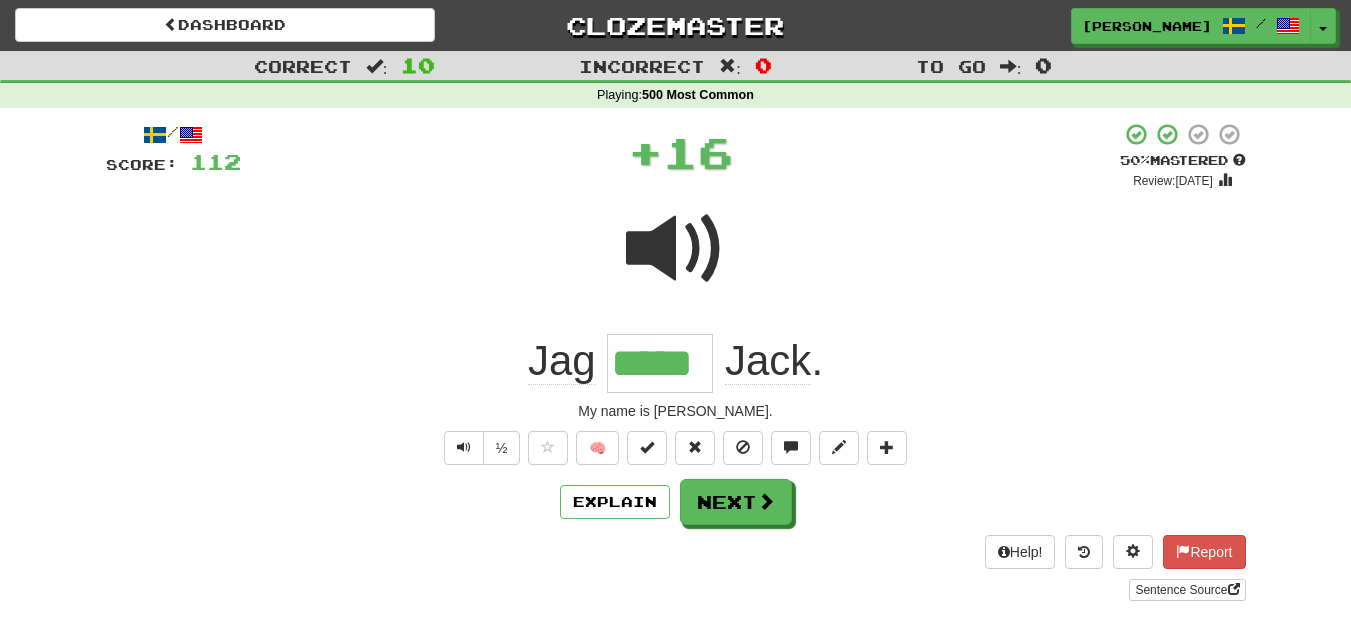 click on "/  Score:   112 + 16 50 %  Mastered Review:  2025-07-20 Jag   *****   Jack . My name is Jack. ½ 🧠 Explain Next  Help!  Report Sentence Source" at bounding box center (676, 361) 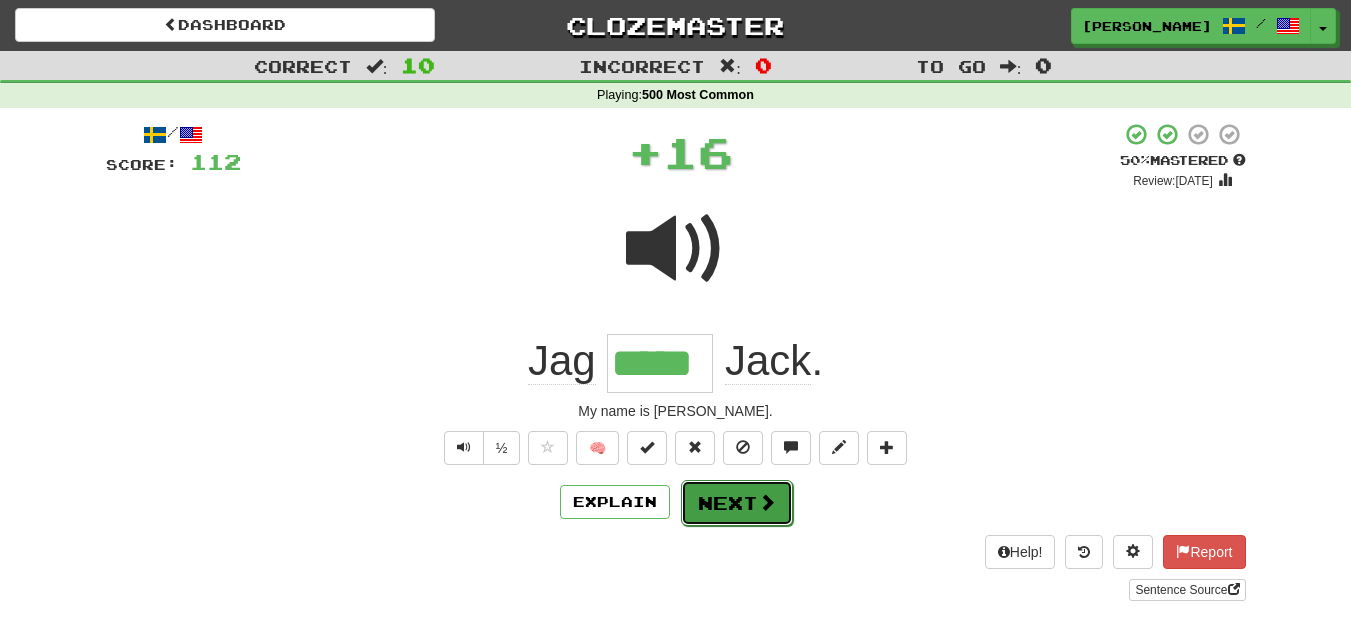 click on "Next" at bounding box center [737, 503] 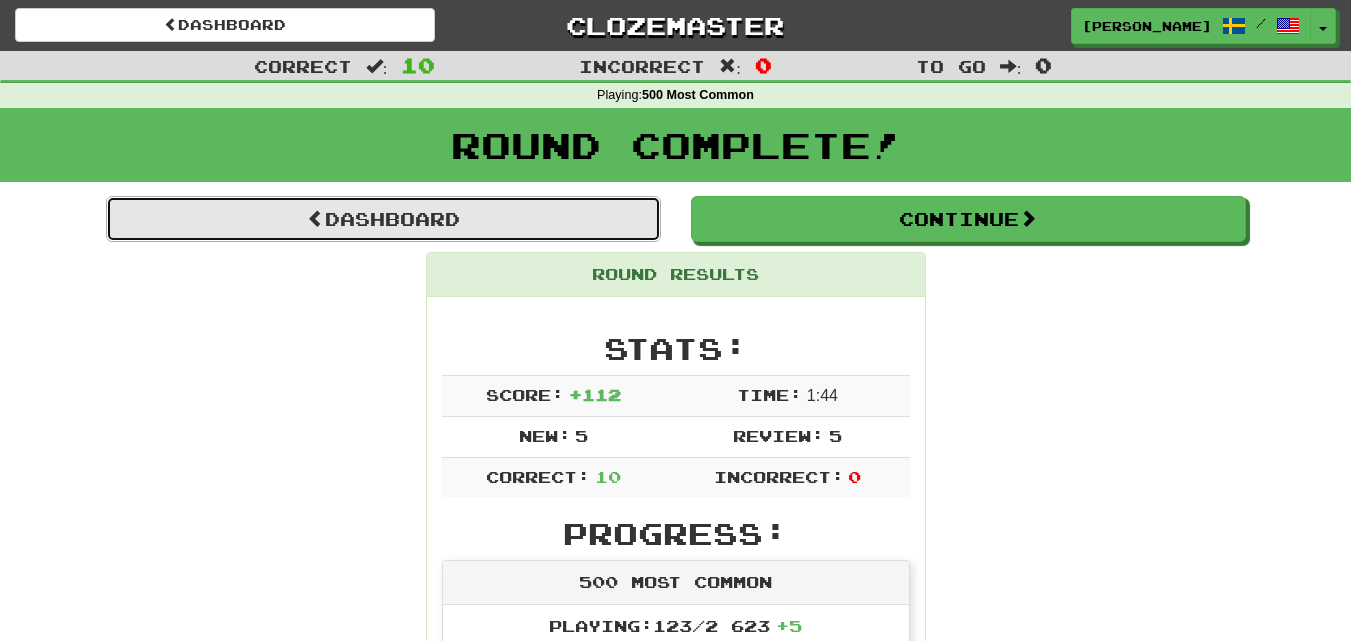 click on "Dashboard" at bounding box center [383, 219] 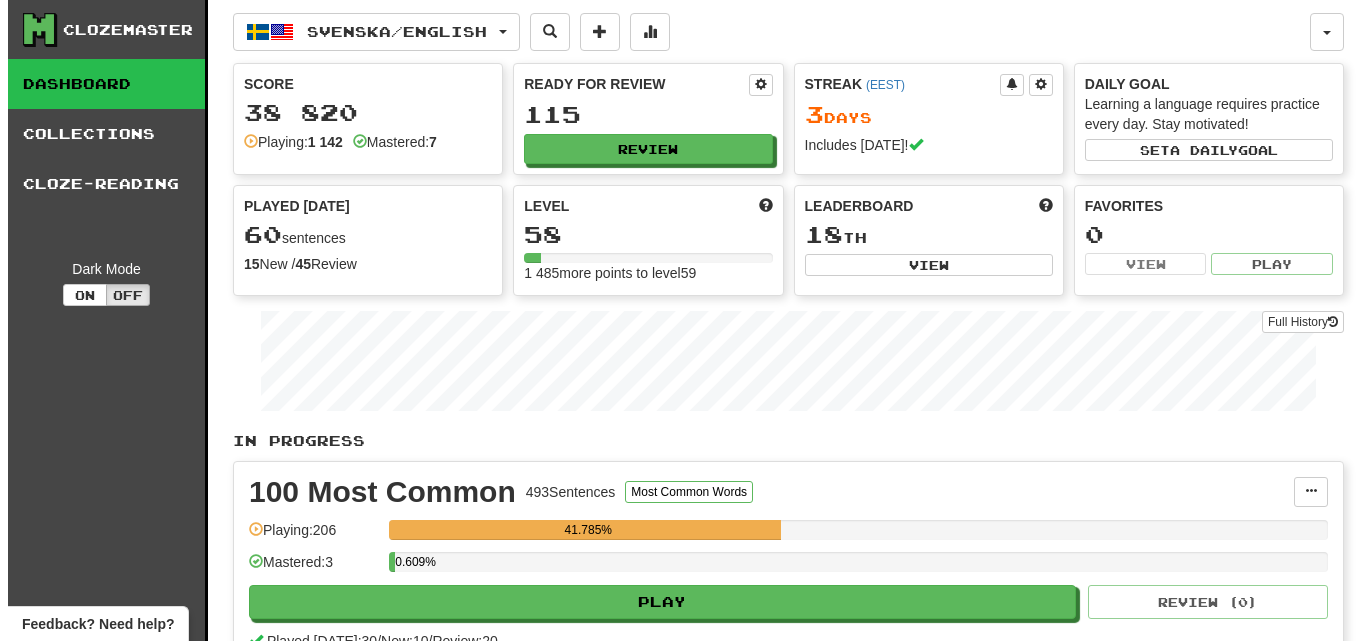 scroll, scrollTop: 0, scrollLeft: 0, axis: both 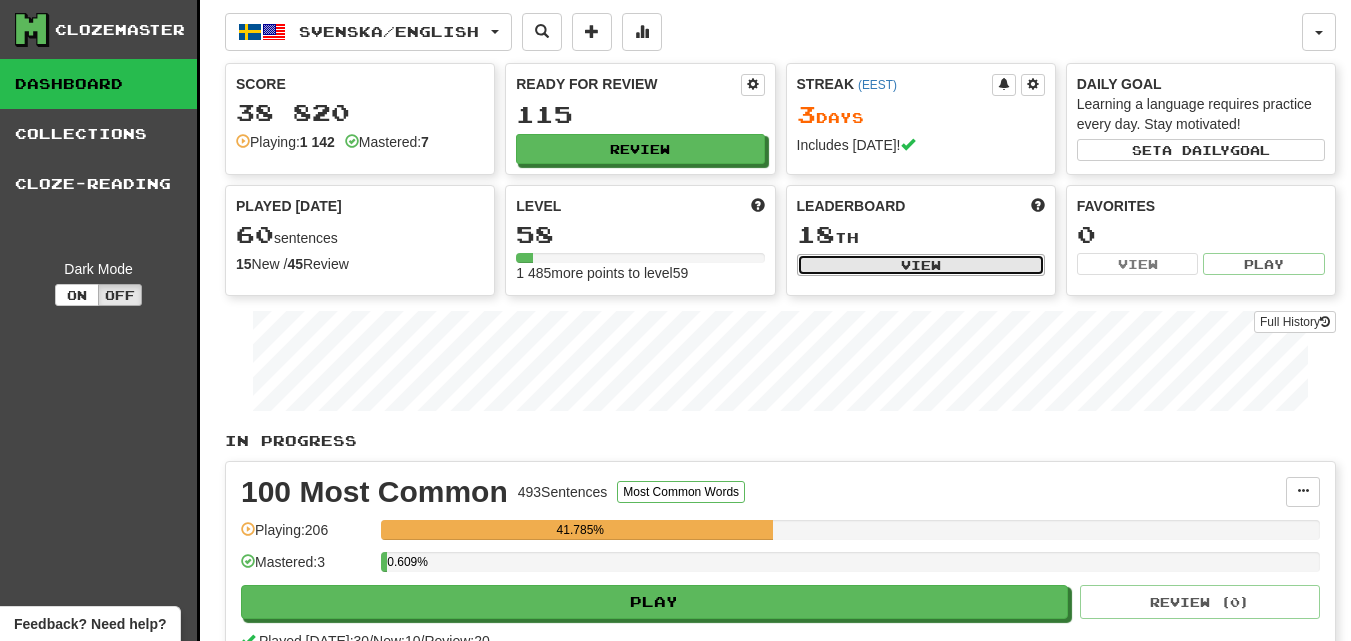 click on "View" at bounding box center [921, 265] 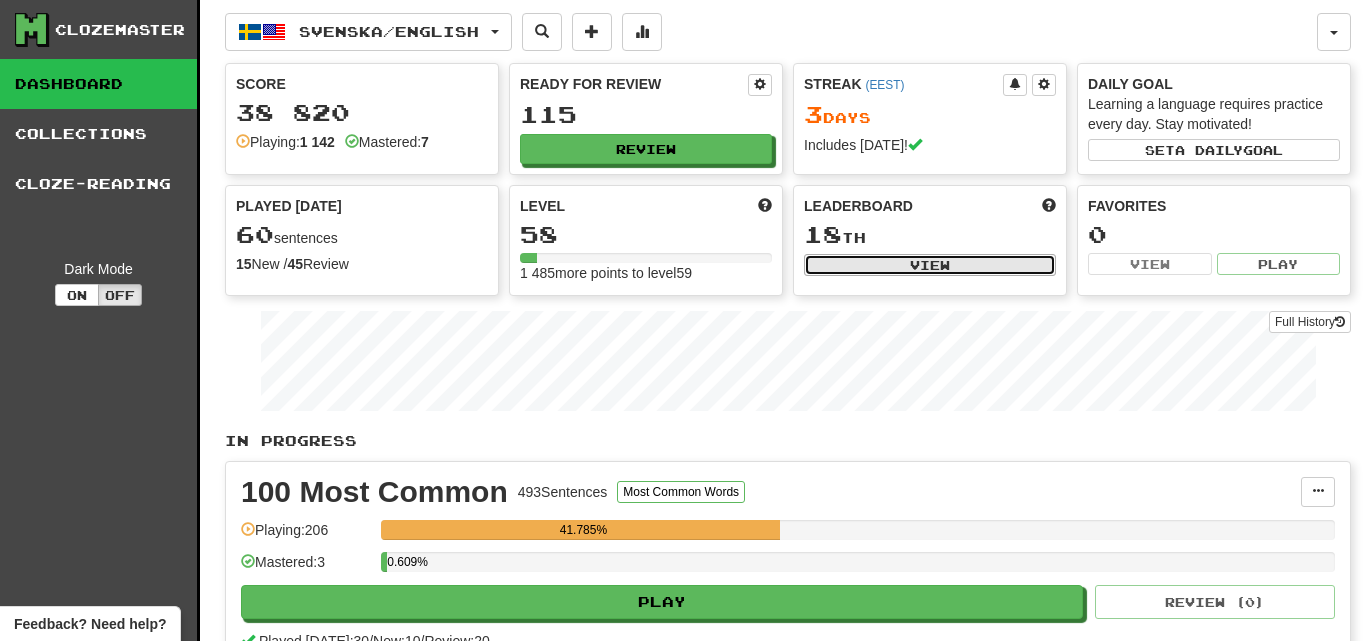 select on "**********" 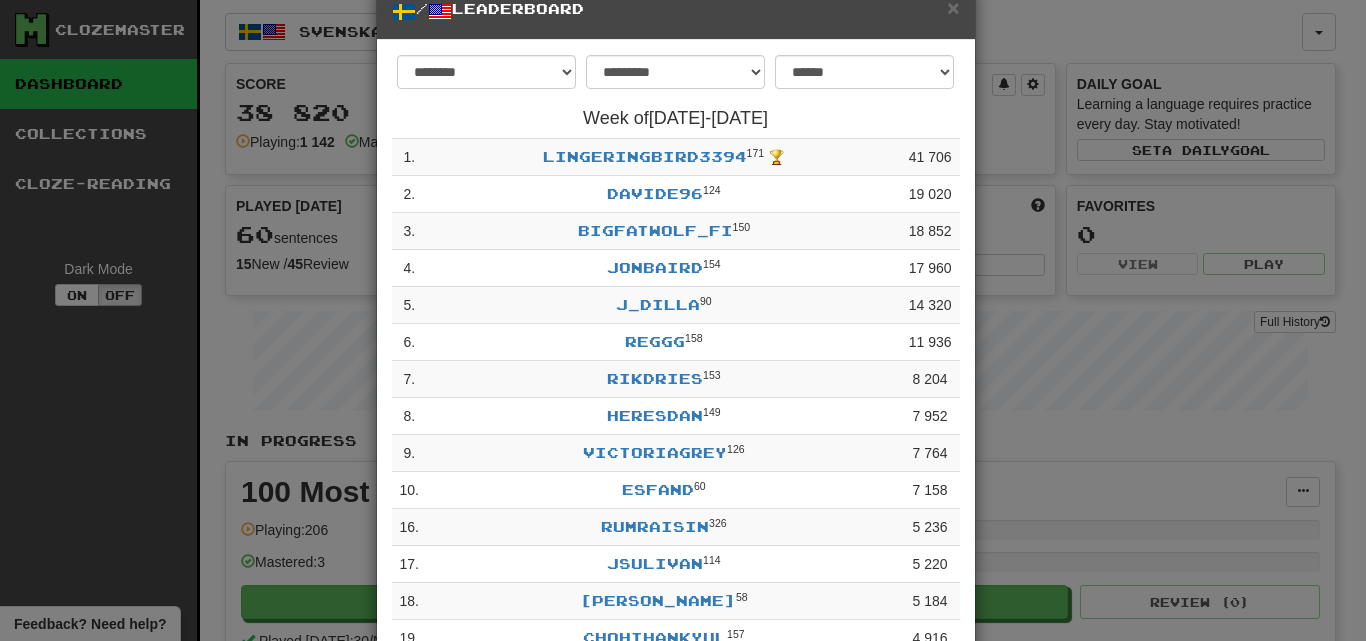 scroll, scrollTop: 0, scrollLeft: 0, axis: both 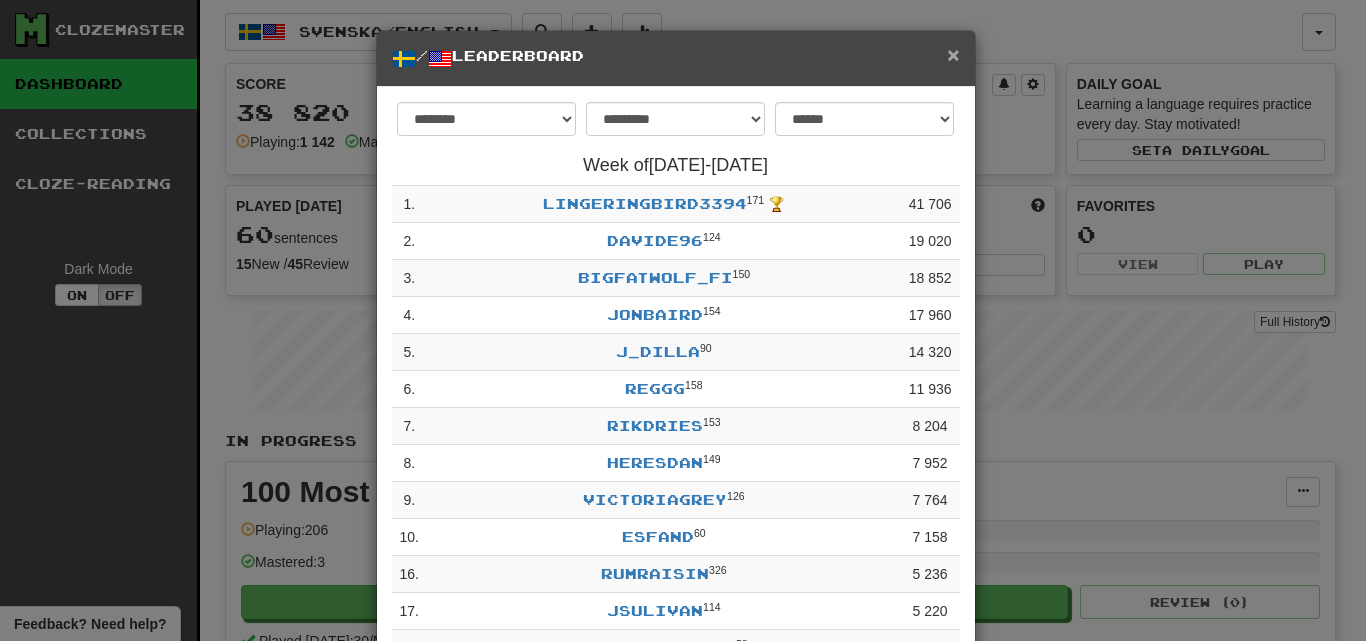 click on "×" at bounding box center (953, 54) 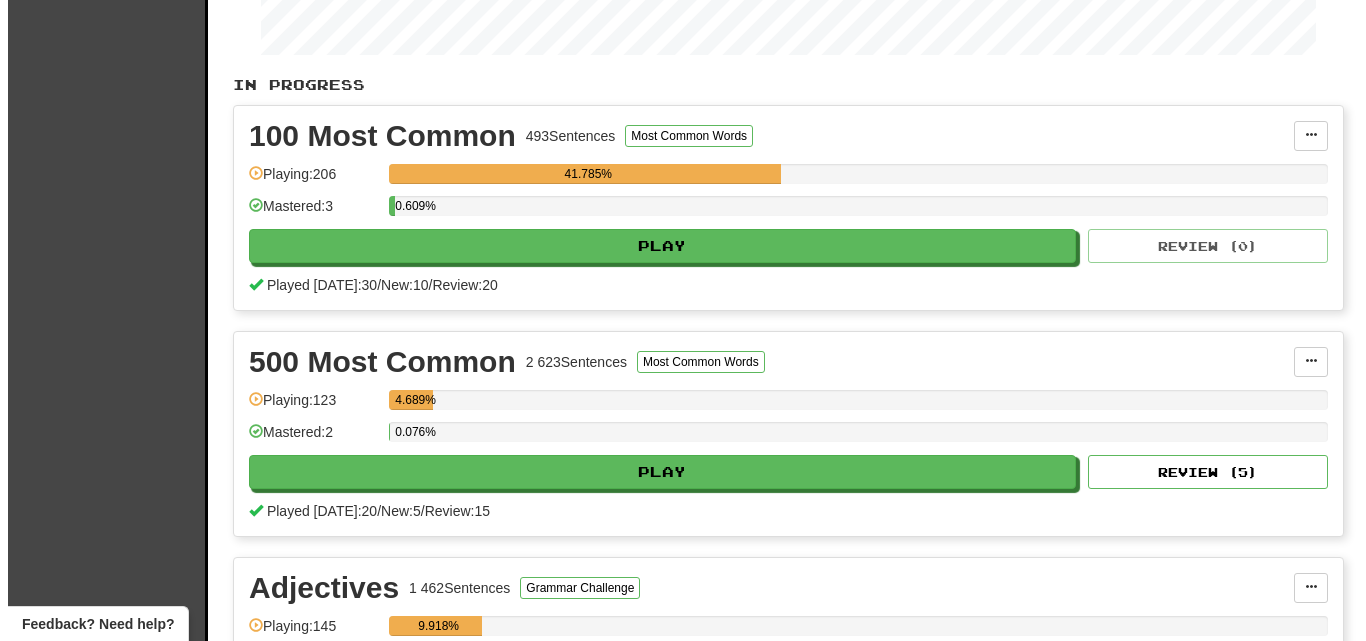 scroll, scrollTop: 400, scrollLeft: 0, axis: vertical 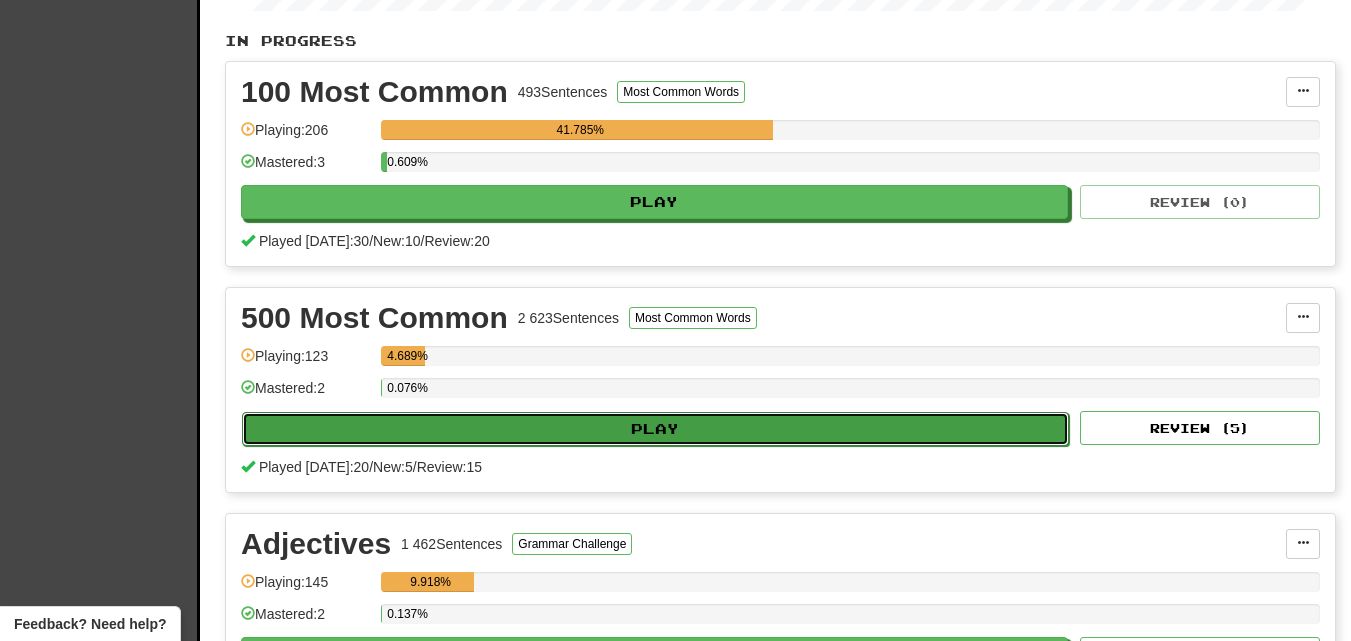 click on "Play" at bounding box center [655, 429] 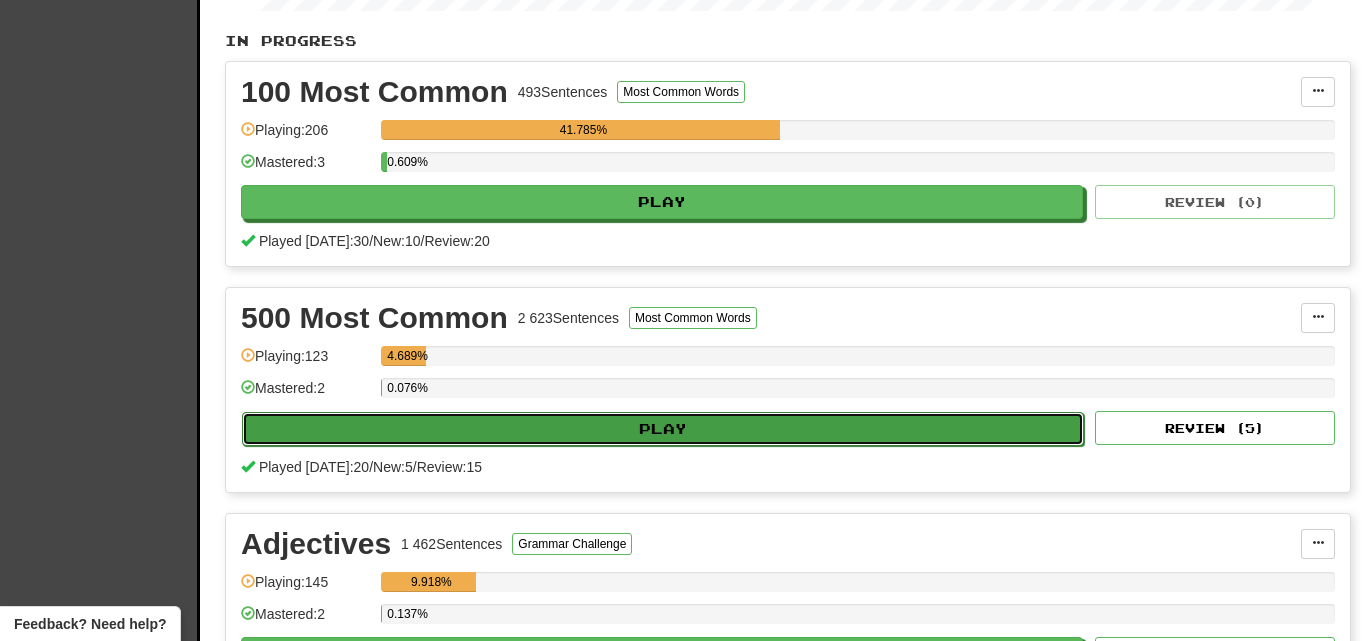 select on "**" 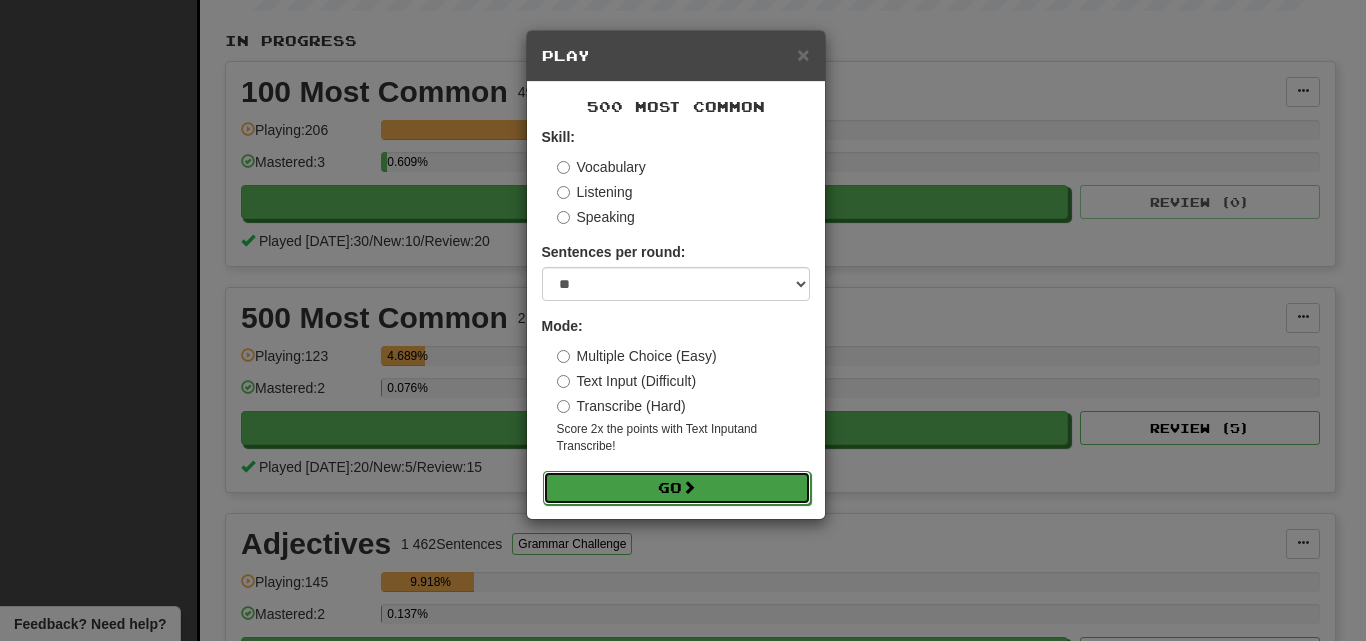 click on "Go" at bounding box center [677, 488] 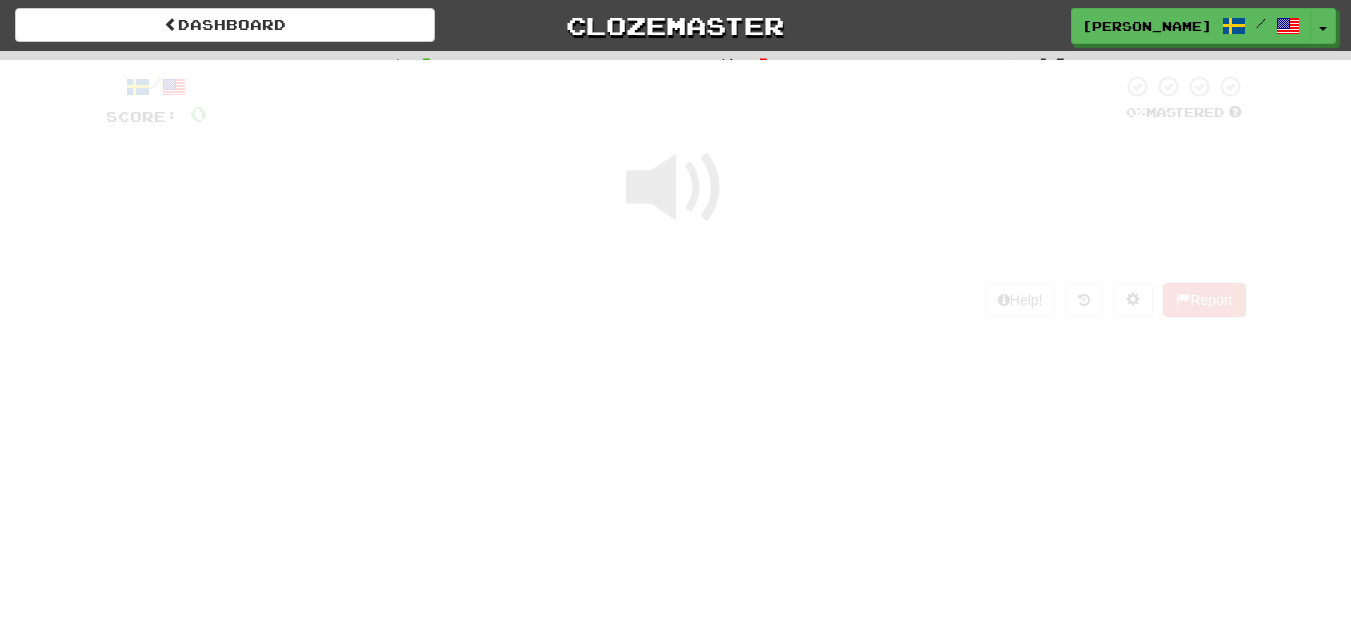 scroll, scrollTop: 0, scrollLeft: 0, axis: both 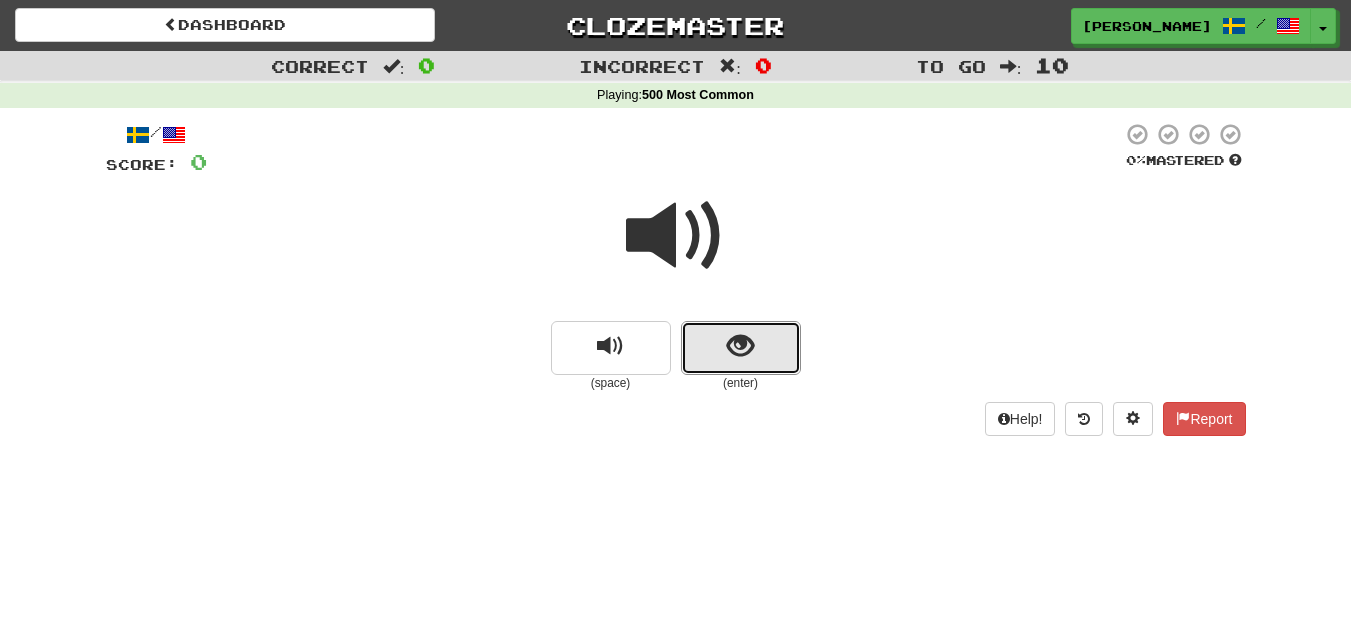 click at bounding box center [741, 348] 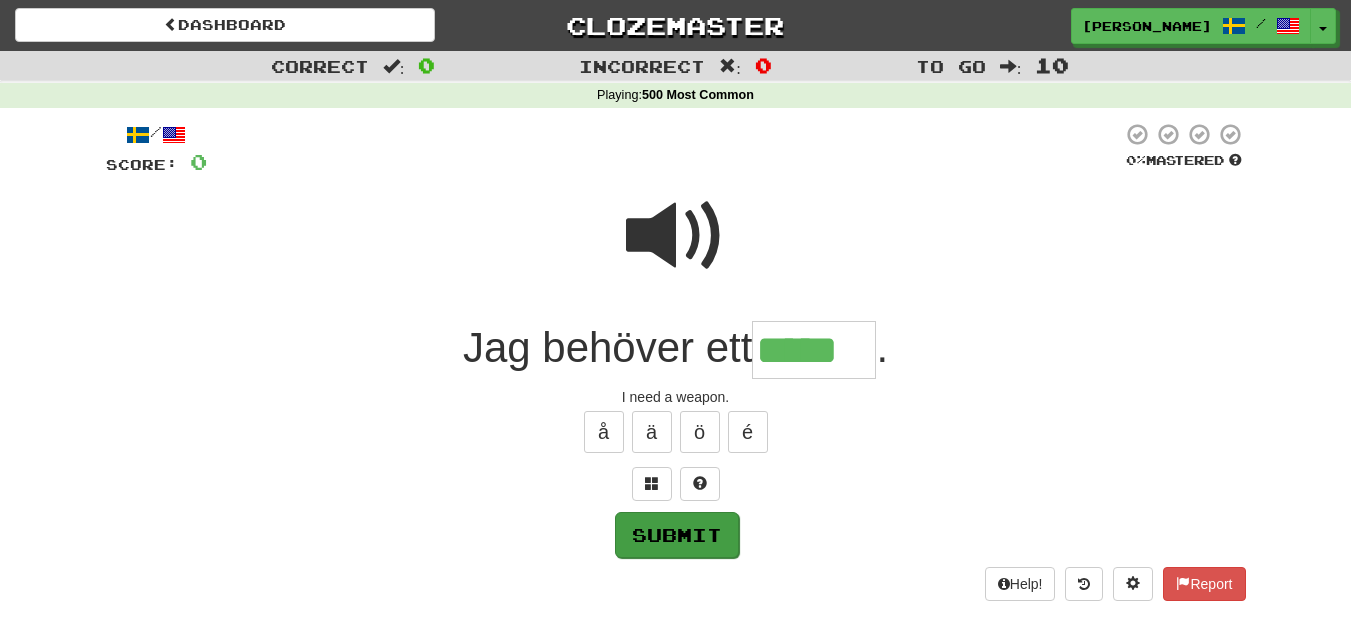 type on "*****" 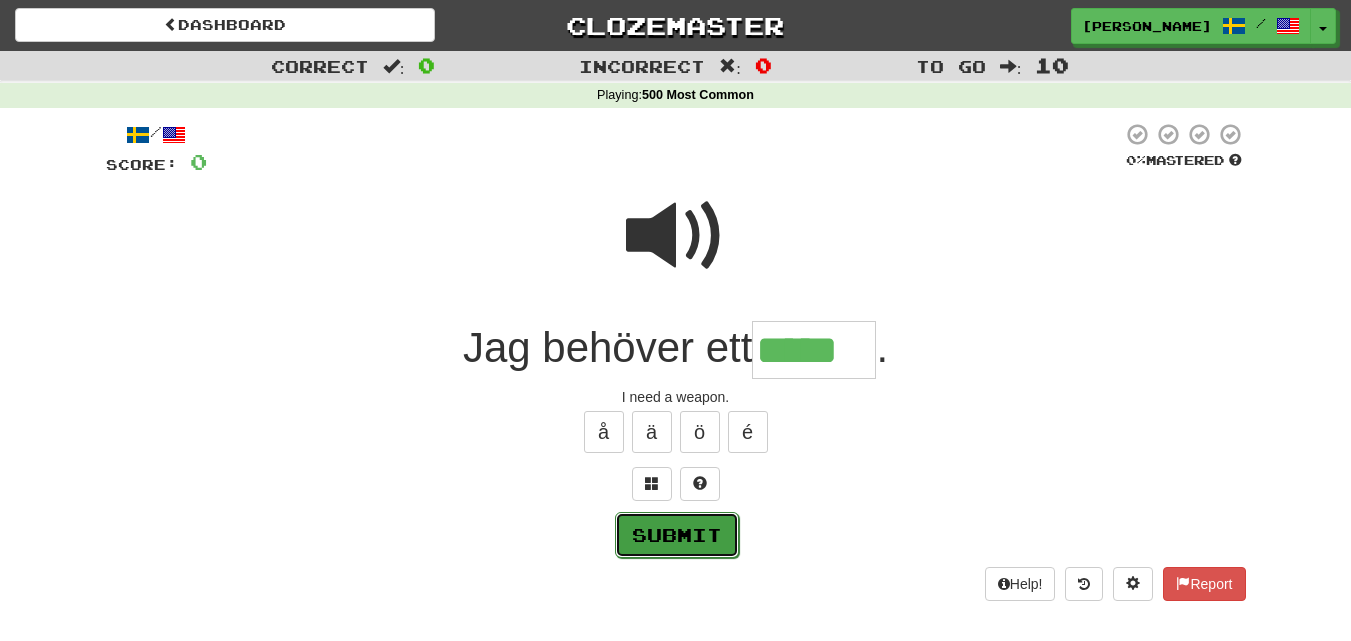 click on "Submit" at bounding box center (677, 535) 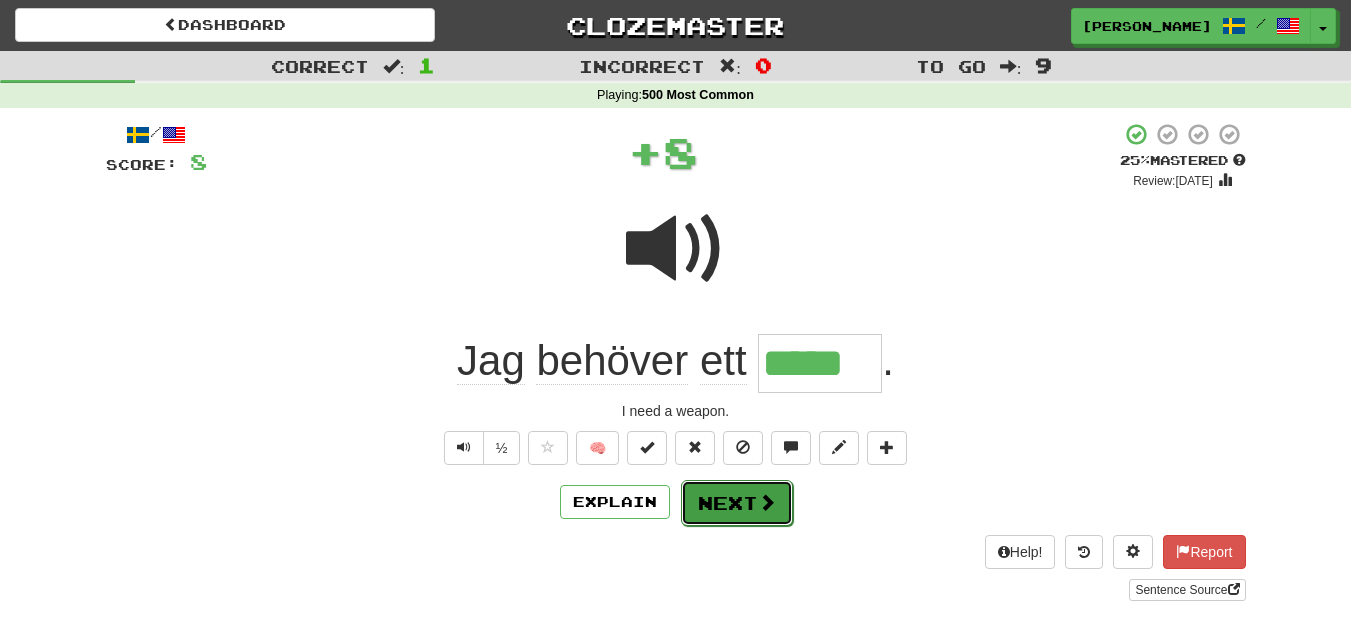 click on "Next" at bounding box center (737, 503) 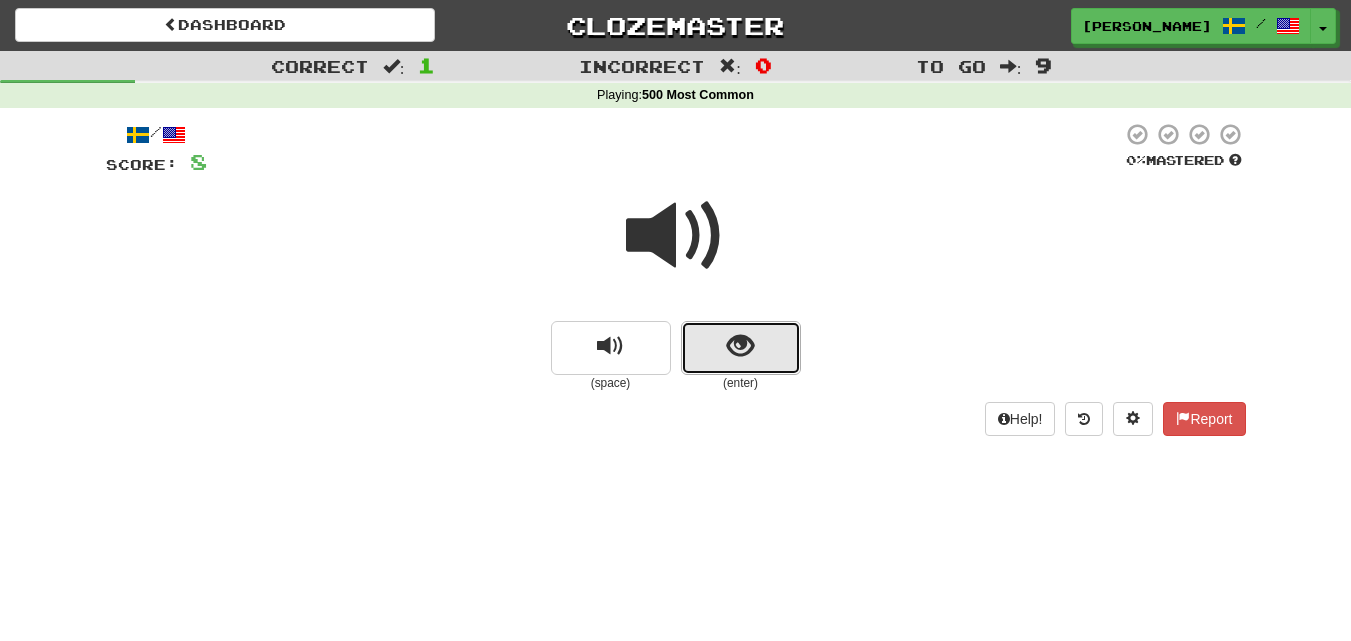 click at bounding box center (741, 348) 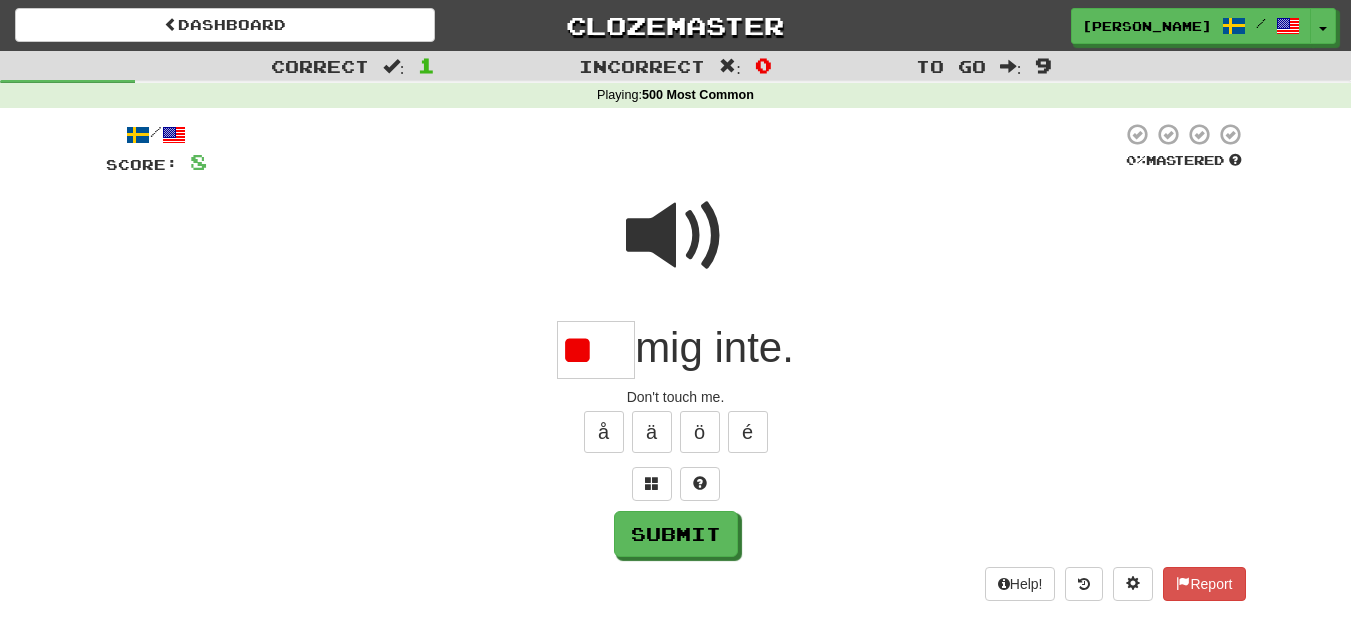 type on "*" 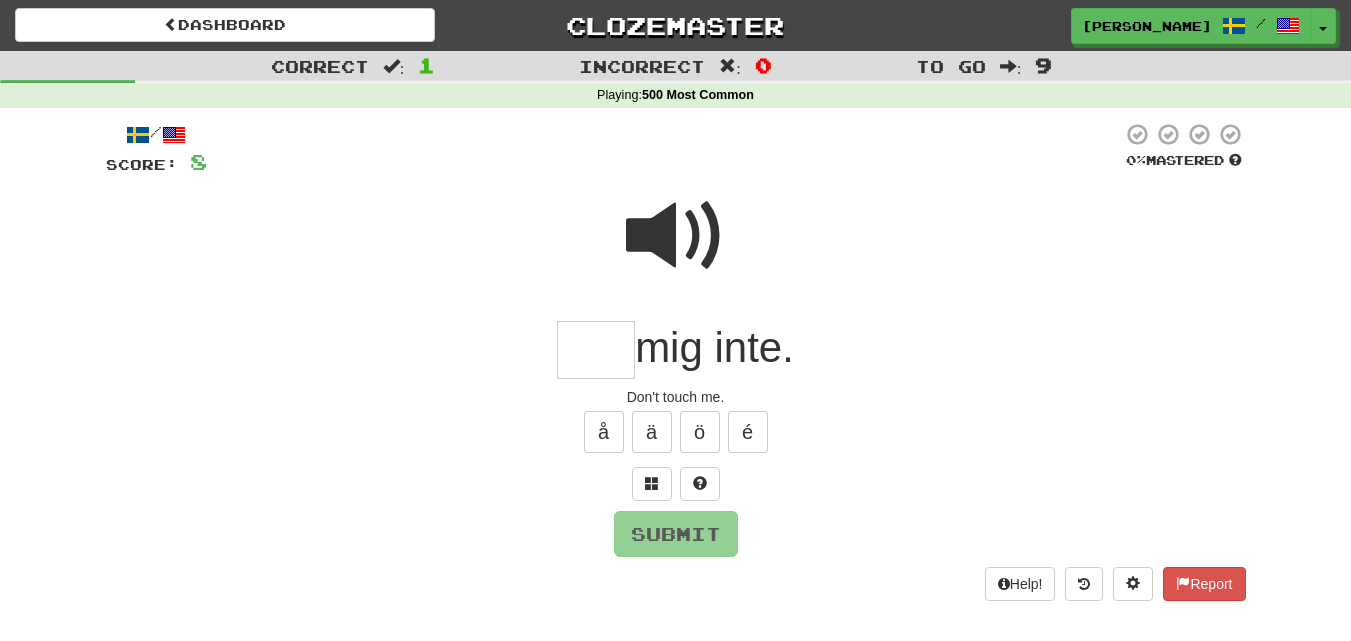 click at bounding box center [676, 236] 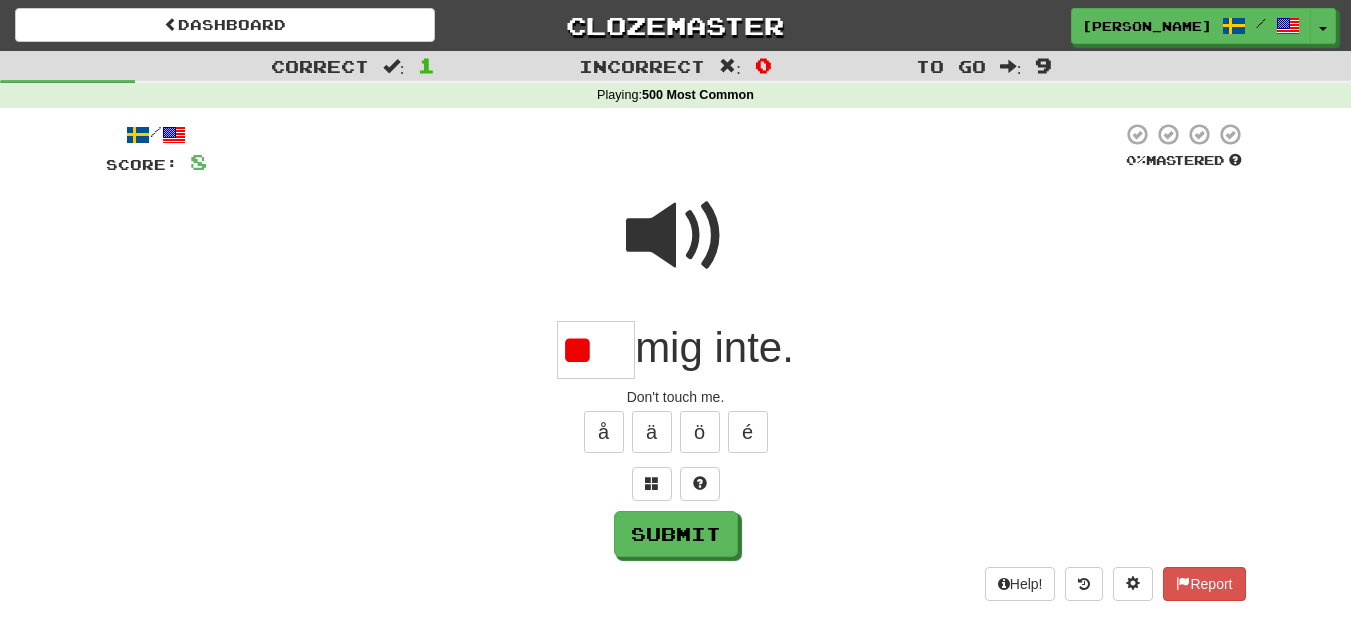 type on "*" 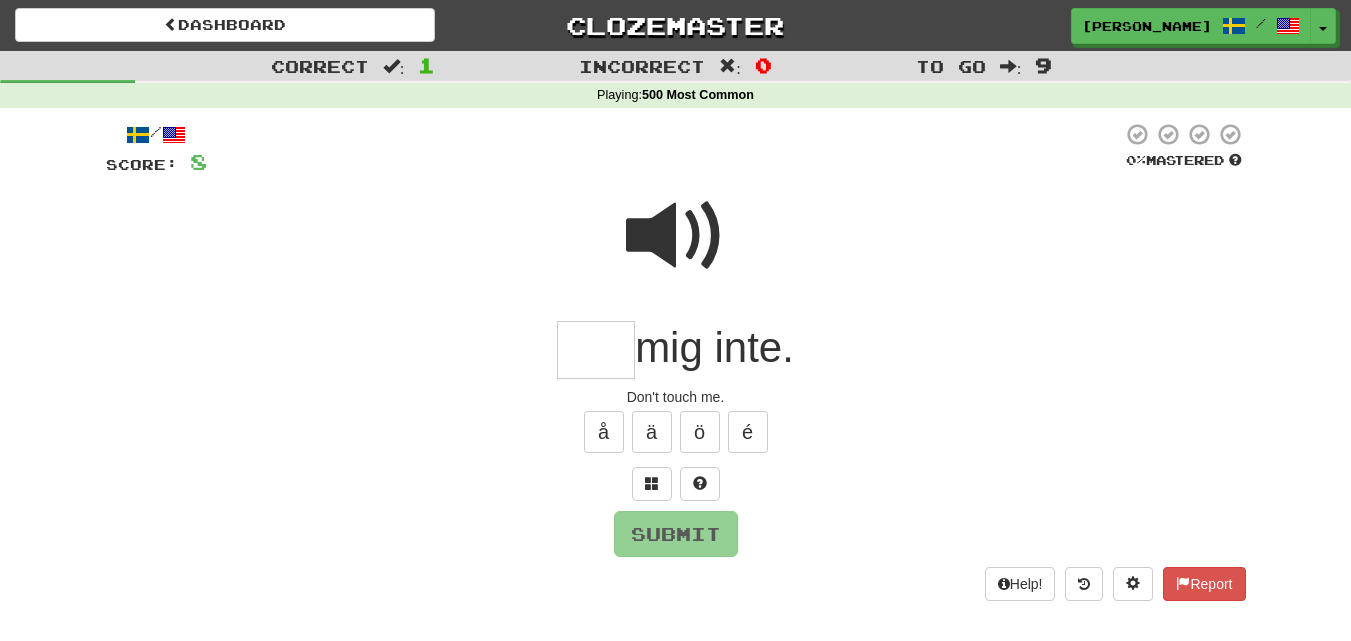 type on "*" 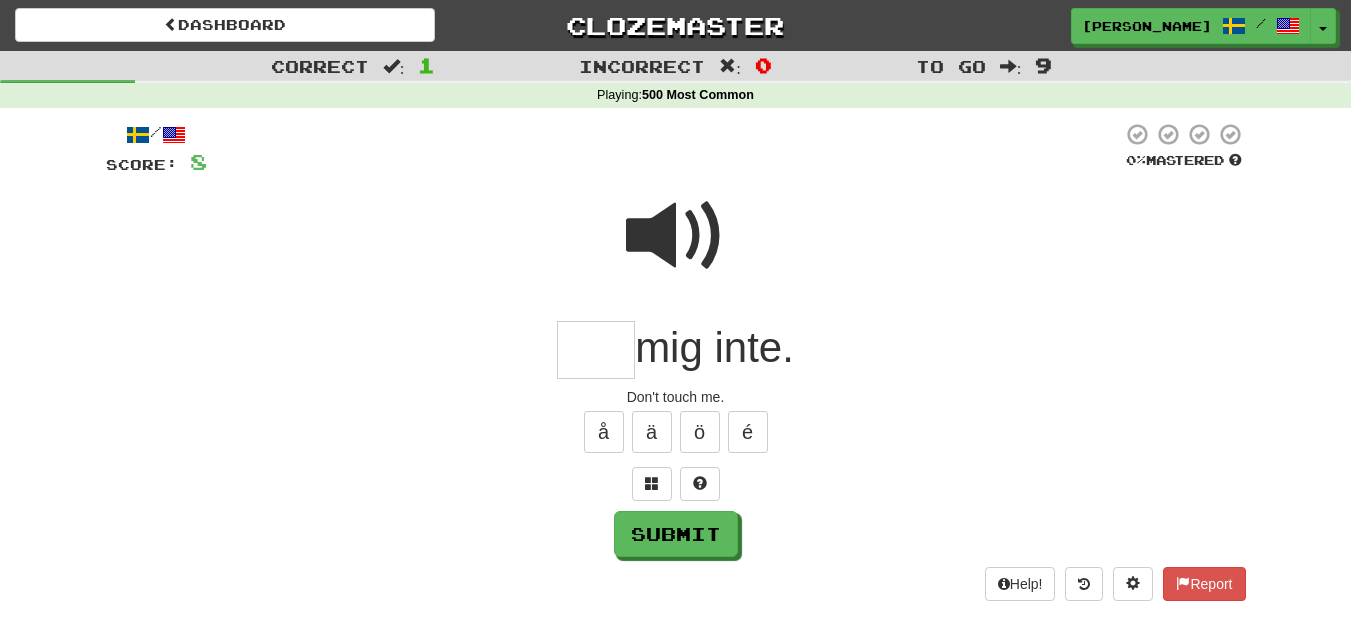type on "*" 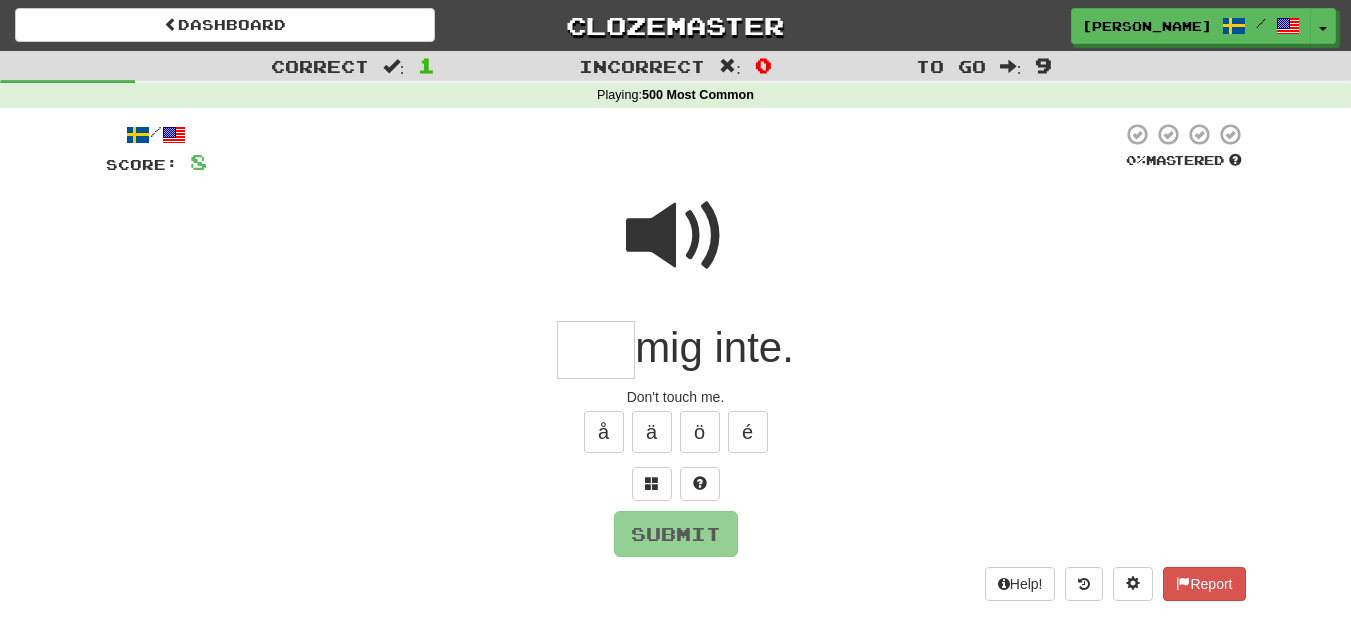 type on "*" 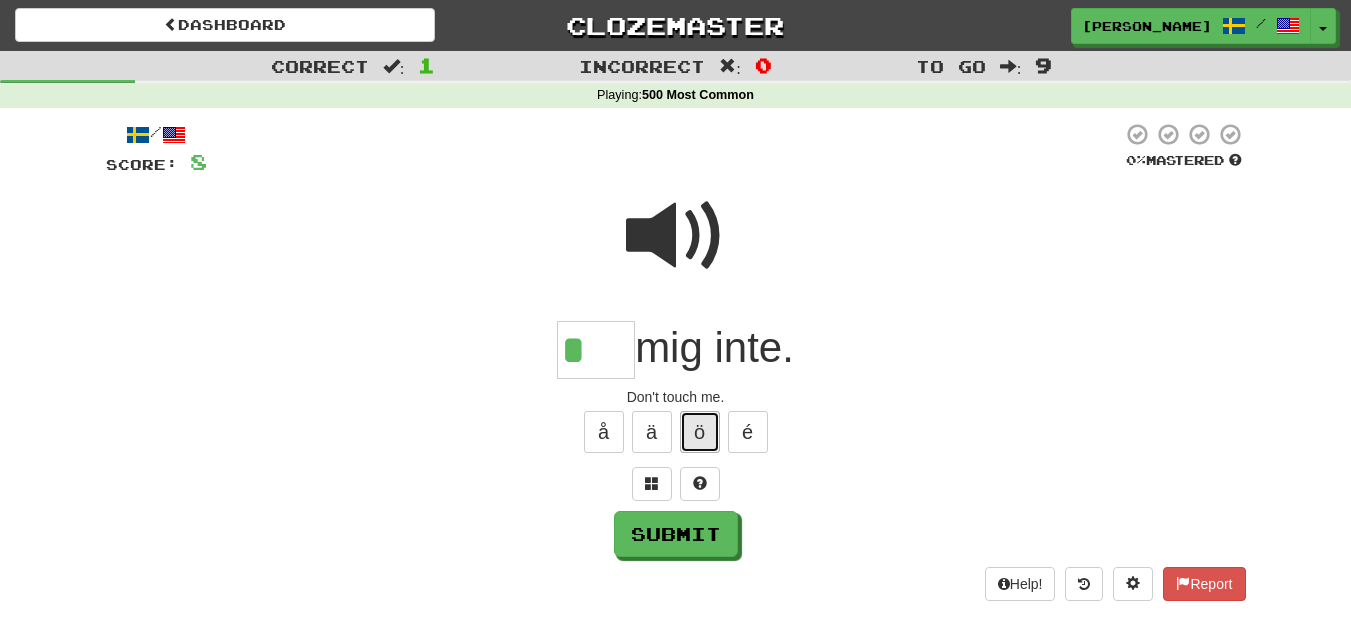 click on "ö" at bounding box center [700, 432] 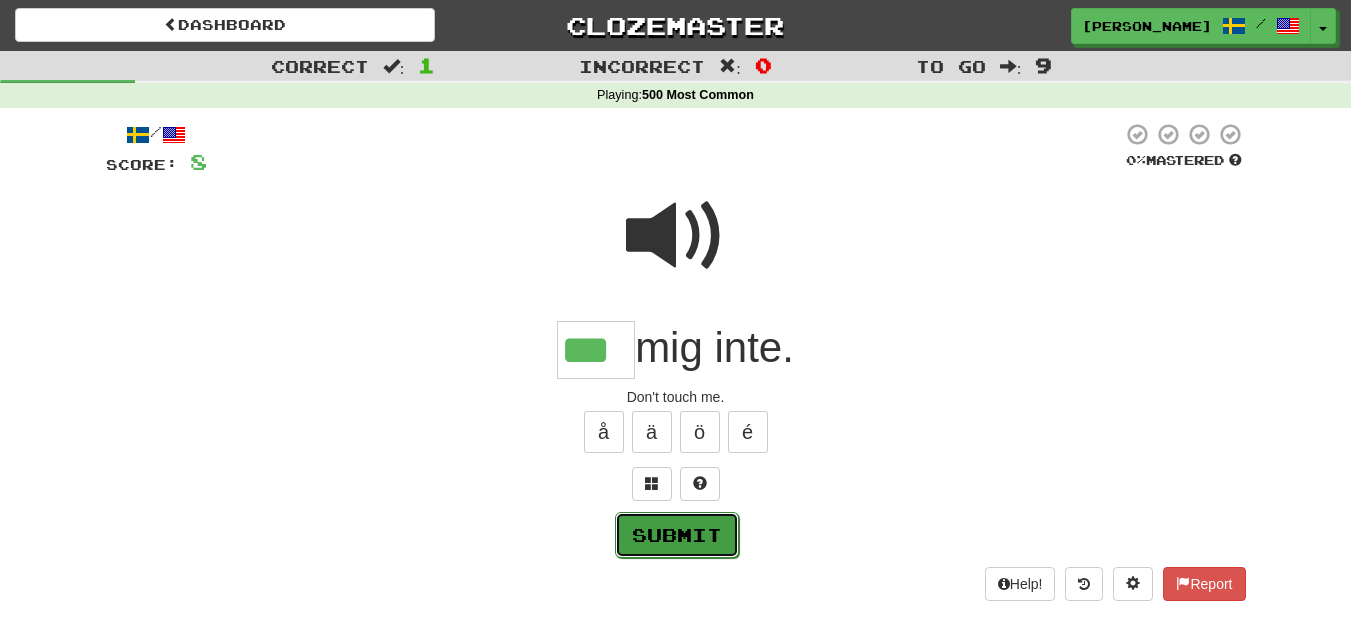 click on "Submit" at bounding box center [677, 535] 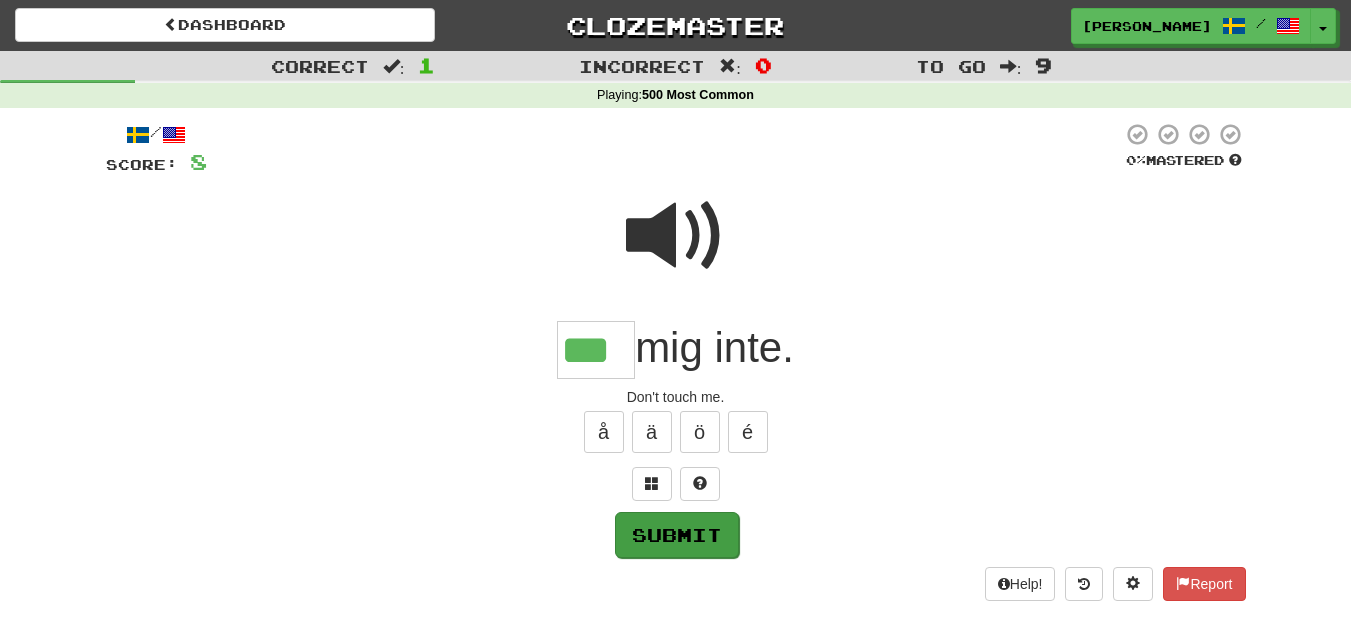 type on "***" 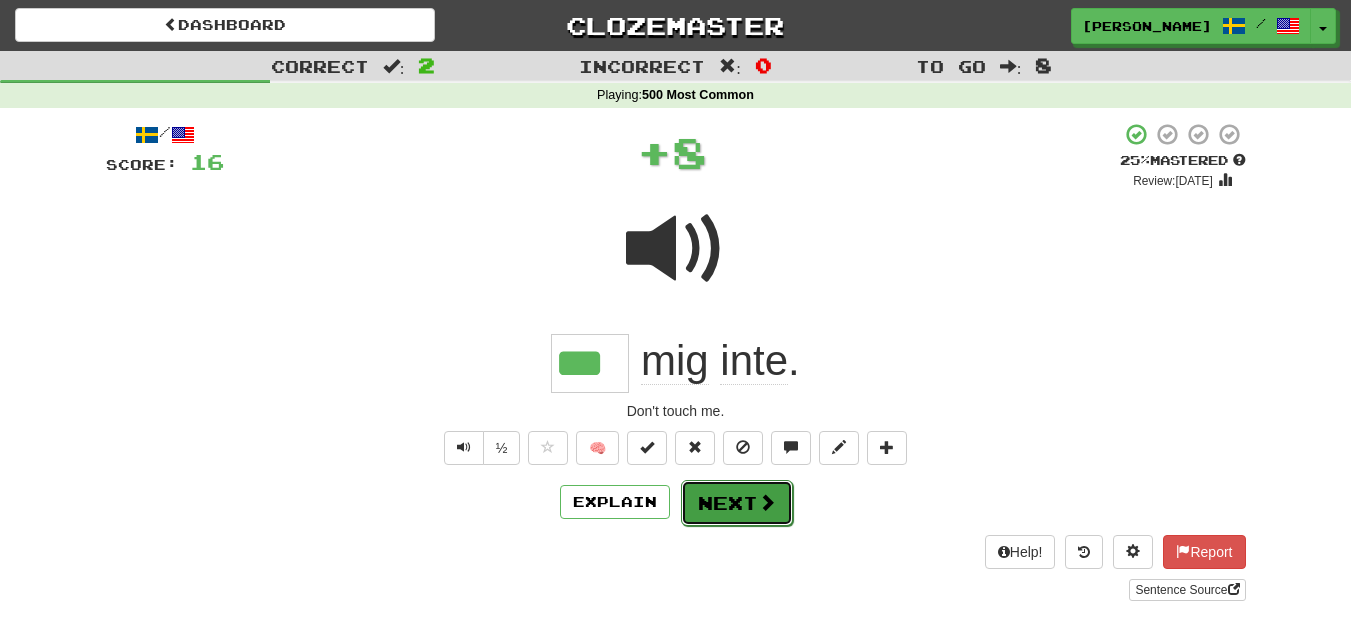 click on "Next" at bounding box center (737, 503) 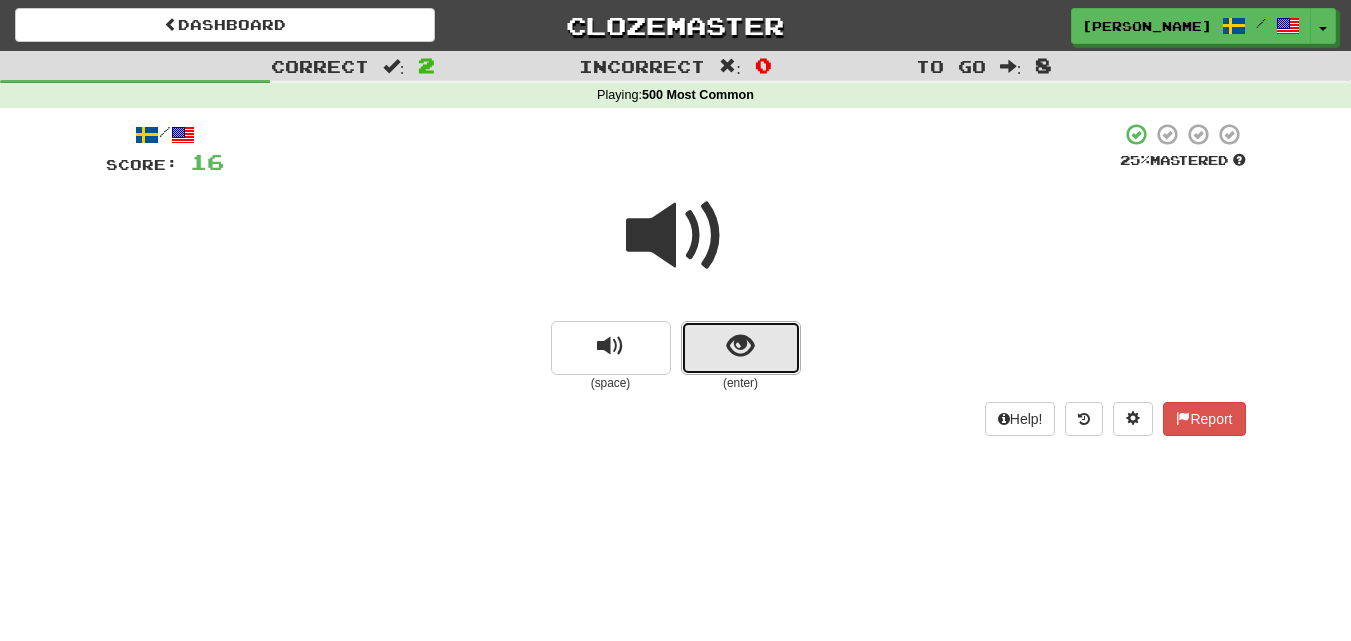 click at bounding box center [741, 348] 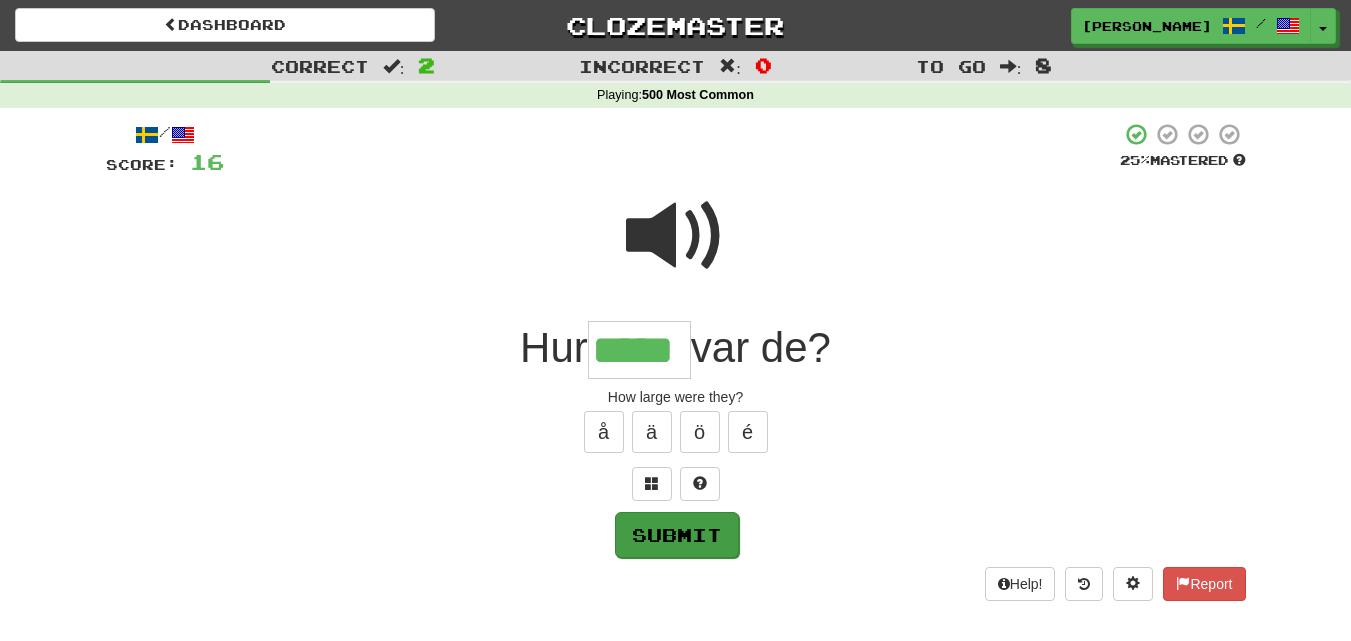 type on "*****" 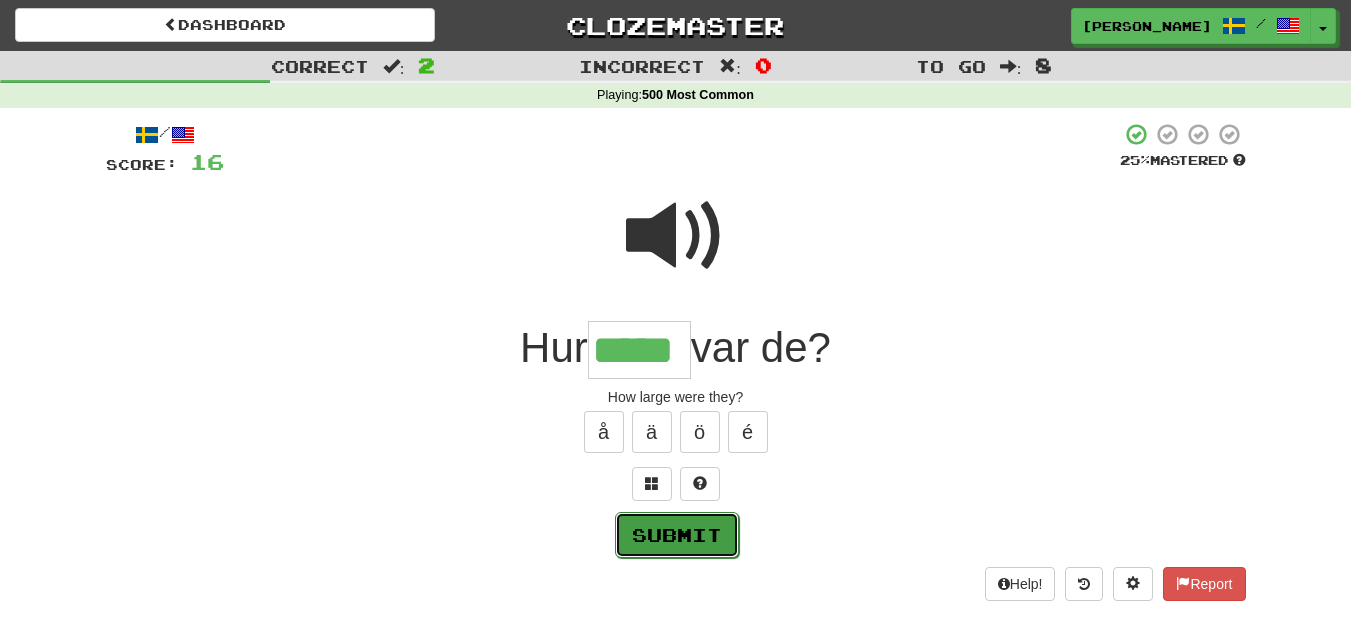 click on "Submit" at bounding box center (677, 535) 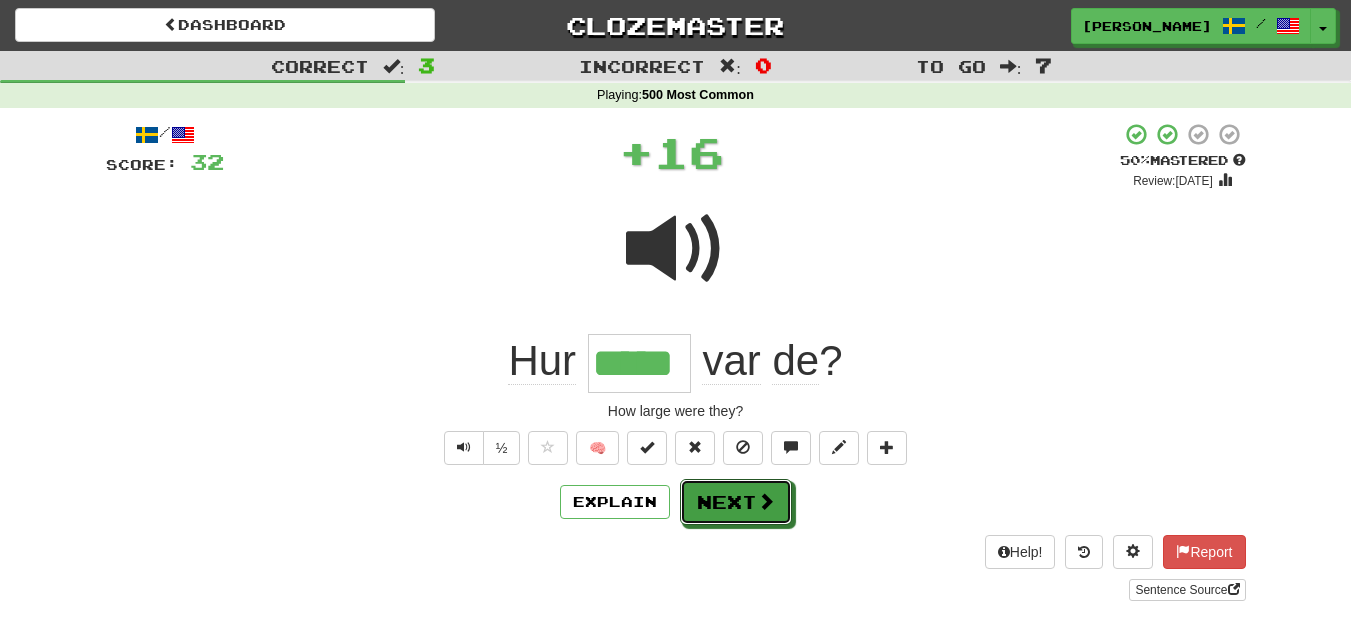 click on "Next" at bounding box center (736, 502) 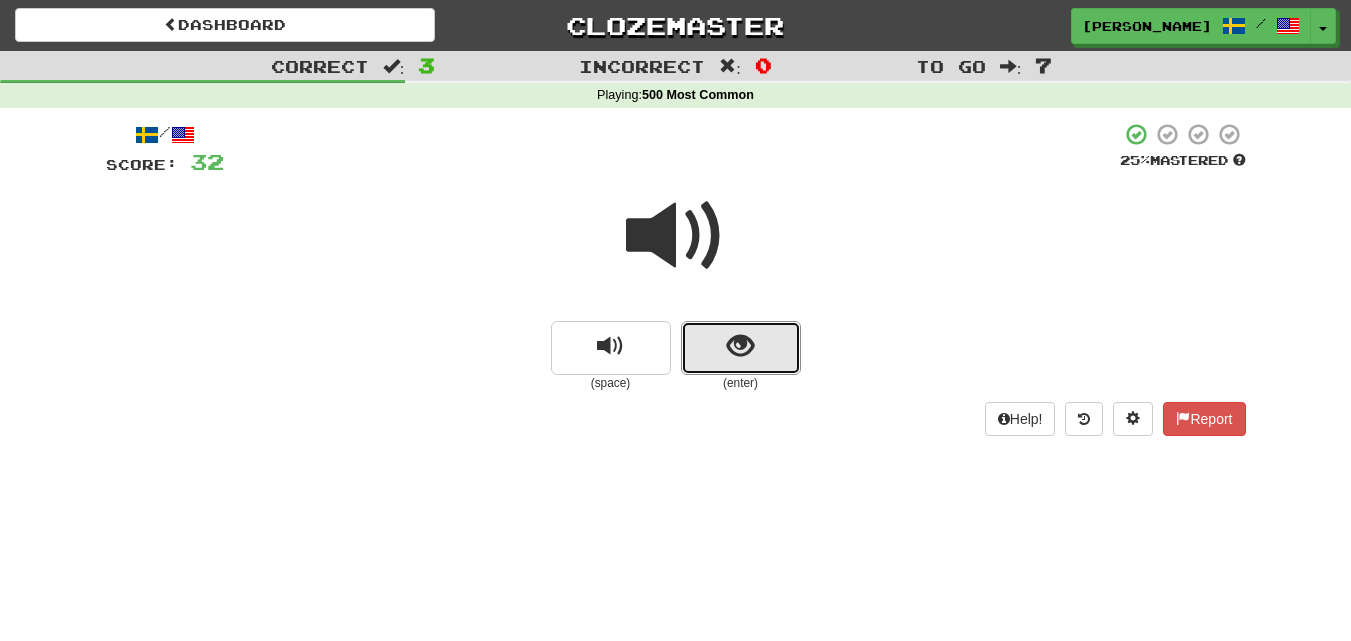 click at bounding box center [741, 348] 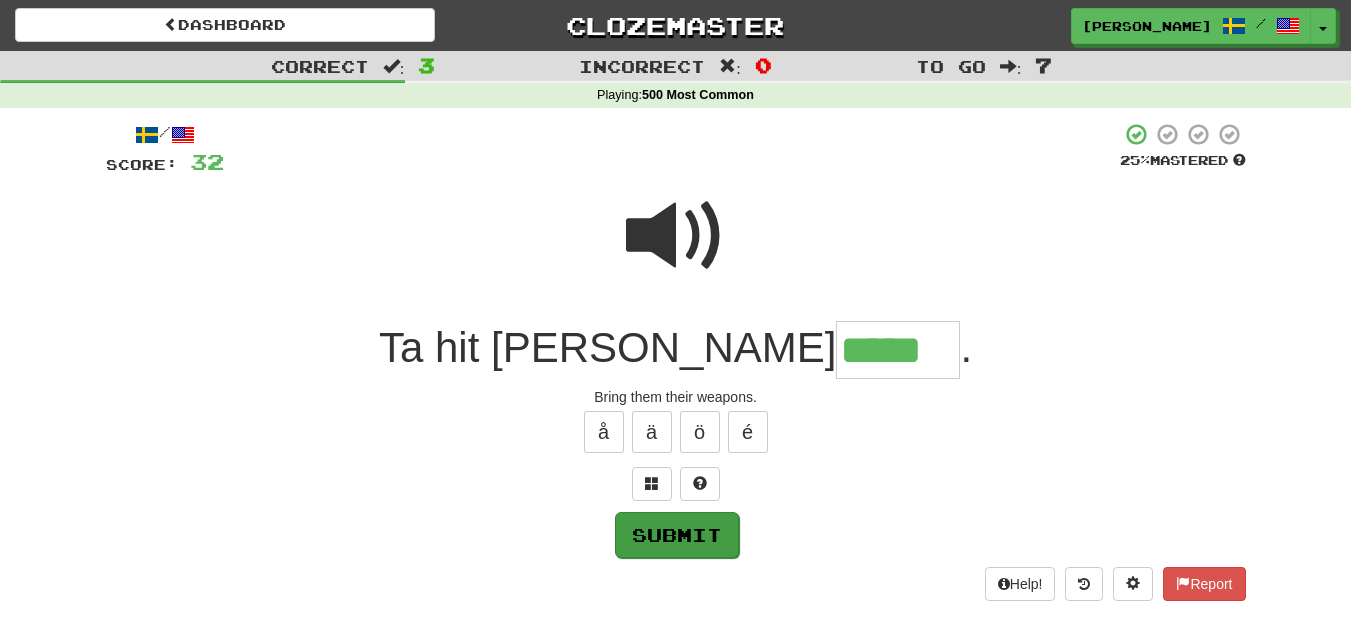type on "*****" 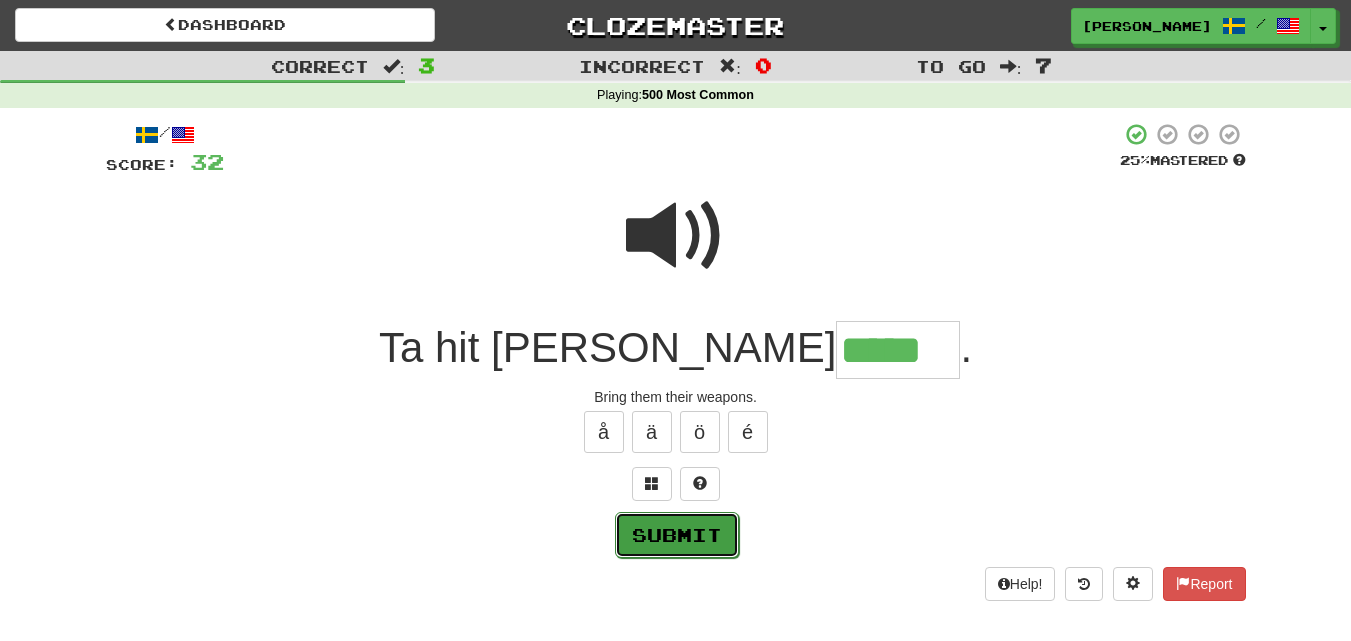 click on "Submit" at bounding box center (677, 535) 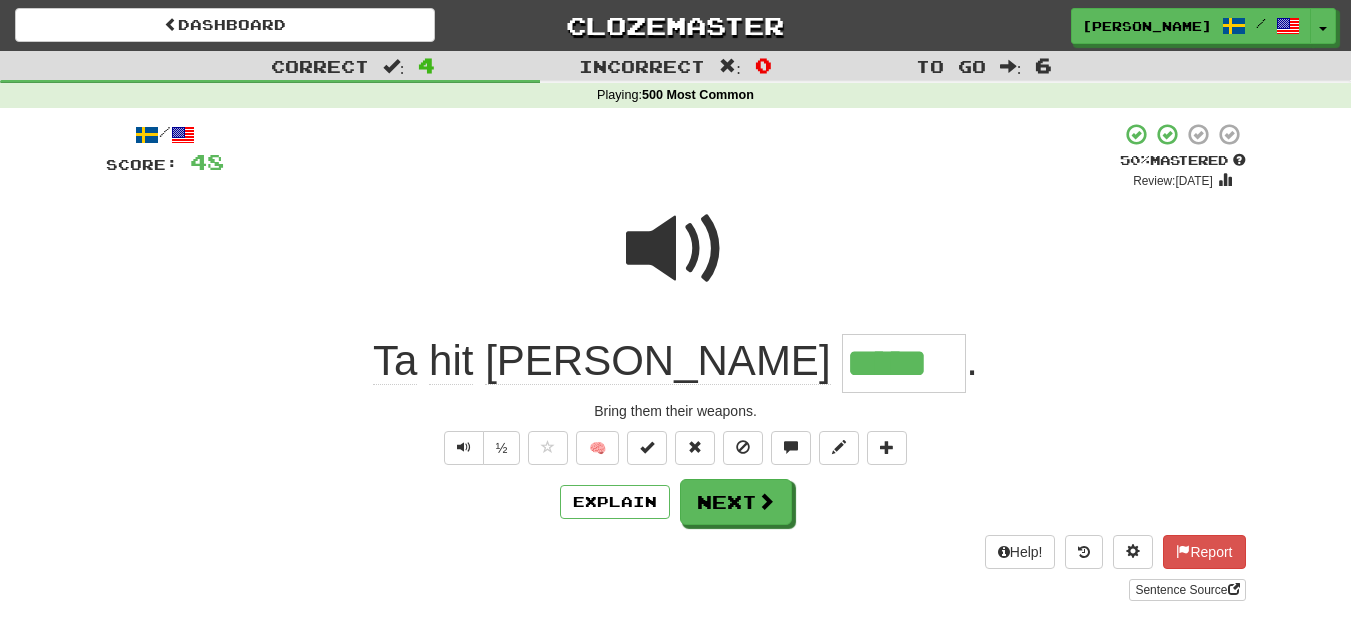click on "Bring them their weapons." at bounding box center [676, 411] 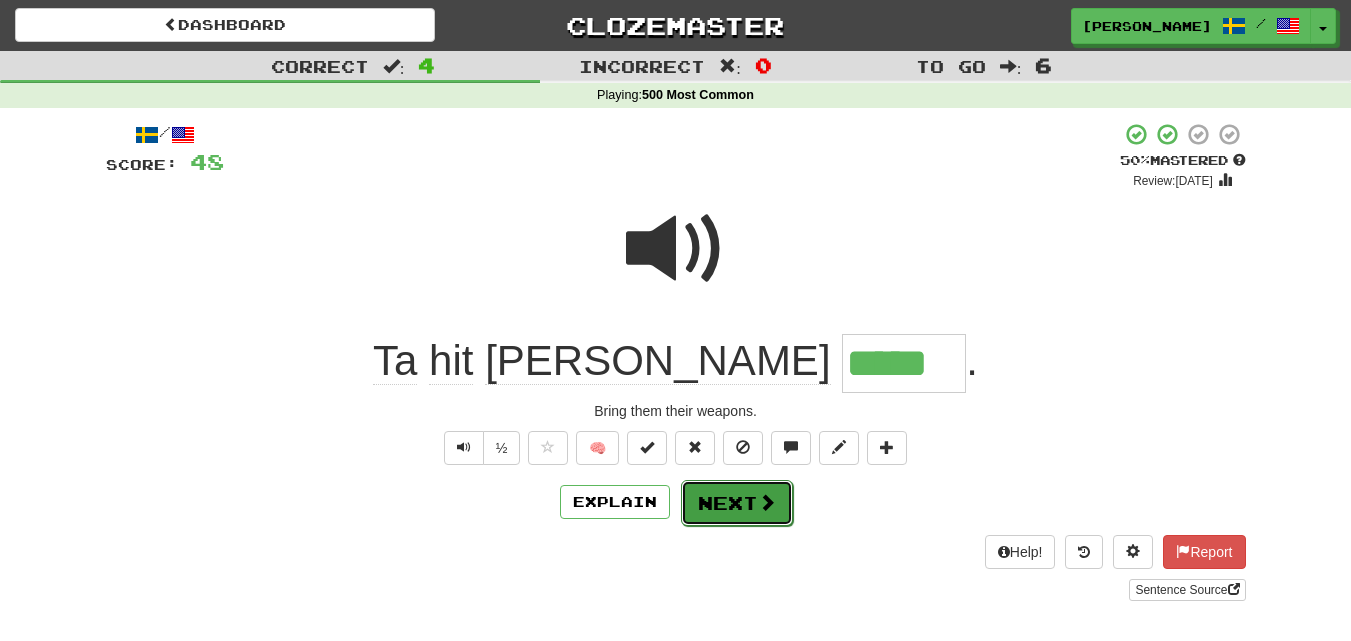 click on "Next" at bounding box center [737, 503] 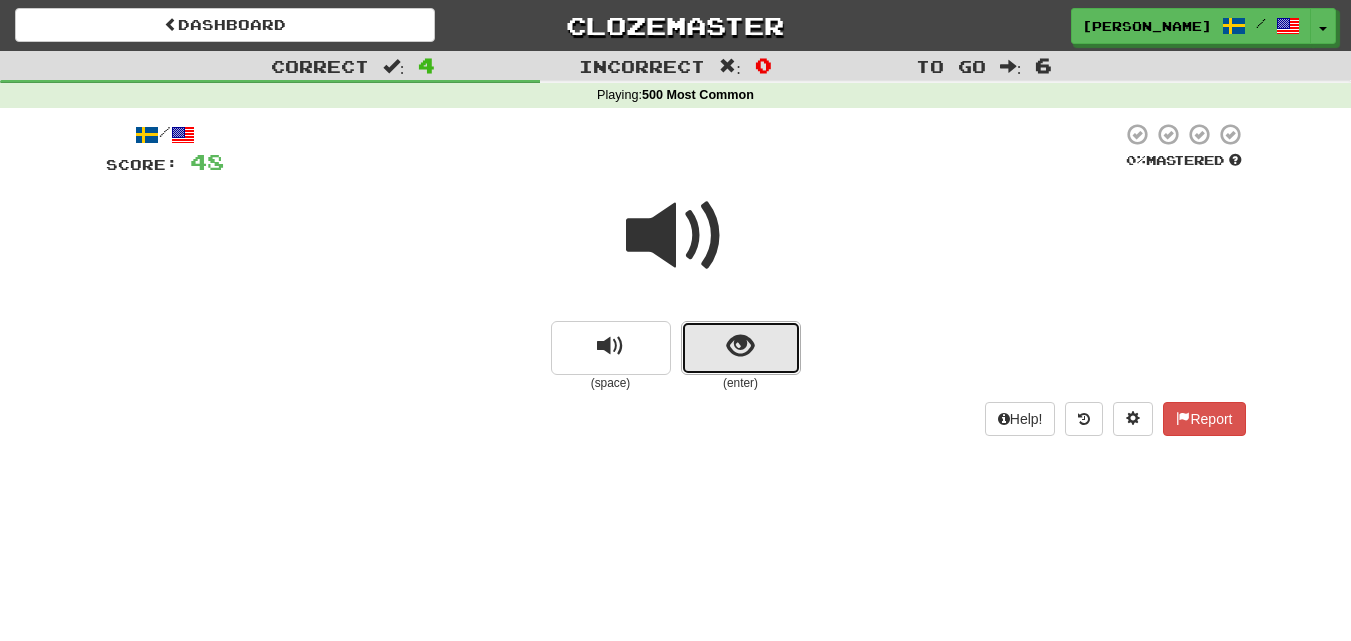 click at bounding box center (741, 348) 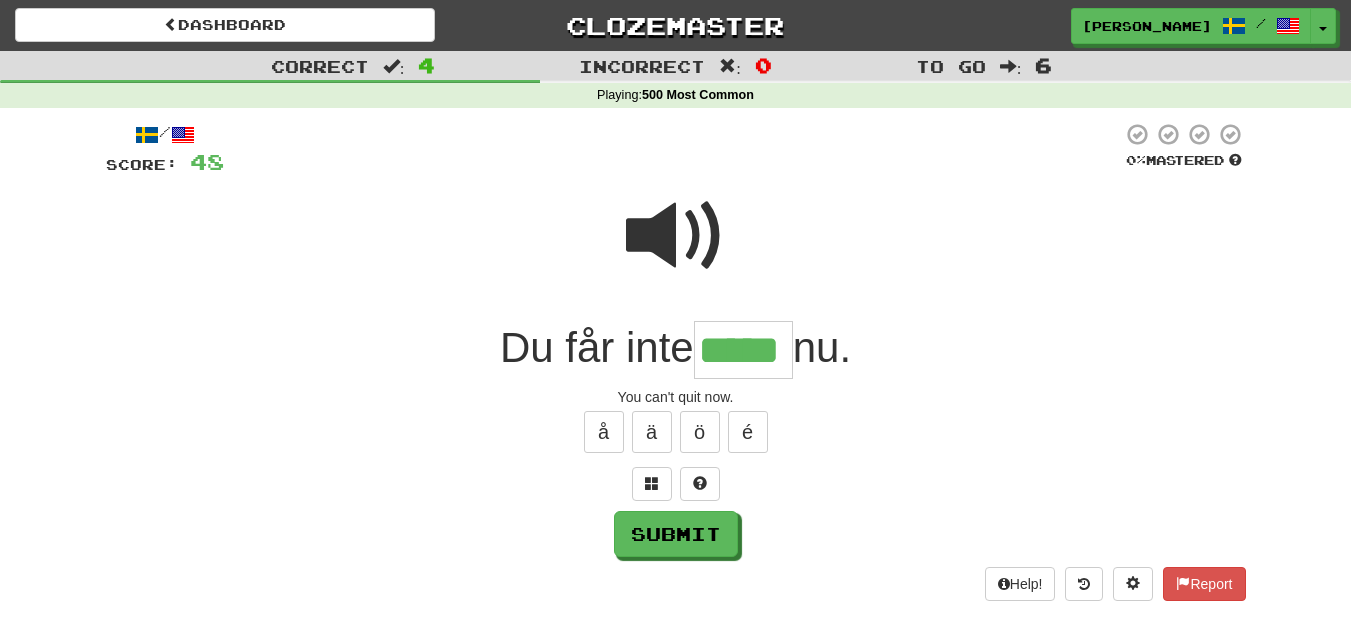 type on "*****" 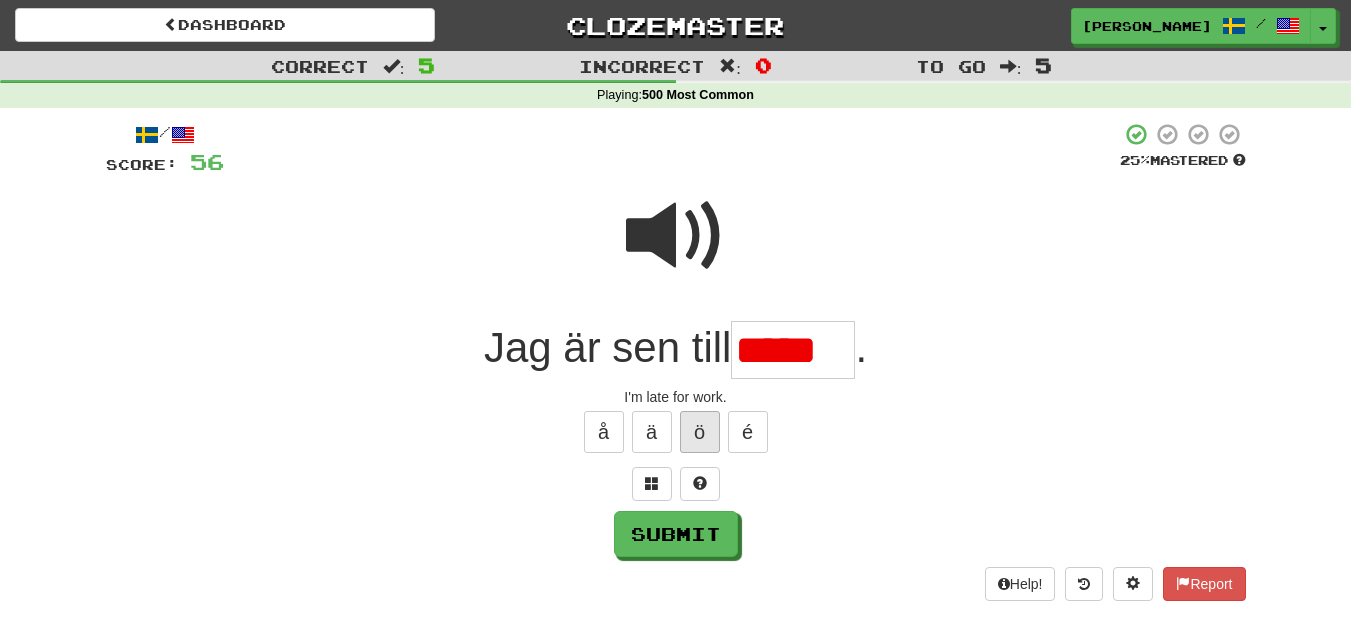 scroll, scrollTop: 0, scrollLeft: 0, axis: both 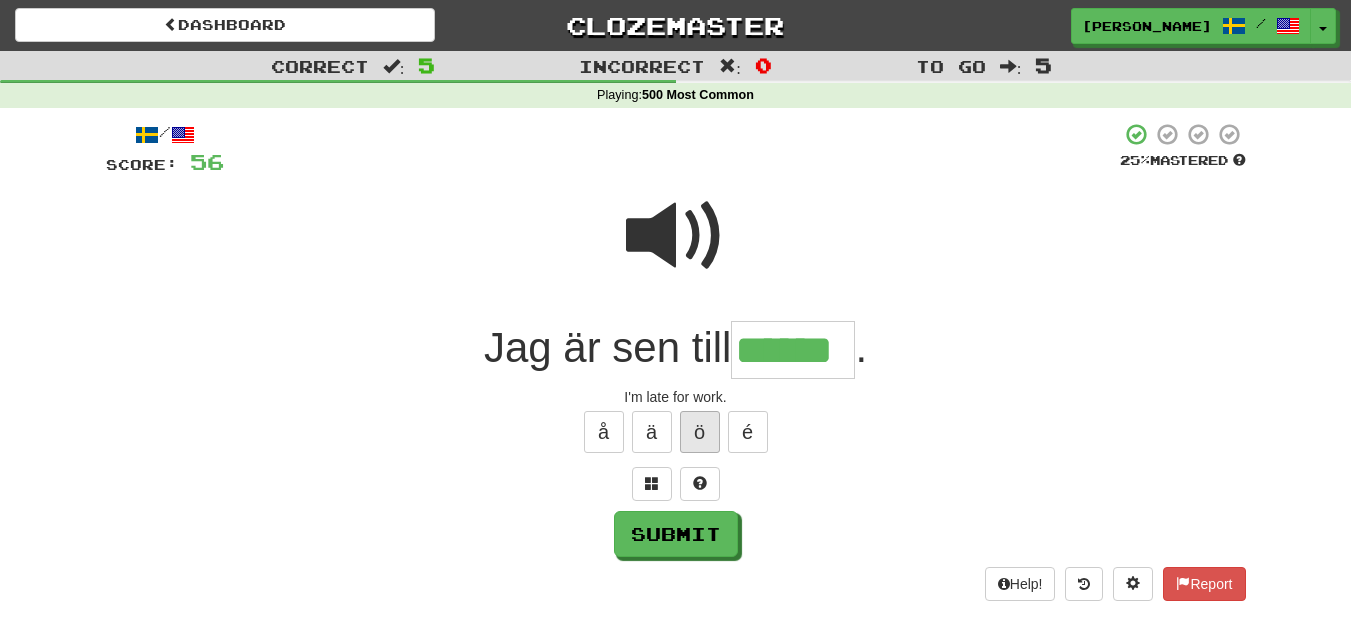type on "******" 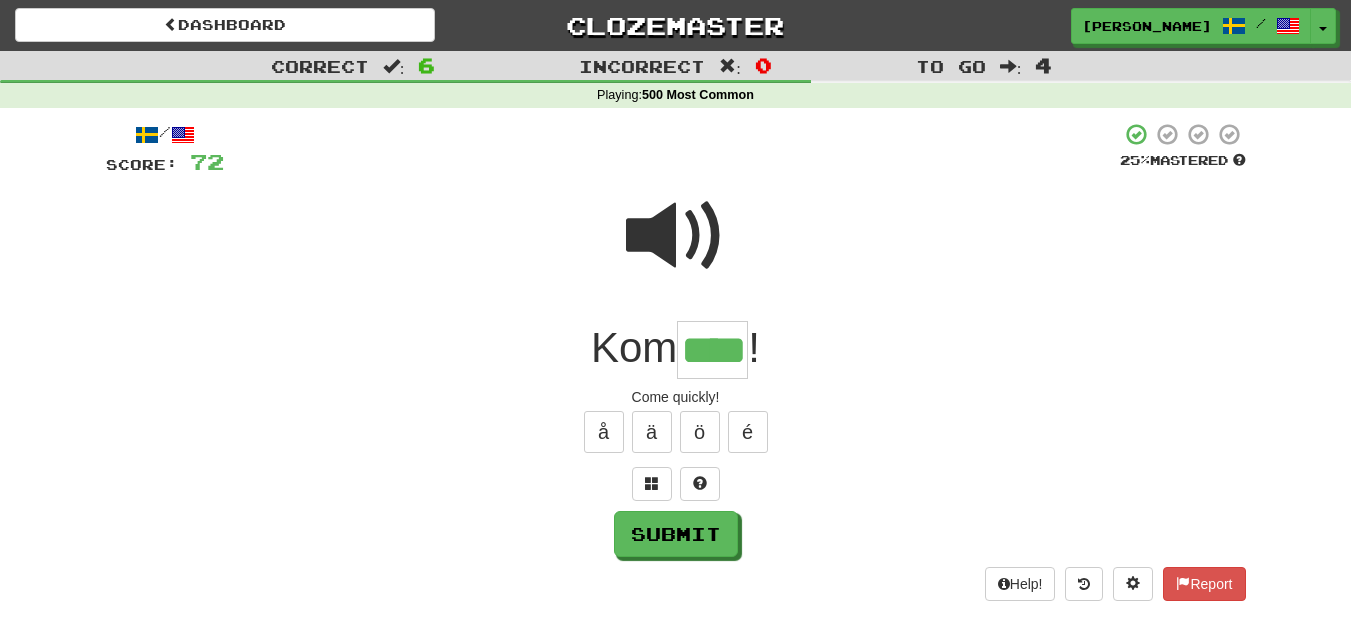 type on "****" 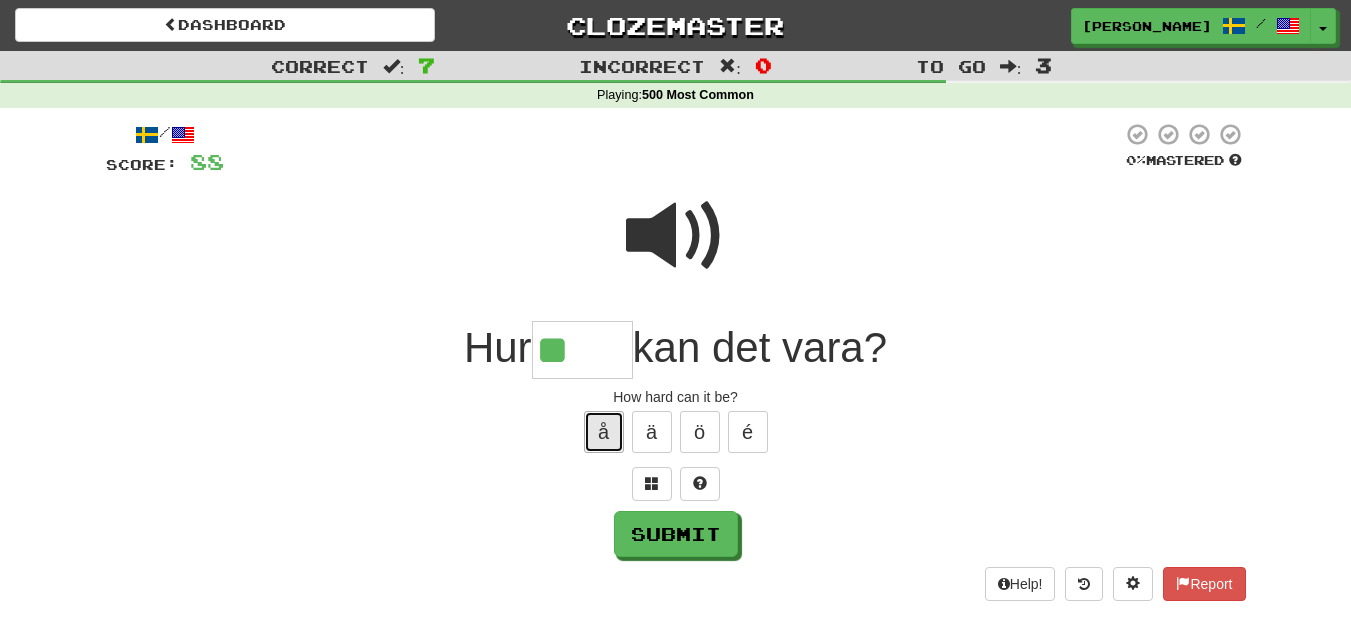 click on "å" at bounding box center (604, 432) 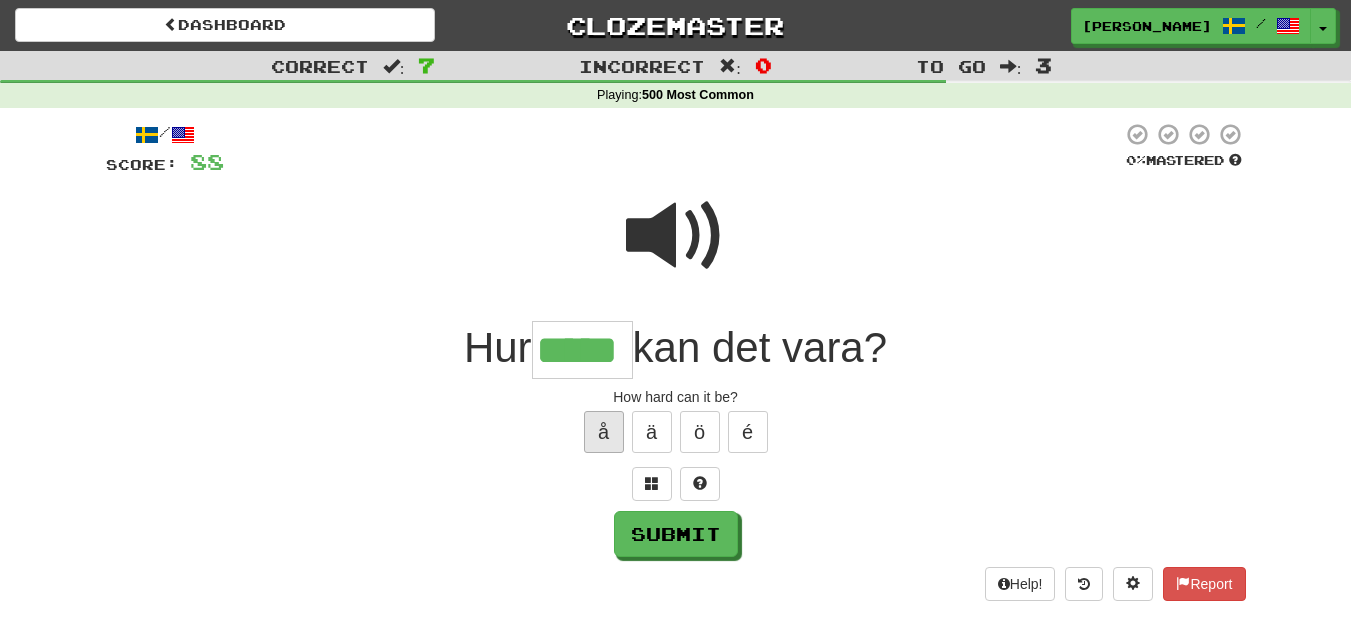 type on "*****" 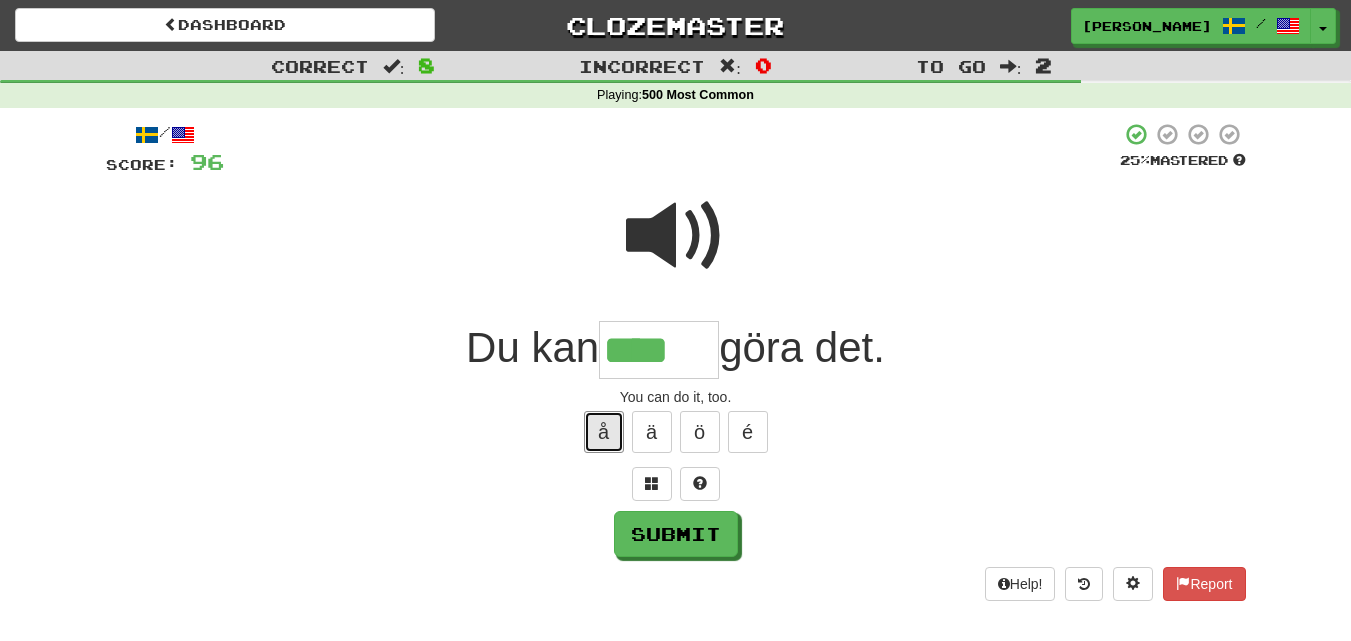 click on "å" at bounding box center (604, 432) 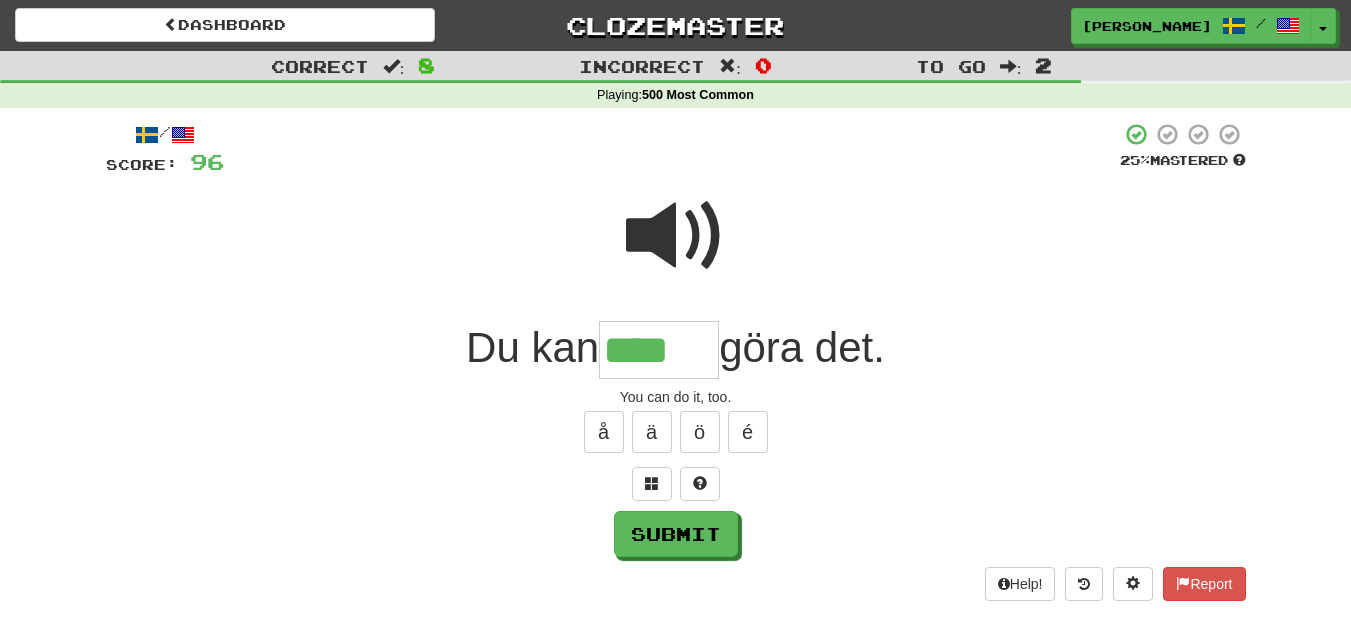 type on "*****" 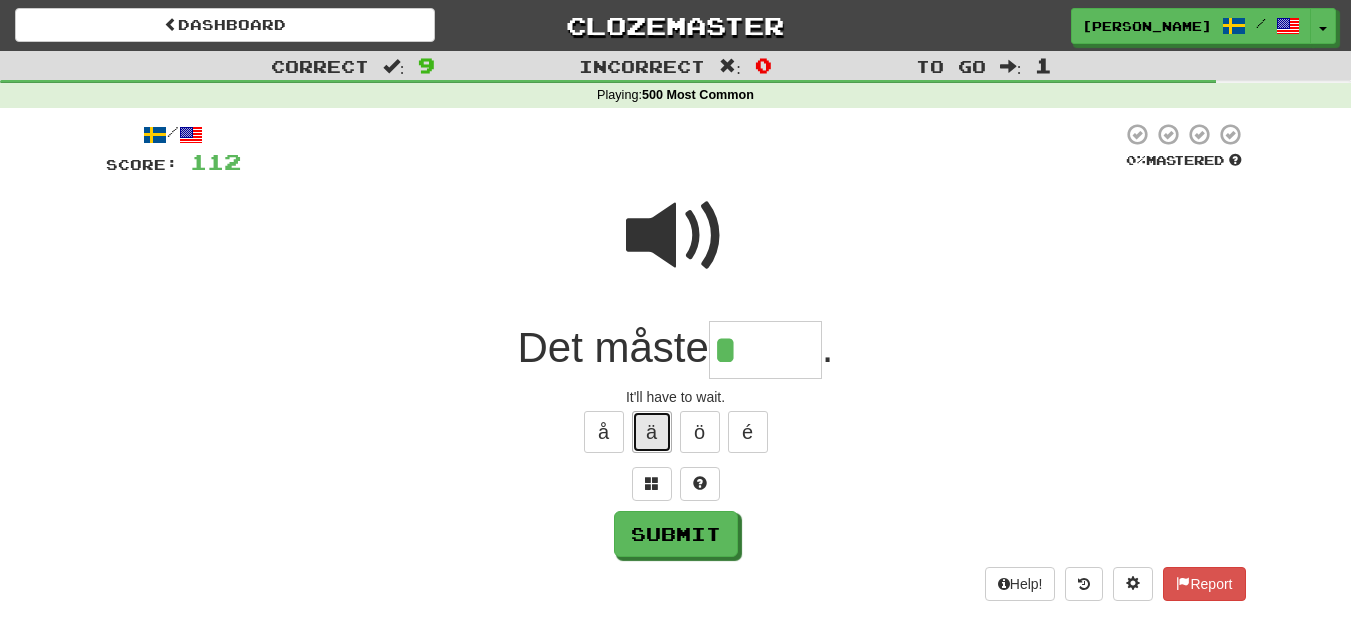 click on "ä" at bounding box center (652, 432) 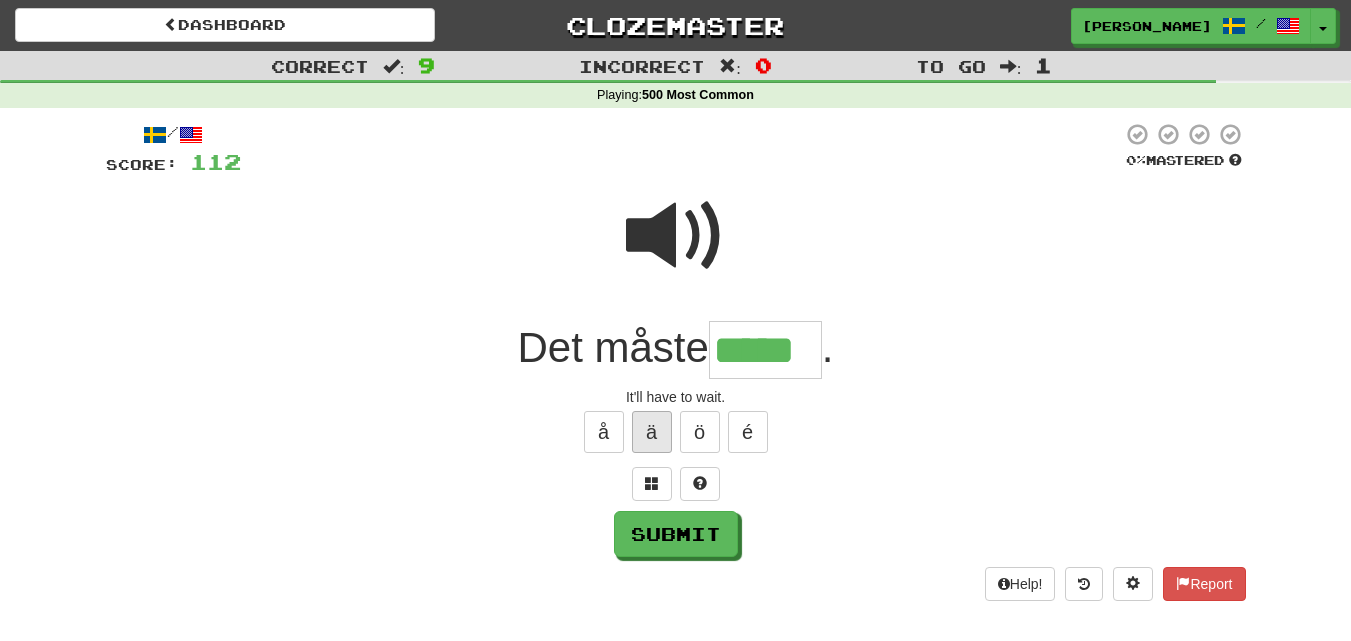 type on "*****" 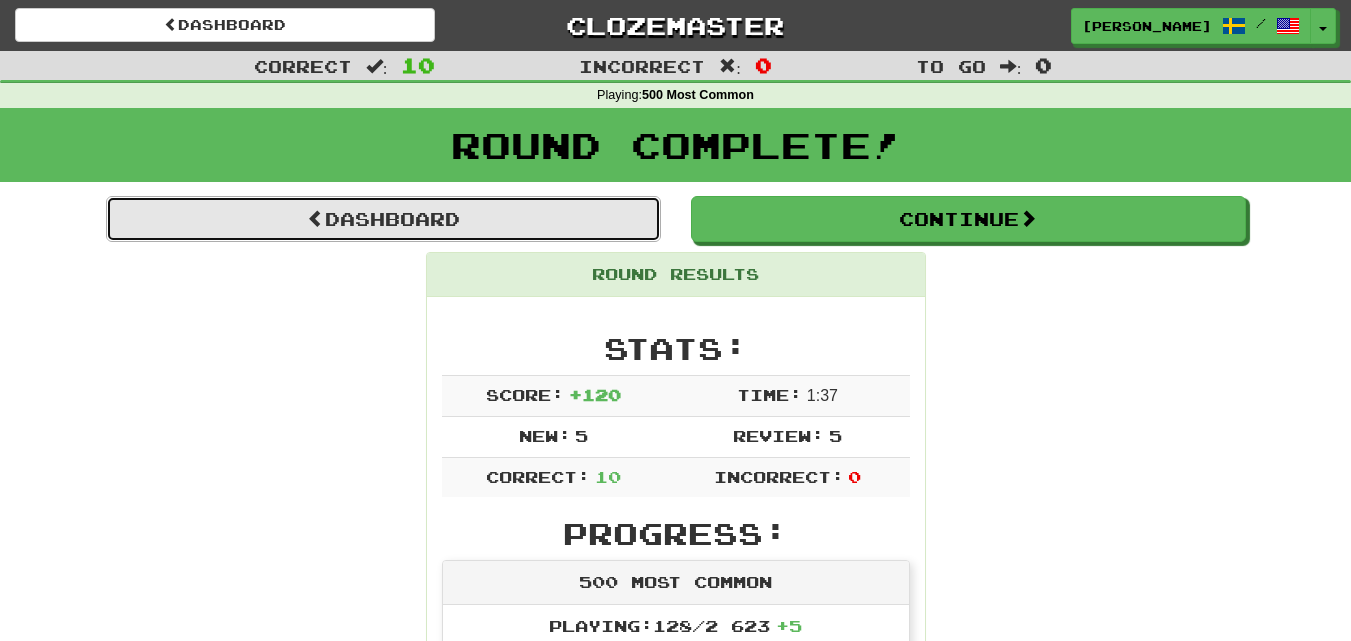 click on "Dashboard" at bounding box center (383, 219) 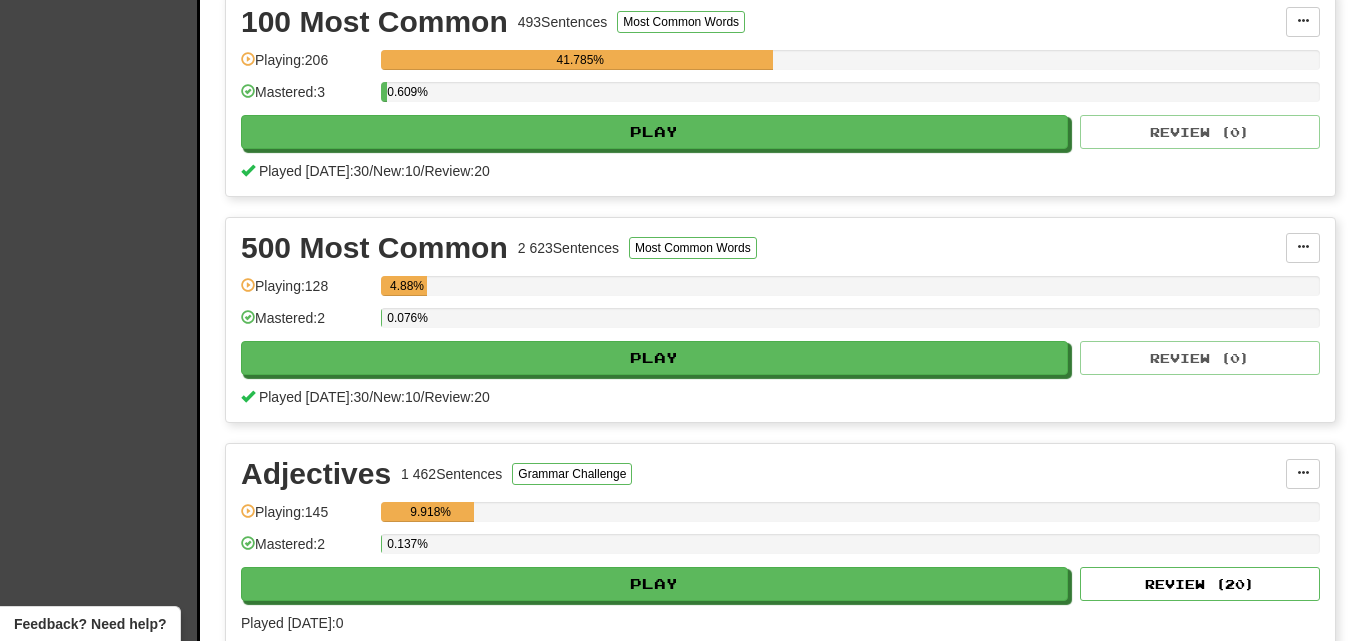scroll, scrollTop: 500, scrollLeft: 0, axis: vertical 